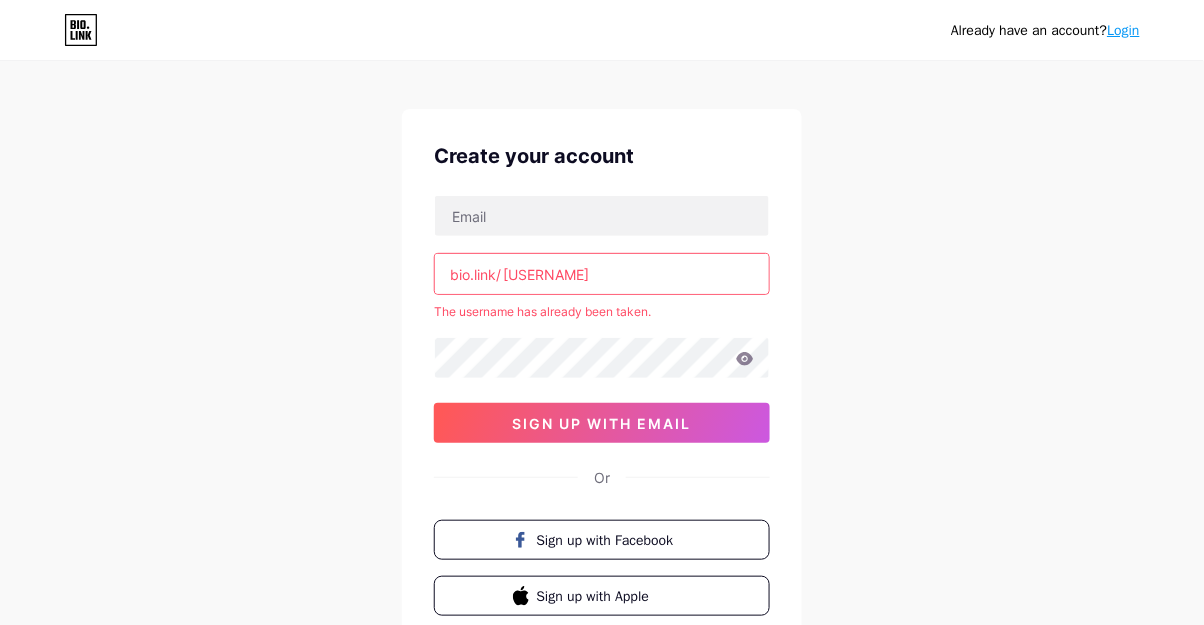 scroll, scrollTop: 27, scrollLeft: 0, axis: vertical 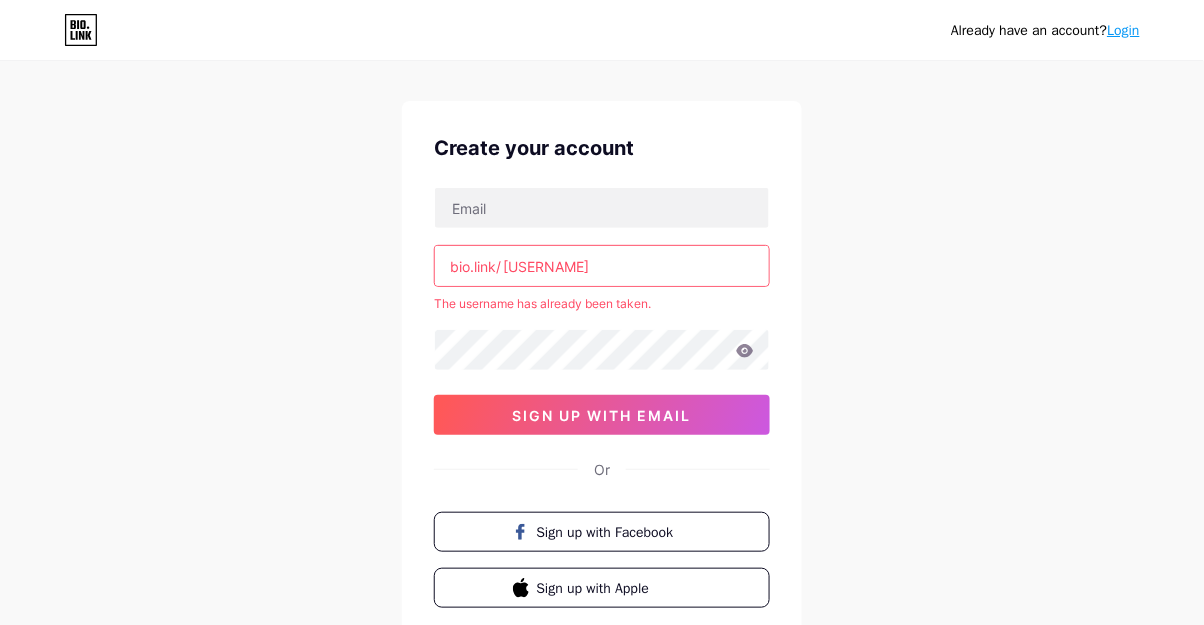 click on "sign up with email" at bounding box center [602, 415] 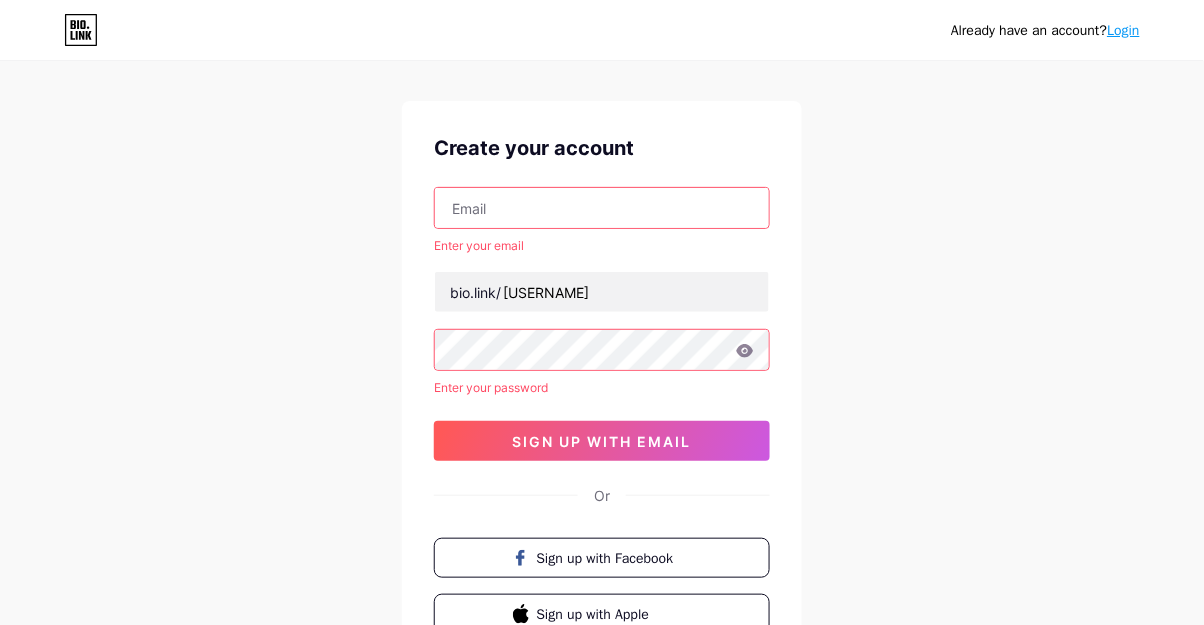 click on "sign up with email" at bounding box center (602, 441) 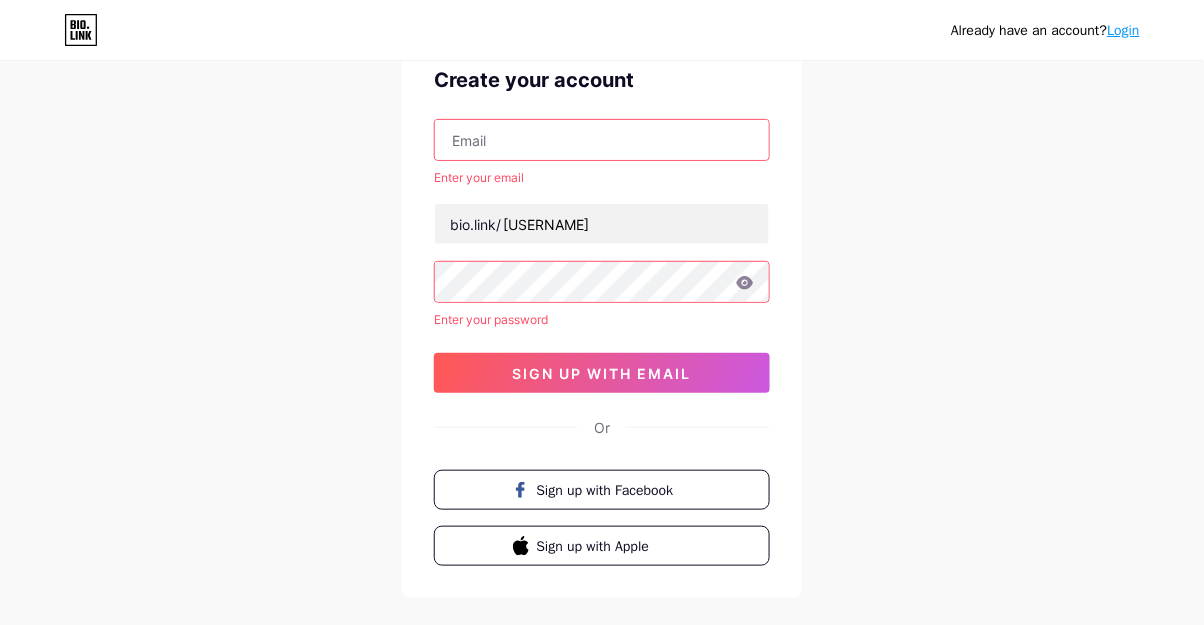 scroll, scrollTop: 0, scrollLeft: 0, axis: both 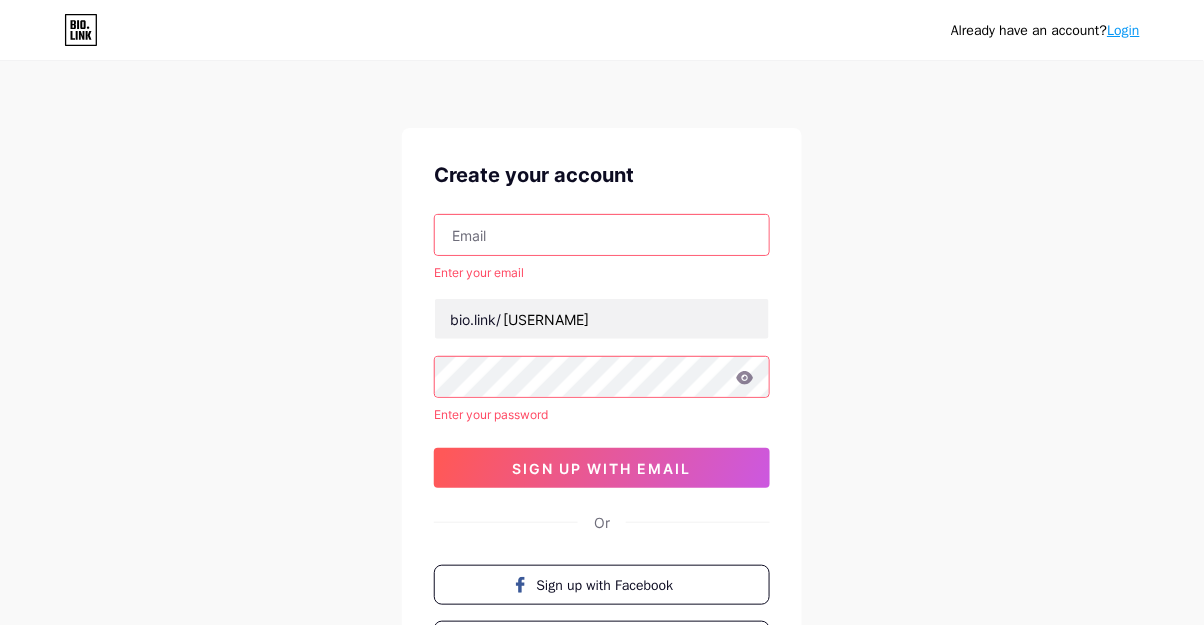 click on "Login" at bounding box center [1124, 30] 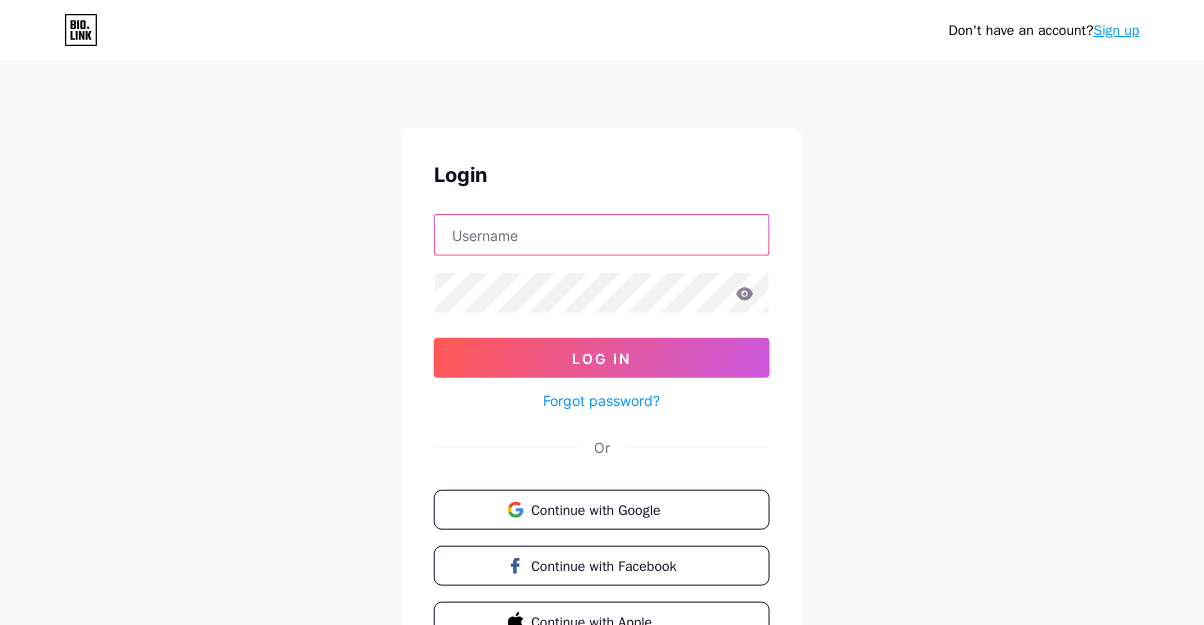 click at bounding box center (602, 235) 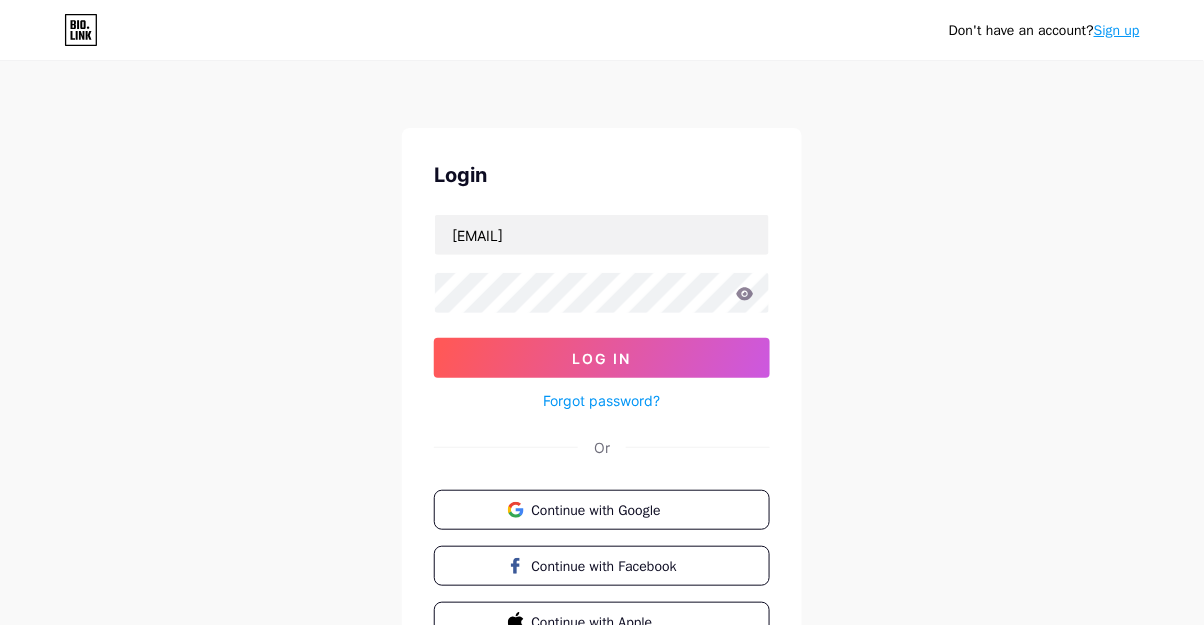 click on "Log In" at bounding box center [602, 358] 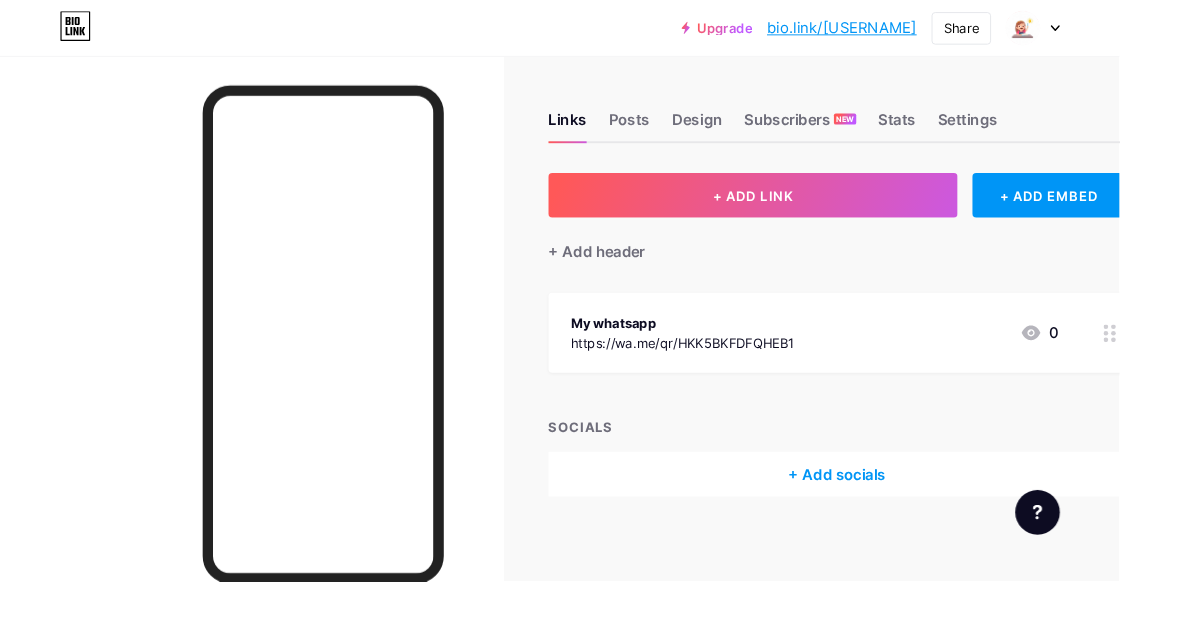 click on "+ ADD LINK" at bounding box center [810, 210] 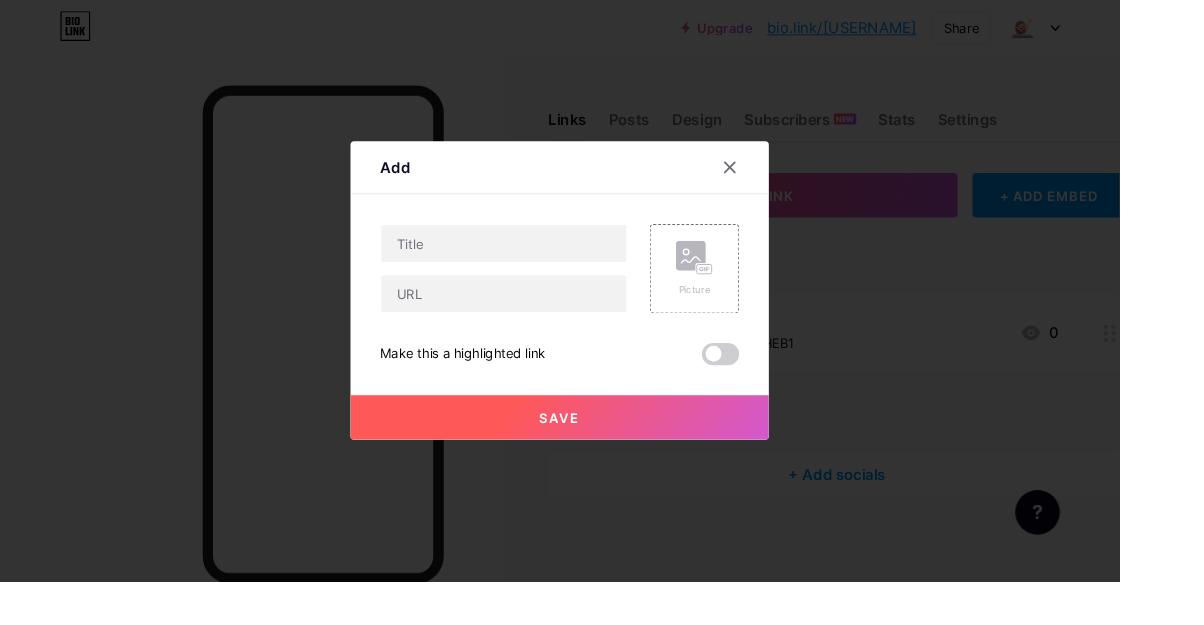 click at bounding box center [785, 180] 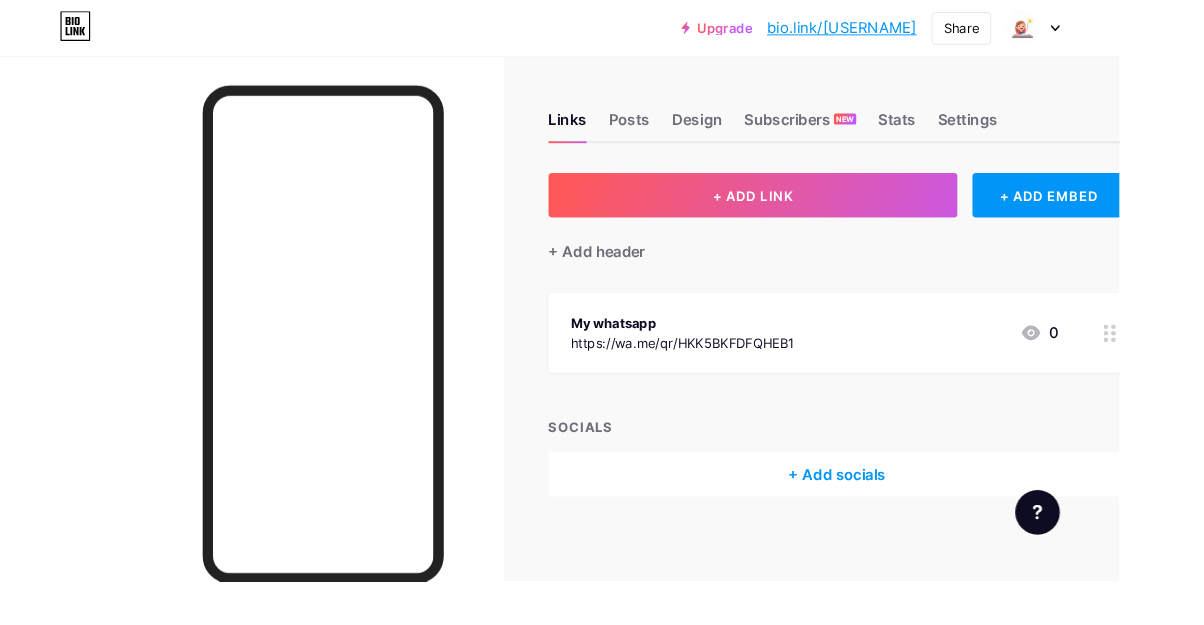 click on "+ ADD LINK" at bounding box center (810, 210) 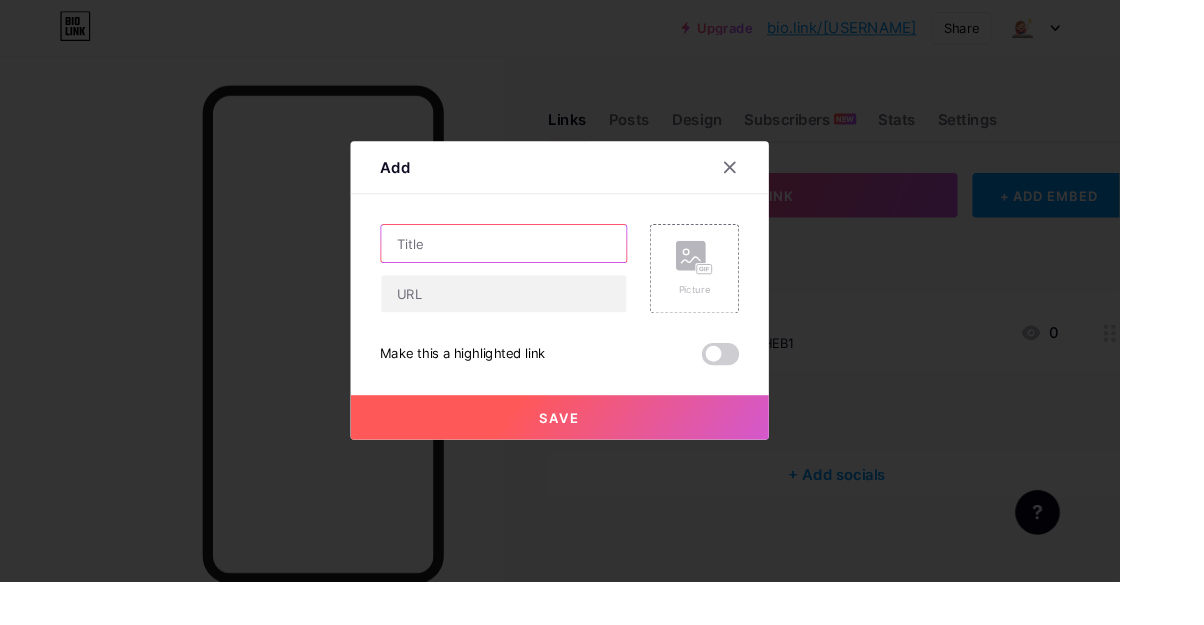 click at bounding box center [542, 262] 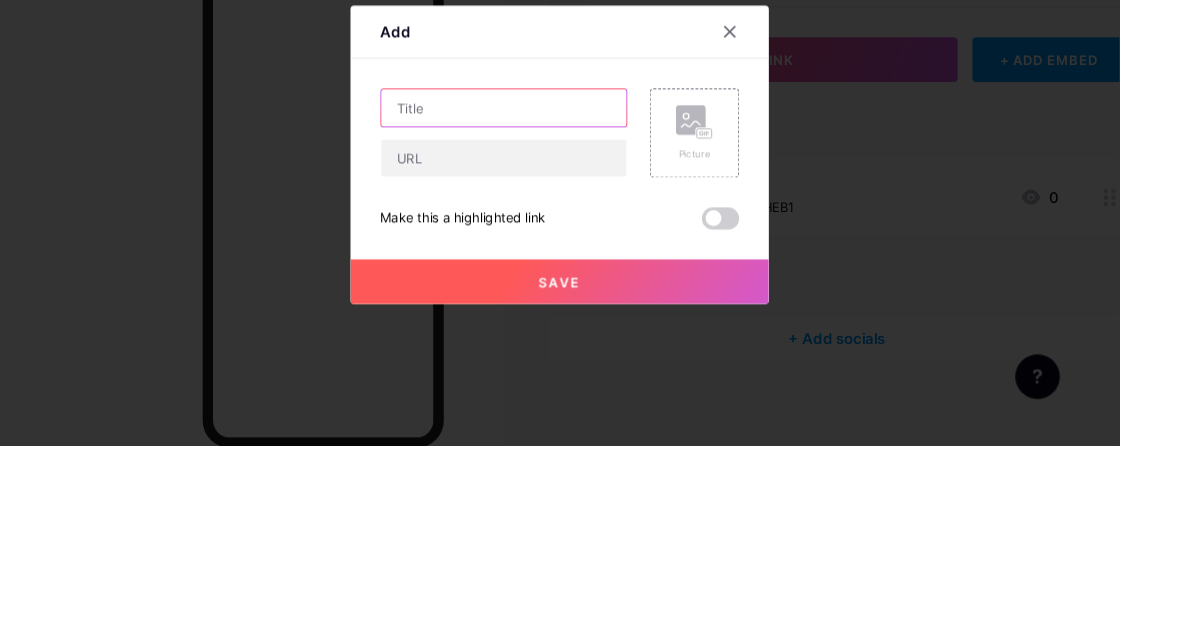 type on "M" 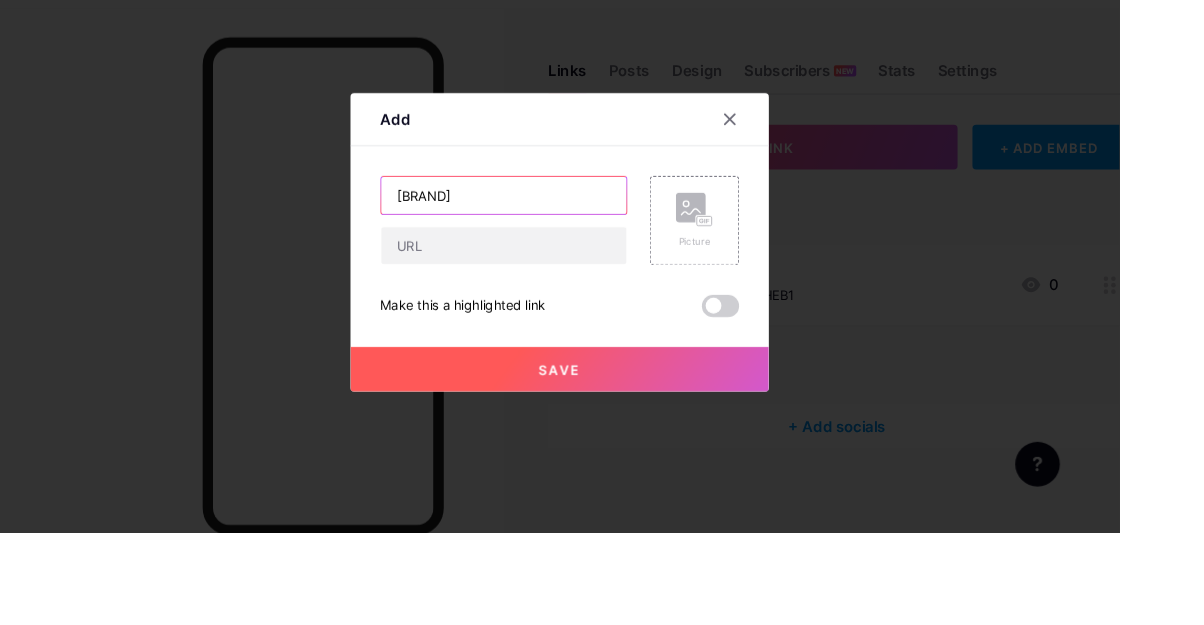 click on "[BRAND]" at bounding box center (542, 262) 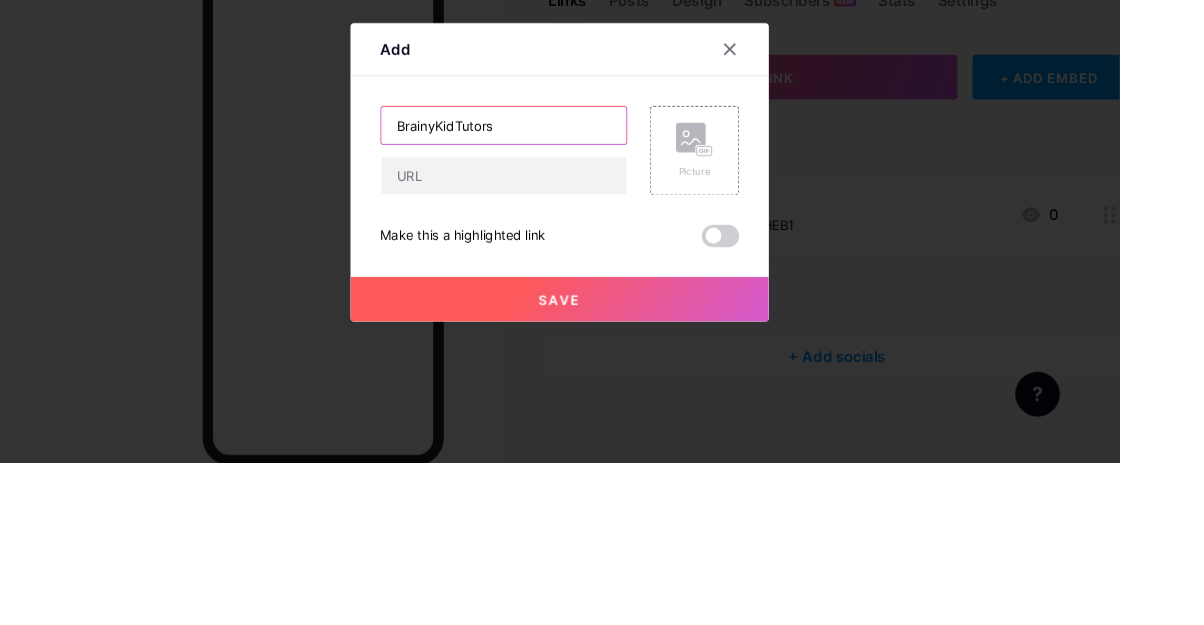 type on "BrainyKidTutors" 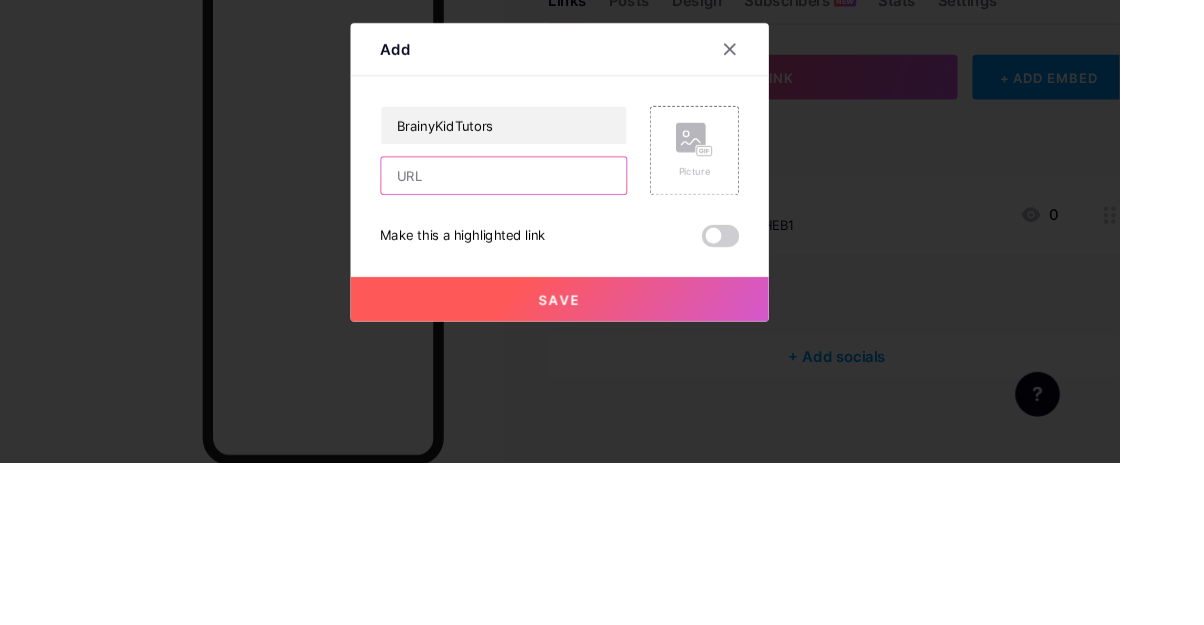 click at bounding box center (542, 316) 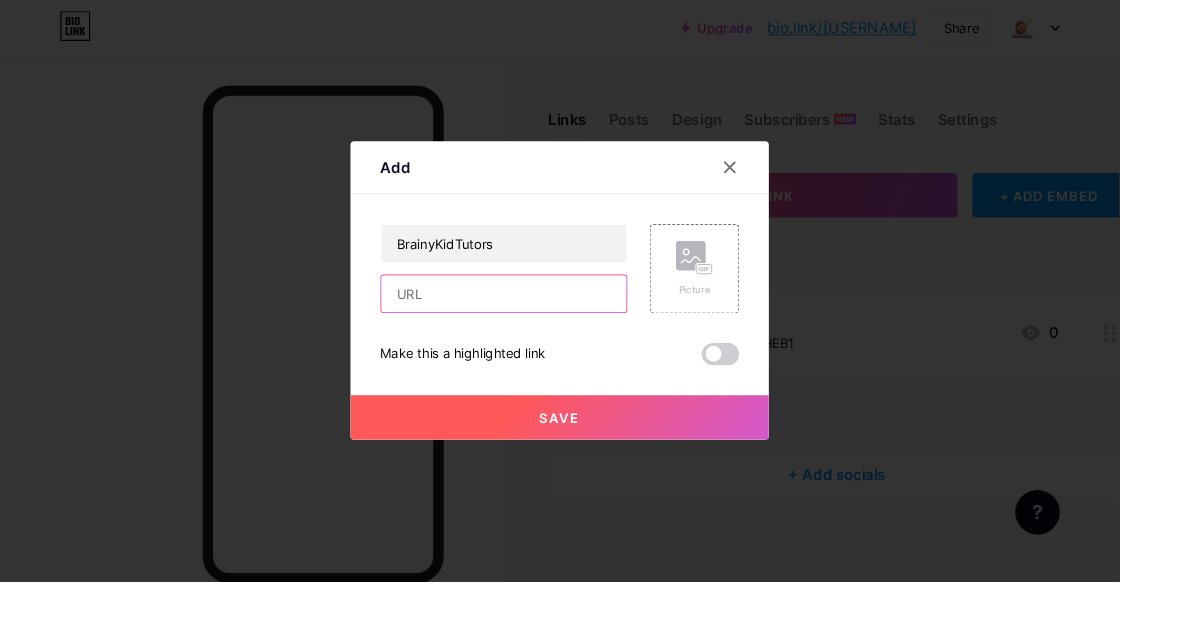 paste on "https://wa.me/qr/HKK5BKFDFQHEB1" 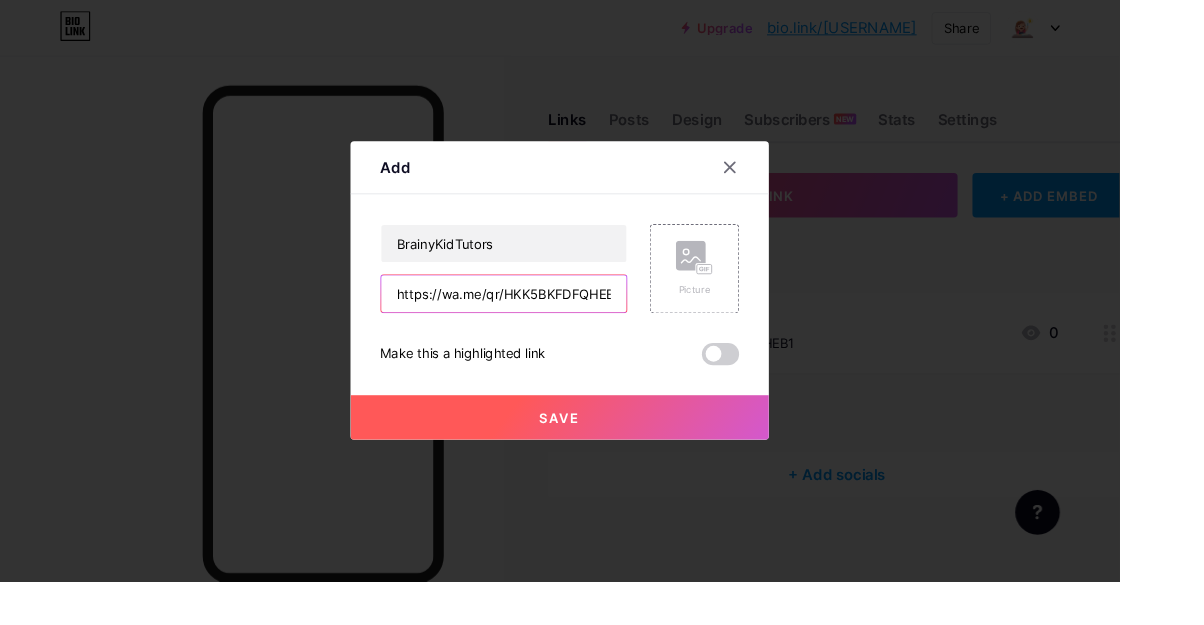 scroll, scrollTop: 0, scrollLeft: 11, axis: horizontal 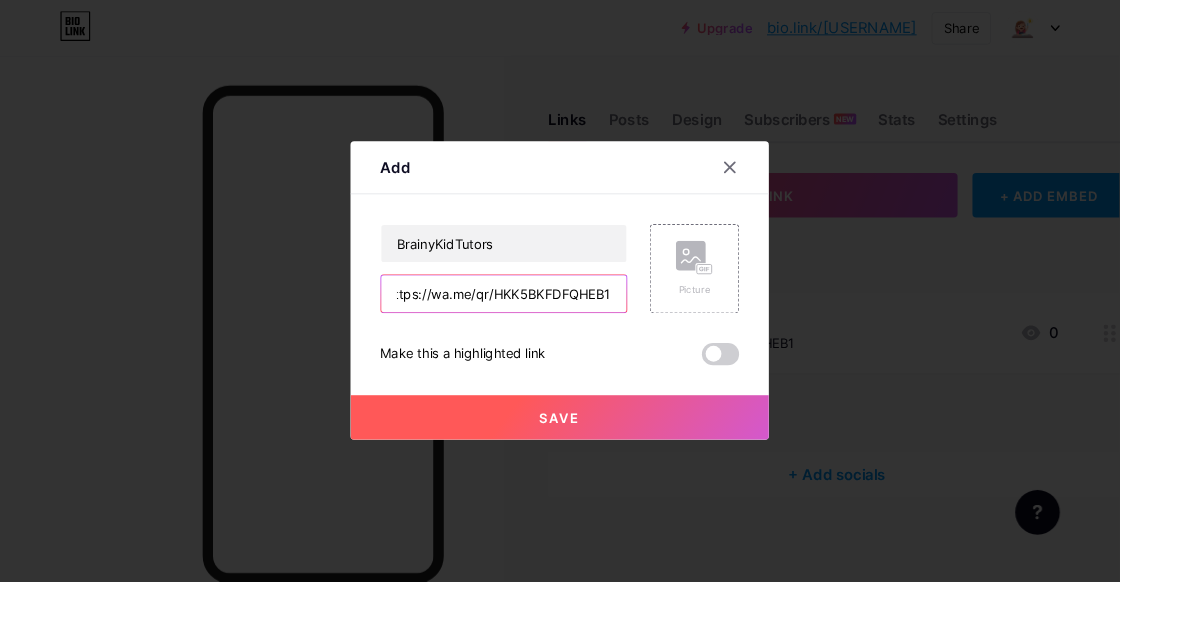 type on "https://wa.me/qr/HKK5BKFDFQHEB1" 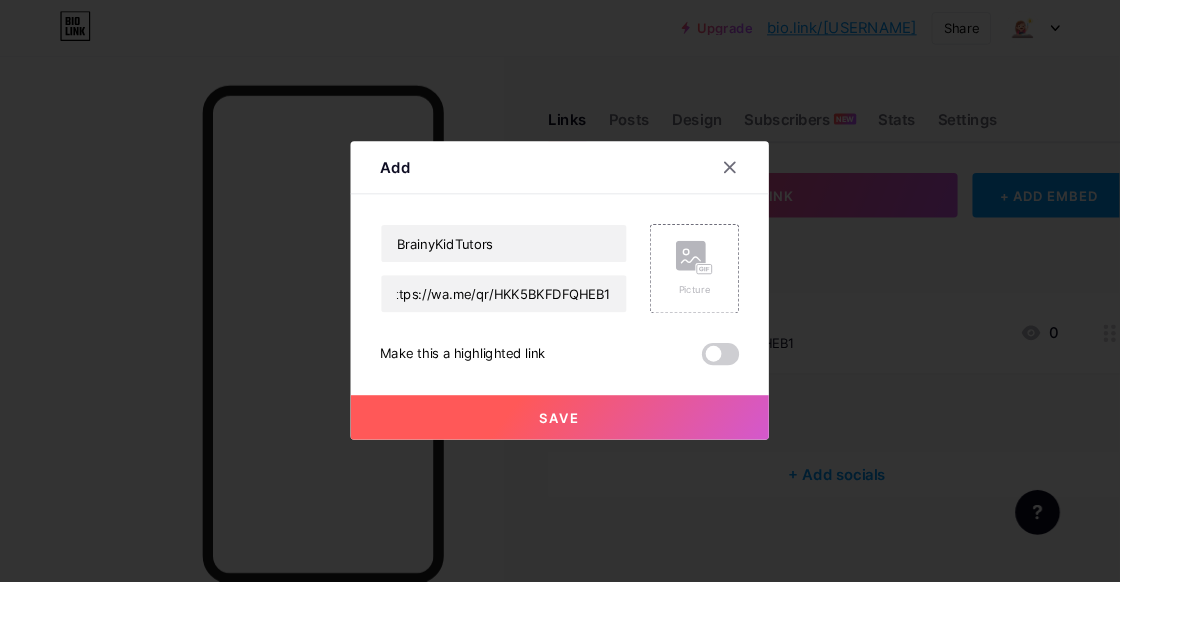 click on "Save" at bounding box center [602, 449] 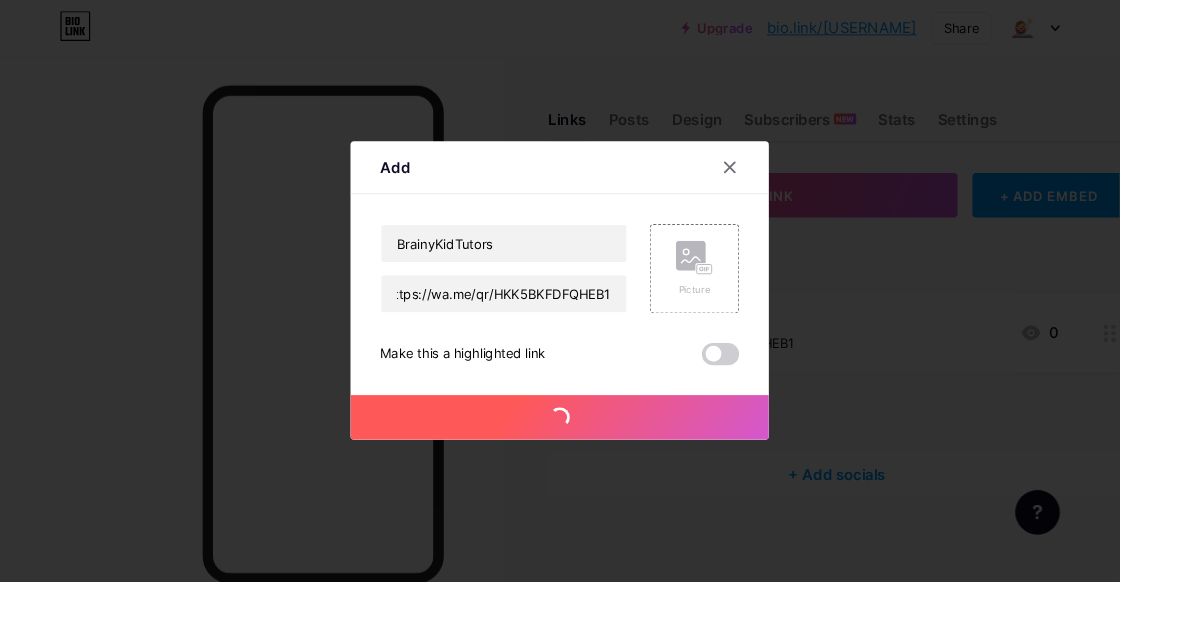 scroll, scrollTop: 0, scrollLeft: 0, axis: both 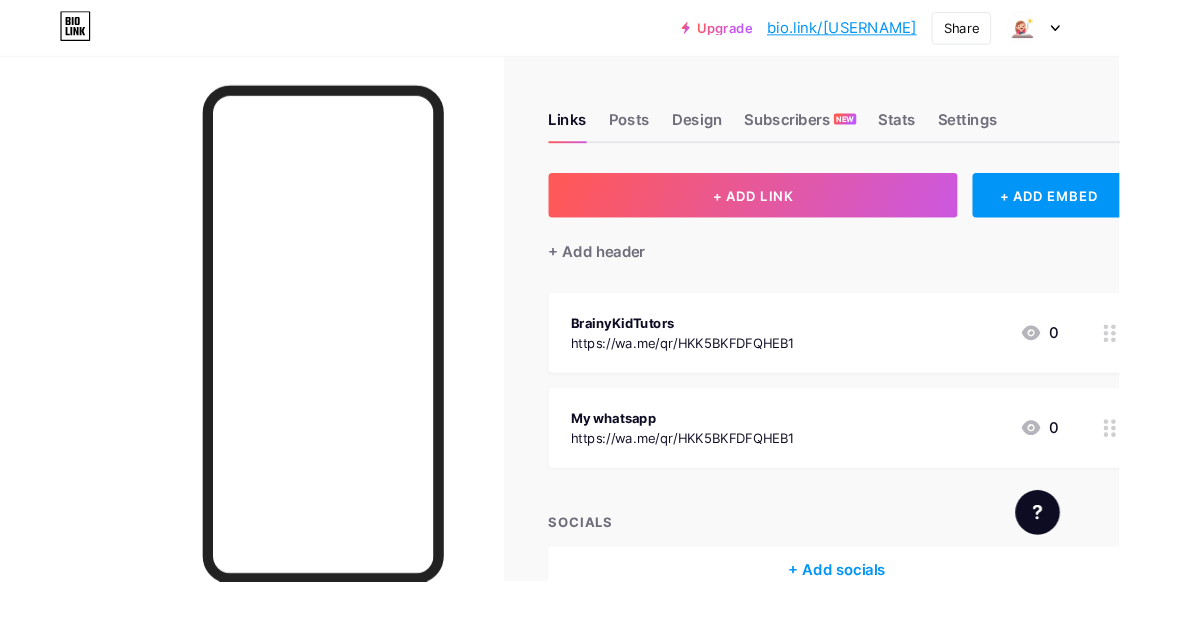 click 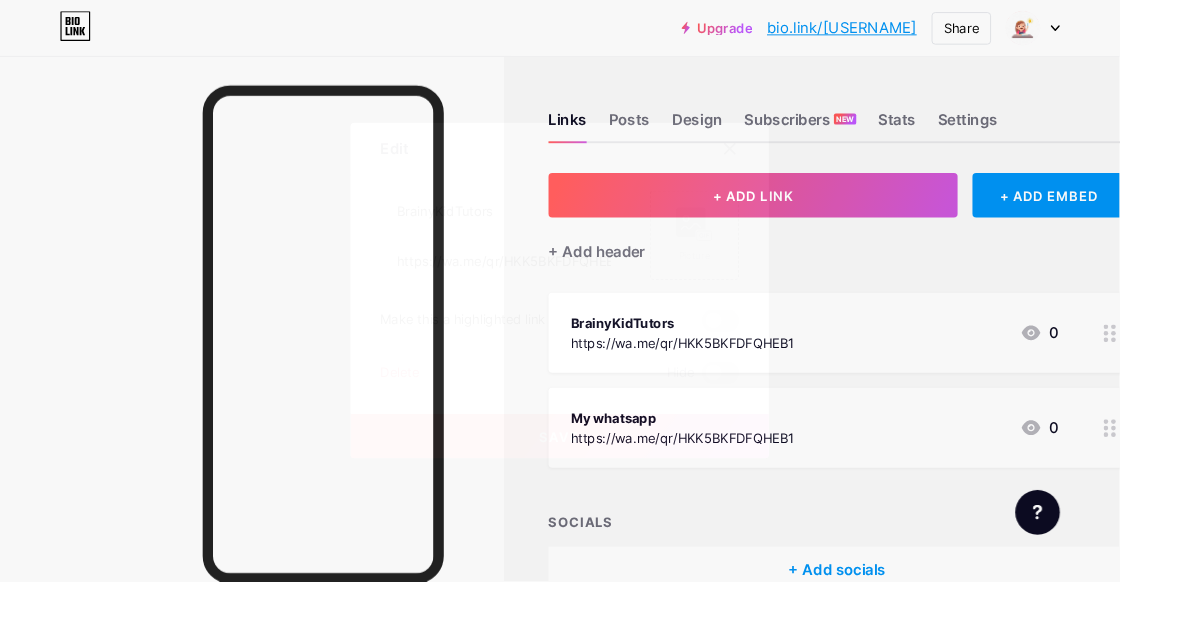 click 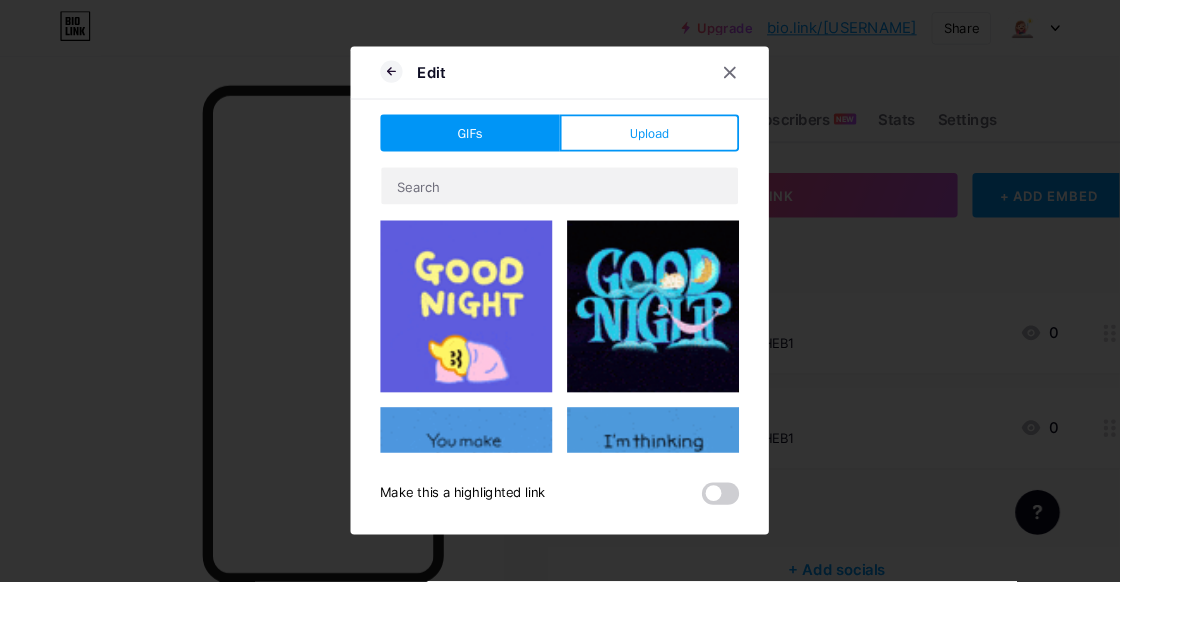click on "Upload" at bounding box center [698, 143] 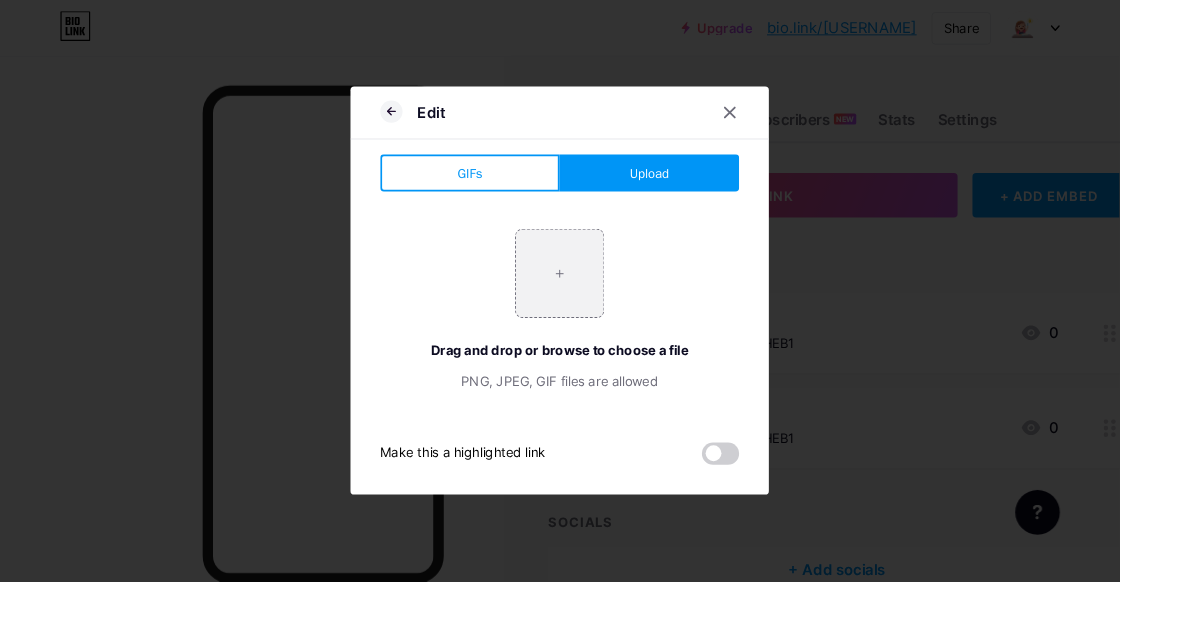 click at bounding box center [602, 294] 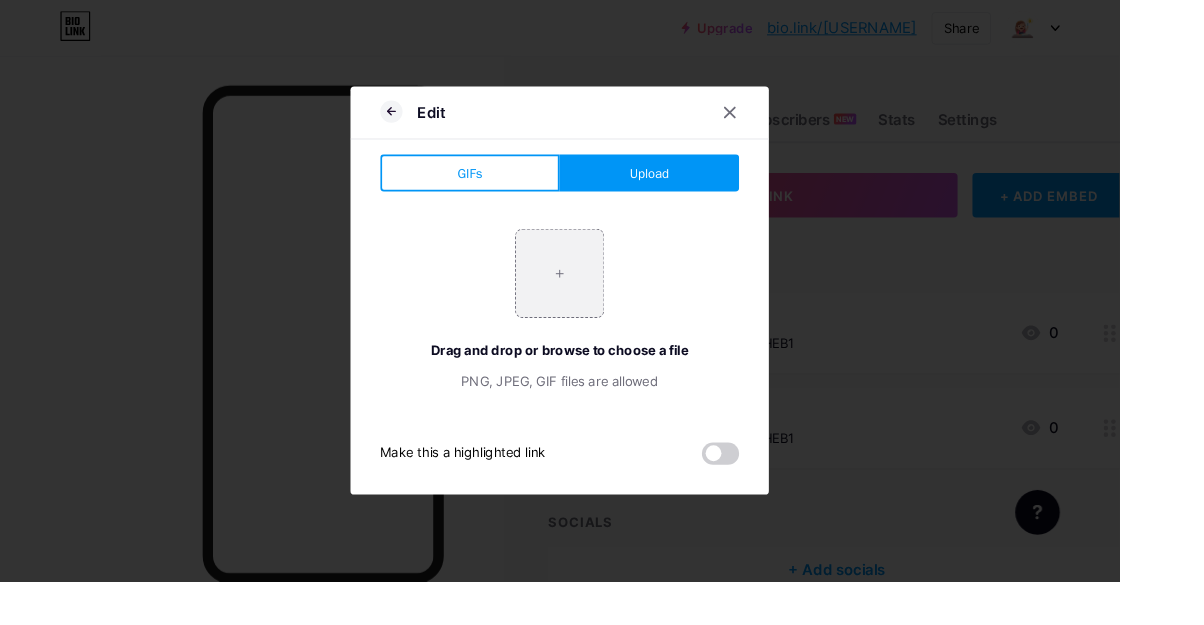 type on "C:\fakepath\[FILENAME].jpg" 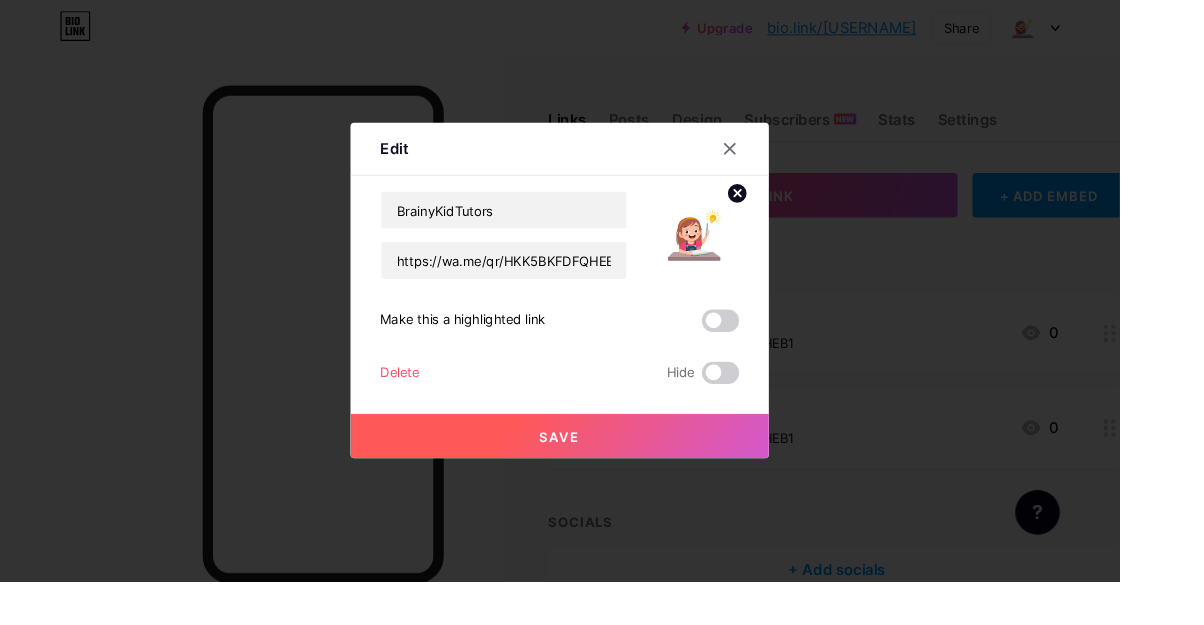 click on "Save" at bounding box center (602, 469) 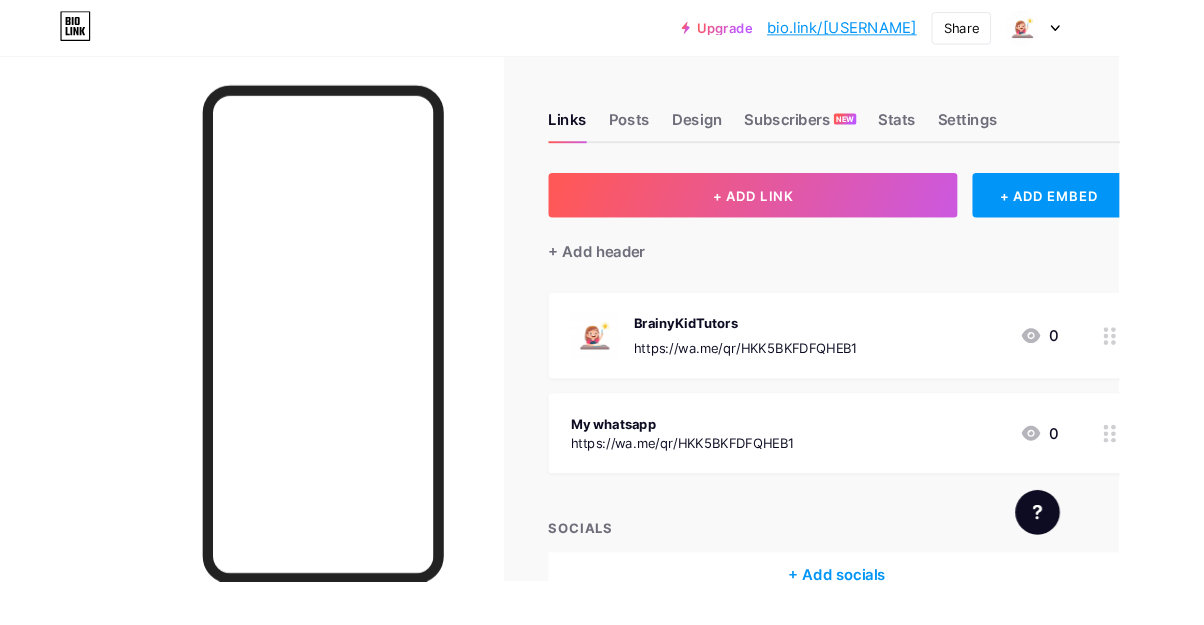 click on "+ Add socials" at bounding box center [900, 618] 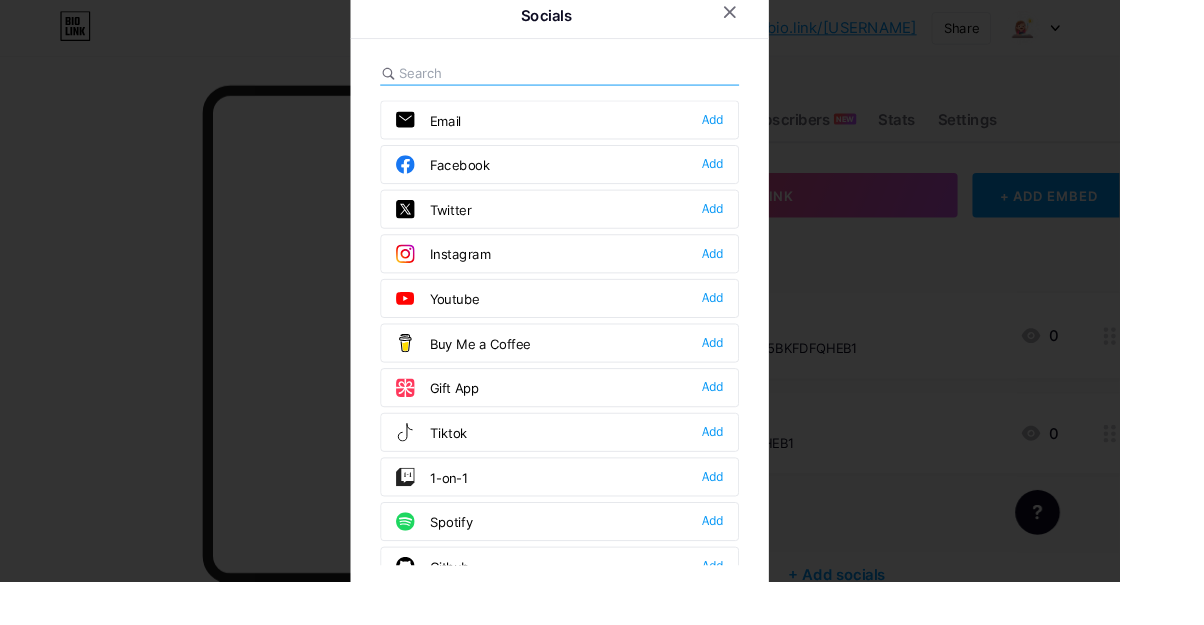 click on "Add" at bounding box center [766, 177] 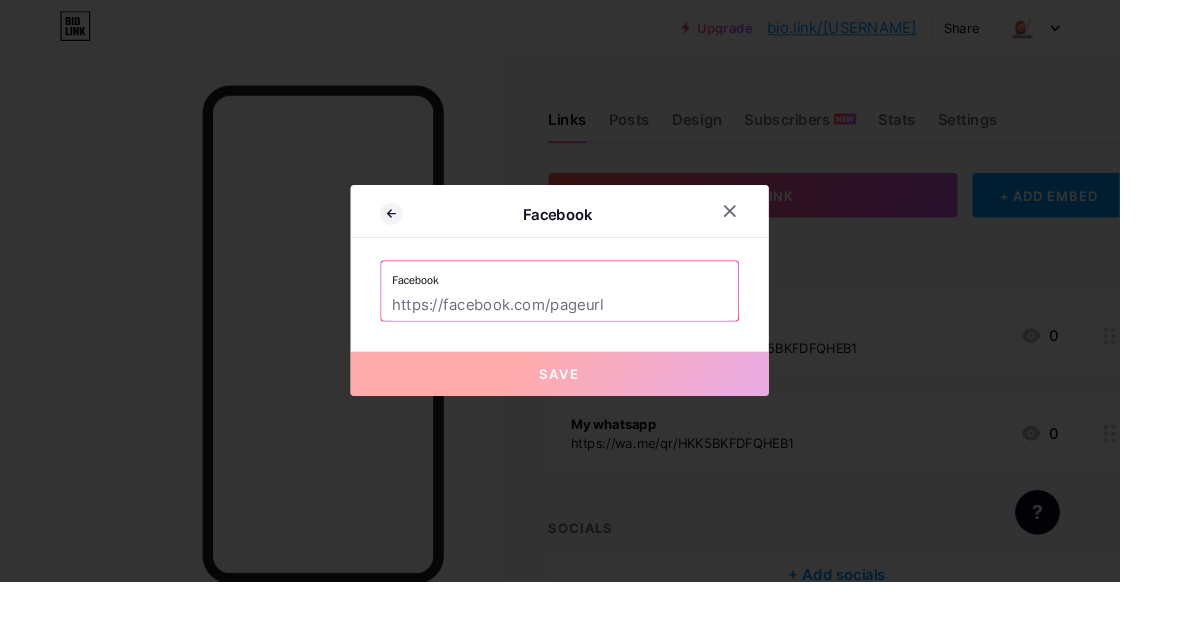 paste on "https://www.facebook.com/share/199N8Dyepo/" 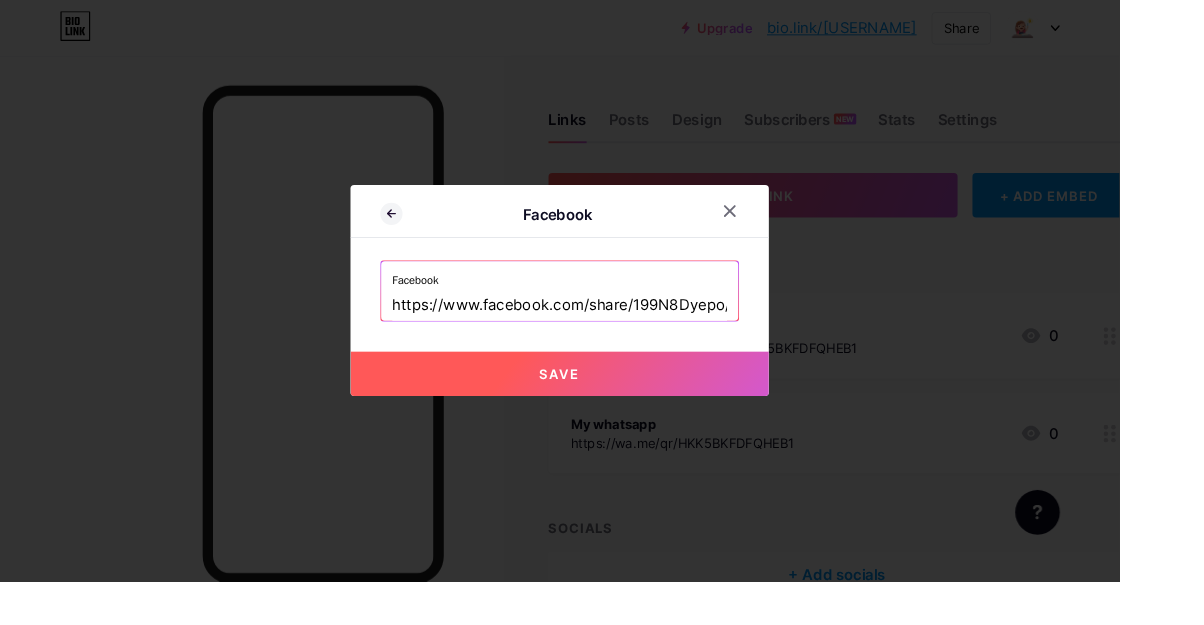 scroll, scrollTop: 0, scrollLeft: 1, axis: horizontal 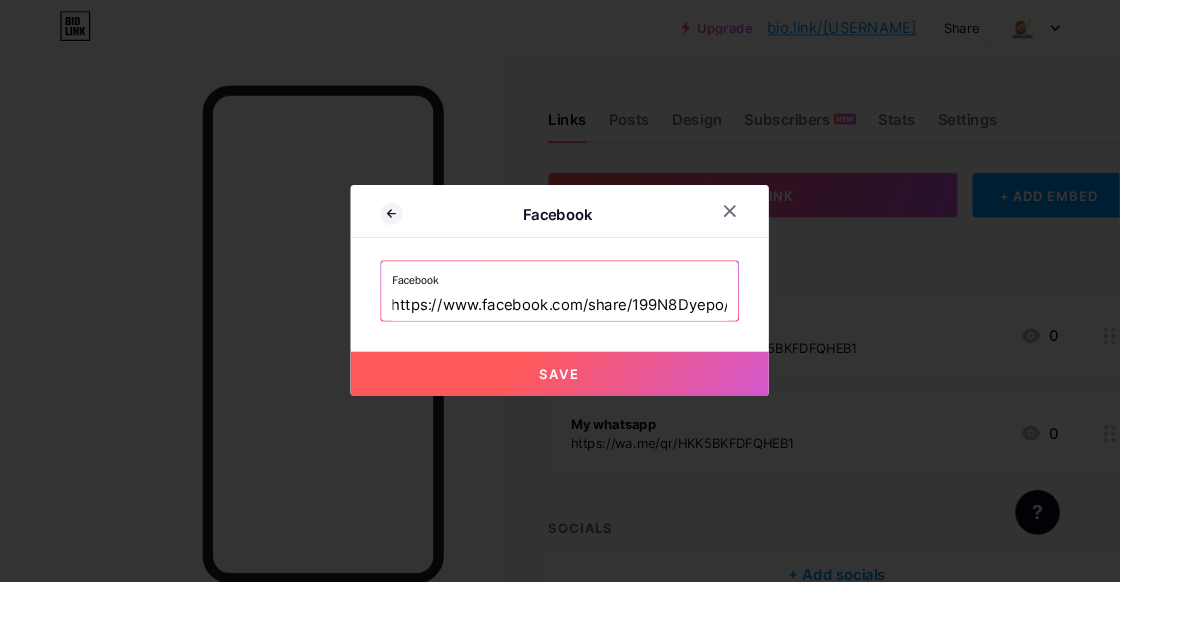 type on "https://www.facebook.com/share/199N8Dyepo/" 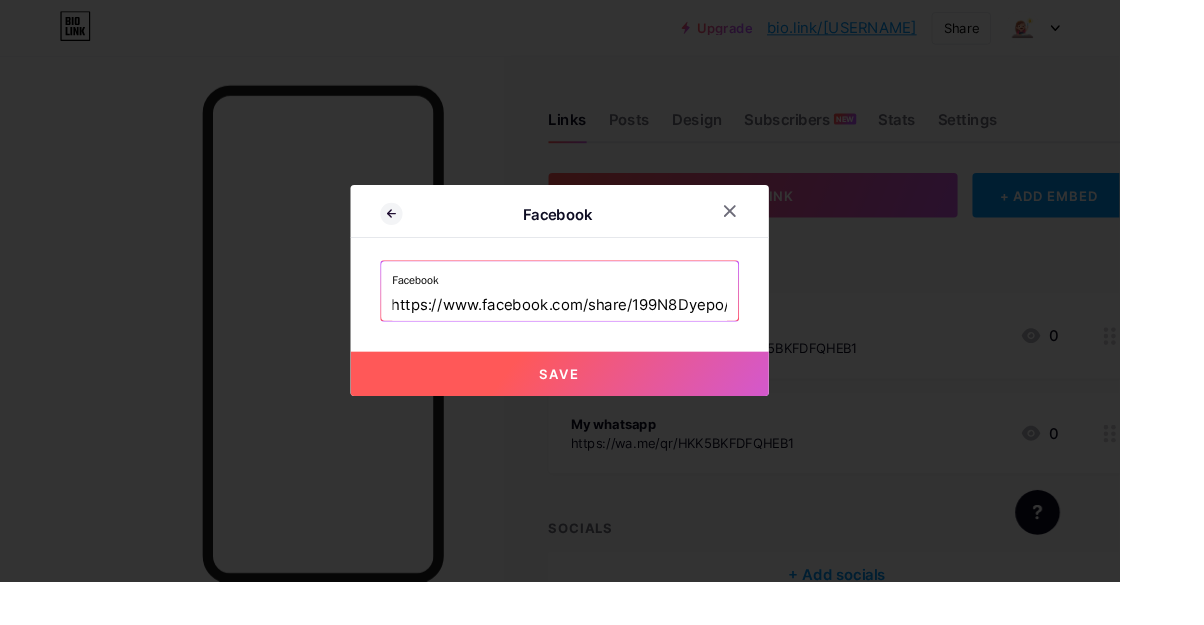 click on "Save" at bounding box center [602, 402] 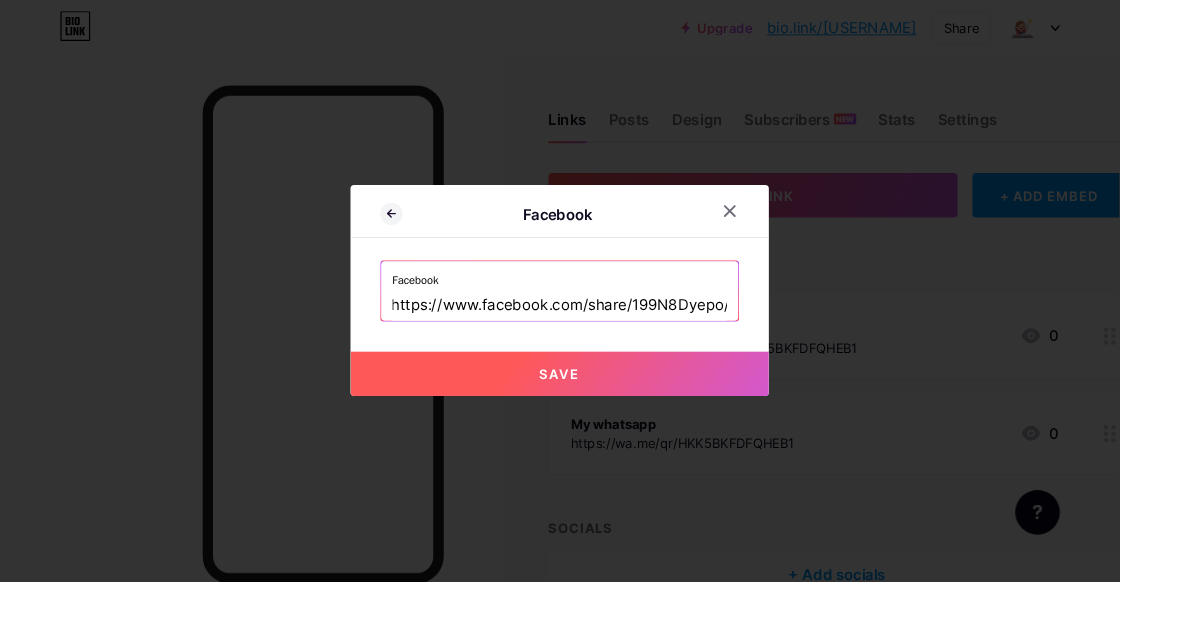 scroll, scrollTop: 0, scrollLeft: 0, axis: both 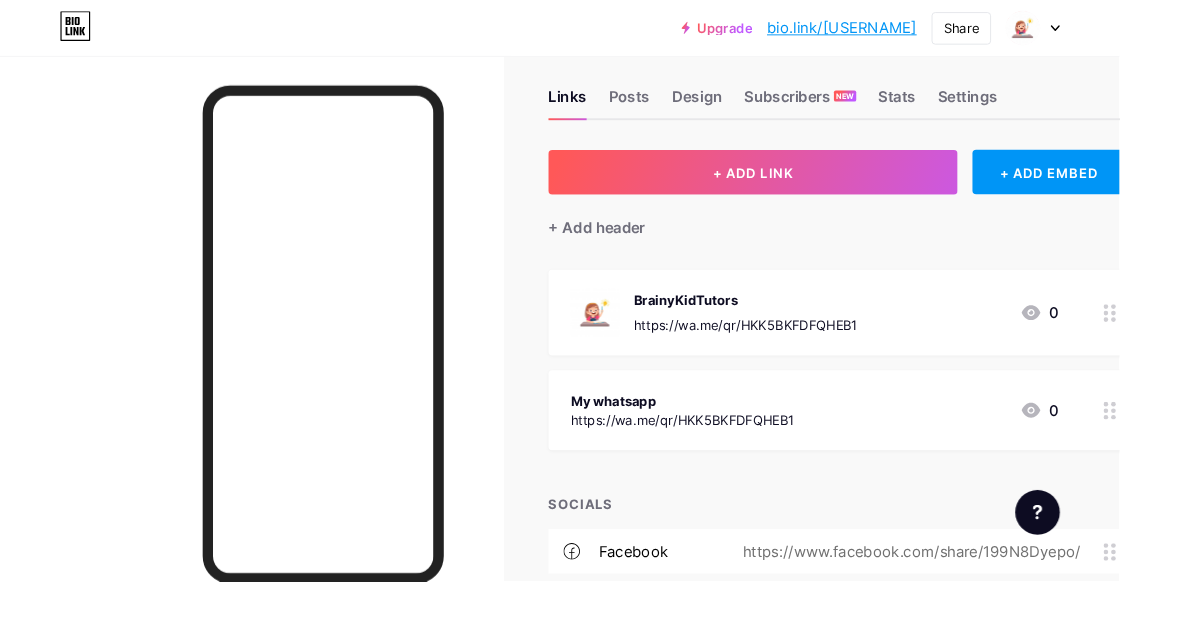 click on "+ Add socials" at bounding box center (900, 653) 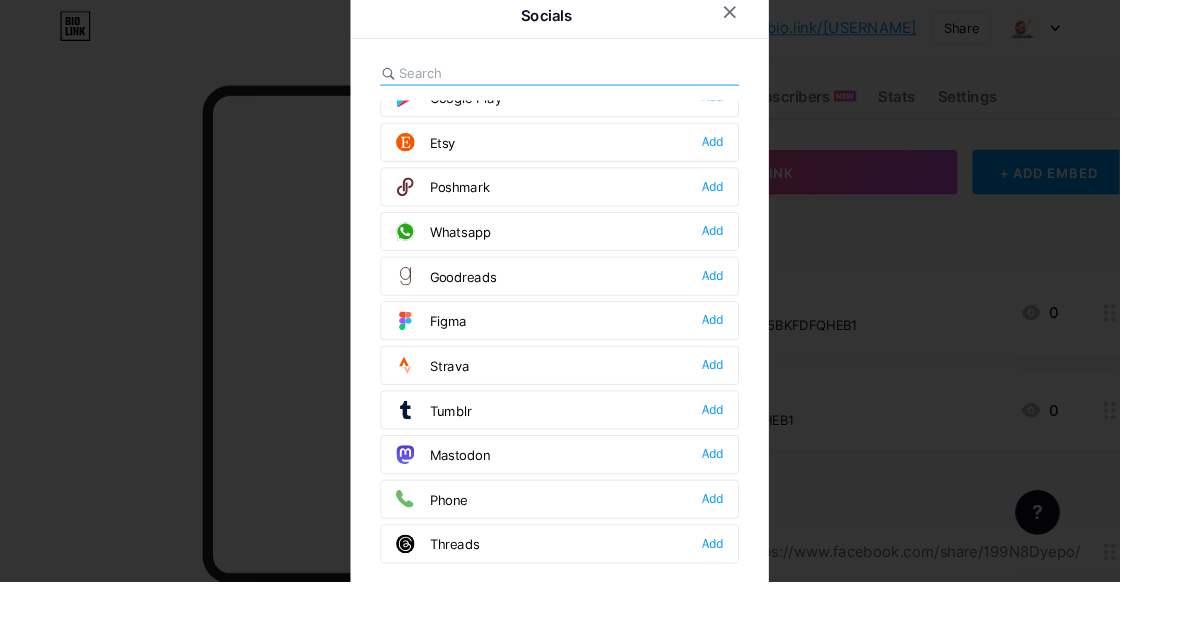scroll, scrollTop: 1611, scrollLeft: 0, axis: vertical 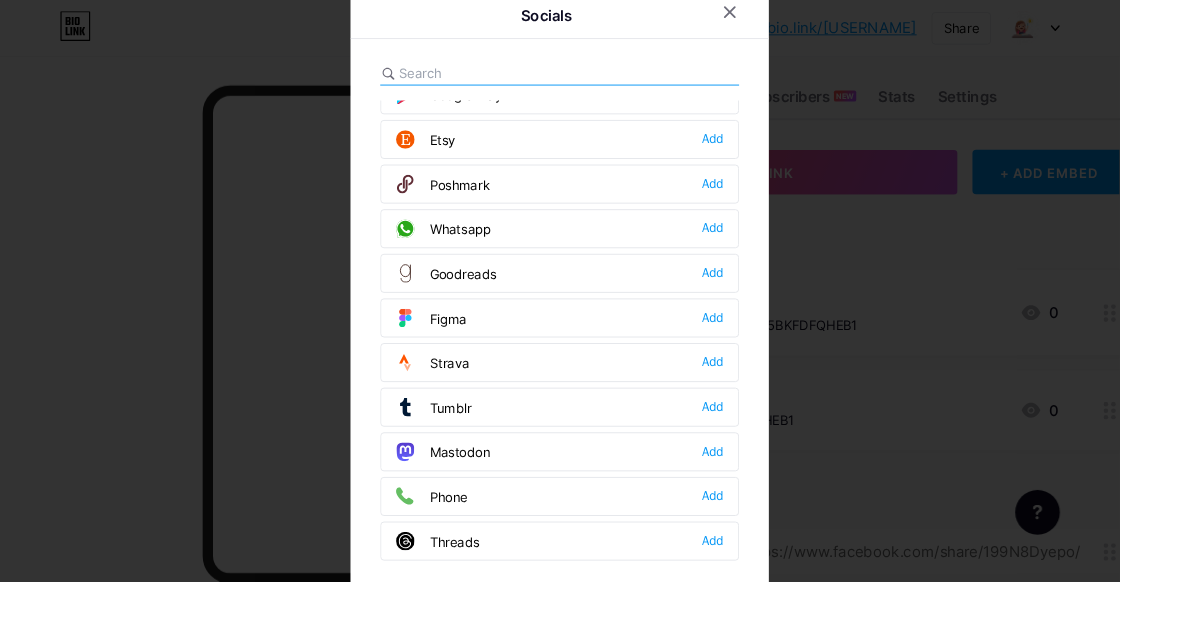click on "Add" at bounding box center (766, 246) 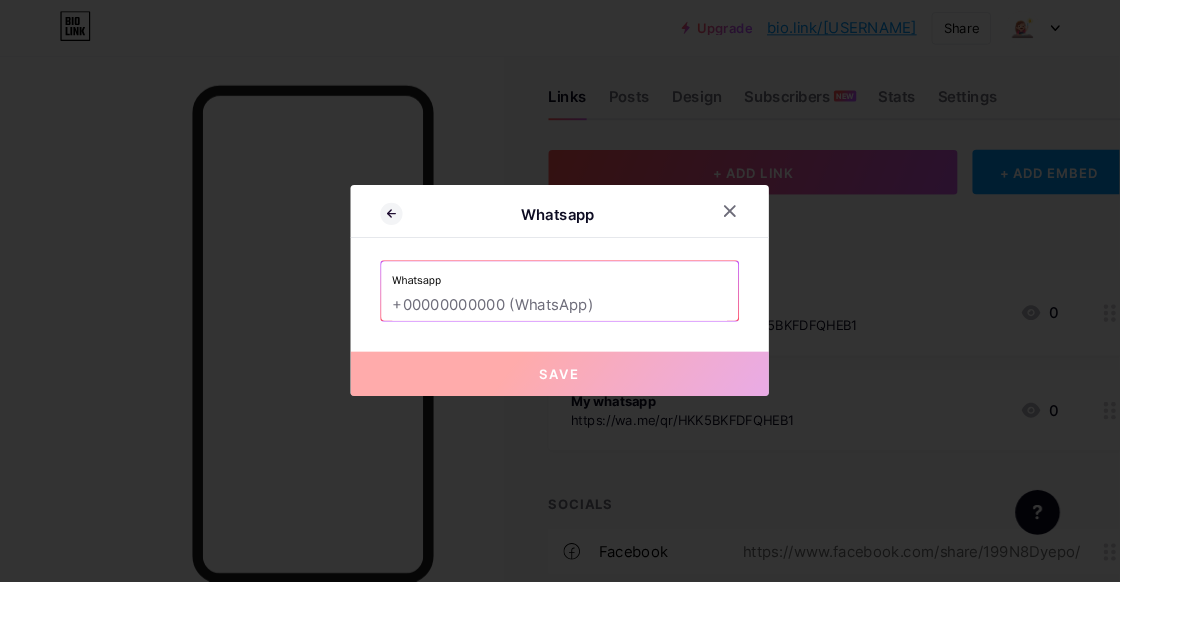 scroll, scrollTop: 0, scrollLeft: 0, axis: both 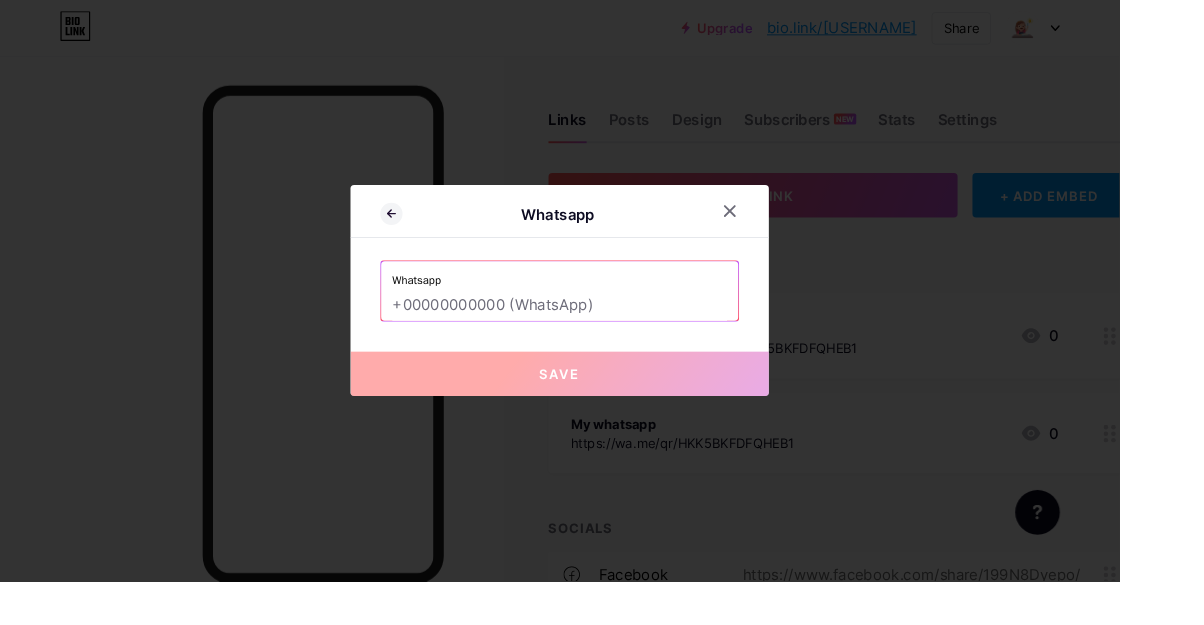 paste on "https://wa.me/qr/HKK5BKFDFQHEB1" 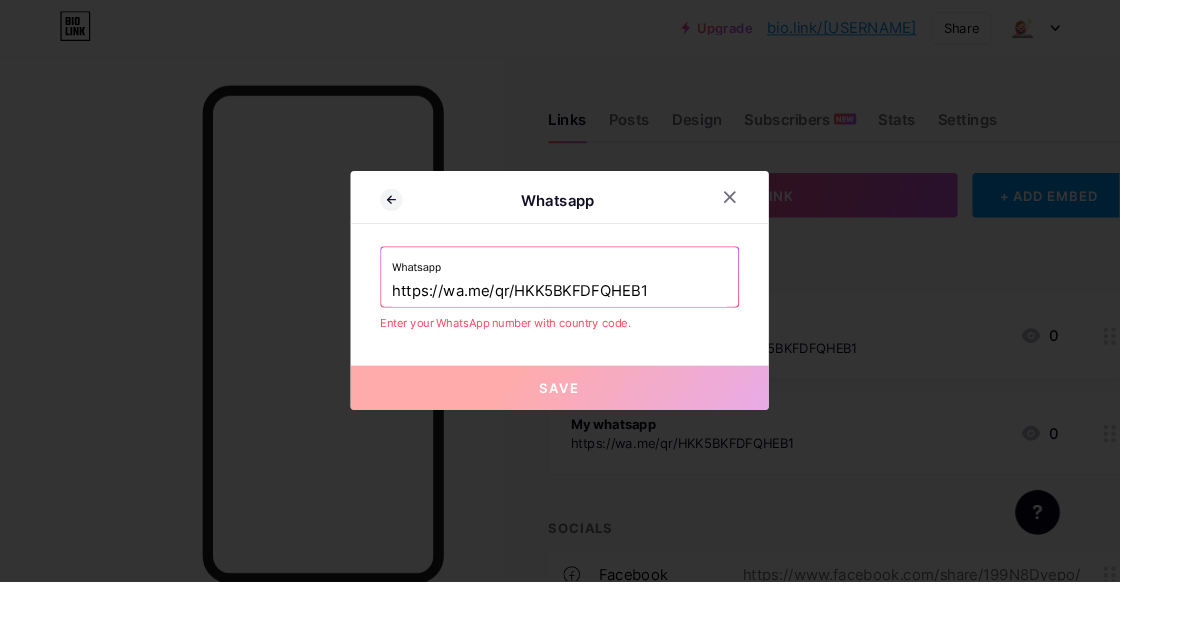 click on "https://wa.me/qr/HKK5BKFDFQHEB1" at bounding box center (602, 313) 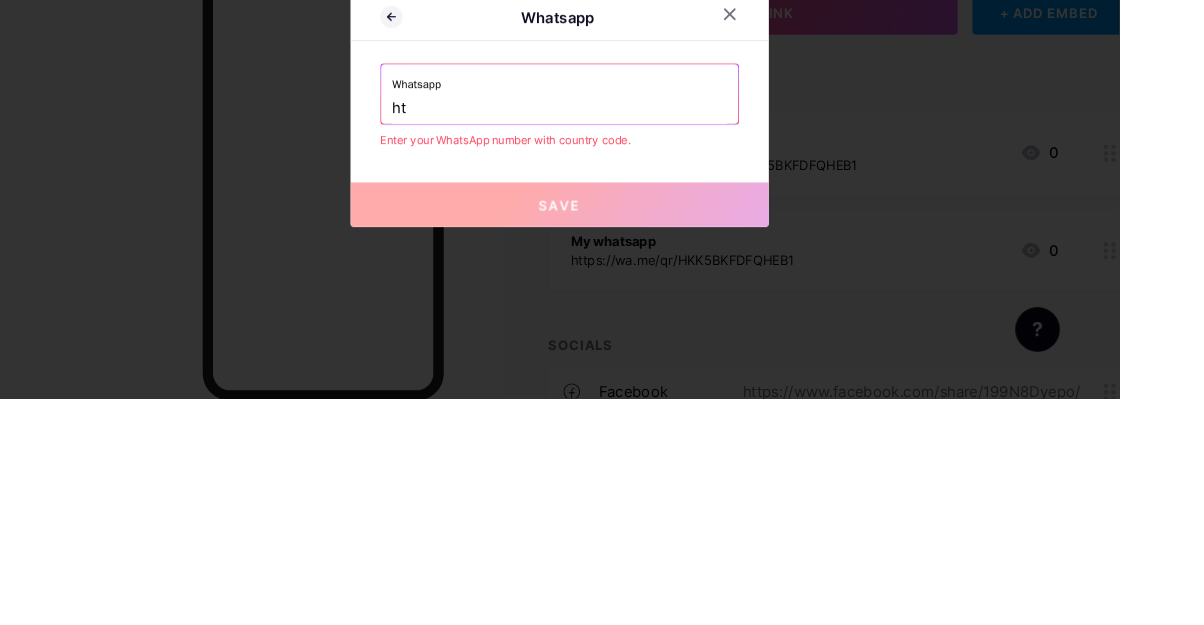 type on "h" 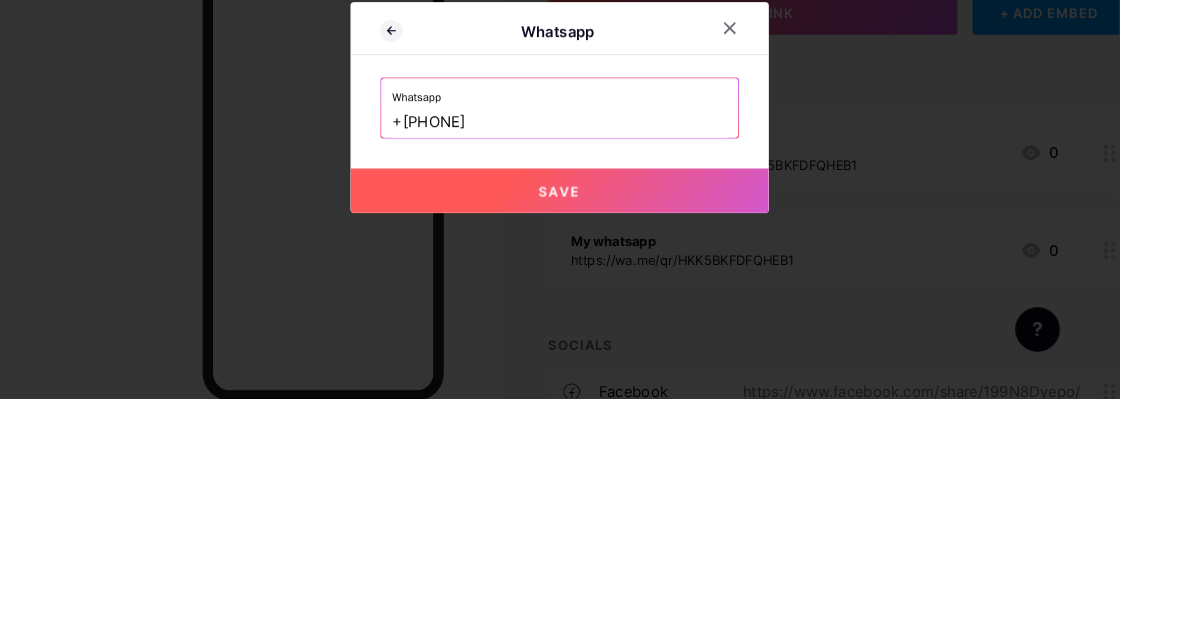 click on "Save" at bounding box center [602, 402] 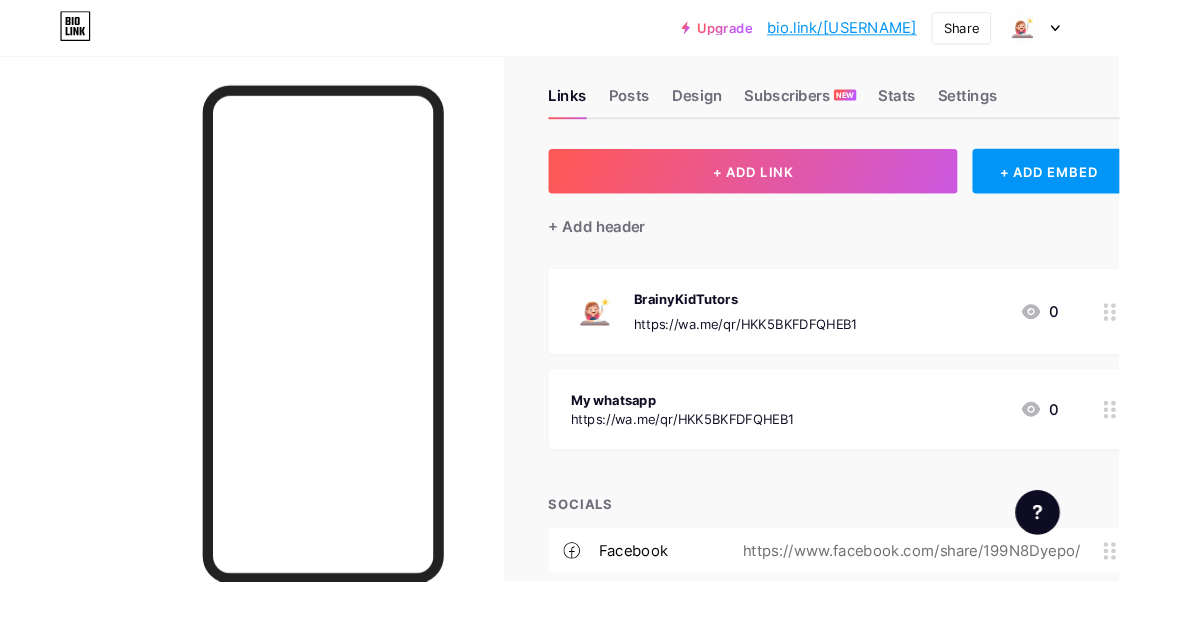 scroll, scrollTop: 0, scrollLeft: 0, axis: both 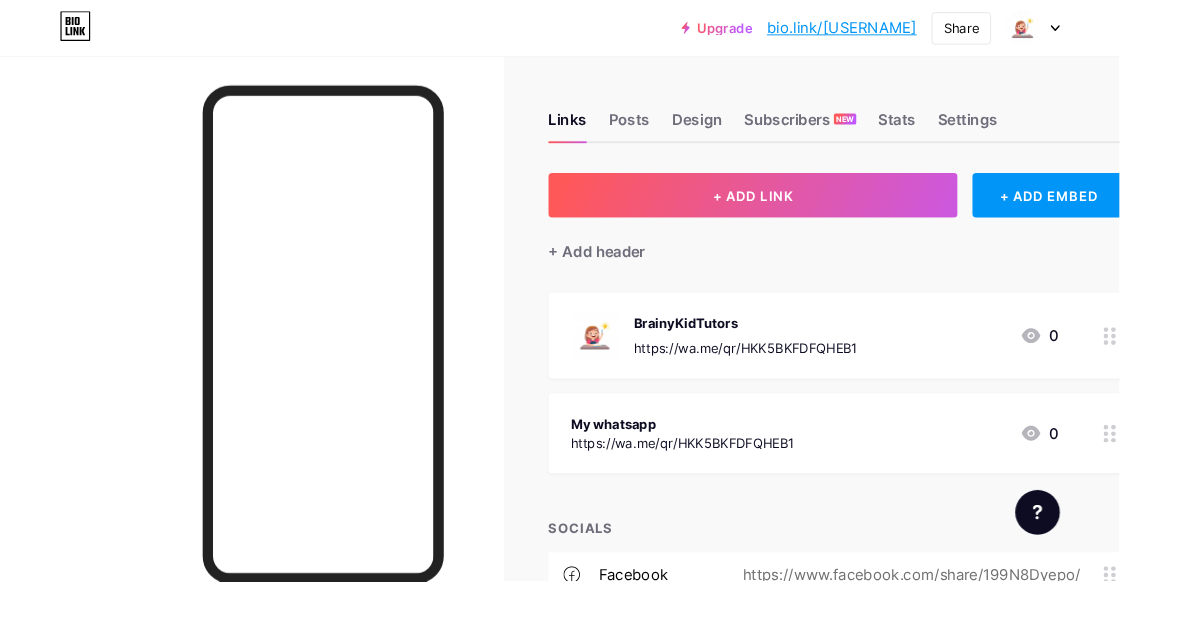 click on "Design" at bounding box center [750, 134] 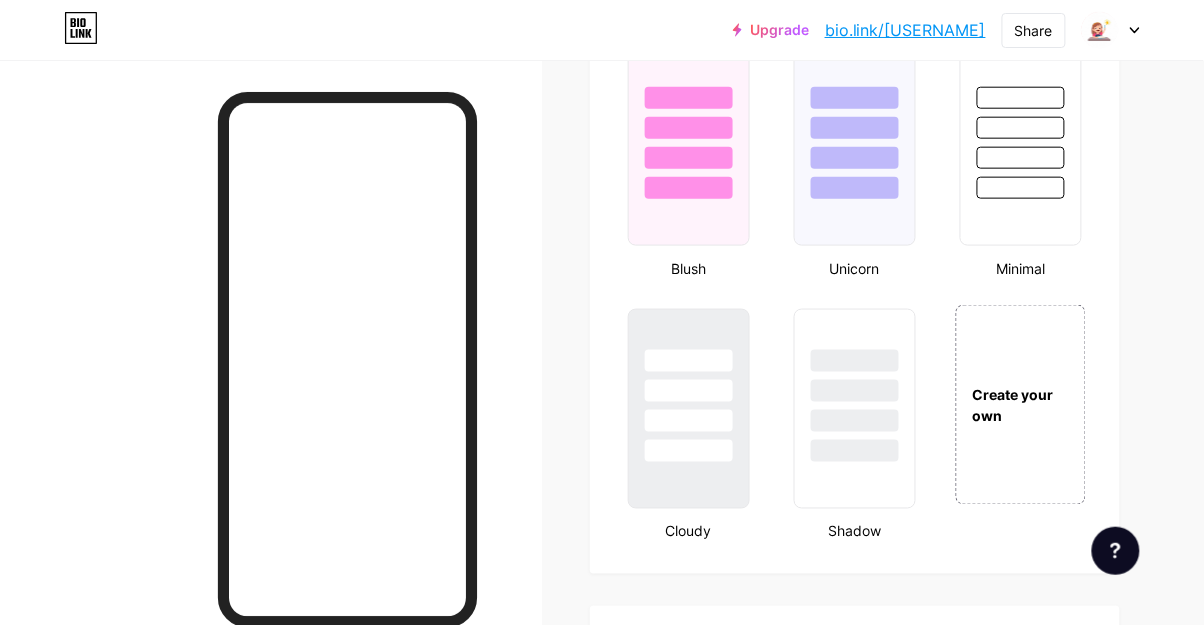 scroll, scrollTop: 2135, scrollLeft: 0, axis: vertical 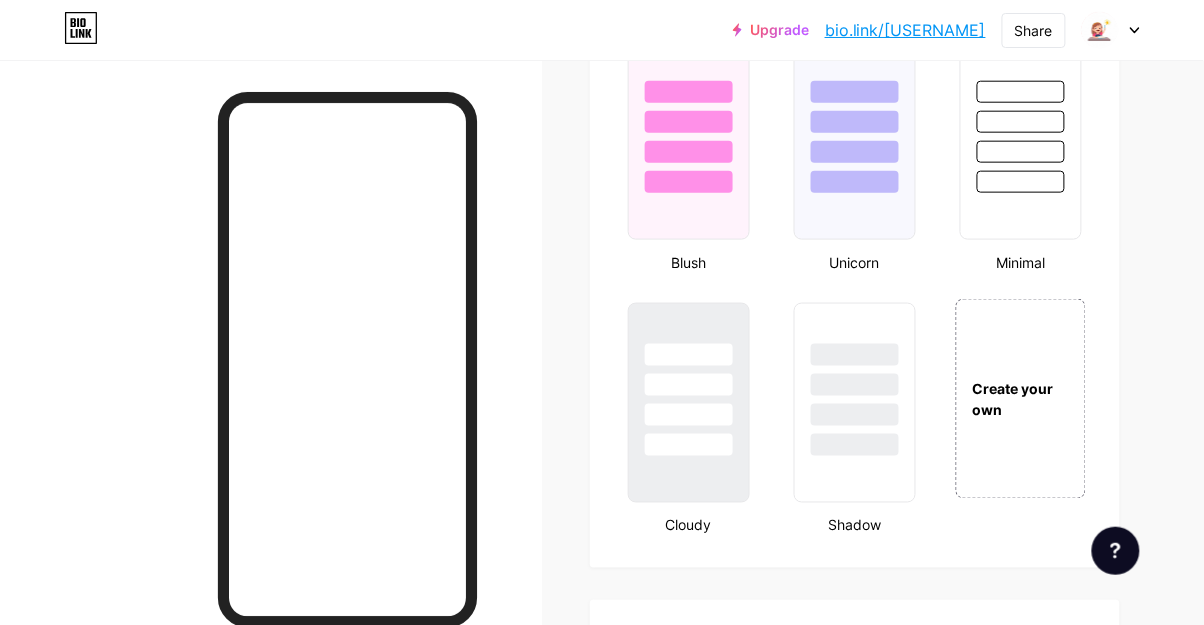 click at bounding box center [689, 445] 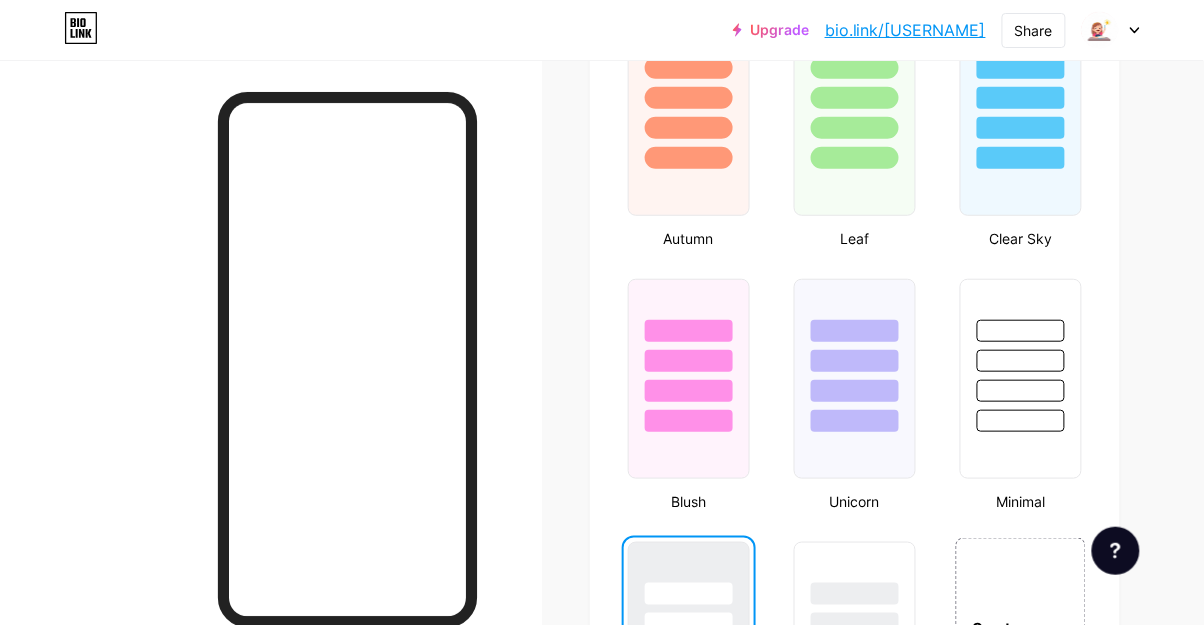 scroll, scrollTop: 1894, scrollLeft: 0, axis: vertical 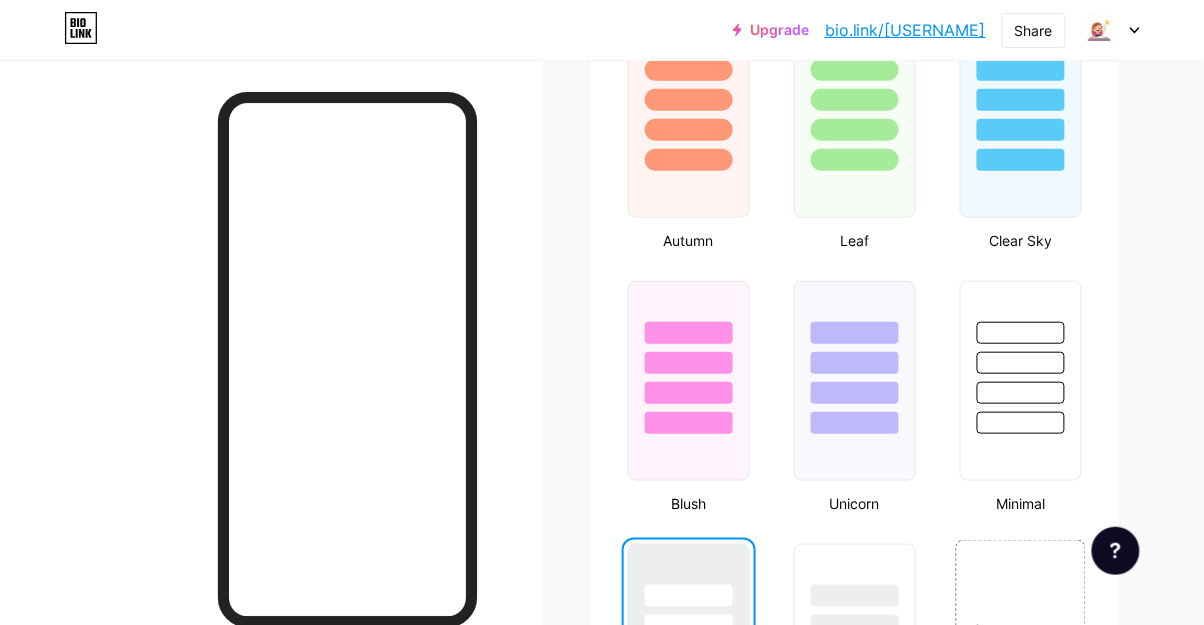 click at bounding box center (1021, 333) 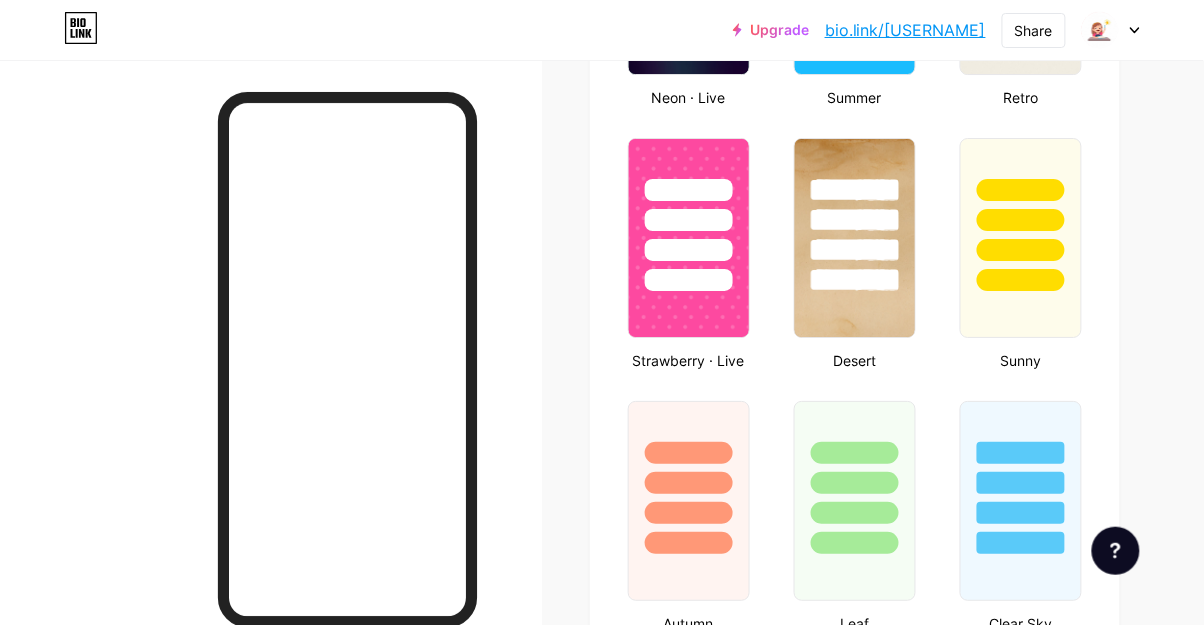 scroll, scrollTop: 1508, scrollLeft: 0, axis: vertical 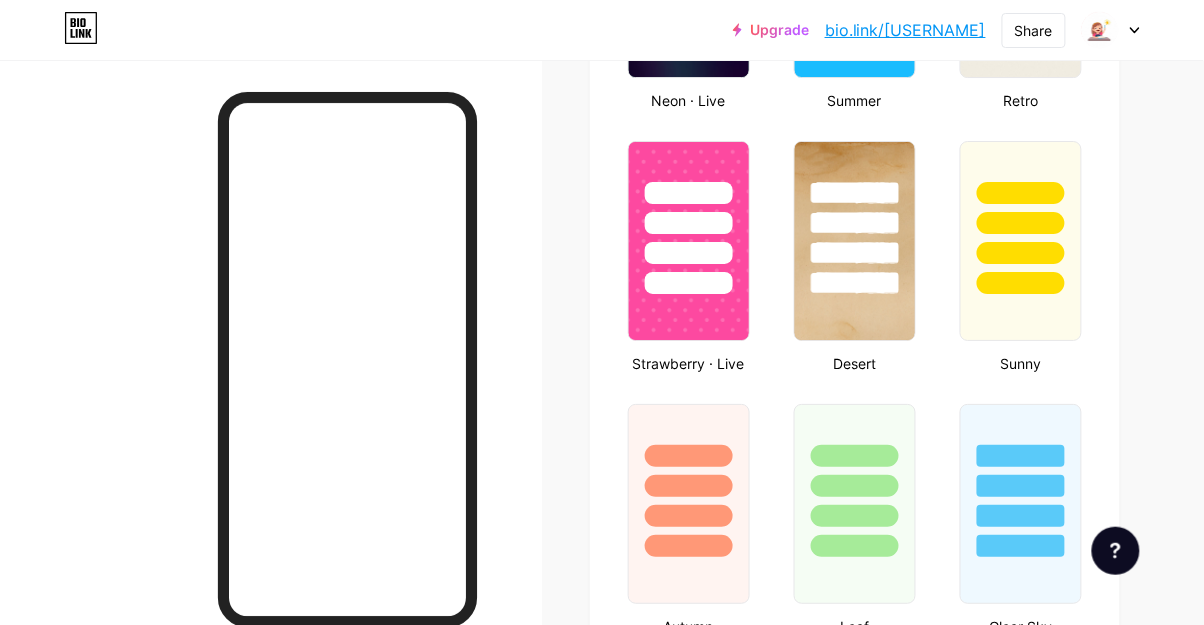 click at bounding box center [855, 241] 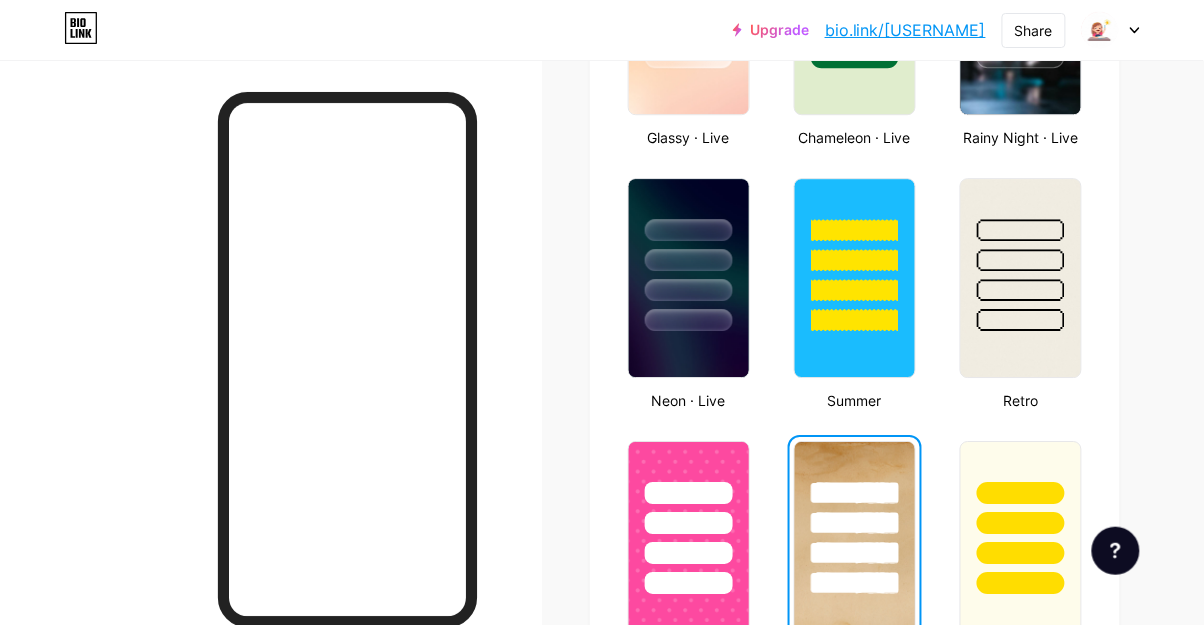 scroll, scrollTop: 1205, scrollLeft: 0, axis: vertical 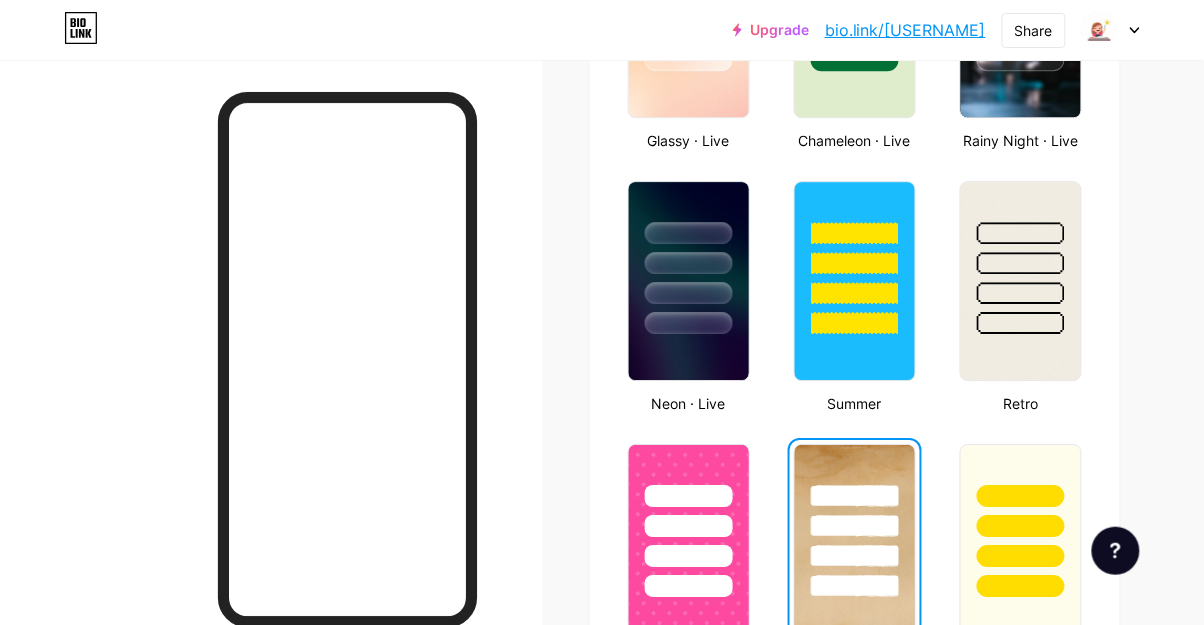 click at bounding box center (689, 323) 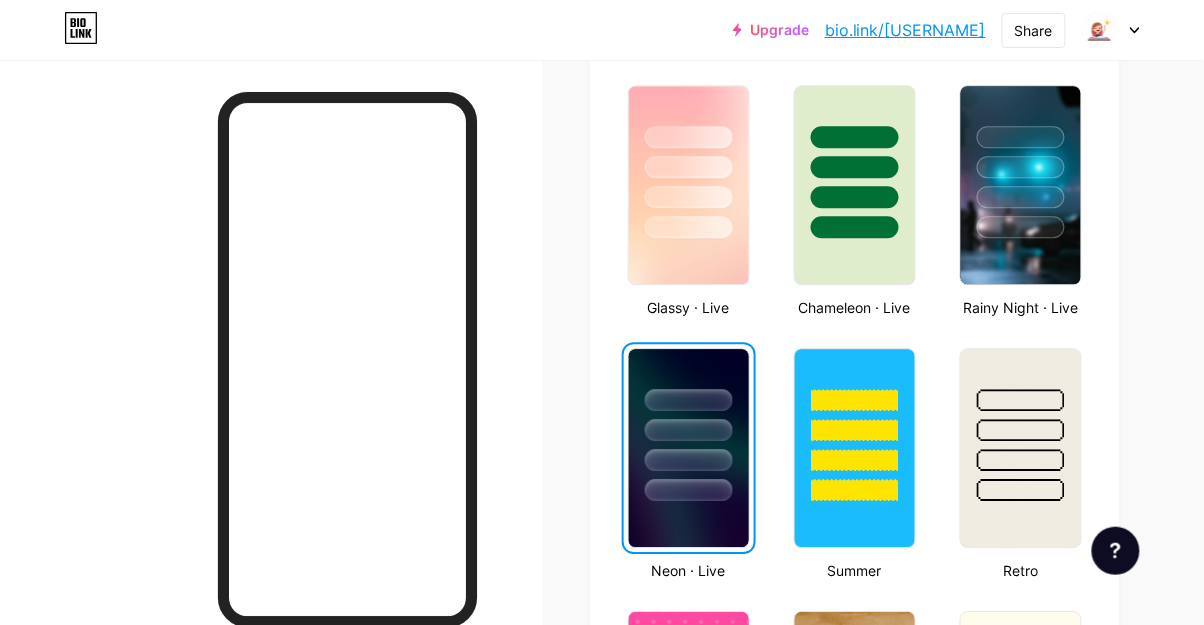 scroll, scrollTop: 1040, scrollLeft: 0, axis: vertical 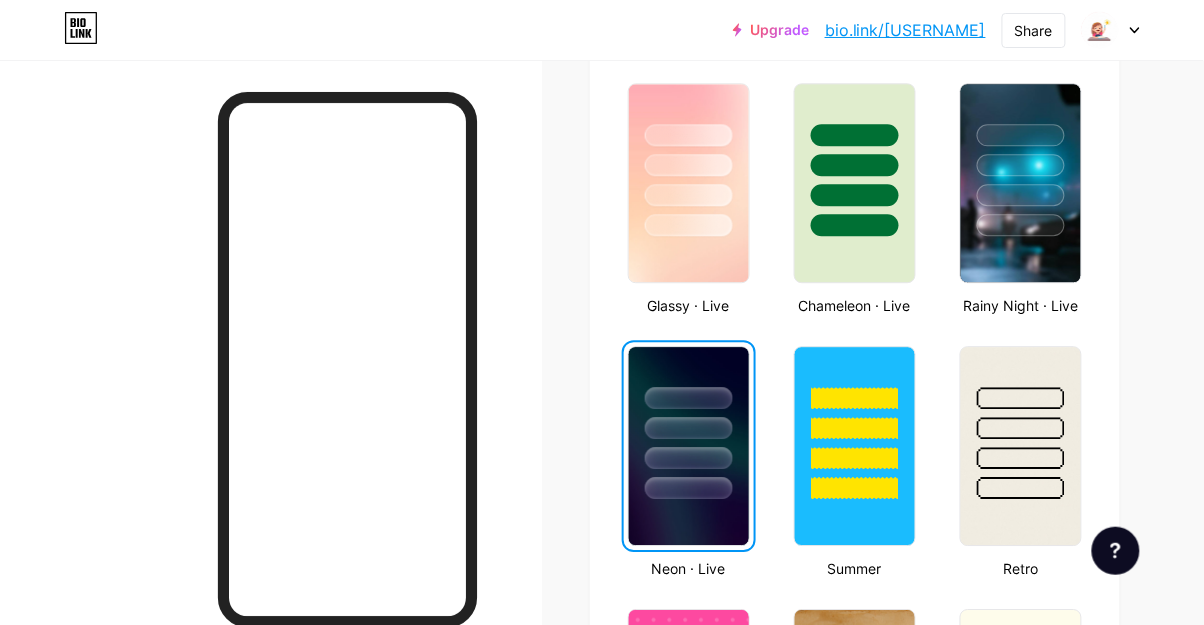 click at bounding box center (1021, 423) 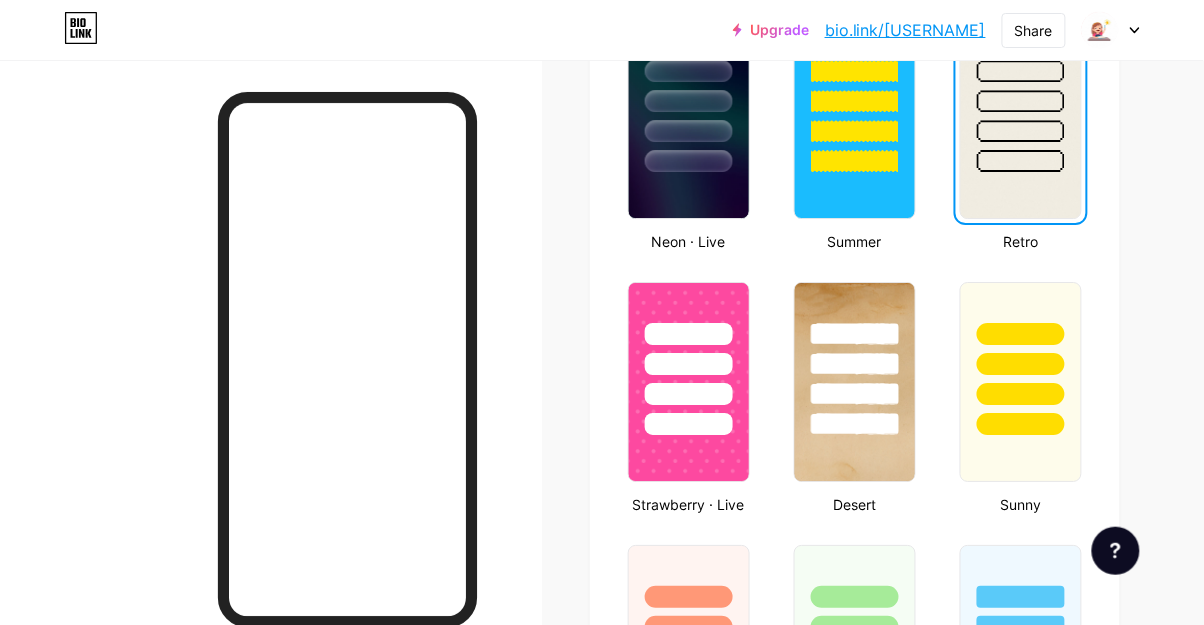 scroll, scrollTop: 1382, scrollLeft: 0, axis: vertical 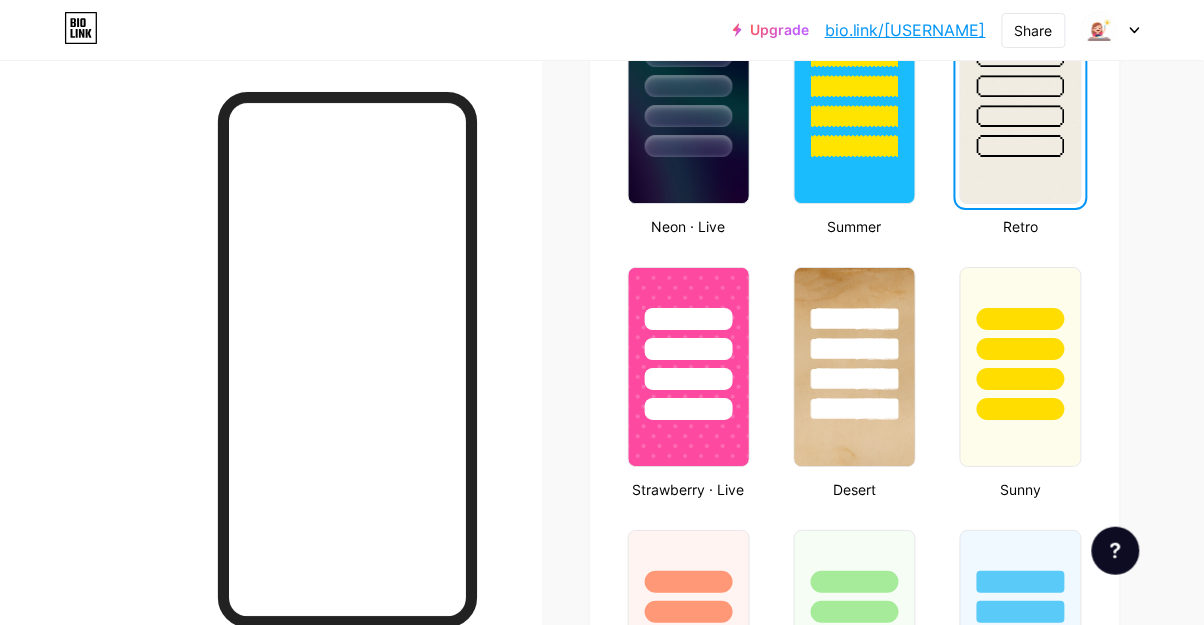 click at bounding box center [855, 409] 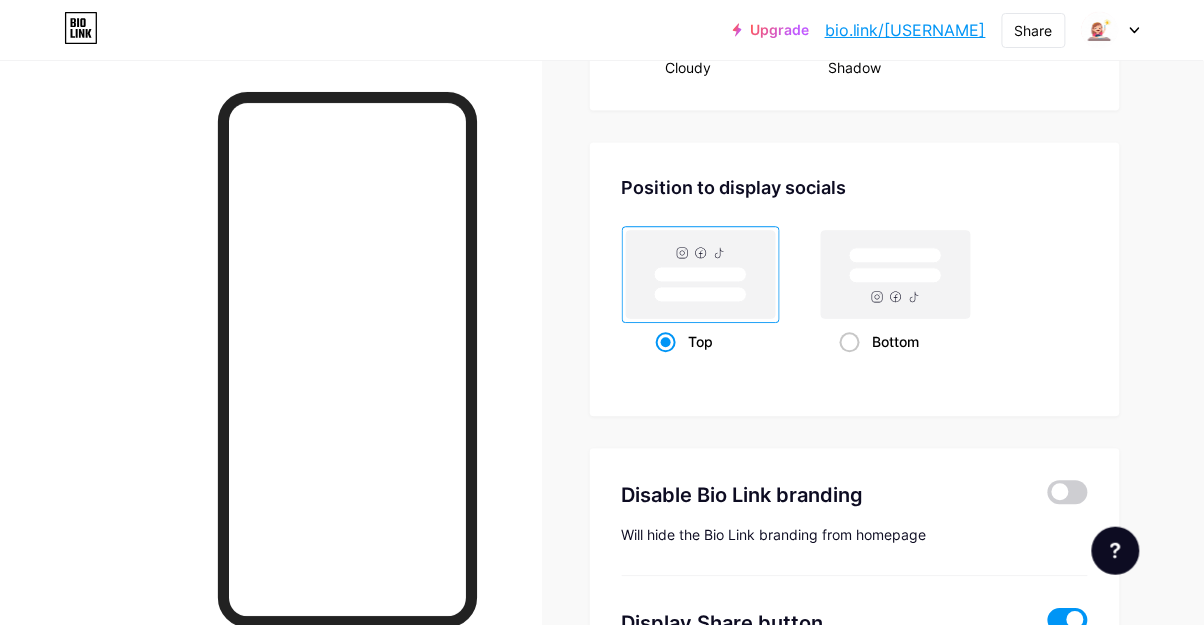 scroll, scrollTop: 2595, scrollLeft: 0, axis: vertical 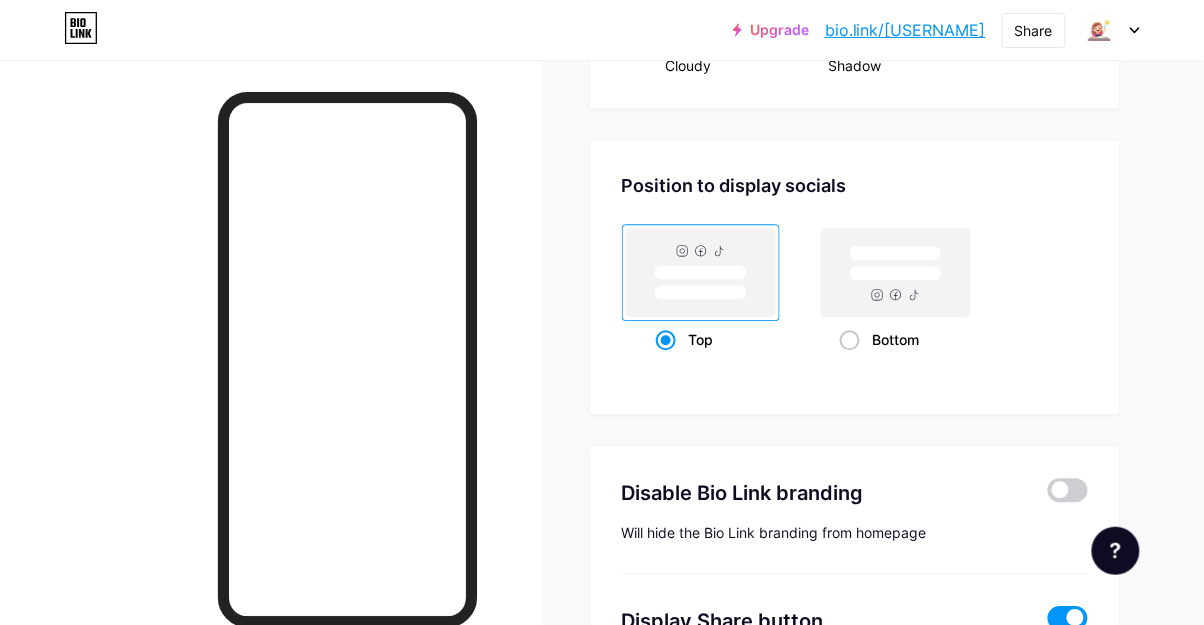 click 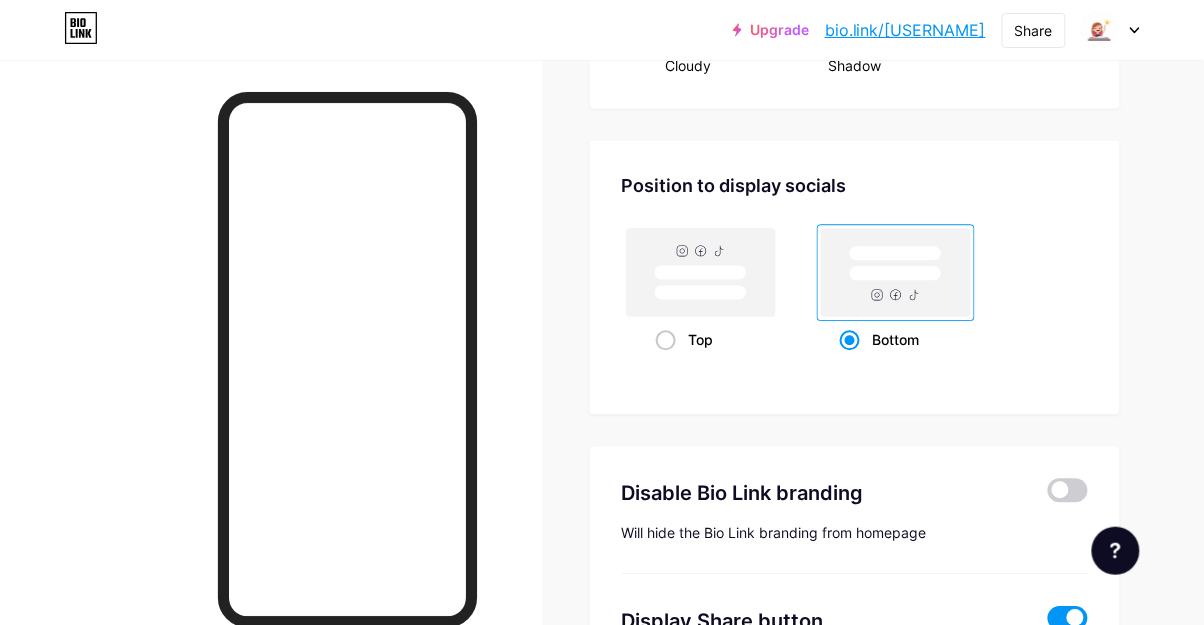 click 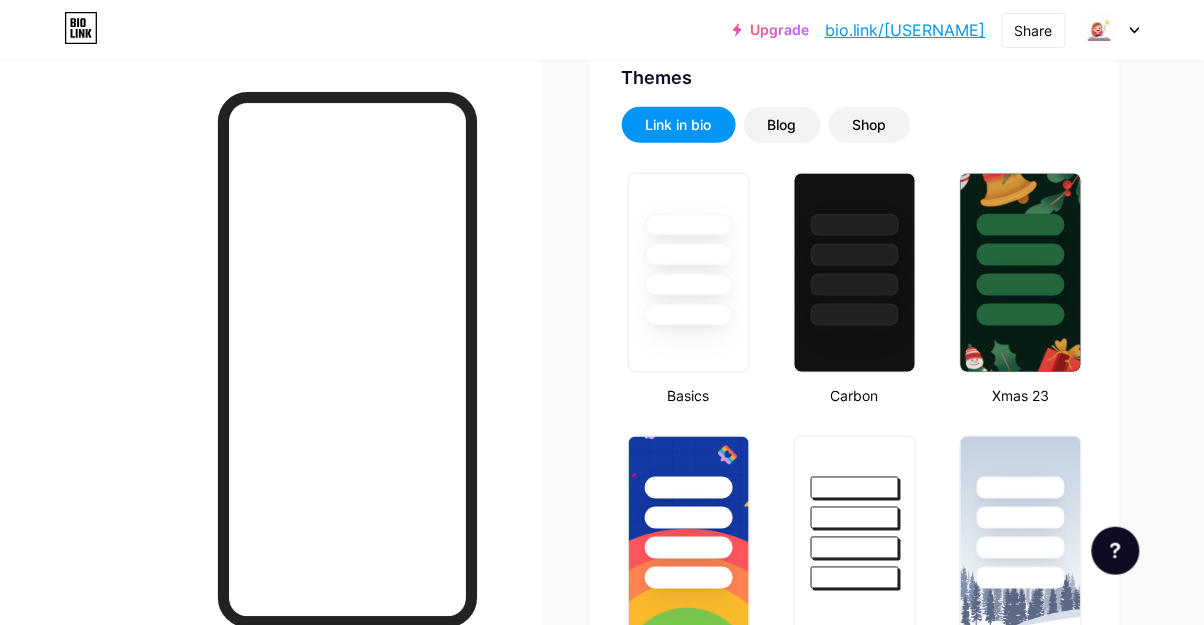 scroll, scrollTop: 423, scrollLeft: 0, axis: vertical 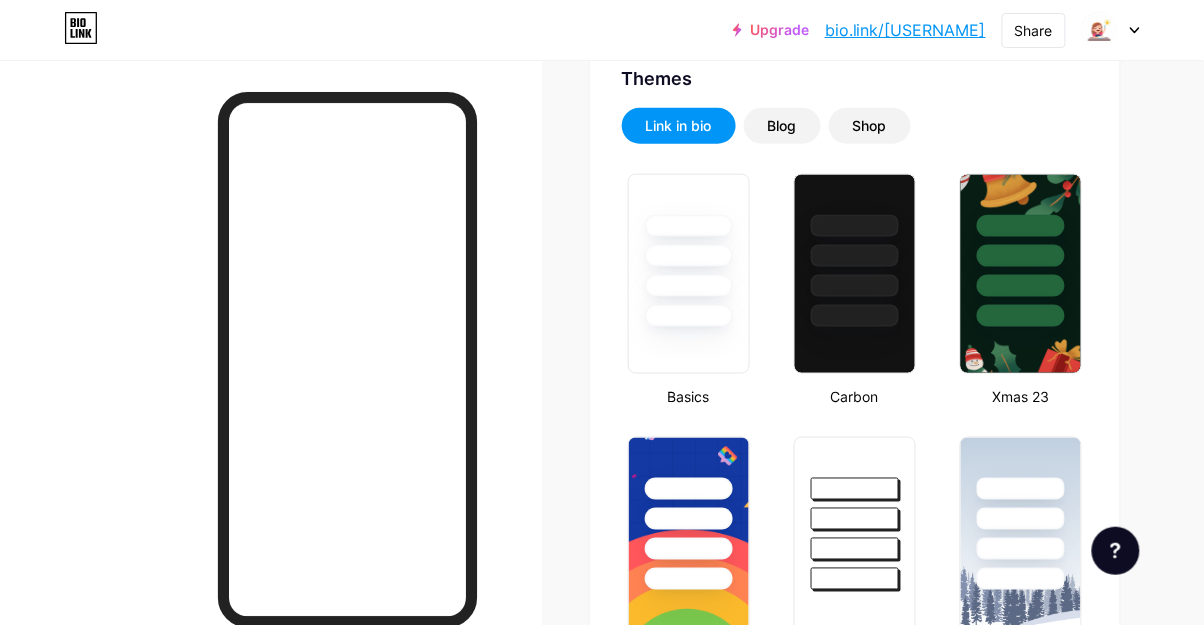 click on "Blog" at bounding box center [782, 126] 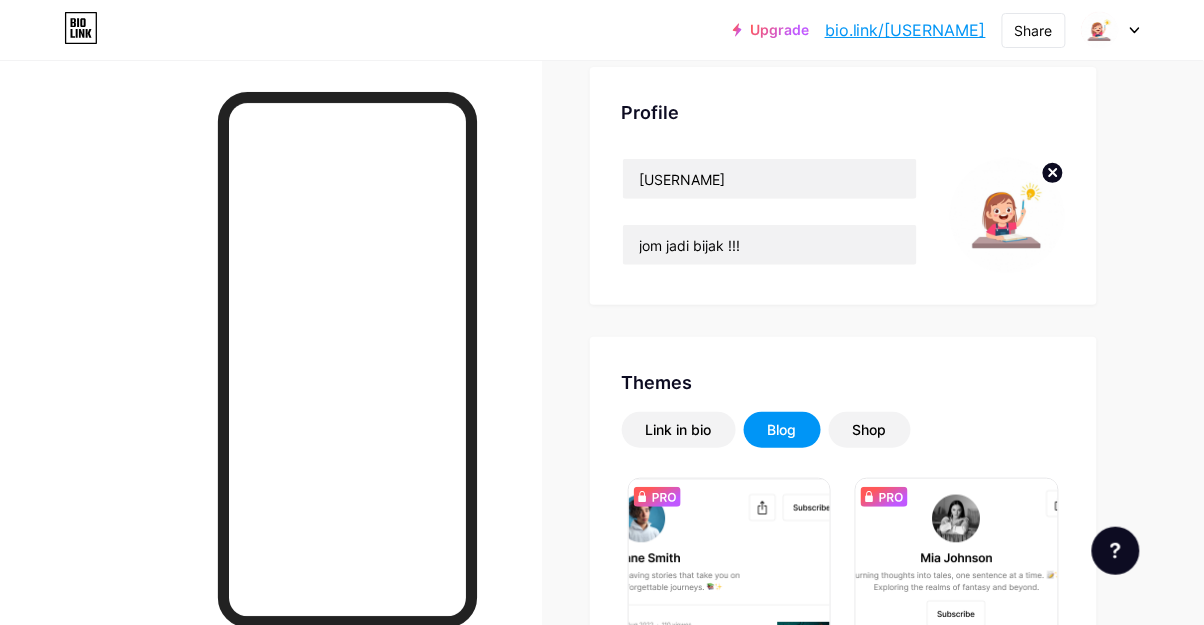 scroll, scrollTop: 0, scrollLeft: 0, axis: both 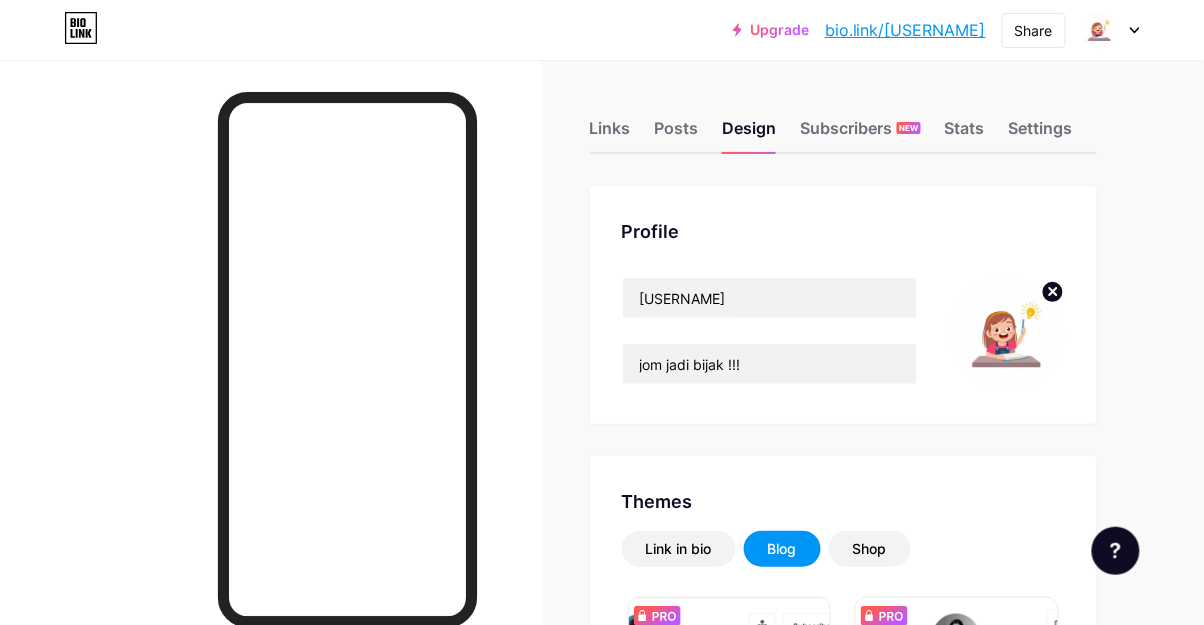 click on "Shop" at bounding box center (870, 549) 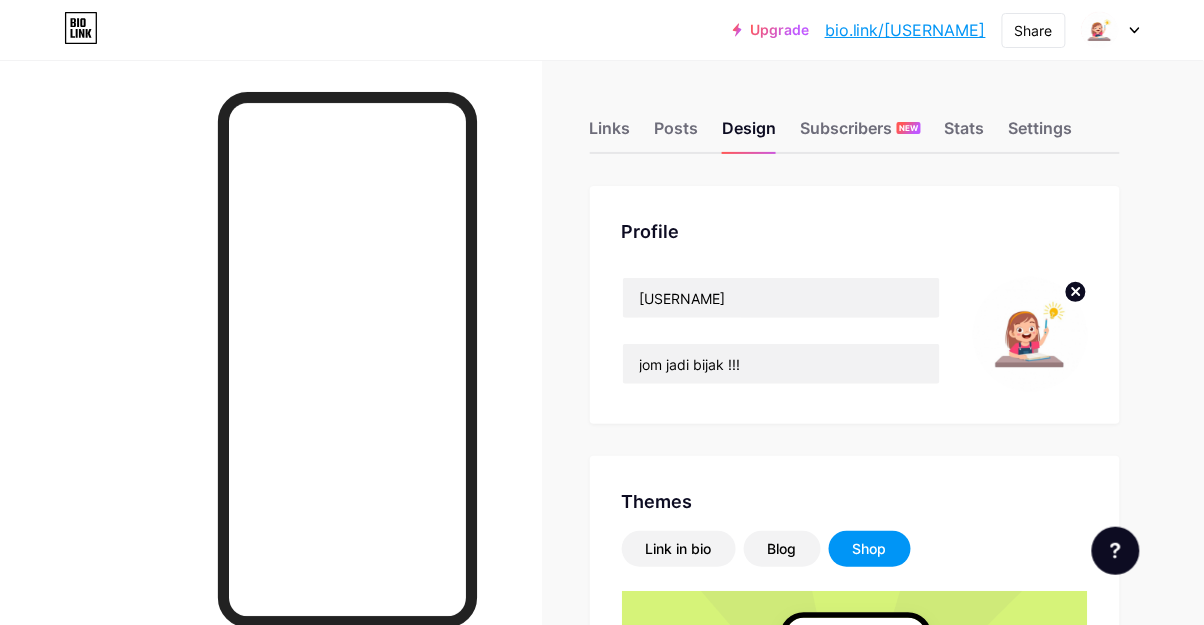 click on "Shop" at bounding box center [870, 549] 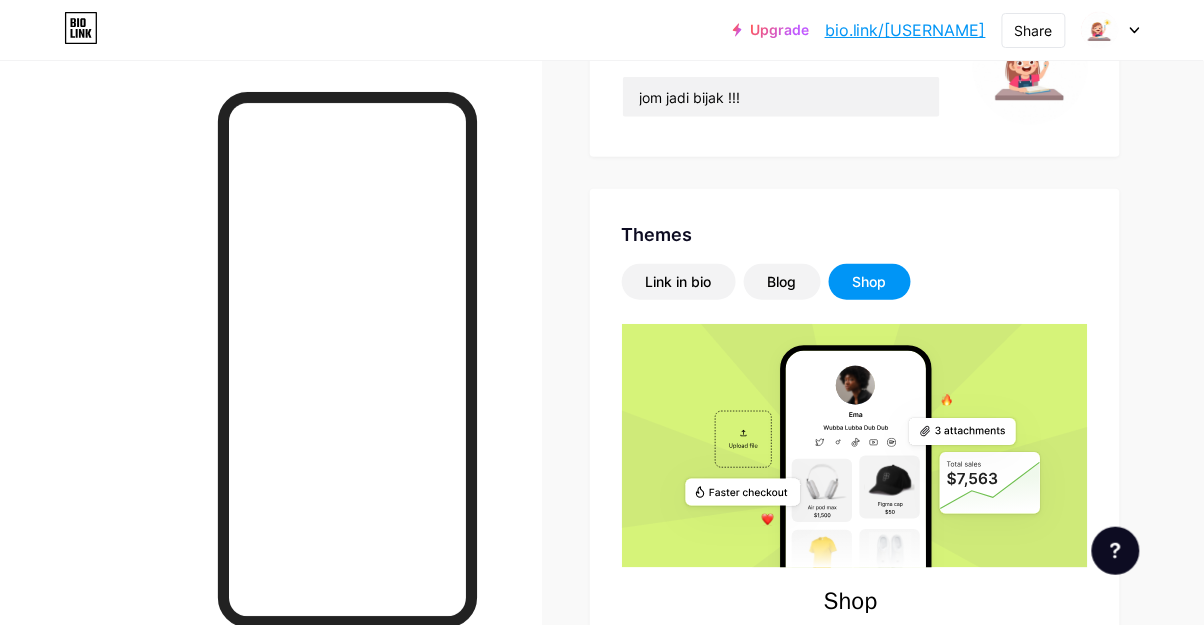scroll, scrollTop: 0, scrollLeft: 0, axis: both 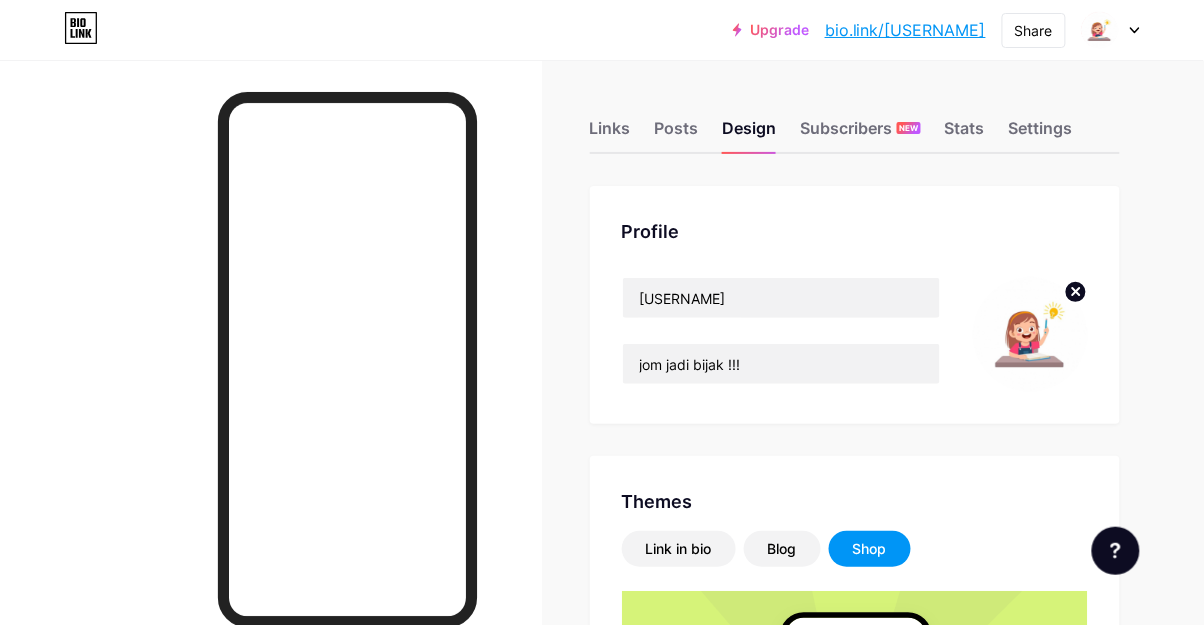 click on "Link in bio" at bounding box center [679, 549] 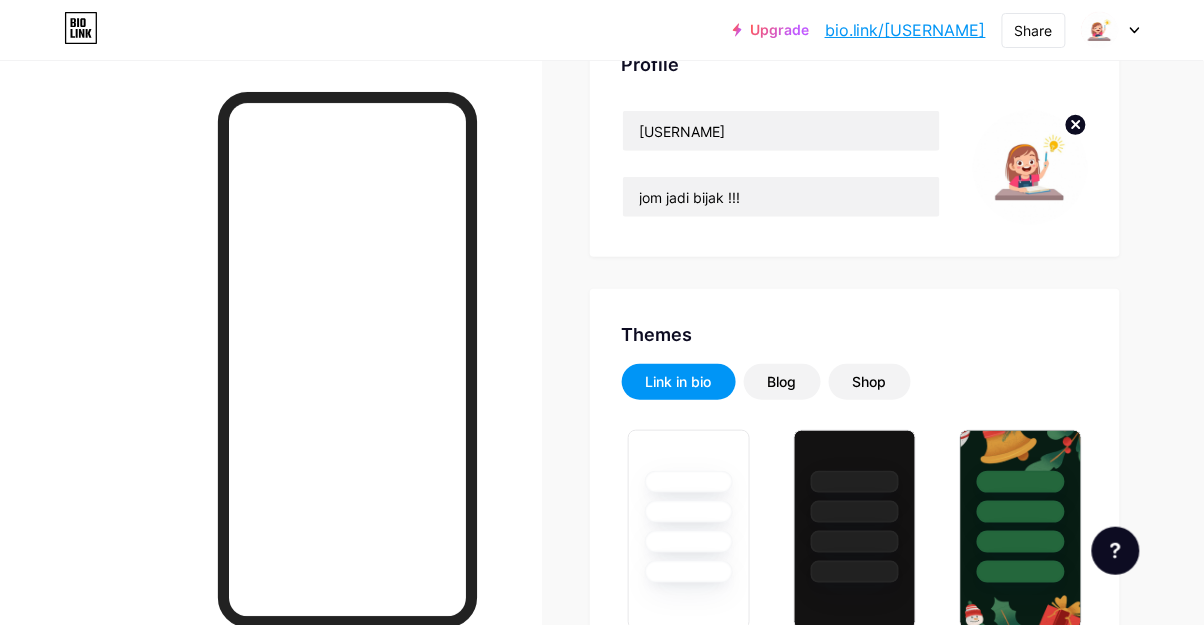 scroll, scrollTop: 0, scrollLeft: 0, axis: both 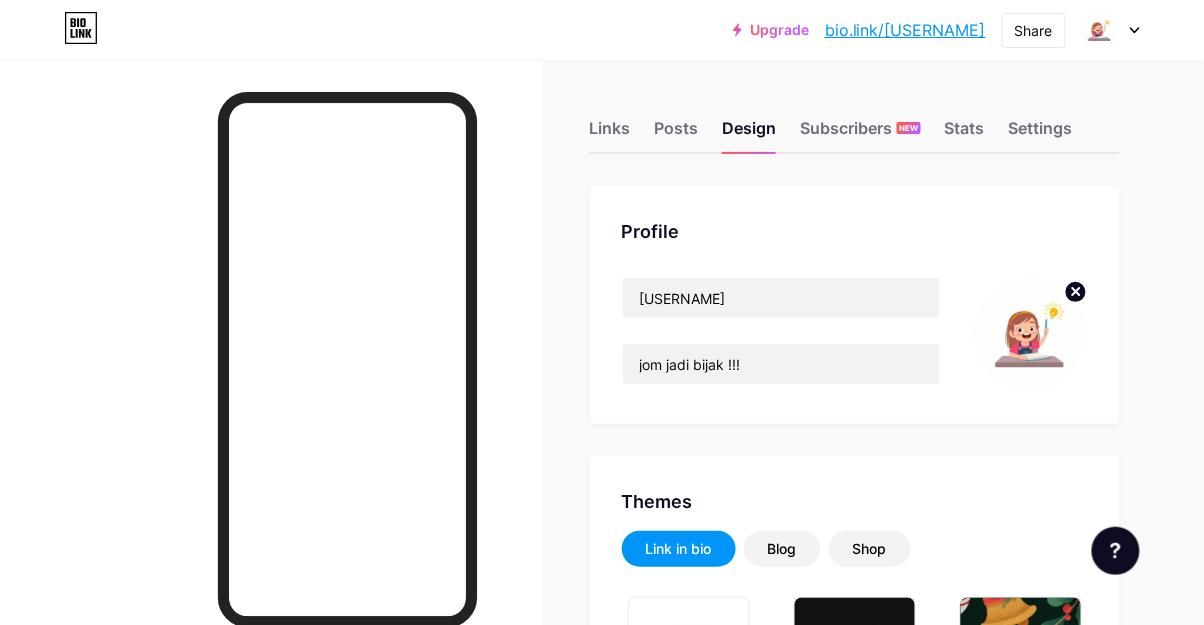 click on "Stats" at bounding box center [965, 134] 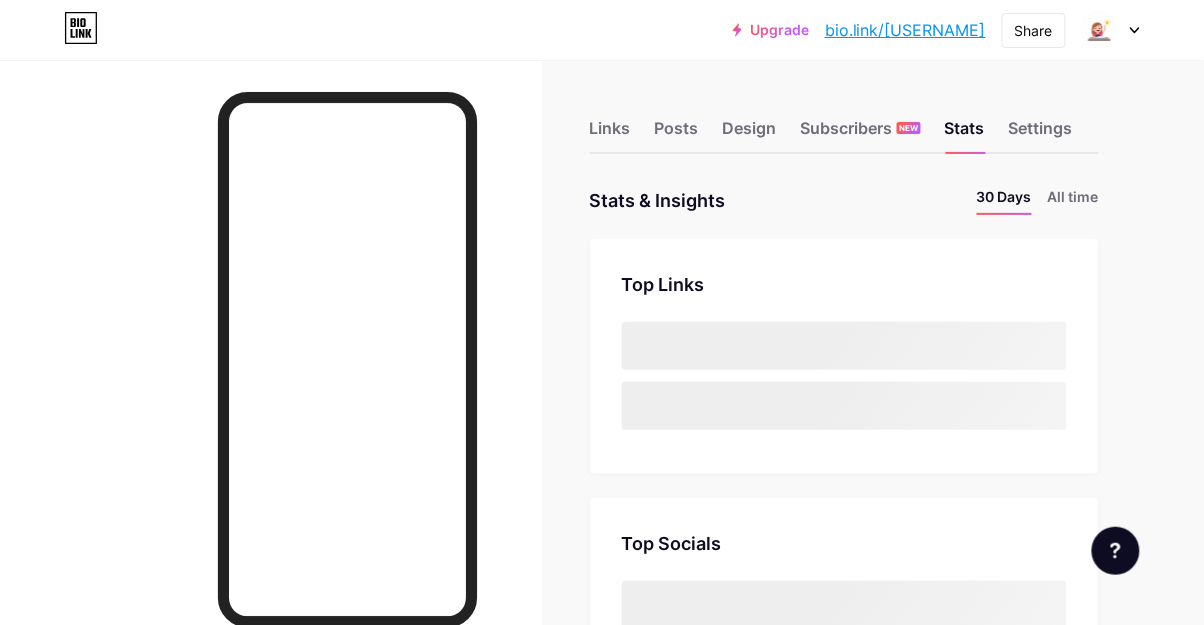 scroll, scrollTop: 999375, scrollLeft: 998795, axis: both 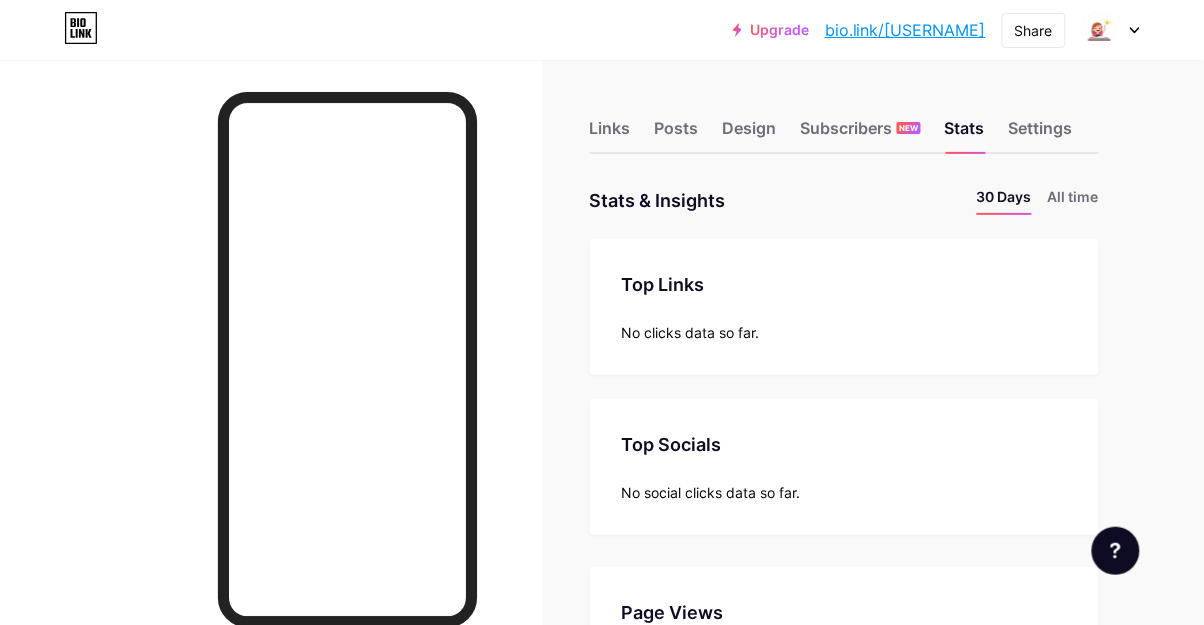 click on "Settings" at bounding box center [1041, 134] 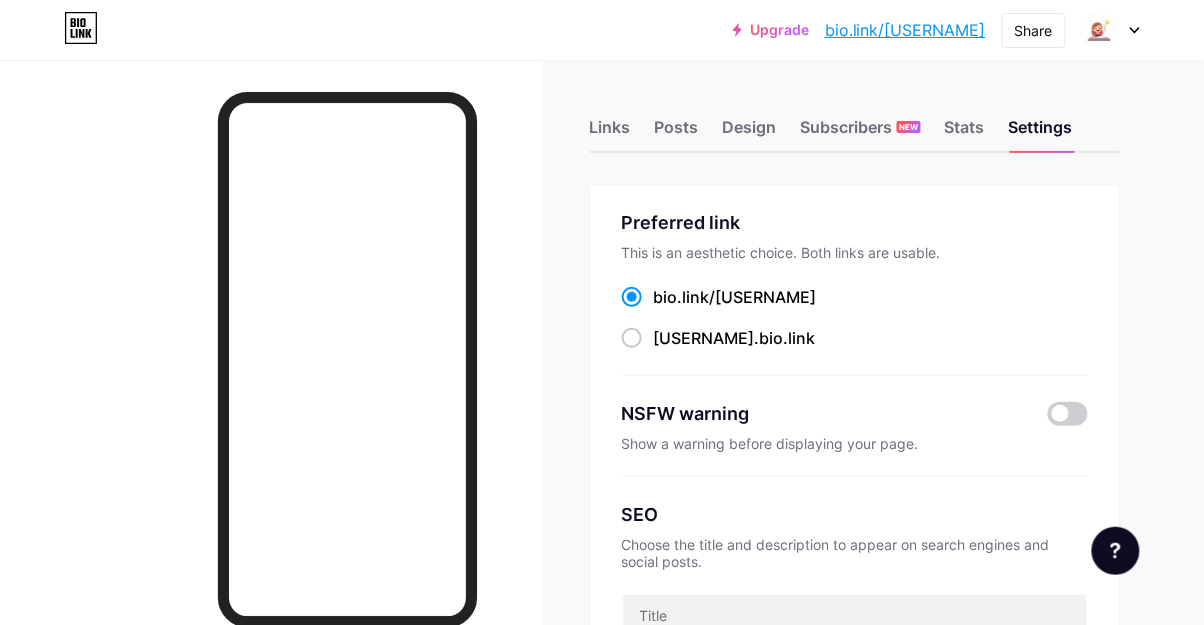 scroll, scrollTop: 0, scrollLeft: 0, axis: both 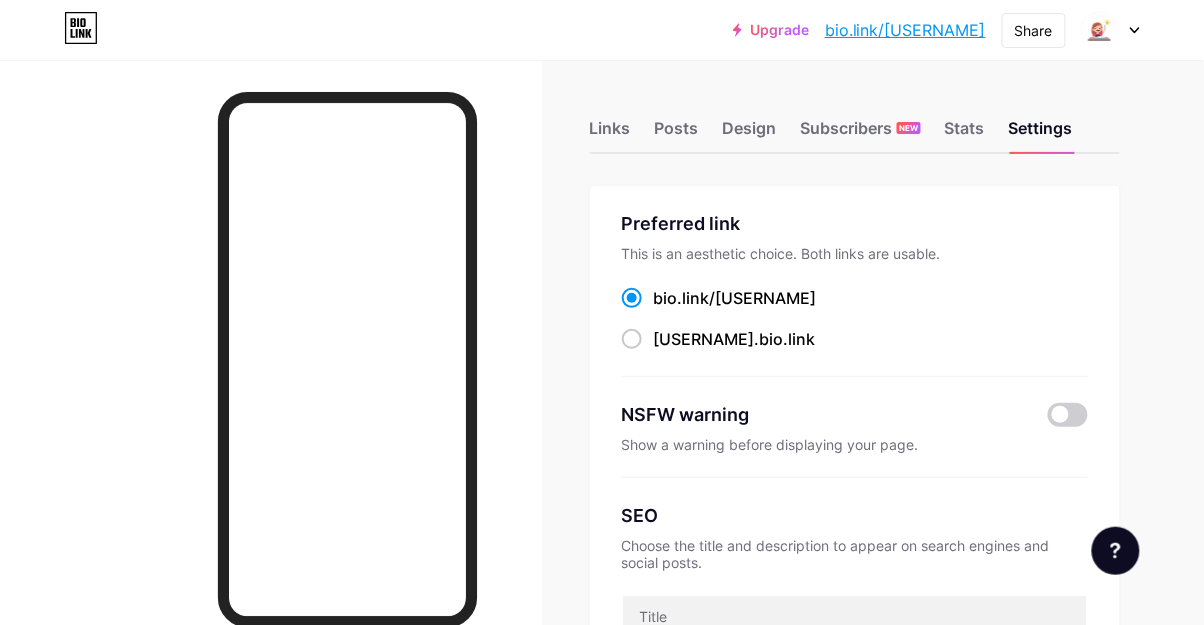 click on "Design" at bounding box center [750, 134] 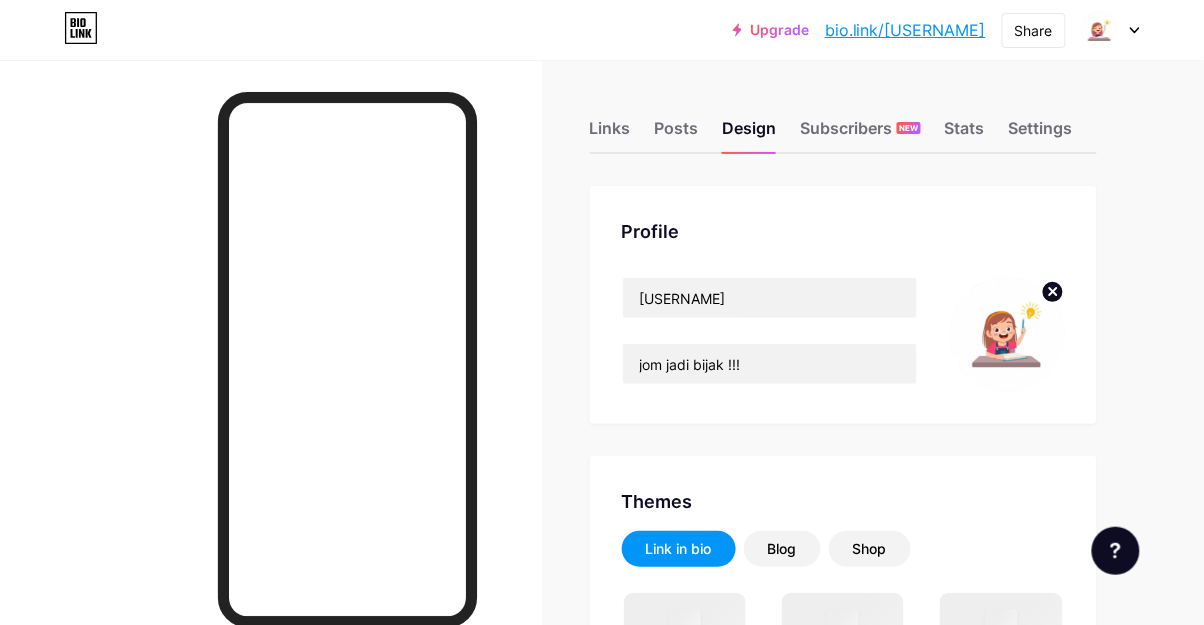 click on "Links" at bounding box center [610, 134] 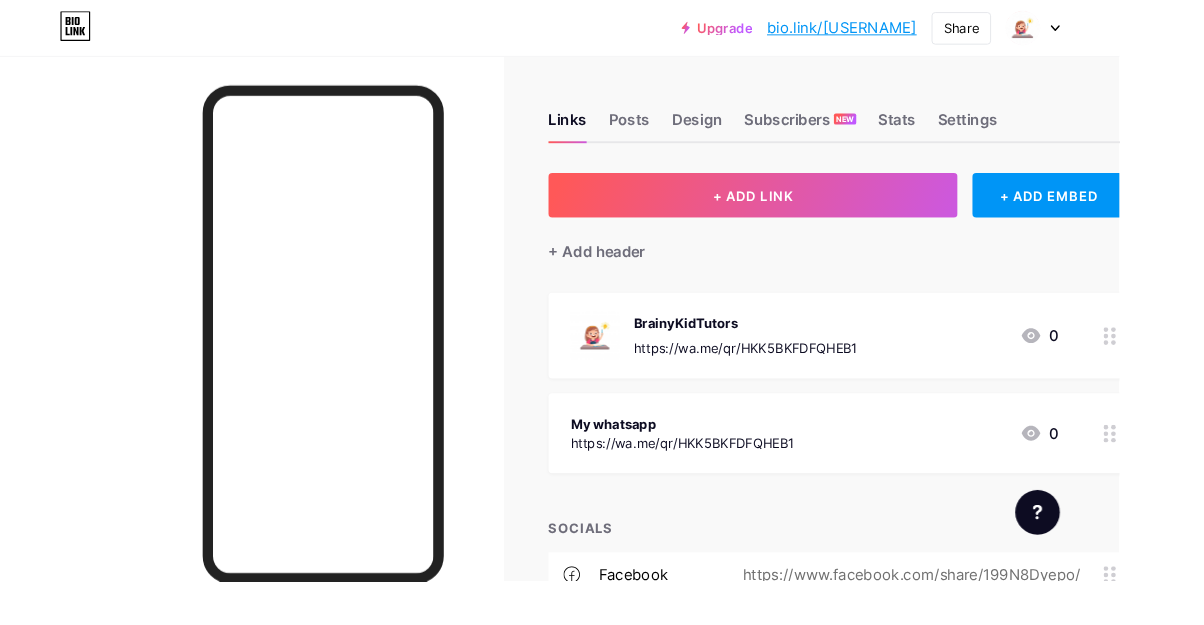 click on "Posts" at bounding box center [677, 134] 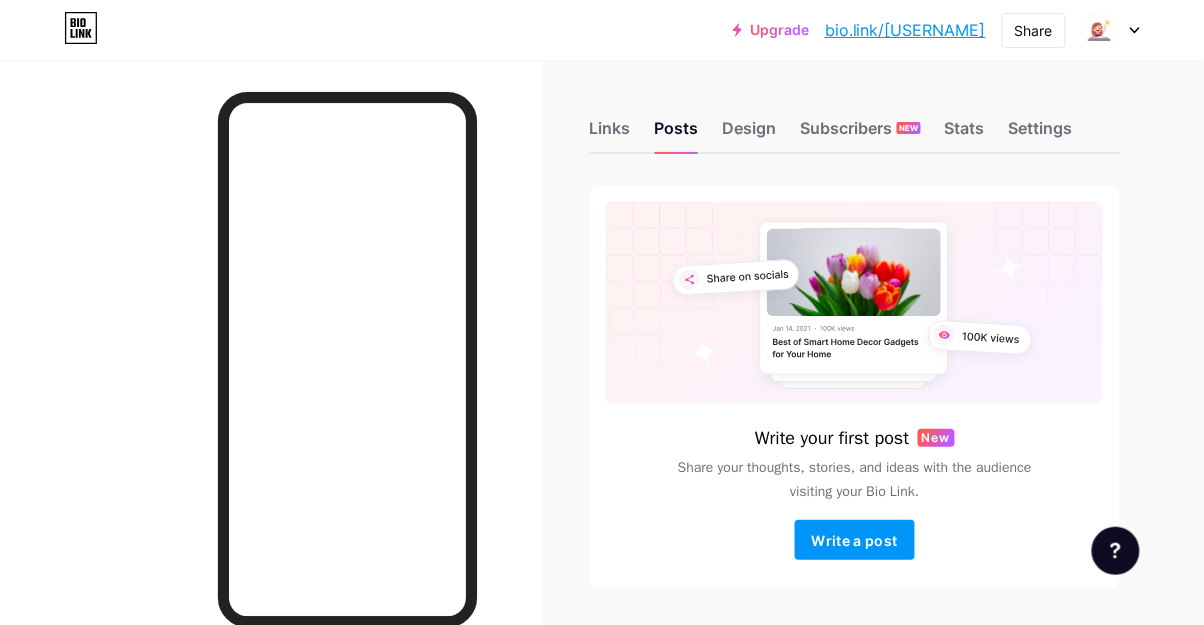 click on "Design" at bounding box center (750, 134) 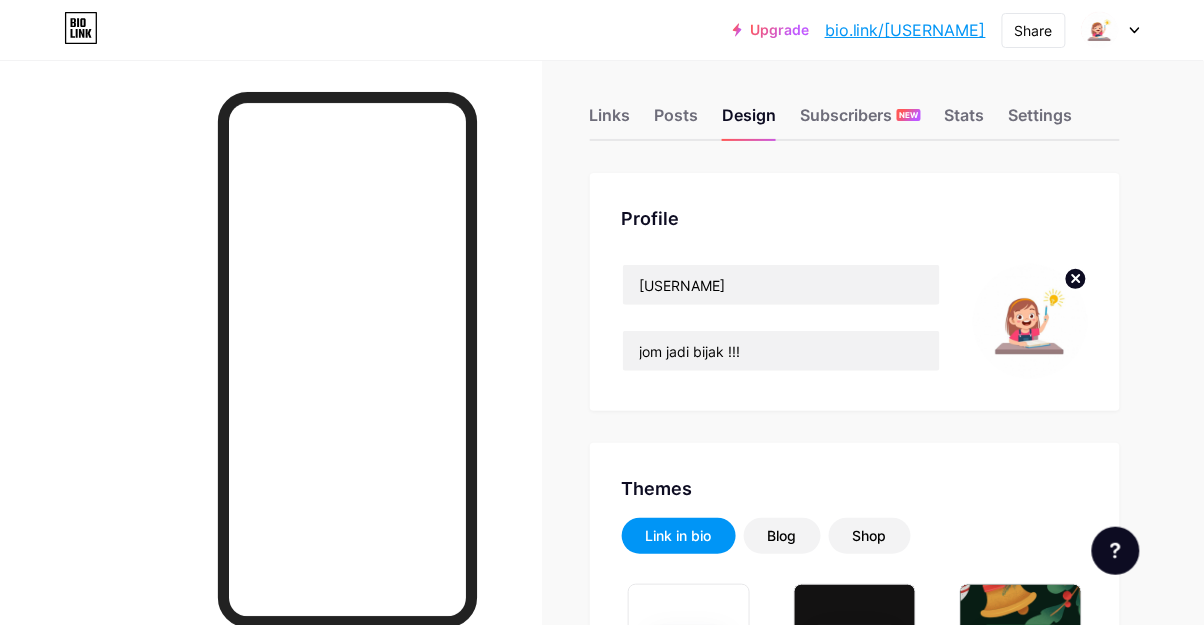 scroll, scrollTop: 9, scrollLeft: 0, axis: vertical 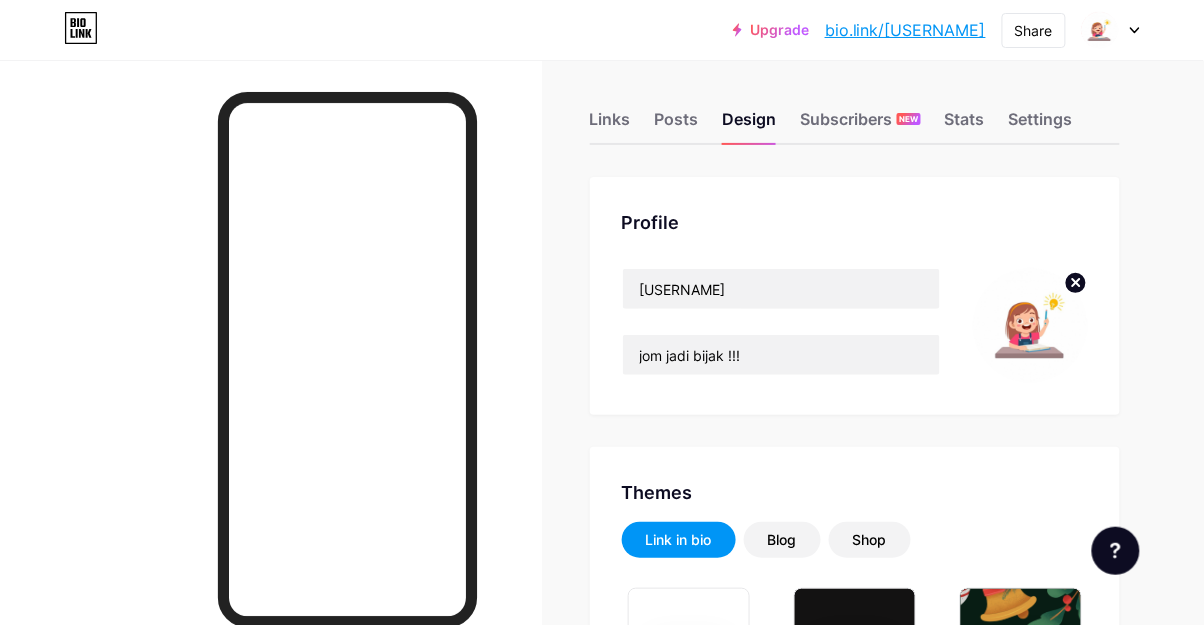 click 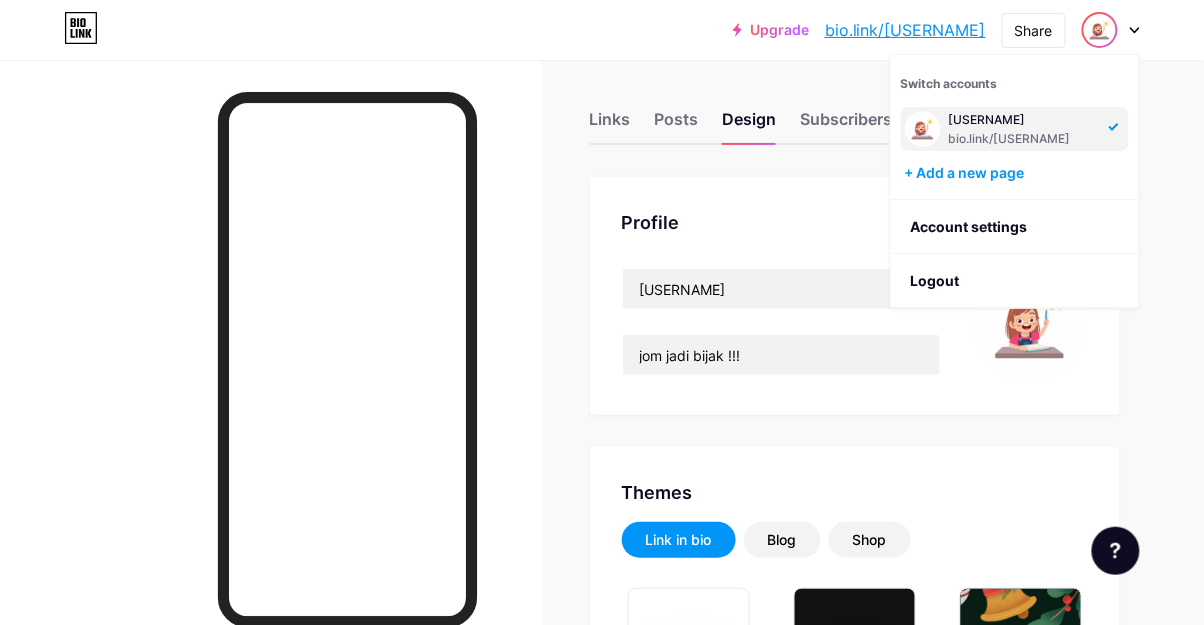 click on "Profile   [USERNAME]     jom jadi bijak !!!                   Themes   Link in bio   Blog   Shop       Basics       Carbon       Xmas 23       Pride       Glitch       Winter · Live       Glassy · Live       Chameleon · Live       Rainy Night · Live       Neon · Live       Summer       Retro       Strawberry · Live       Desert       Sunny       Autumn       Leaf       Clear Sky       Blush       Unicorn       Minimal       Cloudy       Shadow     Create your own           Changes saved       Position to display socials                 Top                     Bottom
Disable Bio Link branding
Will hide the Bio Link branding from homepage     Display Share button
Enables social sharing options on your page including a QR code.   Changes saved           Feature requests             Help center         Contact support" at bounding box center [602, 1719] 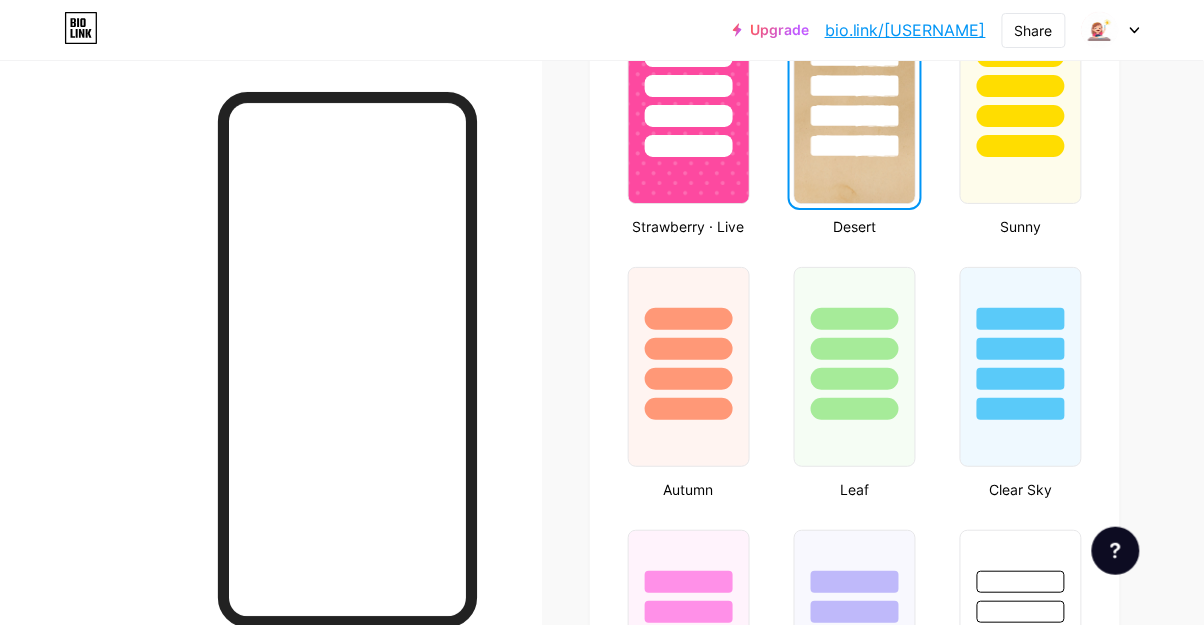 scroll, scrollTop: 1647, scrollLeft: 0, axis: vertical 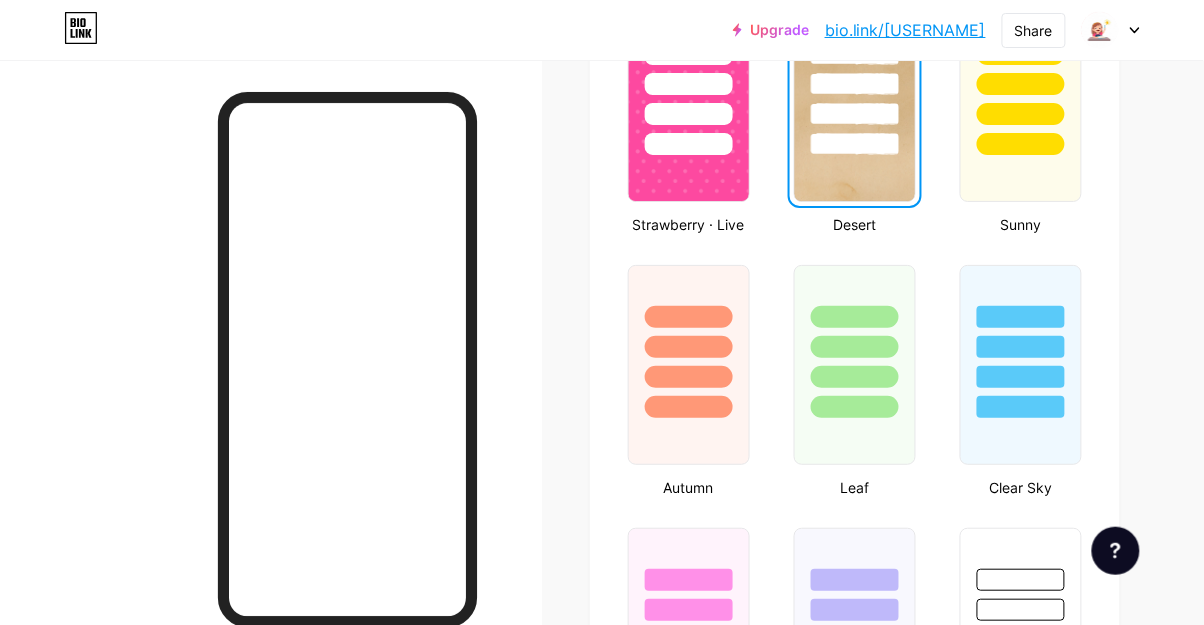 click at bounding box center [689, 342] 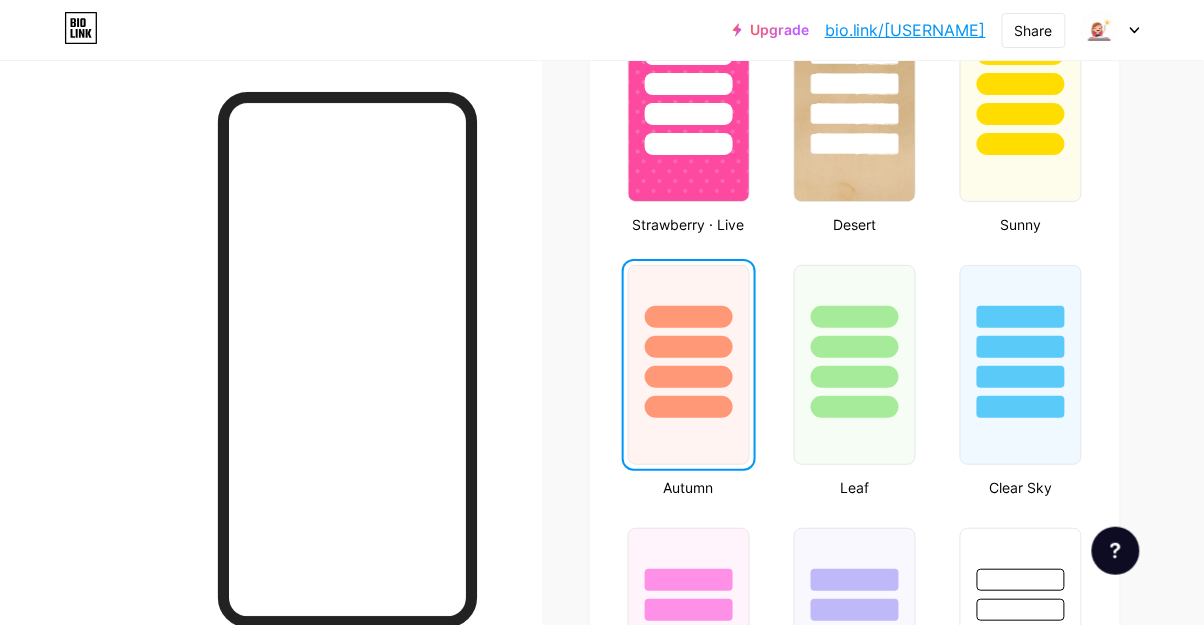 click at bounding box center [855, 102] 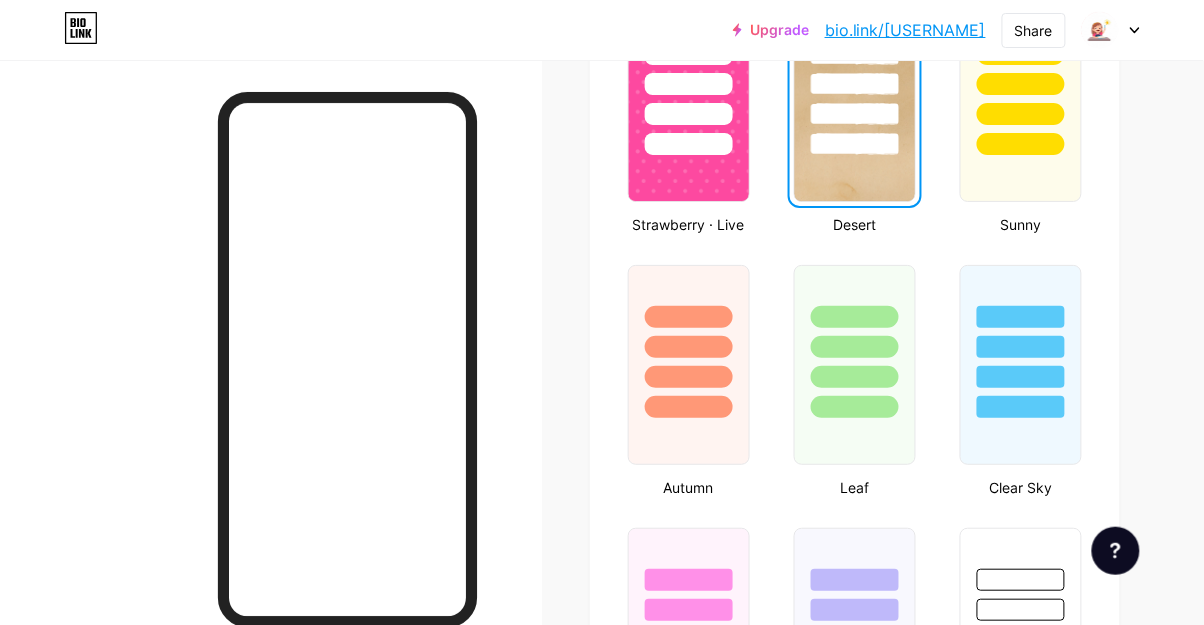 click at bounding box center (855, 144) 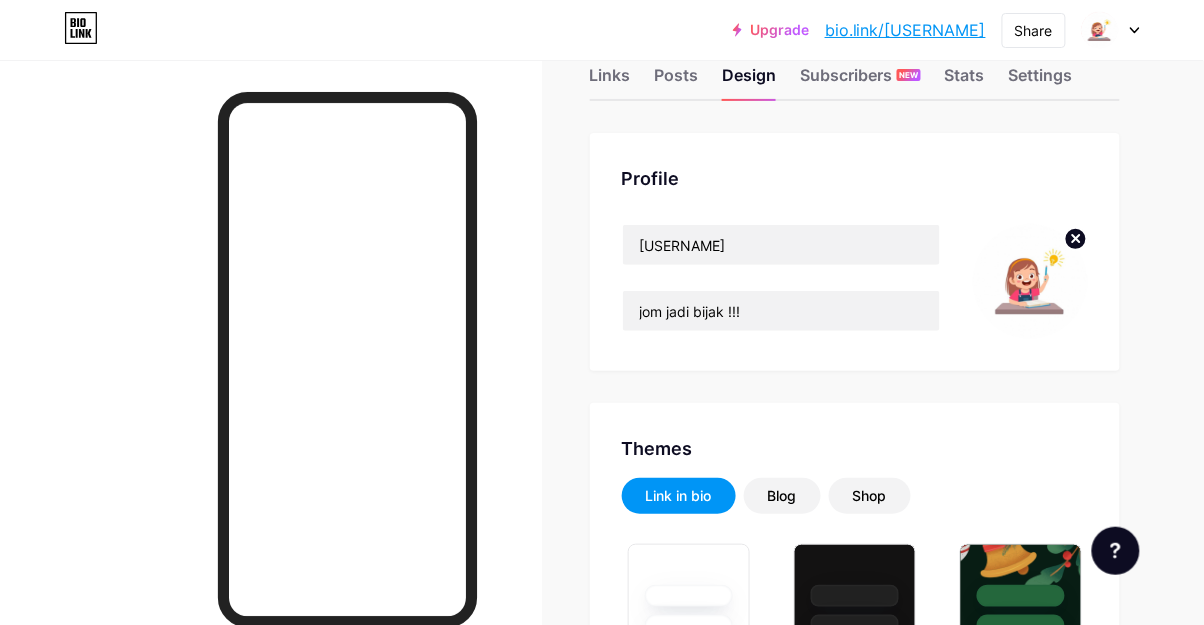 scroll, scrollTop: 0, scrollLeft: 0, axis: both 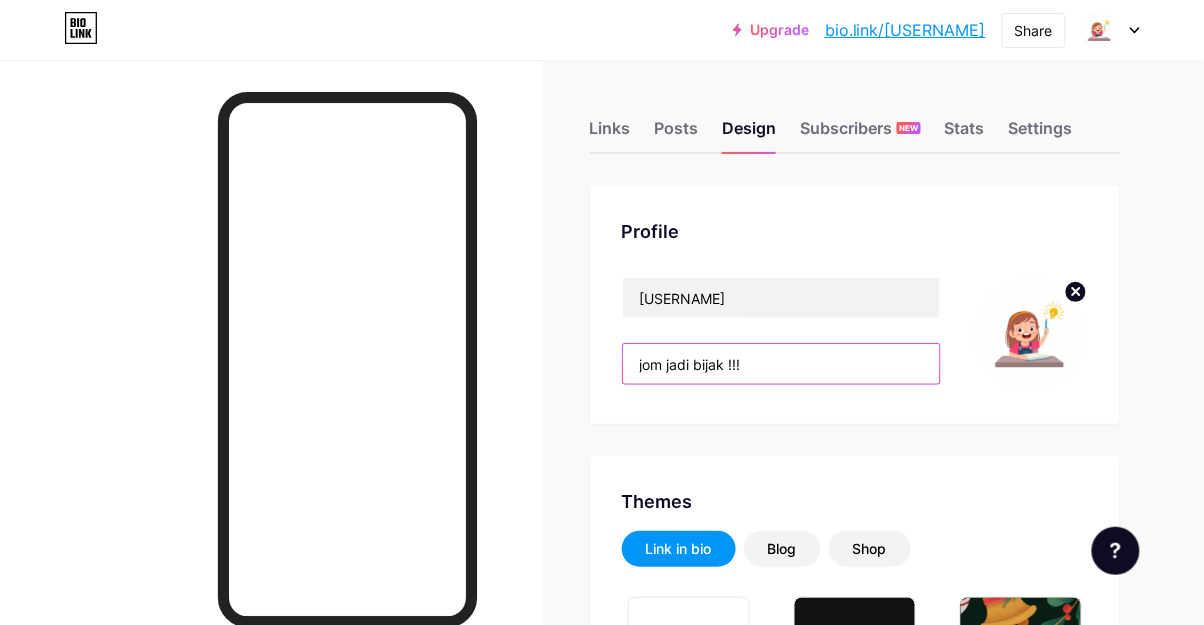 click on "jom jadi bijak !!!" at bounding box center [781, 364] 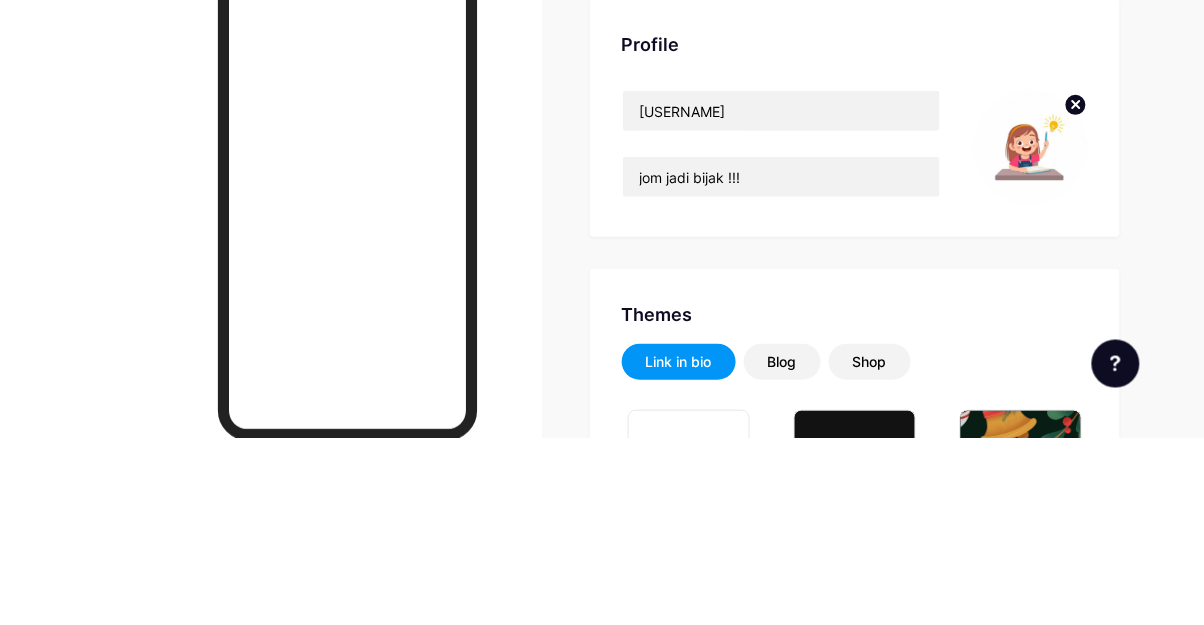 click on "Profile   [USERNAME]     jom jadi bijak !!!                   Themes   Link in bio   Blog   Shop       Basics       Carbon       Xmas 23       Pride       Glitch       Winter · Live       Glassy · Live       Chameleon · Live       Rainy Night · Live       Neon · Live       Summer       Retro       Strawberry · Live       Desert       Sunny       Autumn       Leaf       Clear Sky       Blush       Unicorn       Minimal       Cloudy       Shadow     Create your own           Changes saved       Position to display socials                 Top                     Bottom
Disable Bio Link branding
Will hide the Bio Link branding from homepage     Display Share button
Enables social sharing options on your page including a QR code.   Changes saved" at bounding box center (855, 1741) 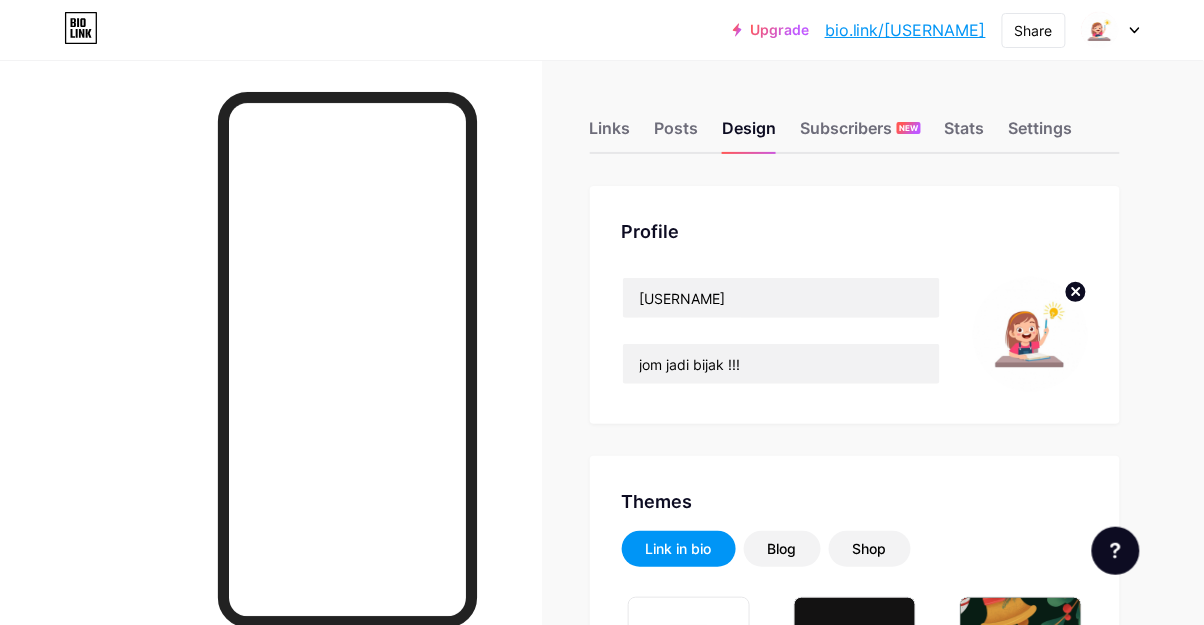 click on "Settings" at bounding box center [1041, 134] 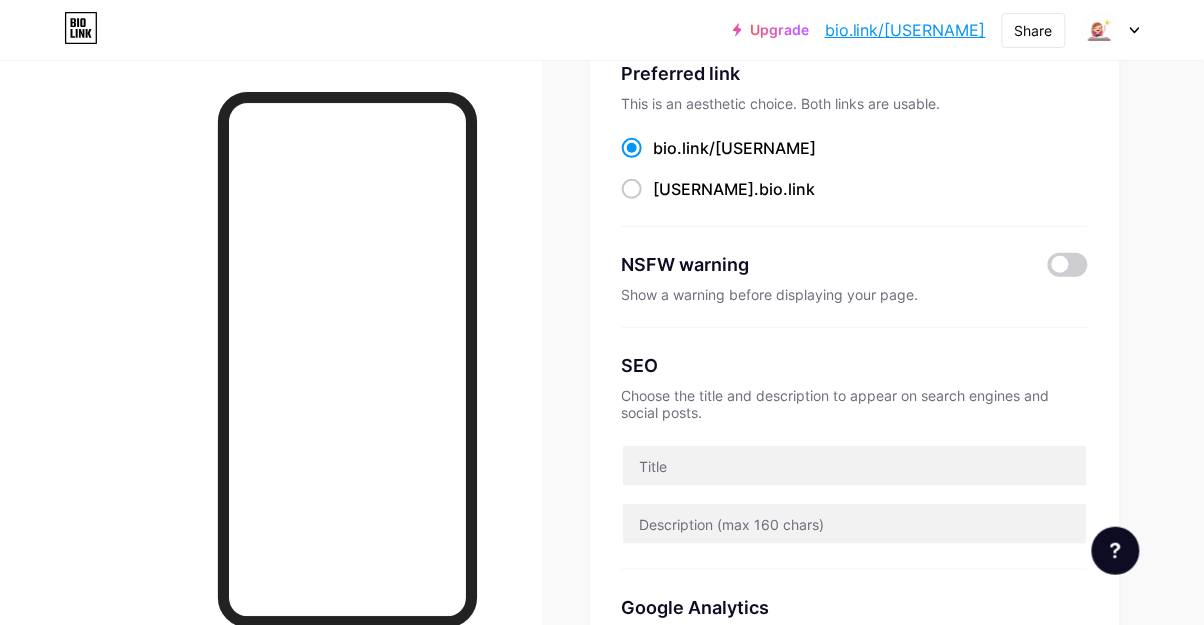 scroll, scrollTop: 152, scrollLeft: 0, axis: vertical 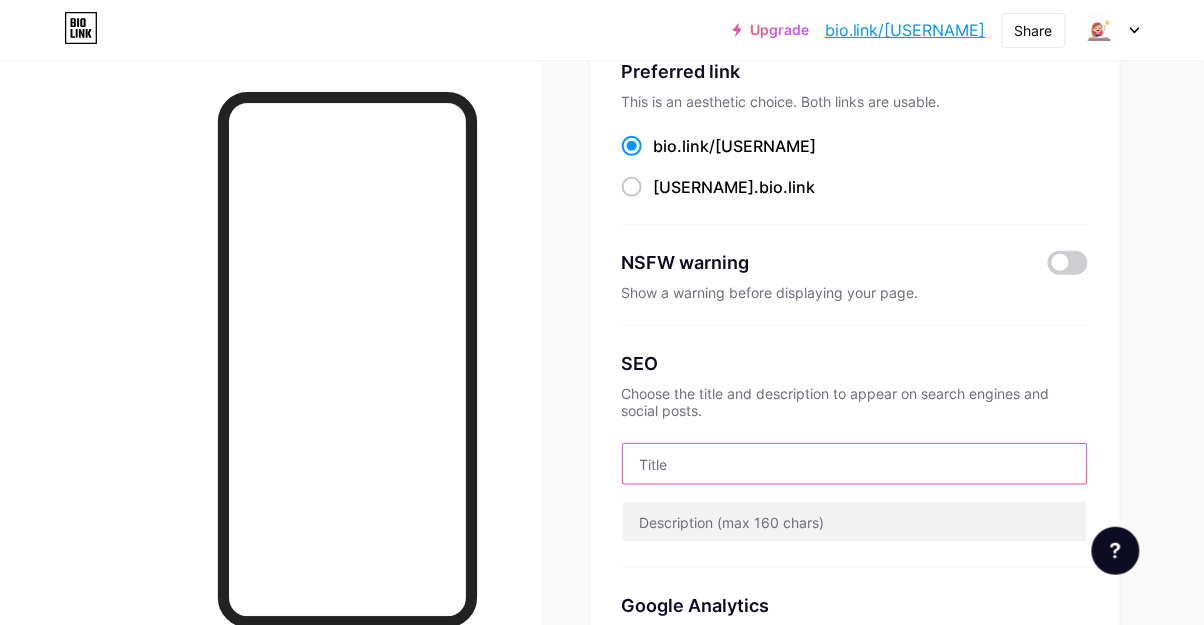 click at bounding box center [855, 464] 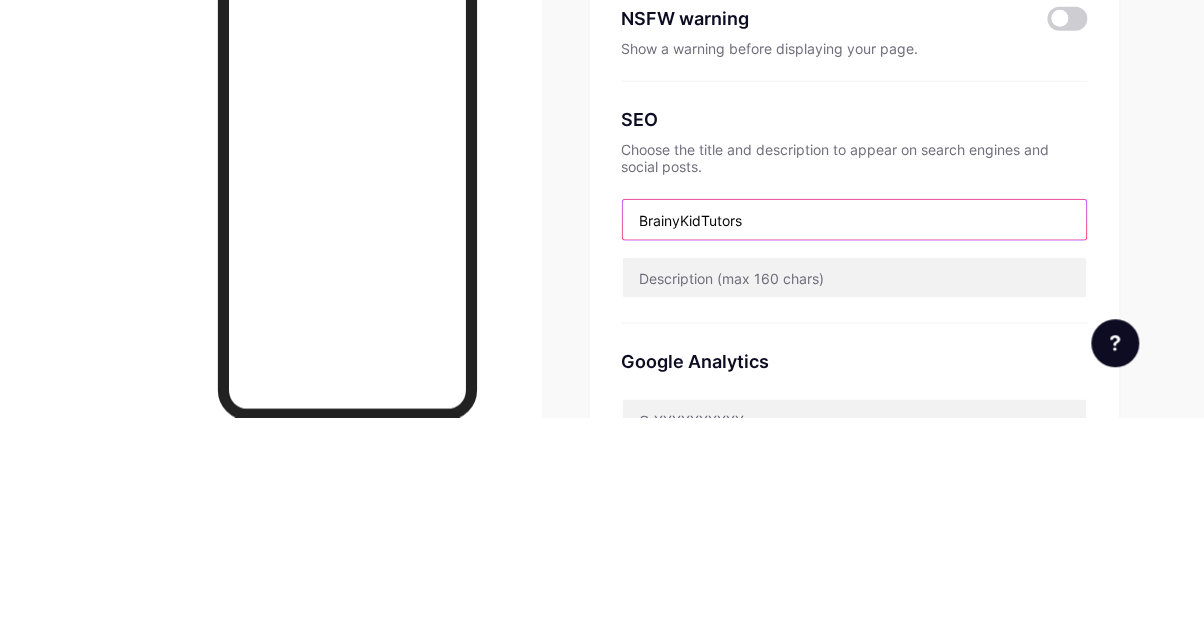 scroll, scrollTop: 189, scrollLeft: 0, axis: vertical 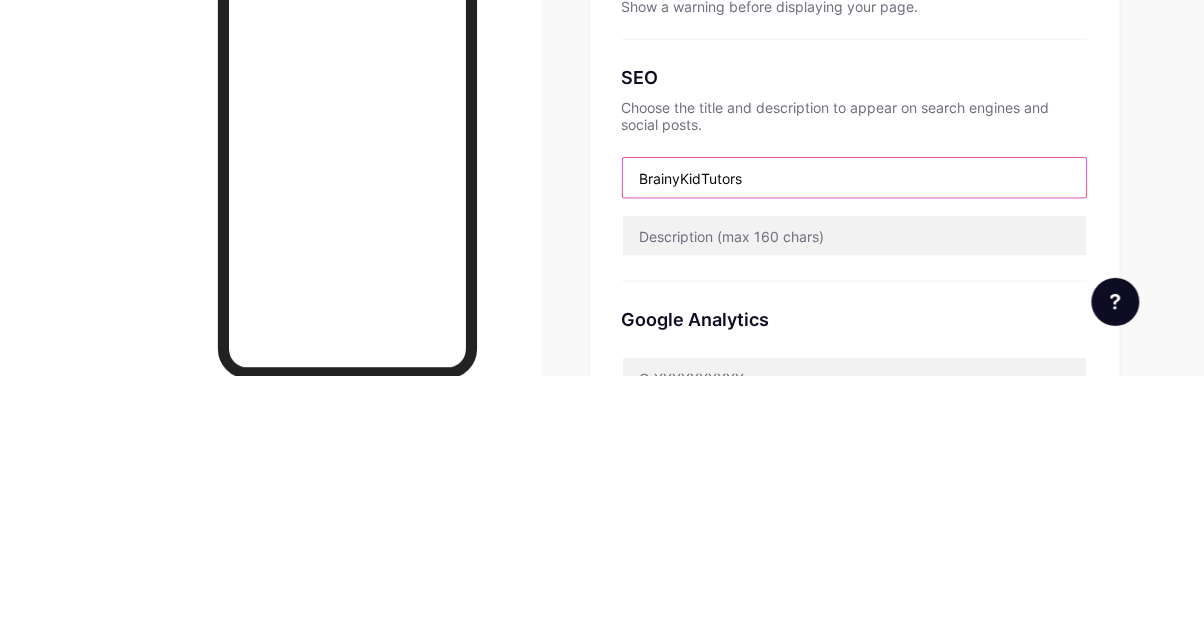 type on "BrainyKidTutors" 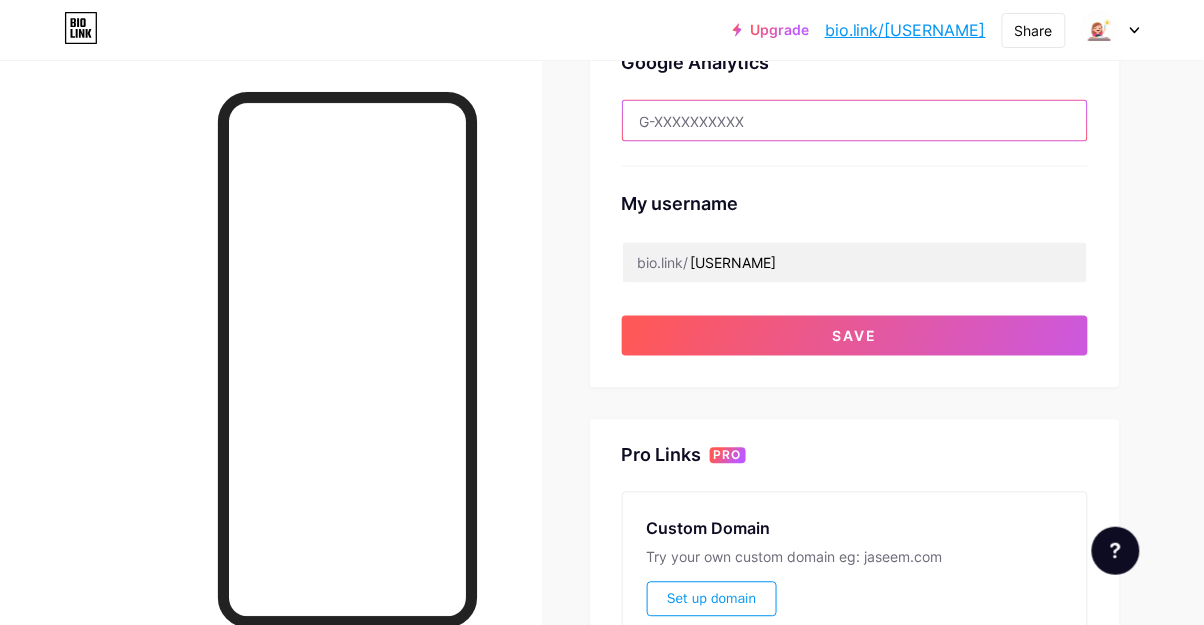 scroll, scrollTop: 694, scrollLeft: 0, axis: vertical 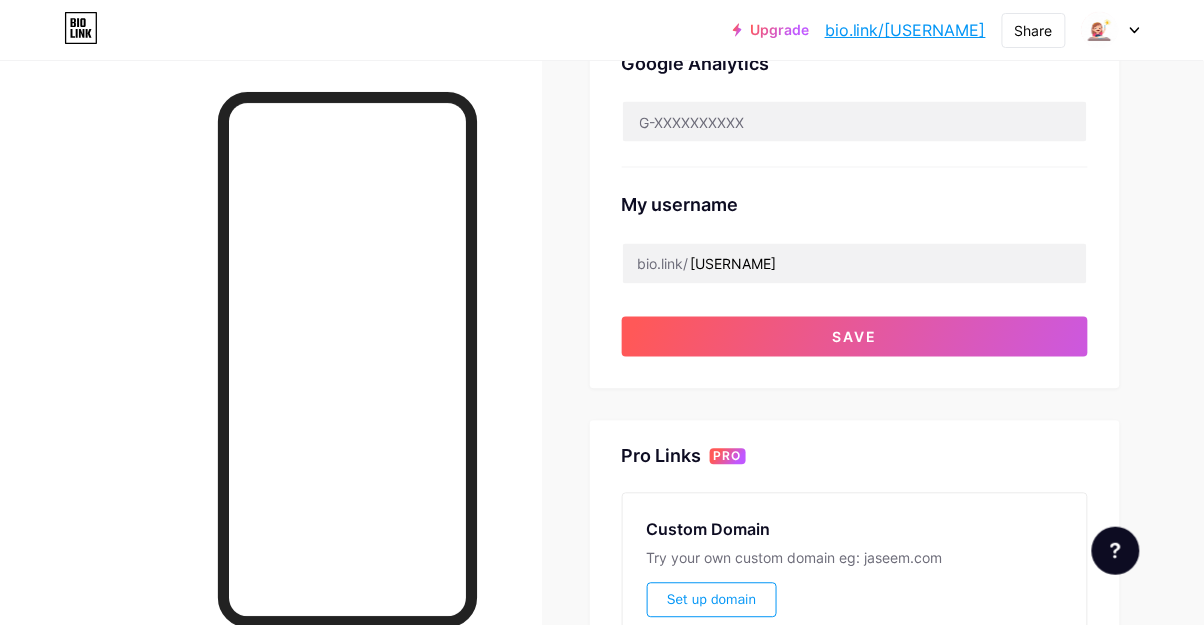click on "Save" at bounding box center [855, 337] 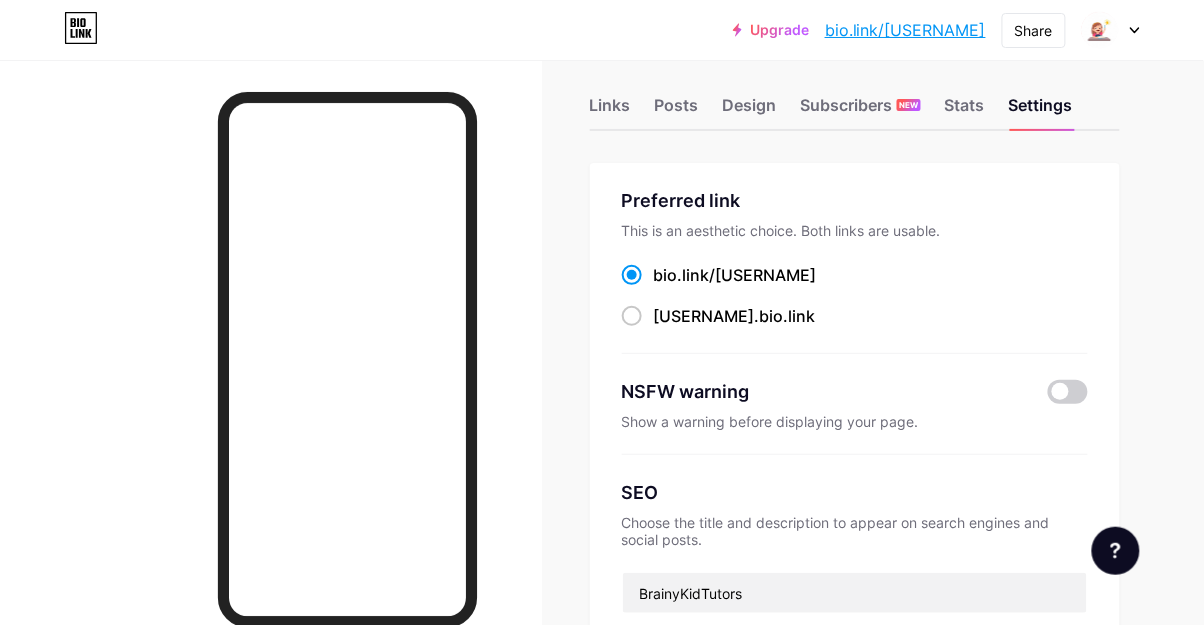 scroll, scrollTop: 0, scrollLeft: 0, axis: both 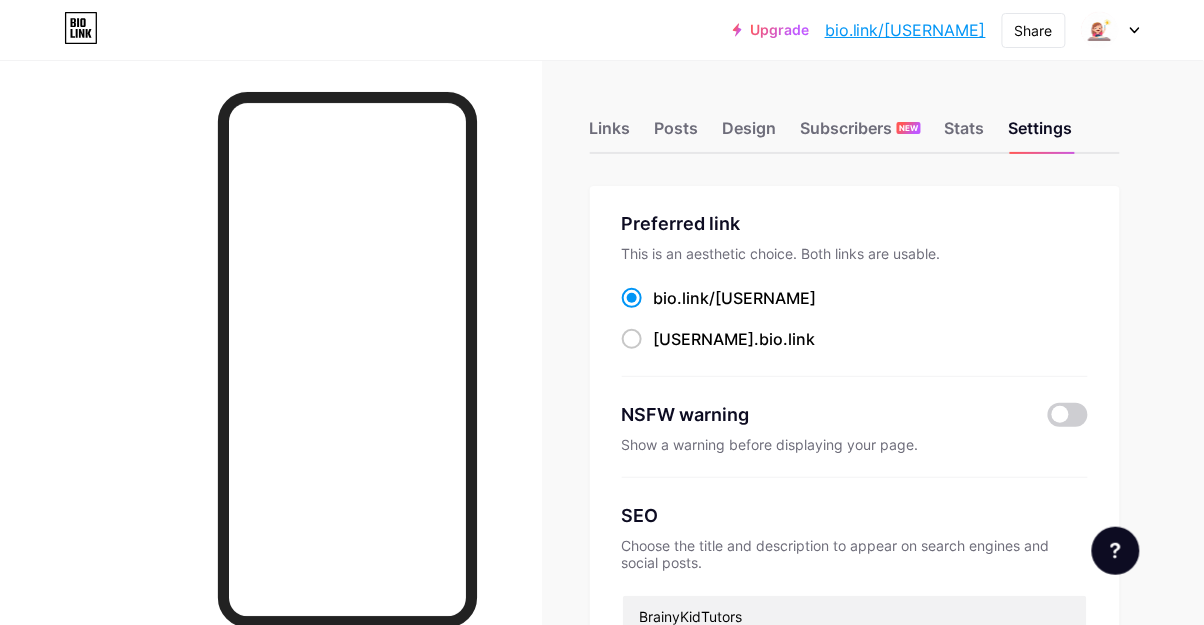 click on "Links" at bounding box center [610, 134] 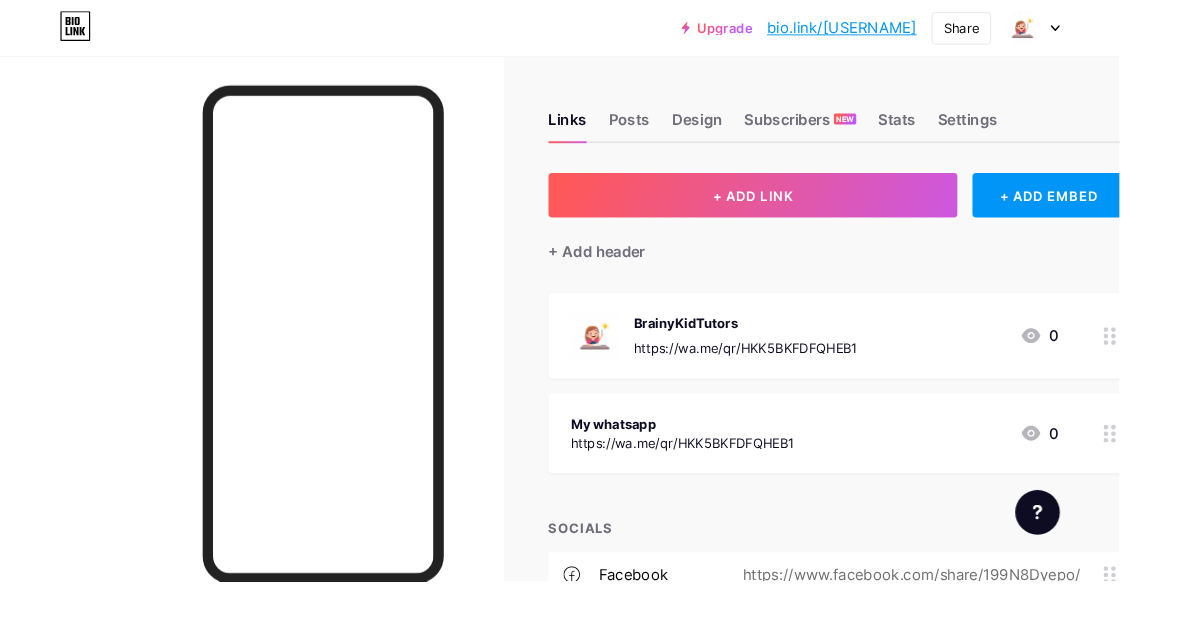 click on "My whatsapp
https://wa.me/qr/HKK5BKFDFQHEB1
[PHONE]" at bounding box center [876, 466] 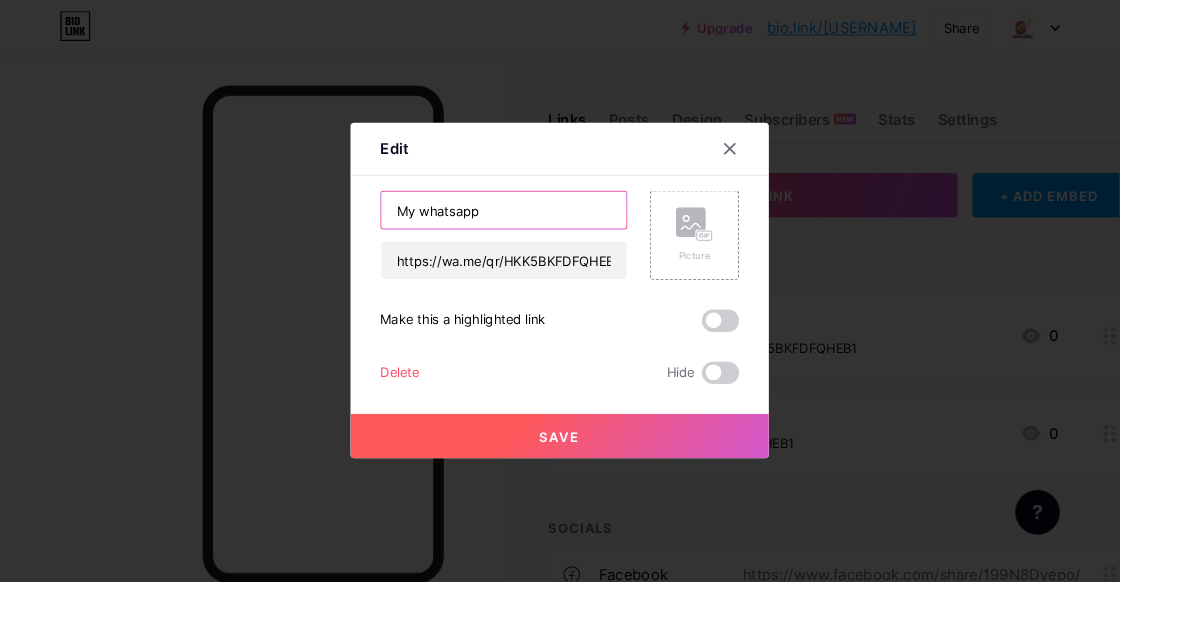 click on "My whatsapp" at bounding box center [542, 226] 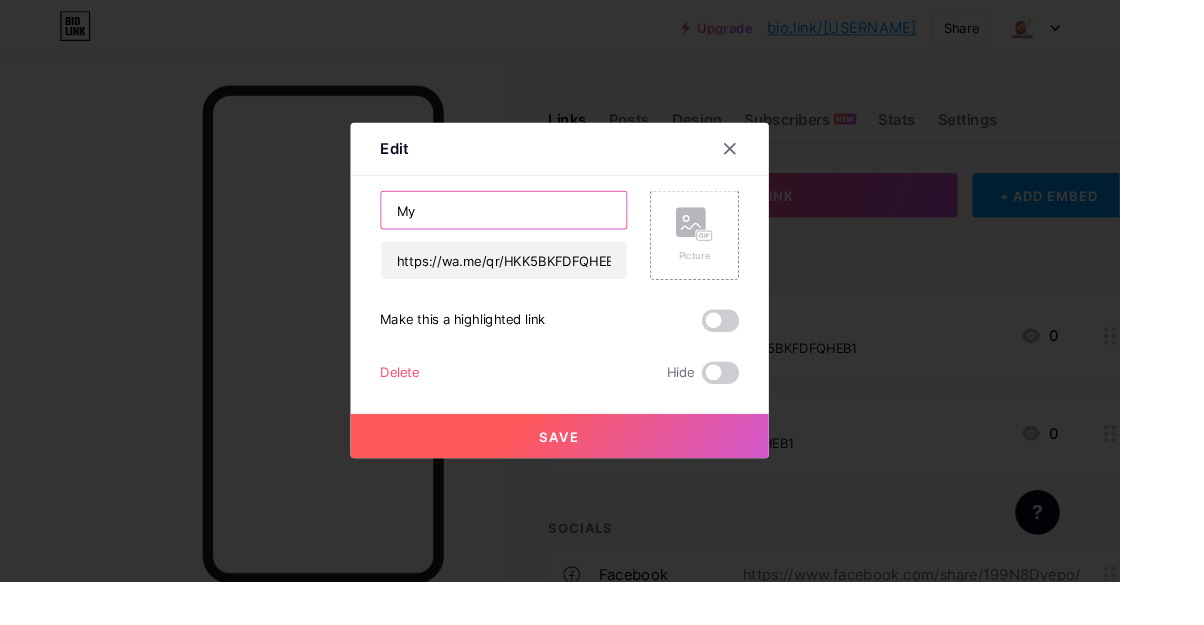 type on "M" 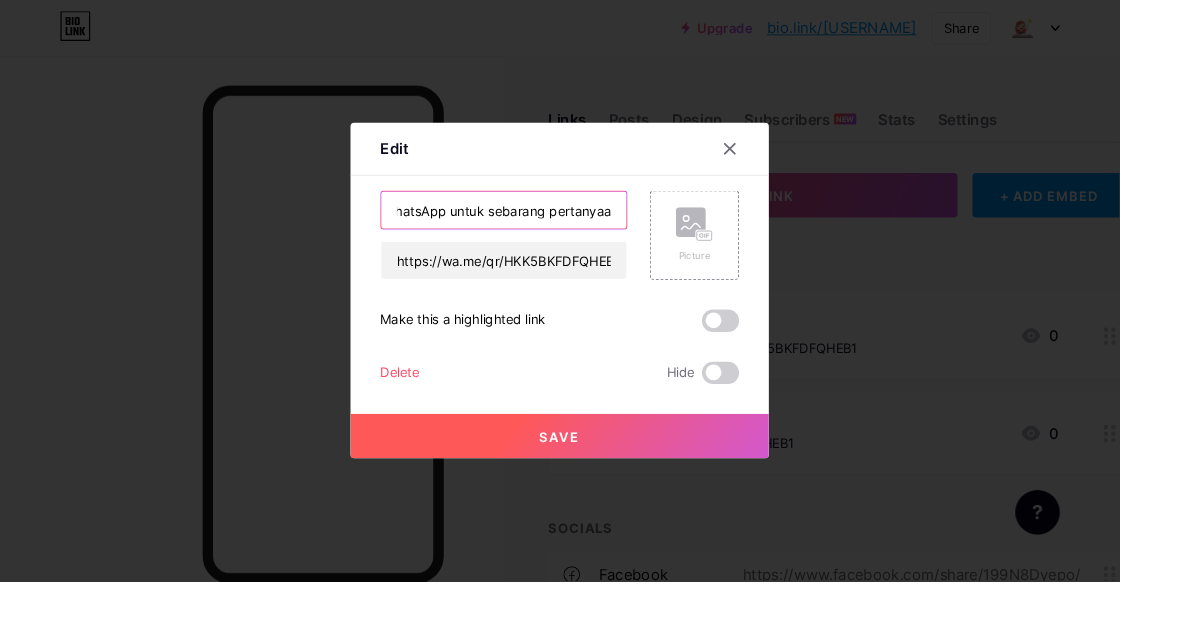 scroll, scrollTop: 0, scrollLeft: 23, axis: horizontal 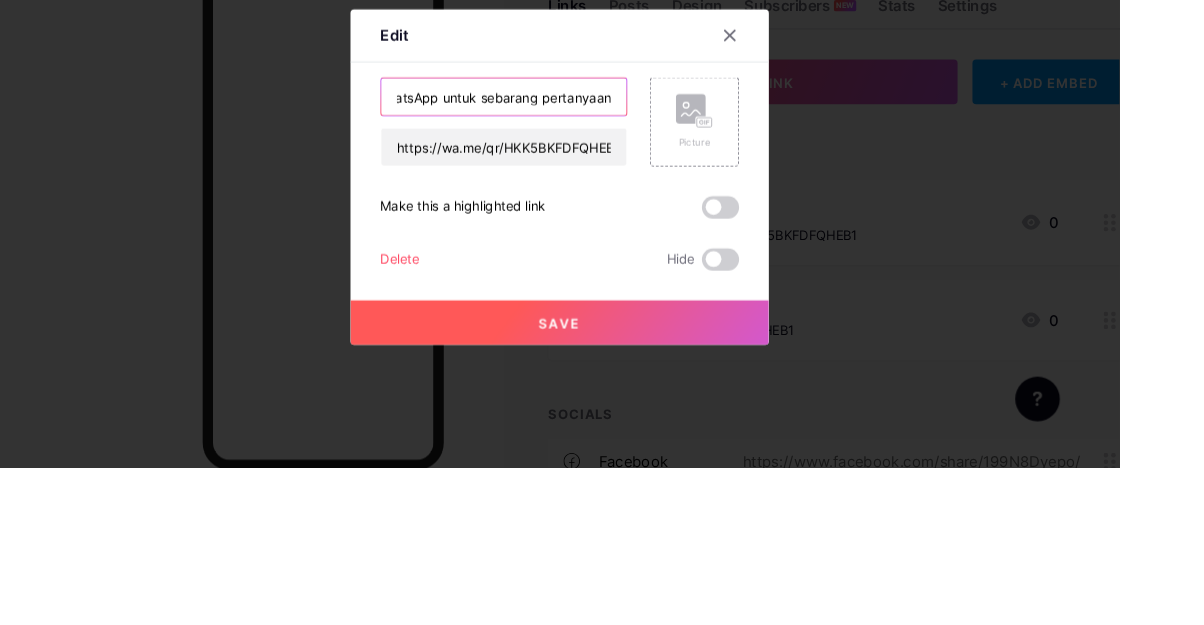 type on "WhatsApp untuk sebarang pertanyaan" 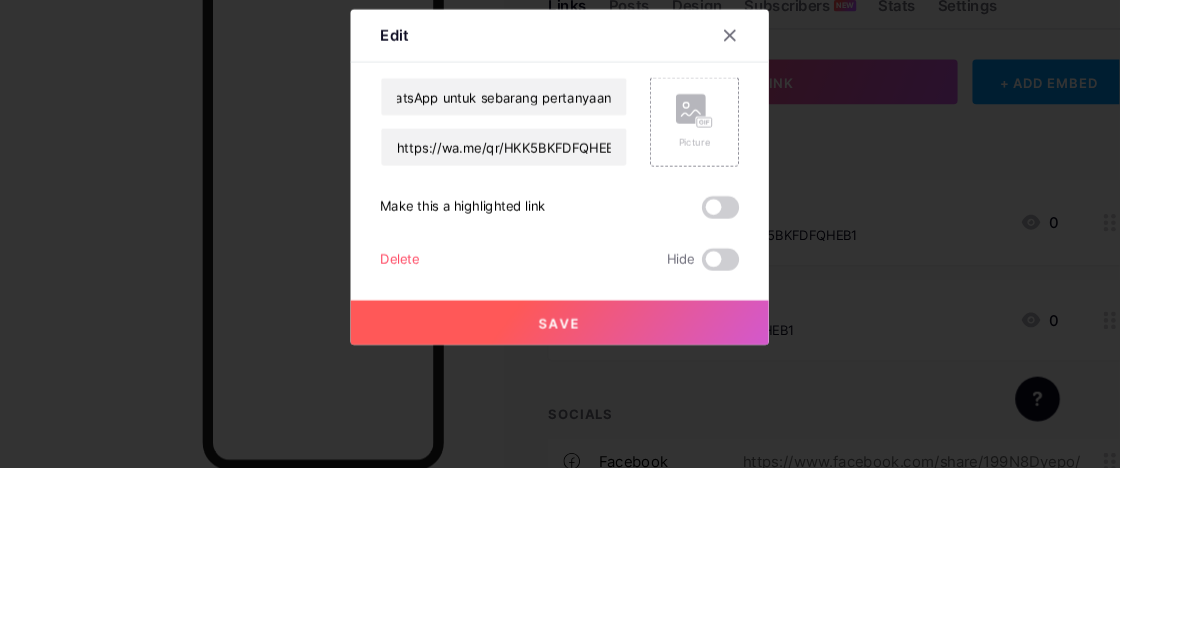 scroll, scrollTop: 0, scrollLeft: 0, axis: both 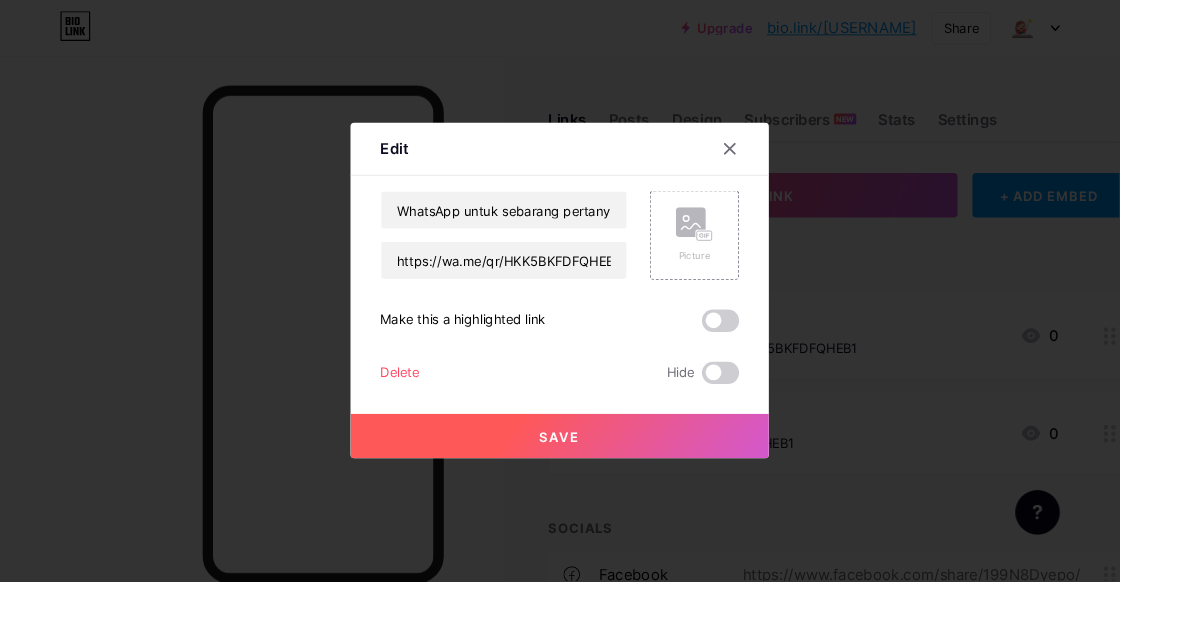click on "Picture" at bounding box center [747, 275] 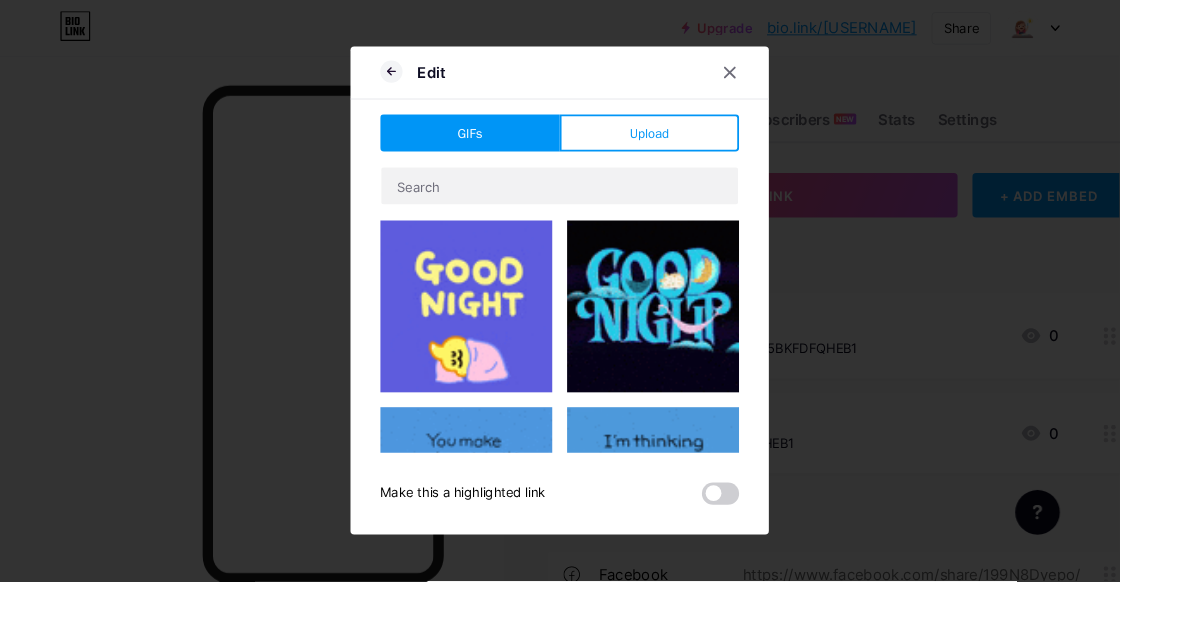 click on "Upload" at bounding box center [698, 143] 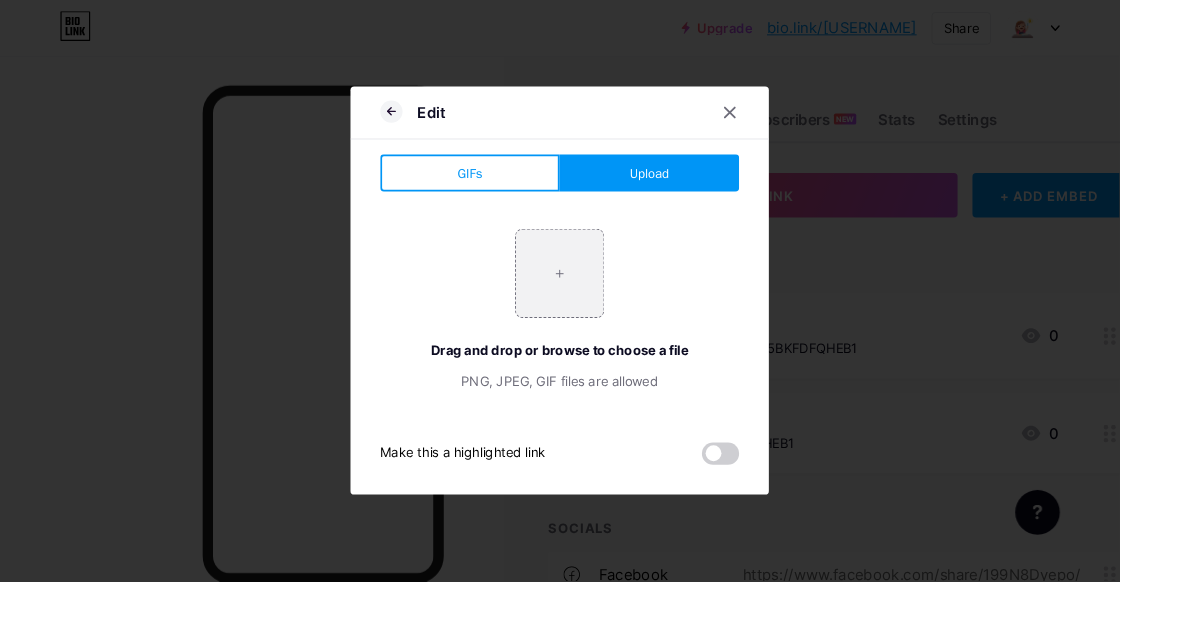 click at bounding box center (602, 294) 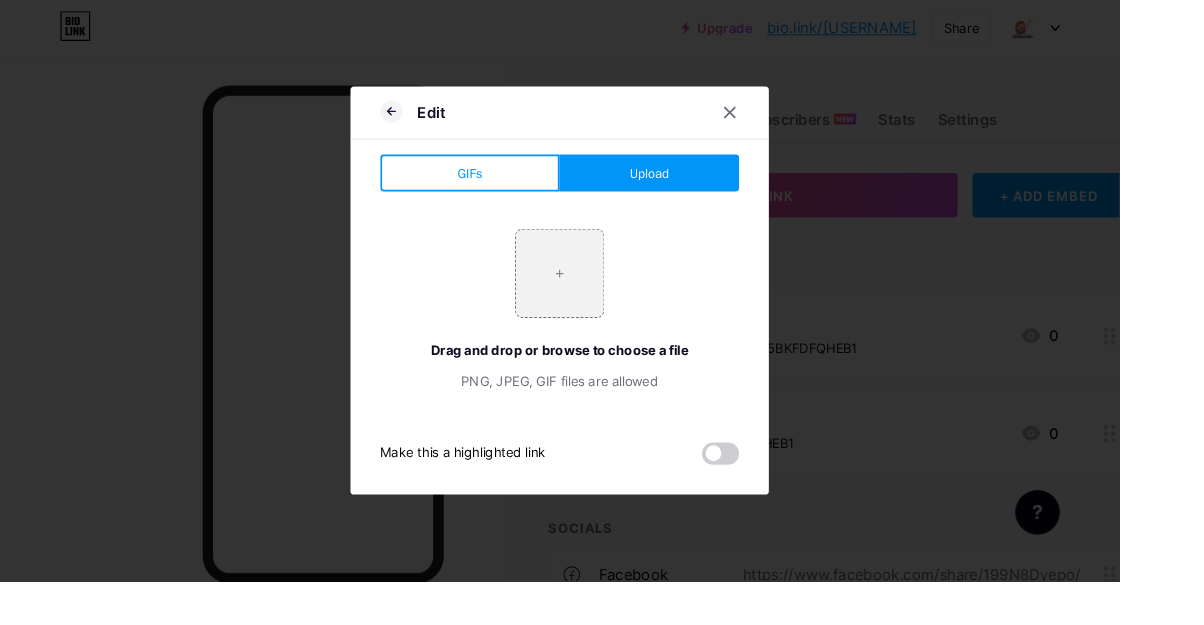 type on "C:\fakepath\[FILENAME].jpg" 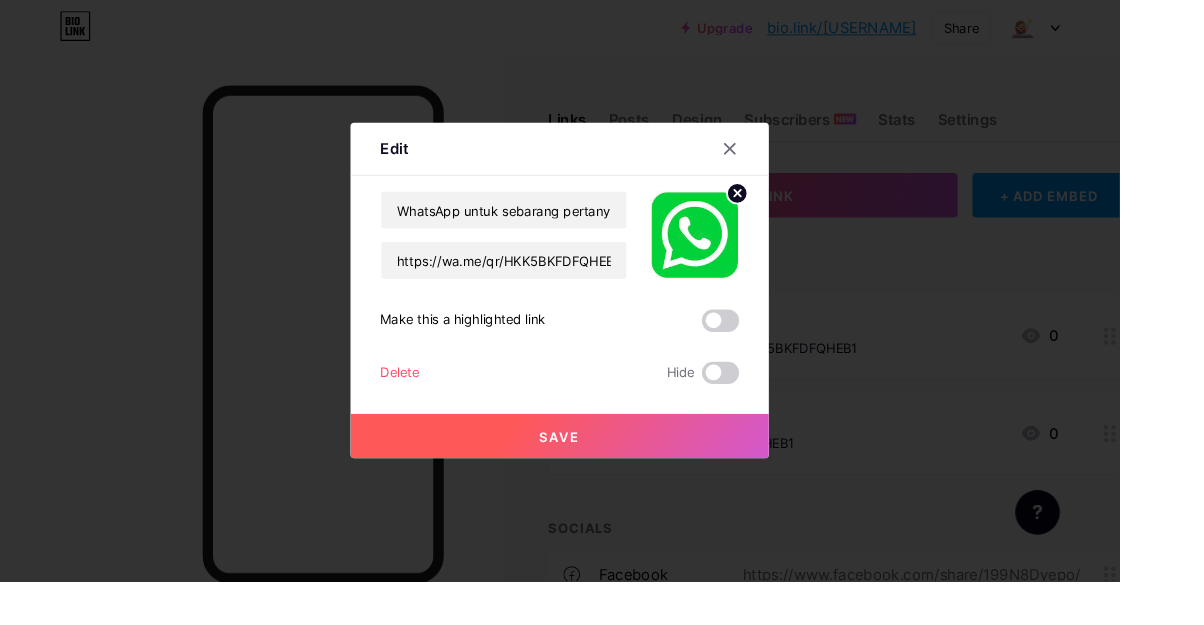 click on "Save" at bounding box center [602, 469] 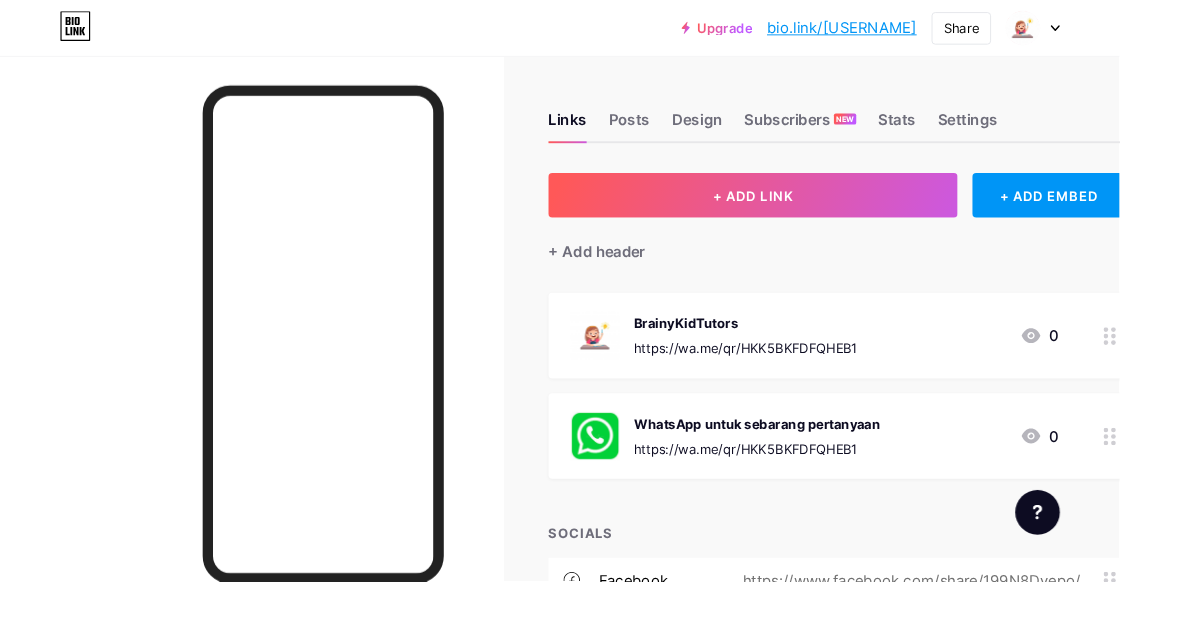 click on "WhatsApp untuk sebarang pertanyaan" at bounding box center [814, 455] 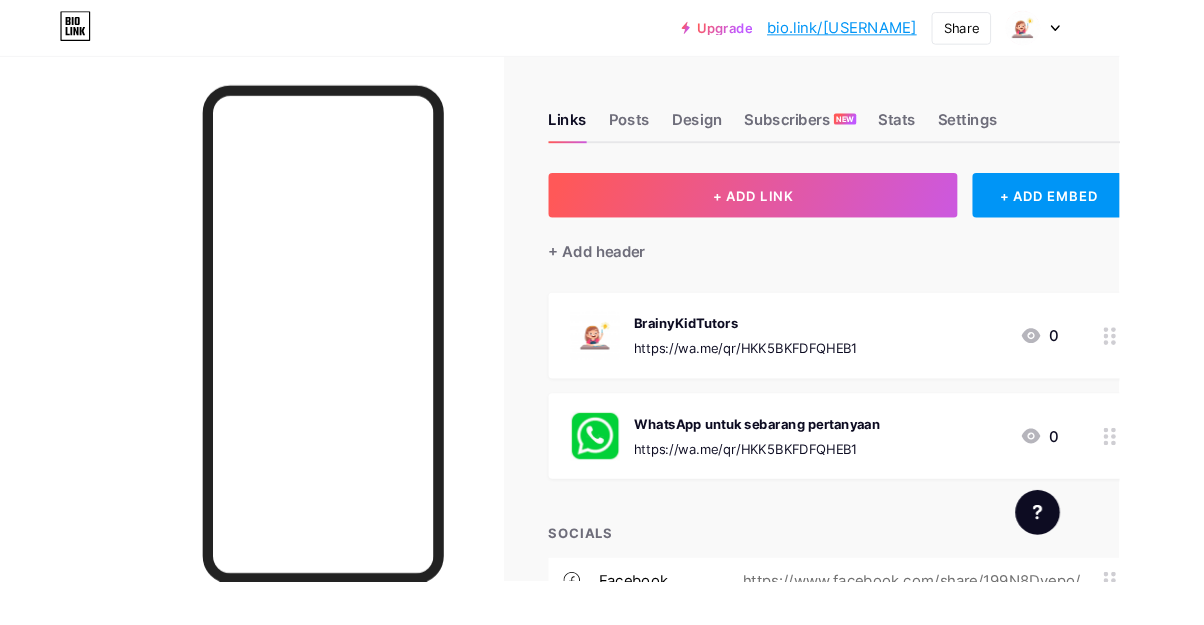 click on "WhatsApp untuk sebarang pertanyaan
https://wa.me/qr/HKK5BKFDFQHEB1
[PHONE]" at bounding box center [900, 469] 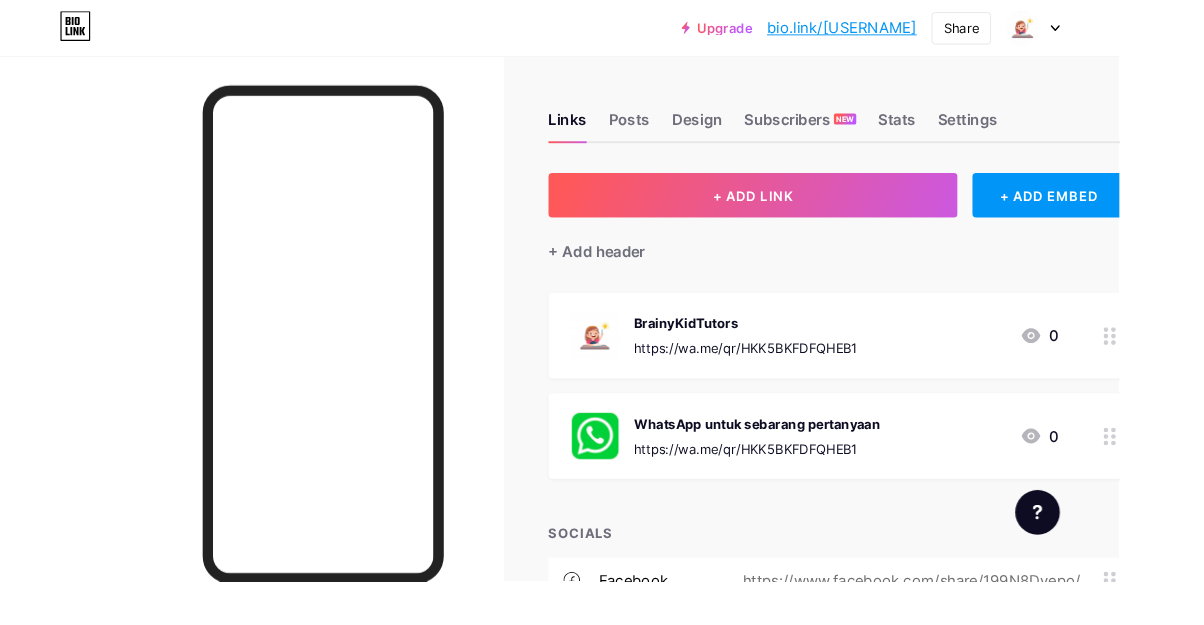 click on "https://wa.me/qr/HKK5BKFDFQHEB1" at bounding box center [814, 482] 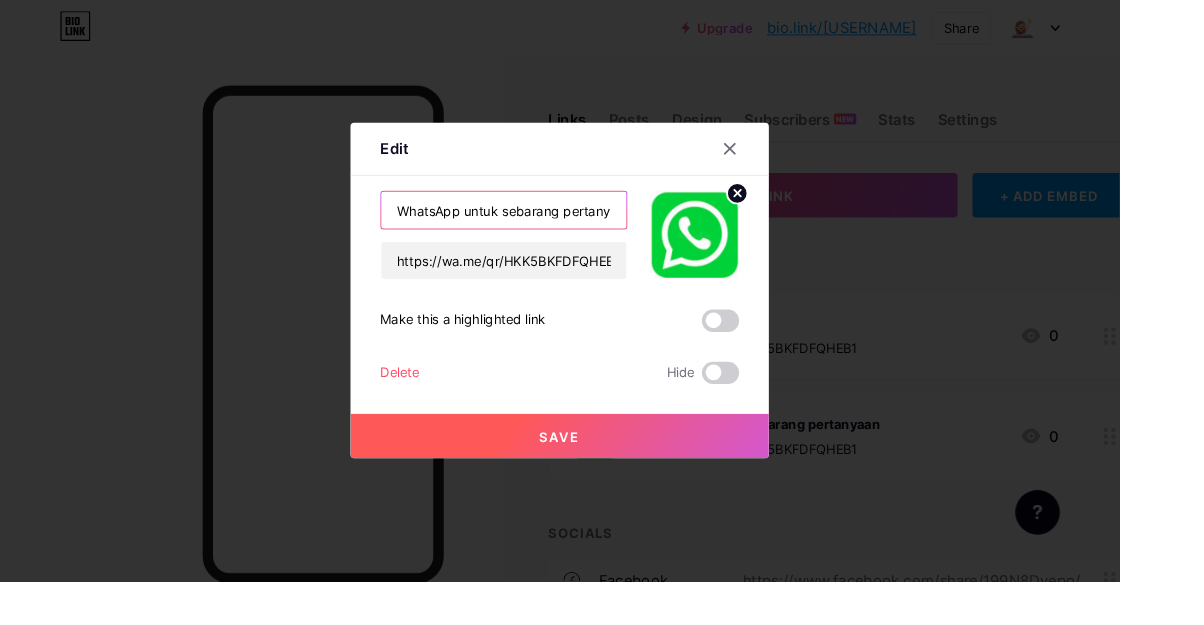 click on "WhatsApp untuk sebarang pertanyaan" at bounding box center [542, 226] 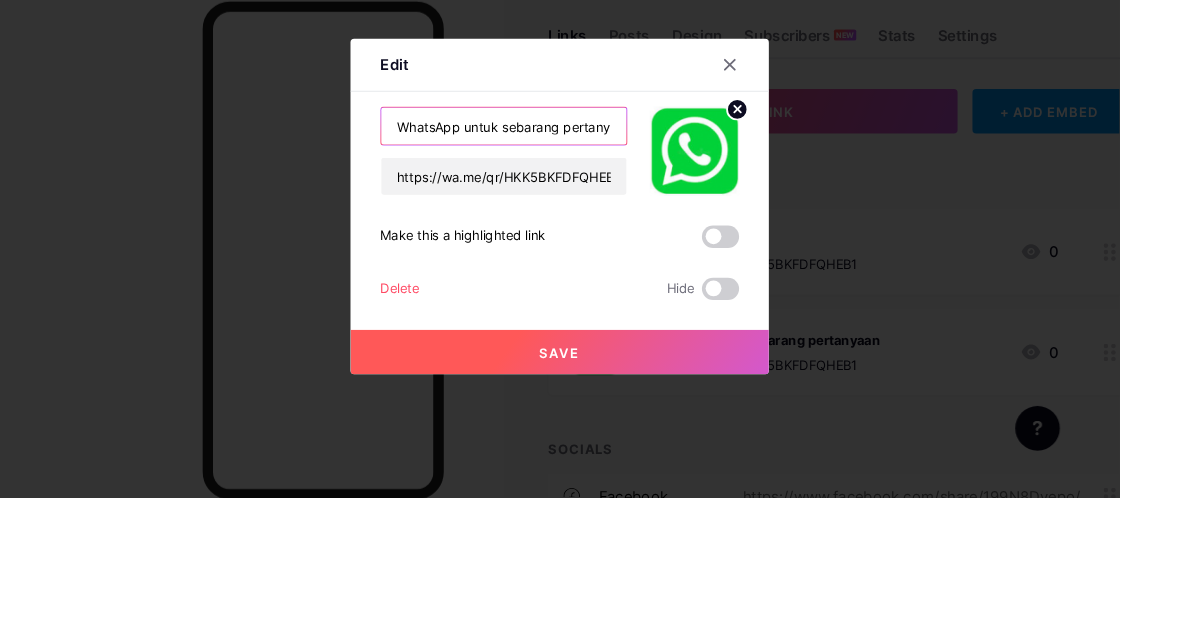 click on "WhatsApp untuk sebarang pertanyaan" at bounding box center (542, 226) 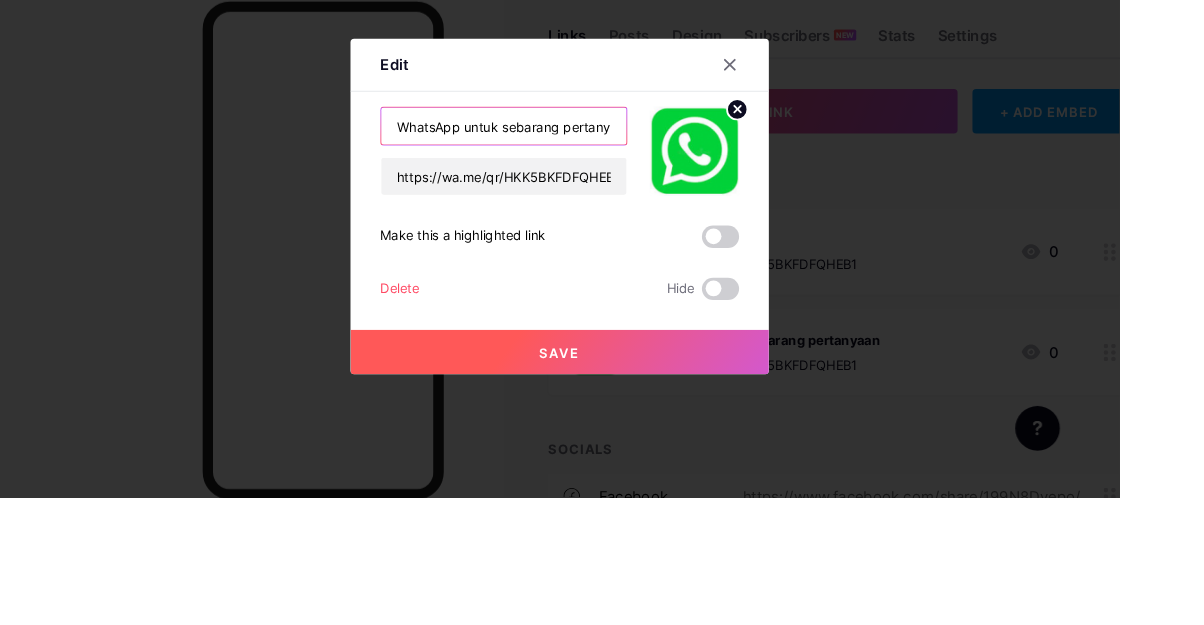 click on "WhatsApp untuk sebarang pertanyaan" at bounding box center (542, 226) 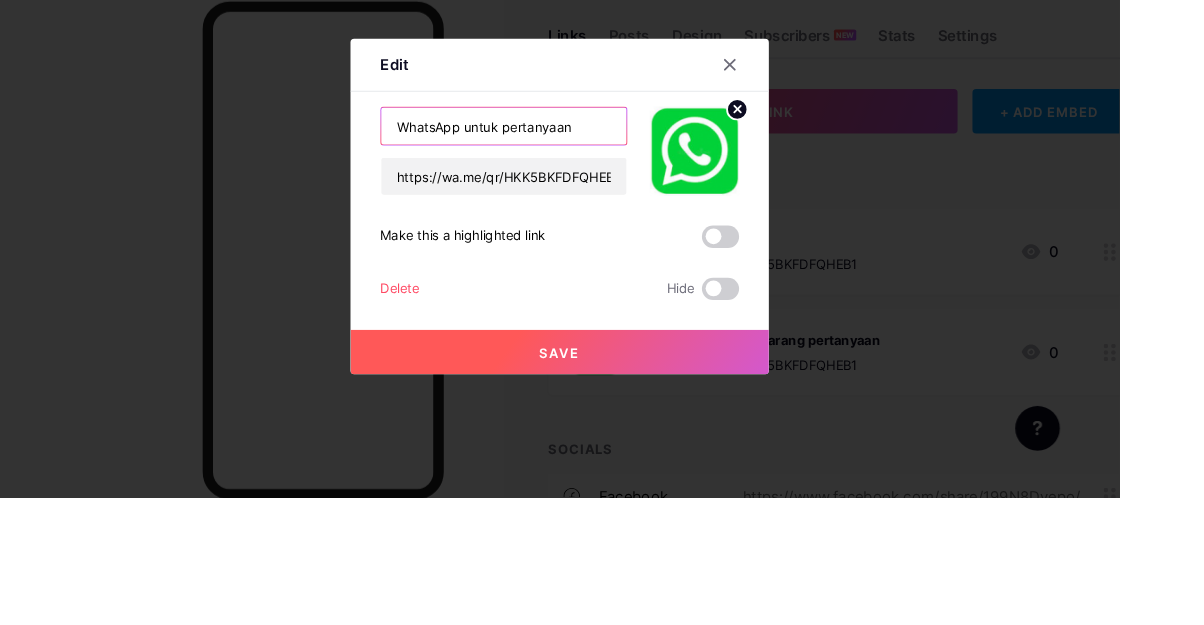 click on "WhatsApp untuk pertanyaan" at bounding box center [542, 226] 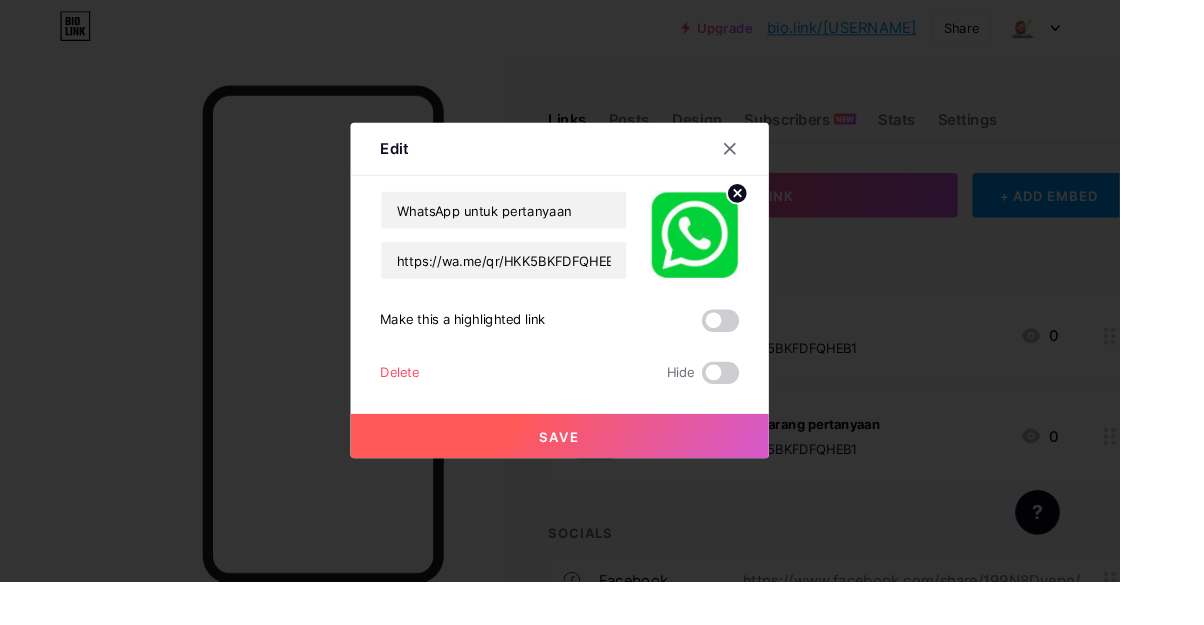 click on "Links
Posts
Design
Subscribers
NEW
Stats
Settings       + ADD LINK     + ADD EMBED
+ Add header
[BRAND]
https://wa.me/qr/HKK5BKFDFQHEB1
[PHONE]
WhatsApp untuk sebarang pertanyaan
https://wa.me/qr/HKK5BKFDFQHEB1
[PHONE]
Edit           Content
YouTube
Play YouTube video without leaving your page.
ADD
Vimeo
Play Vimeo video without leaving your page.
ADD
Tiktok
Grow your TikTok following
ADD
Tweet
Embed a tweet.
ADD" at bounding box center (647, 464) 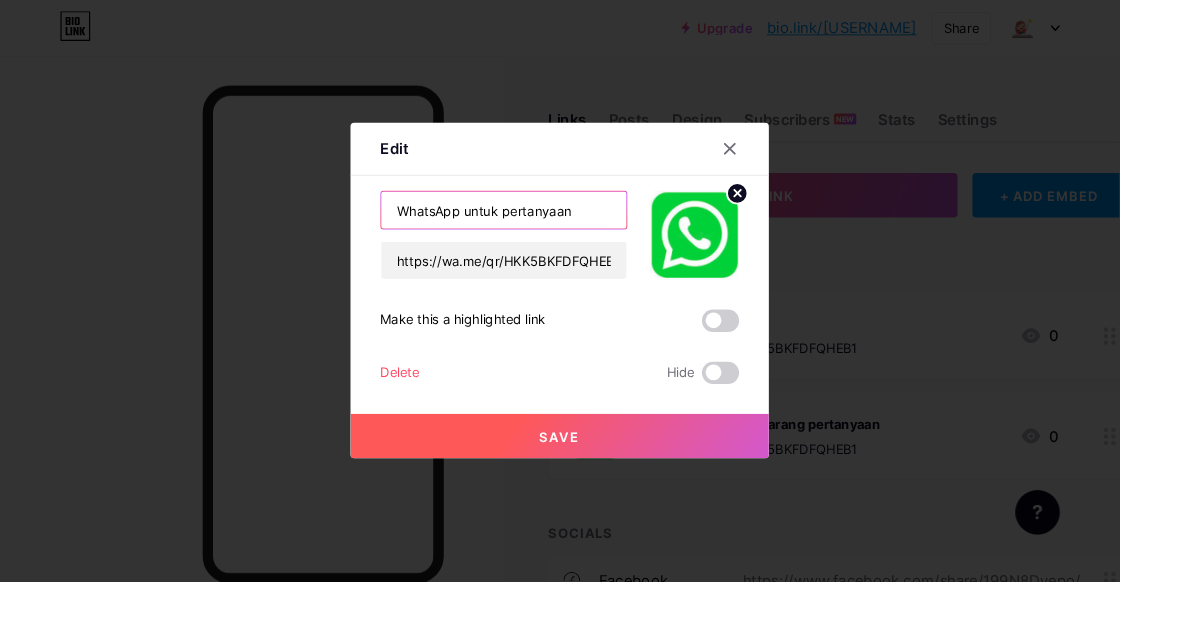 click on "WhatsApp untuk pertanyaan" at bounding box center (542, 226) 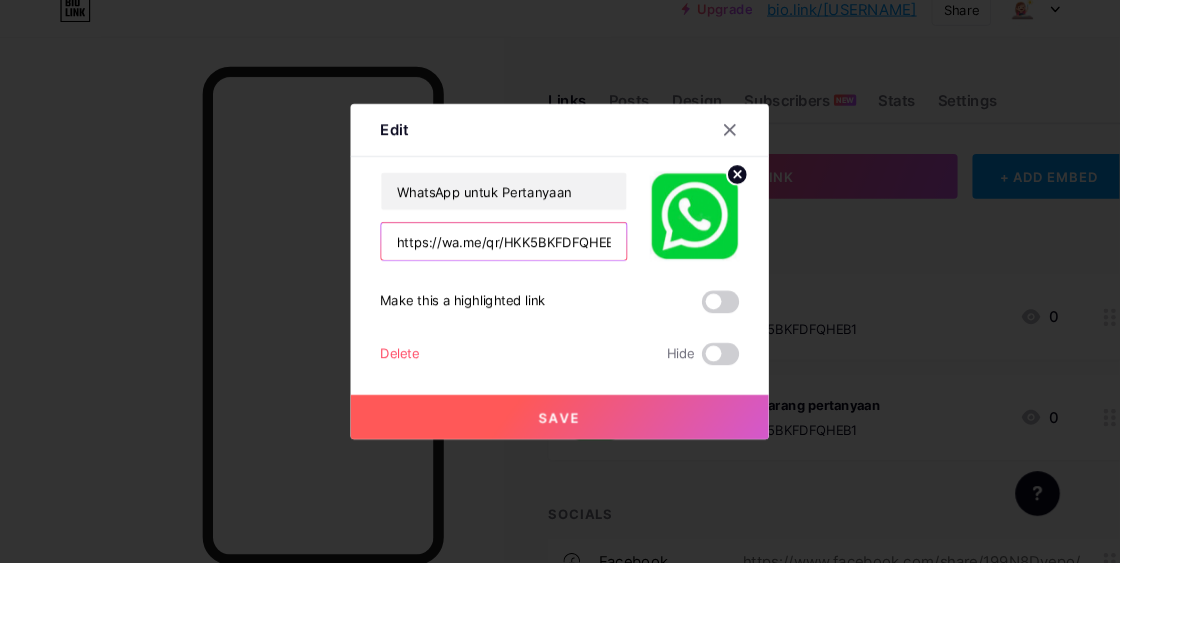 scroll, scrollTop: 0, scrollLeft: 11, axis: horizontal 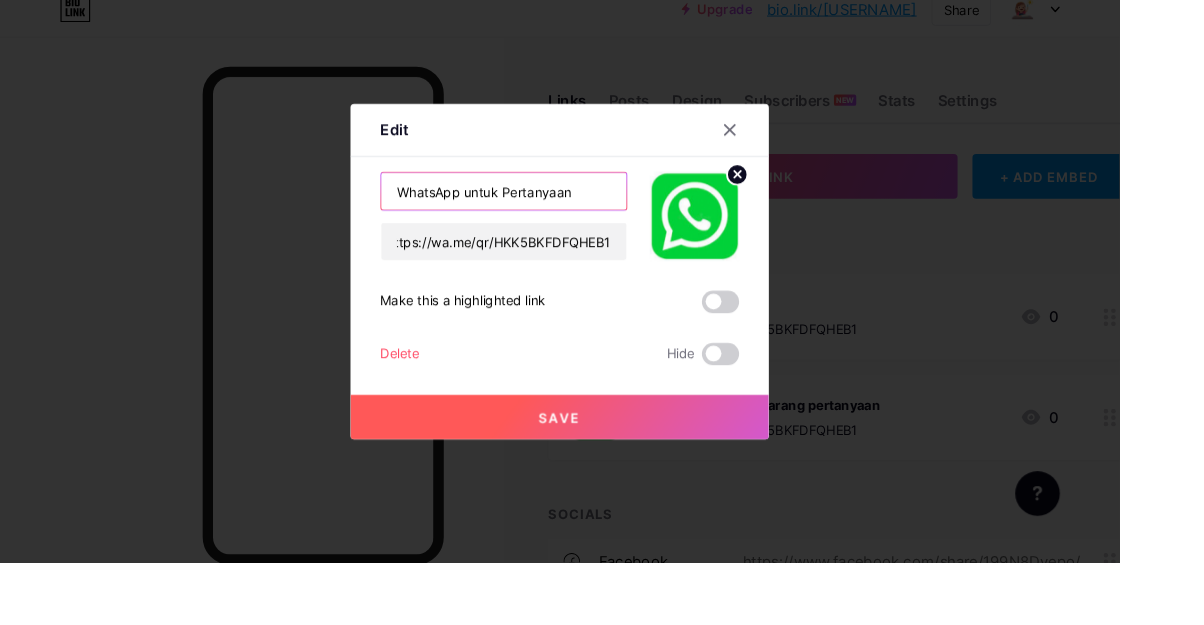 click on "WhatsApp untuk Pertanyaan" at bounding box center (542, 226) 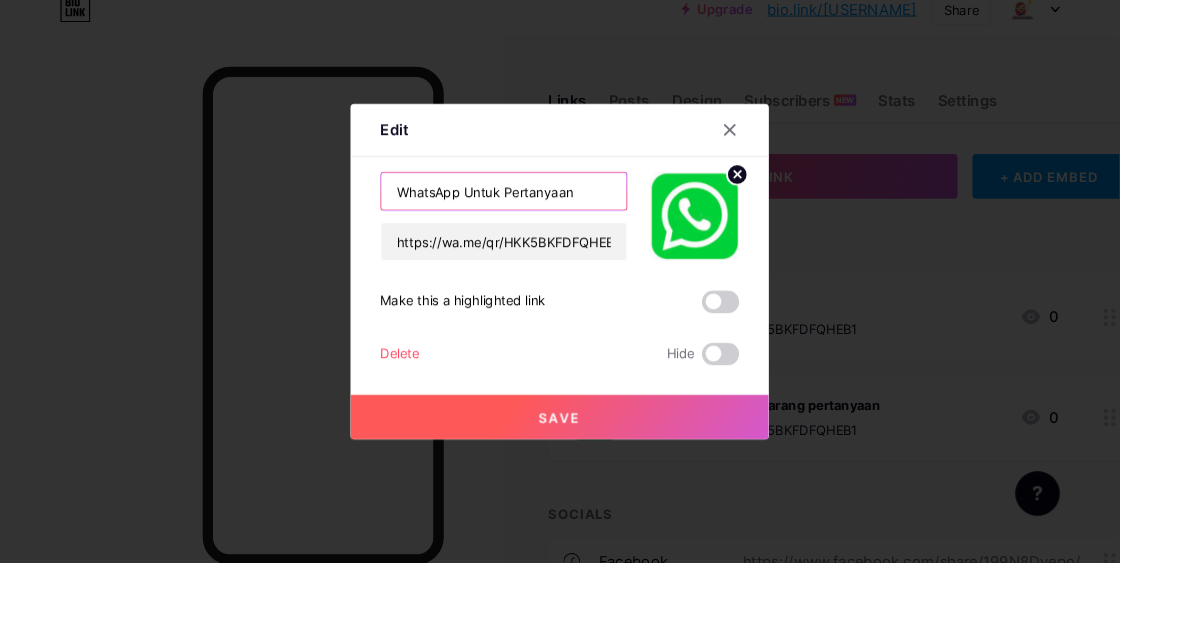 click on "WhatsApp Untuk Pertanyaan" at bounding box center [542, 226] 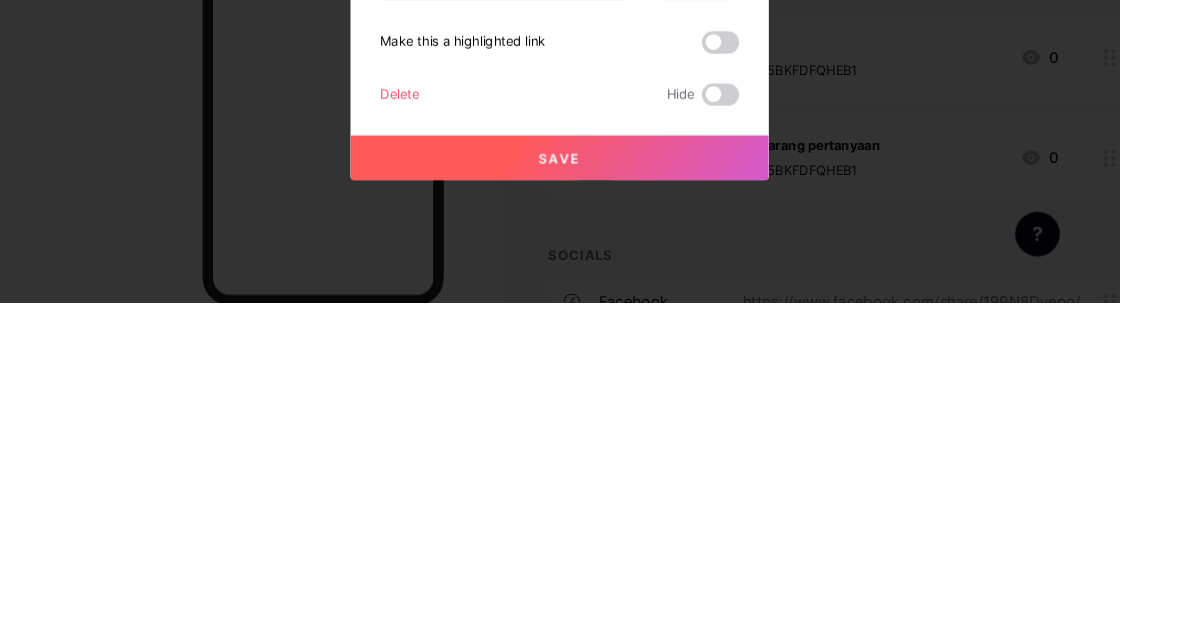 type on "WhatsApp Untuk Pertanyaan" 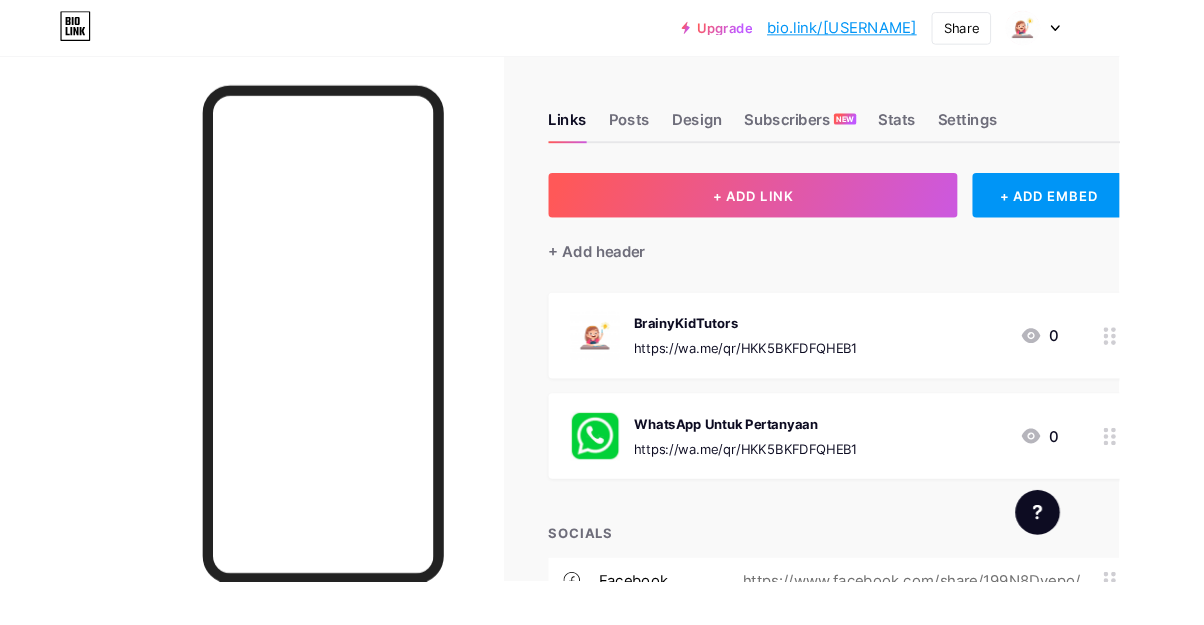 click on "+ ADD LINK" at bounding box center (810, 210) 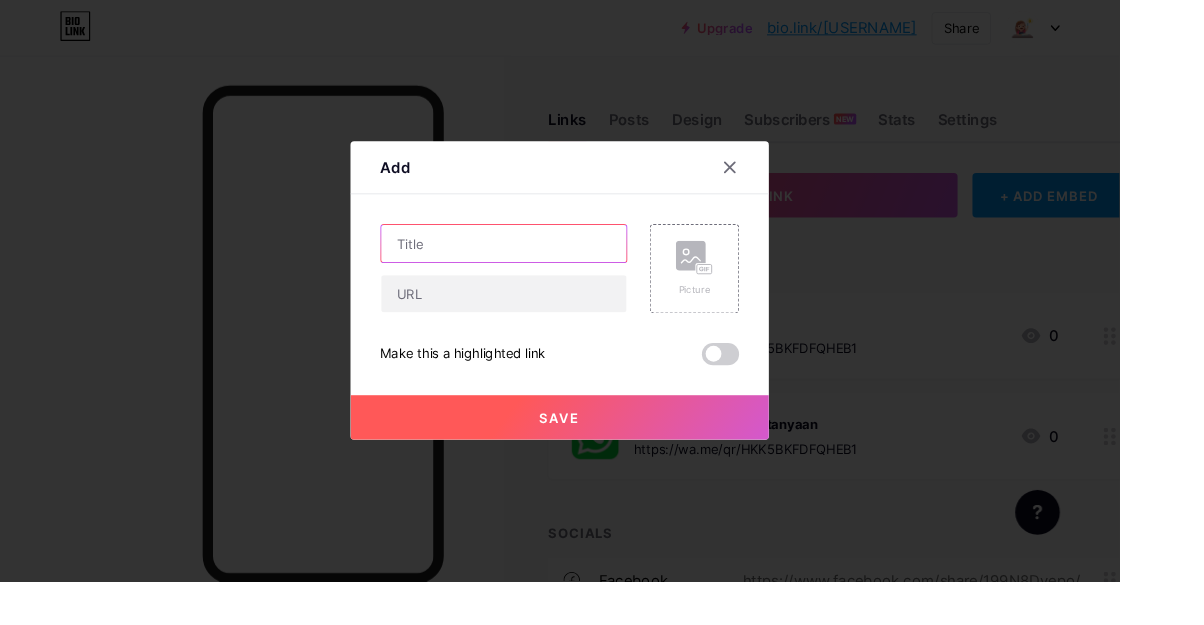 click at bounding box center (542, 262) 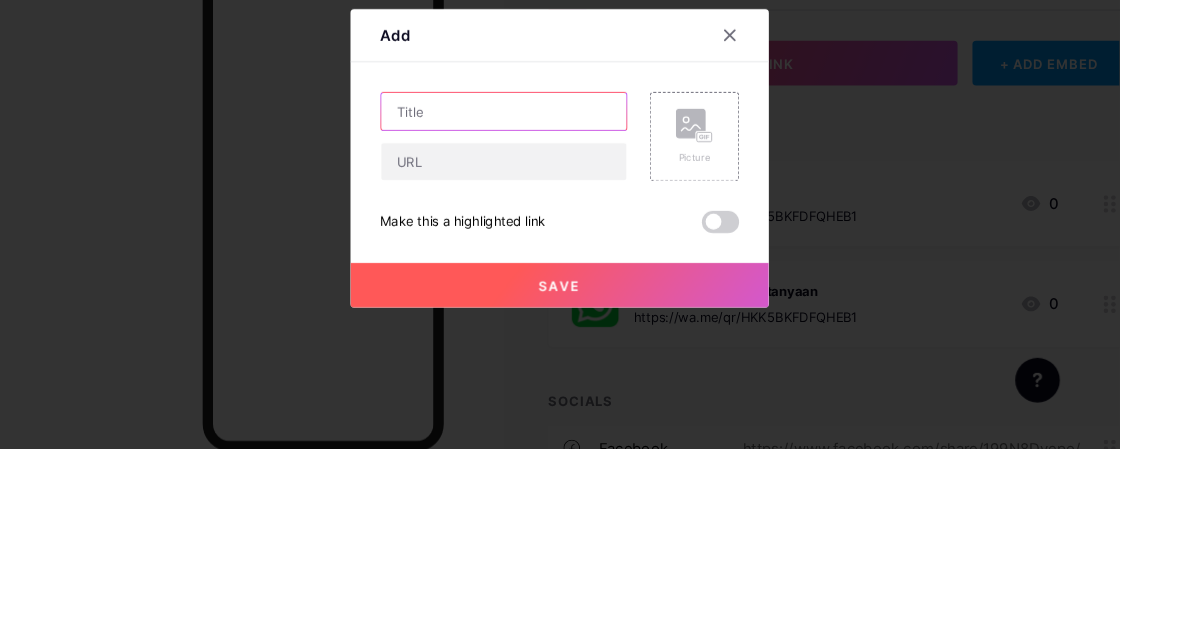 scroll, scrollTop: 0, scrollLeft: 0, axis: both 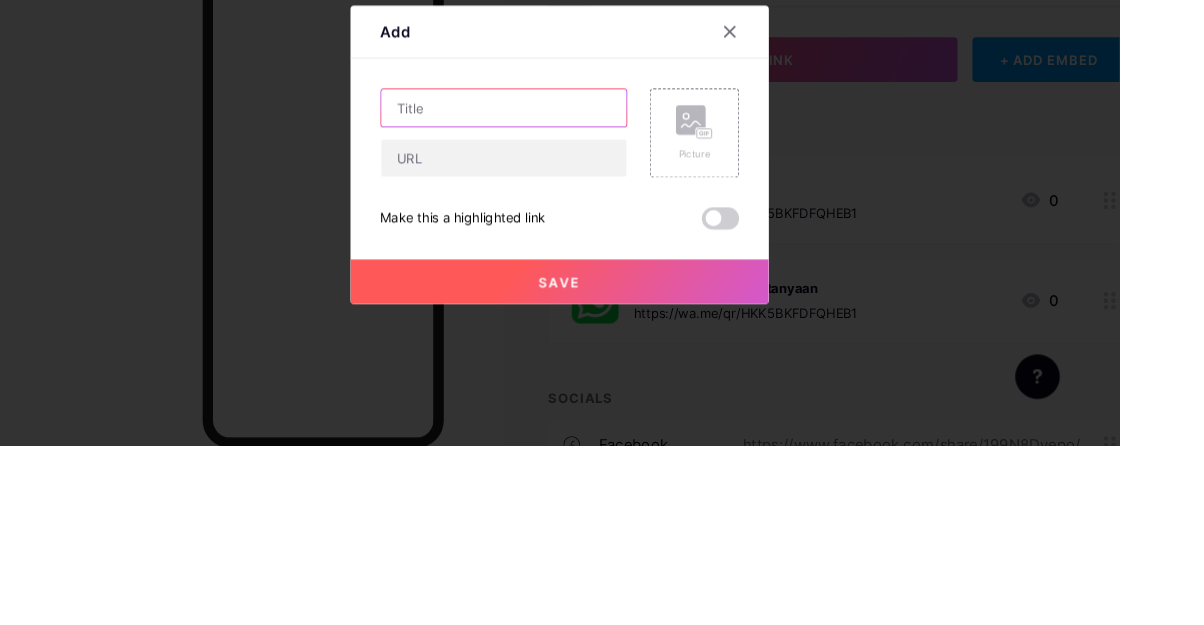 paste on "[PRODUCT]" 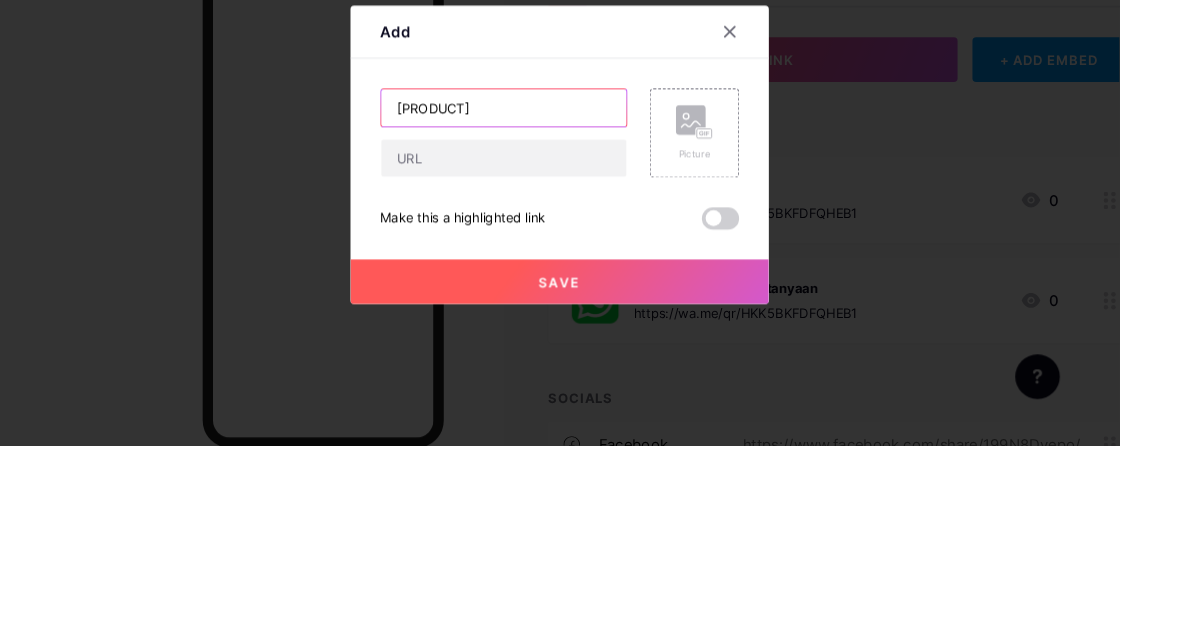 type on "[PRODUCT]" 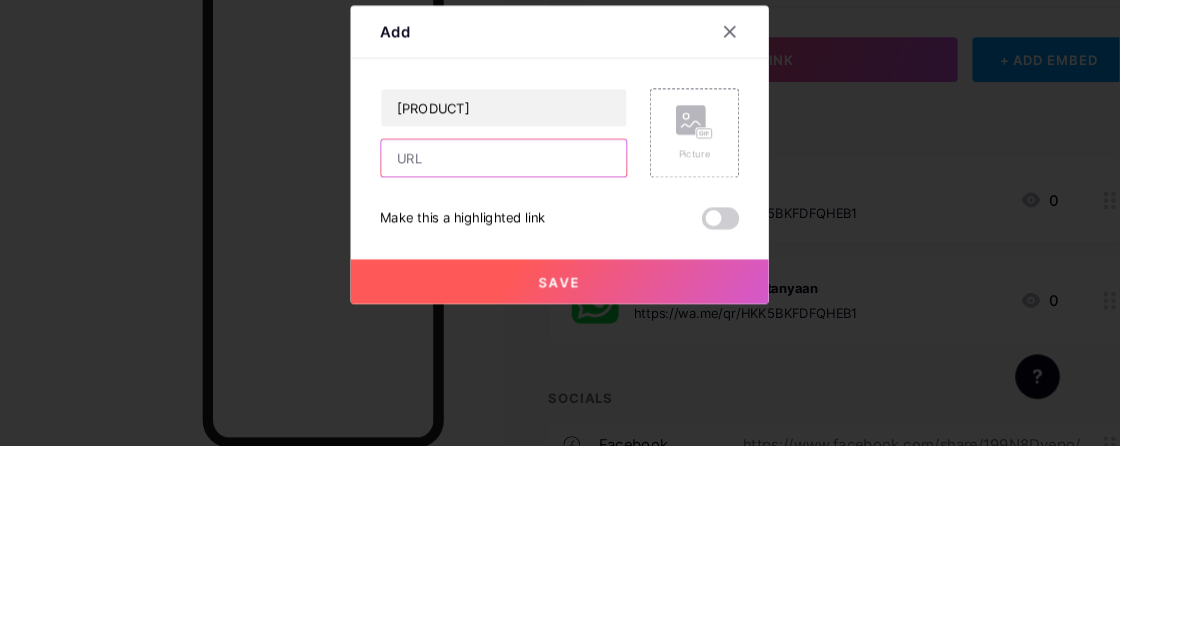click at bounding box center [542, 316] 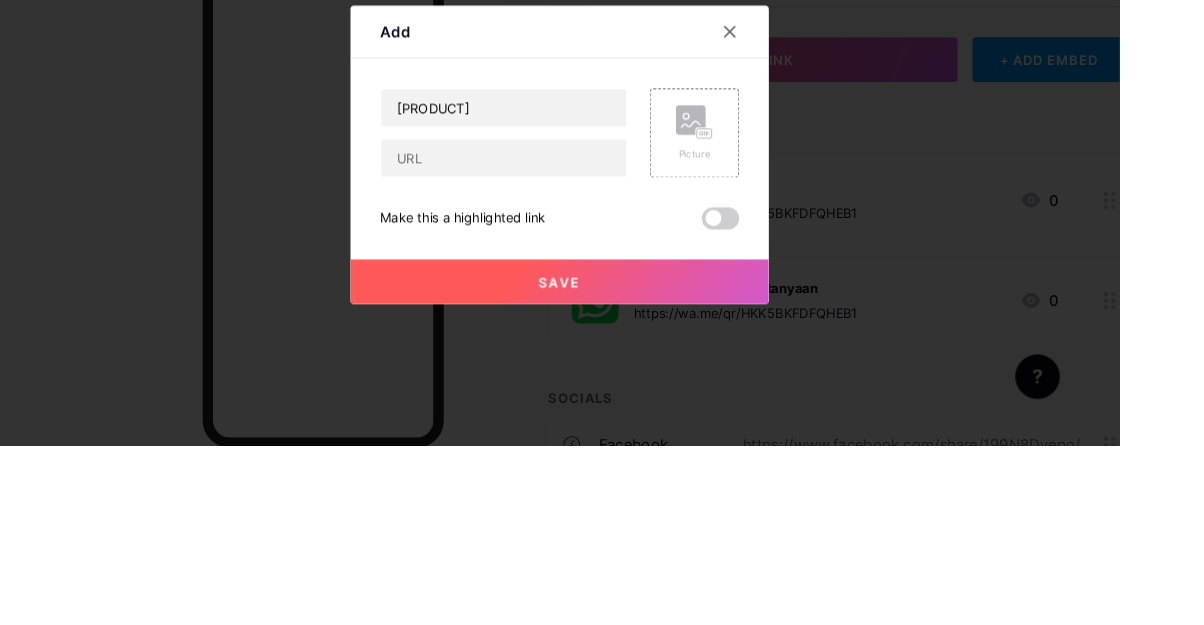 click on "Links
Posts
Design
Subscribers
NEW
Stats
Settings       + ADD LINK     + ADD EMBED
+ Add header
[BRAND]
https://wa.me/qr/HKK5BKFDFQHEB1
[PHONE]
WhatsApp Untuk Pertanyaan
https://wa.me/qr/HKK5BKFDFQHEB1
[PHONE]
SOCIALS
facebook
https://www.facebook.com/share/199N8Dyepo/
whatsapp
https://wa.me/+60167455873               + Add socials           Add           Content
YouTube
Play YouTube video without leaving your page.
ADD
Vimeo
Play Vimeo video without leaving your page.
ADD
ADD" at bounding box center [647, 464] 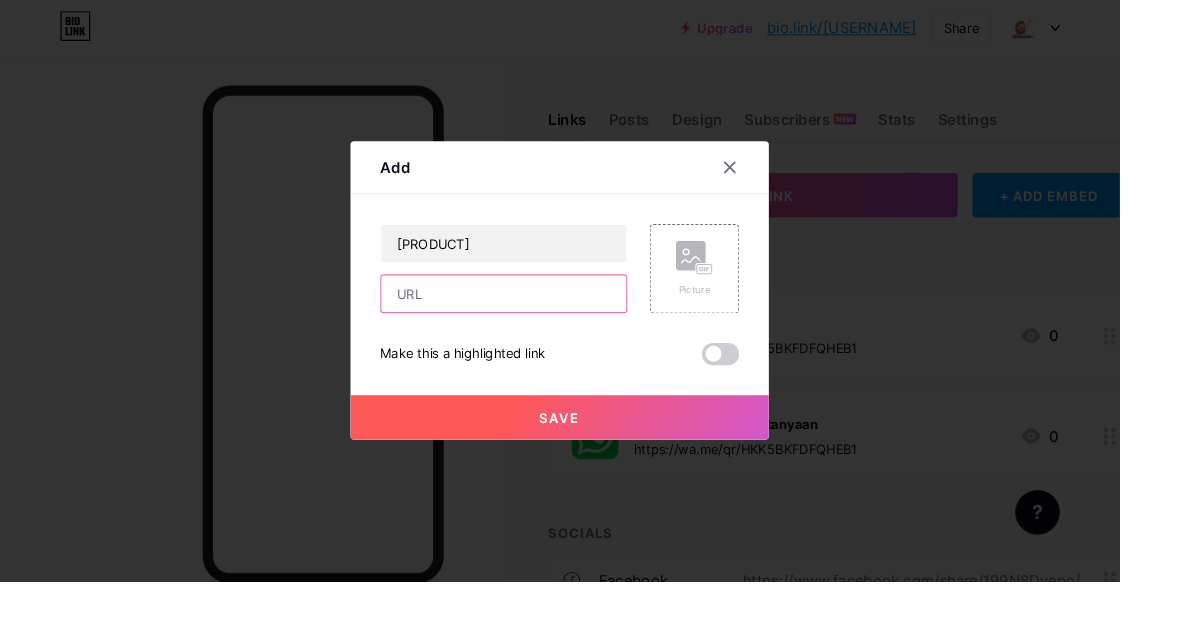 paste on "https://wa.me/qr/HKK5BKFDFQHEB1" 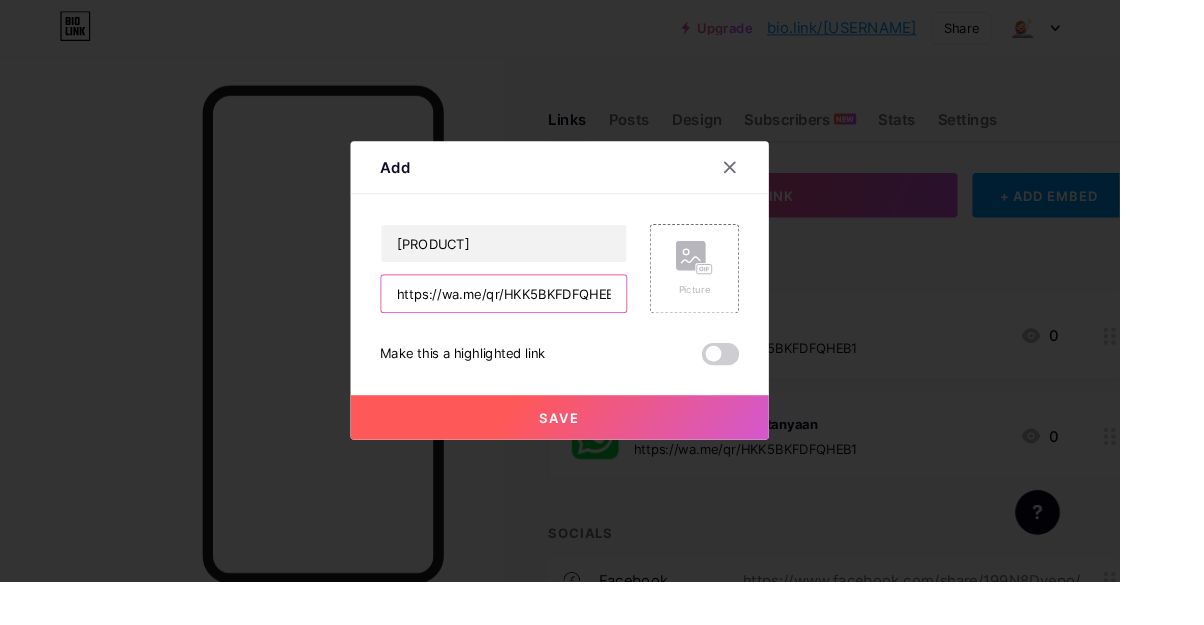 scroll, scrollTop: 0, scrollLeft: 11, axis: horizontal 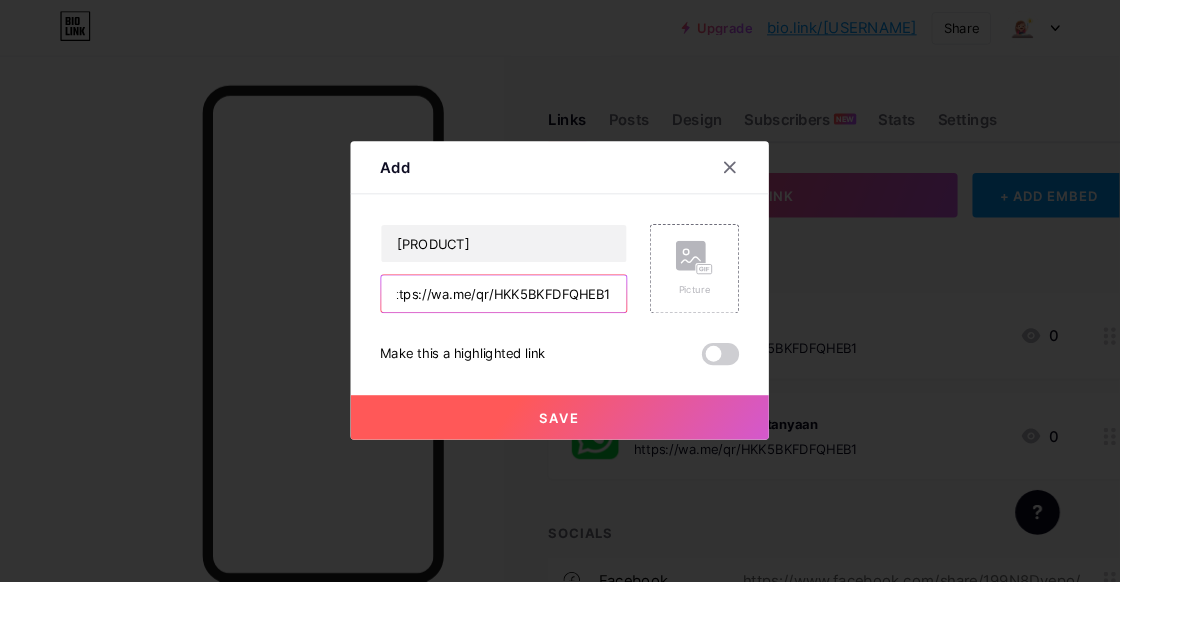 type on "https://wa.me/qr/HKK5BKFDFQHEB1" 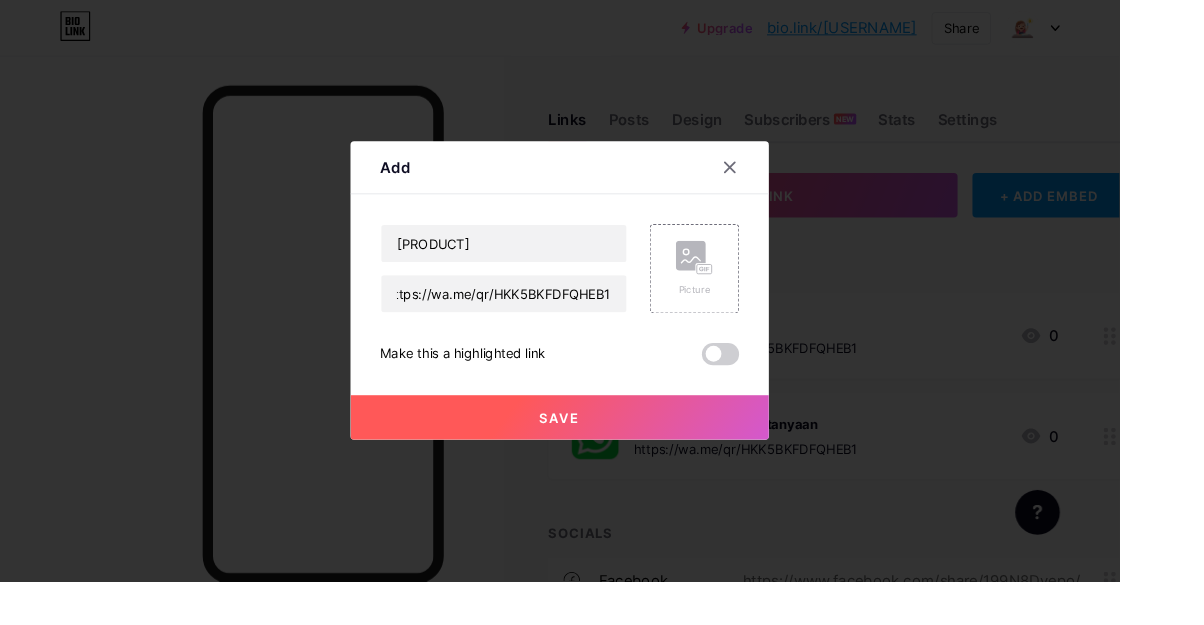 scroll, scrollTop: 0, scrollLeft: 0, axis: both 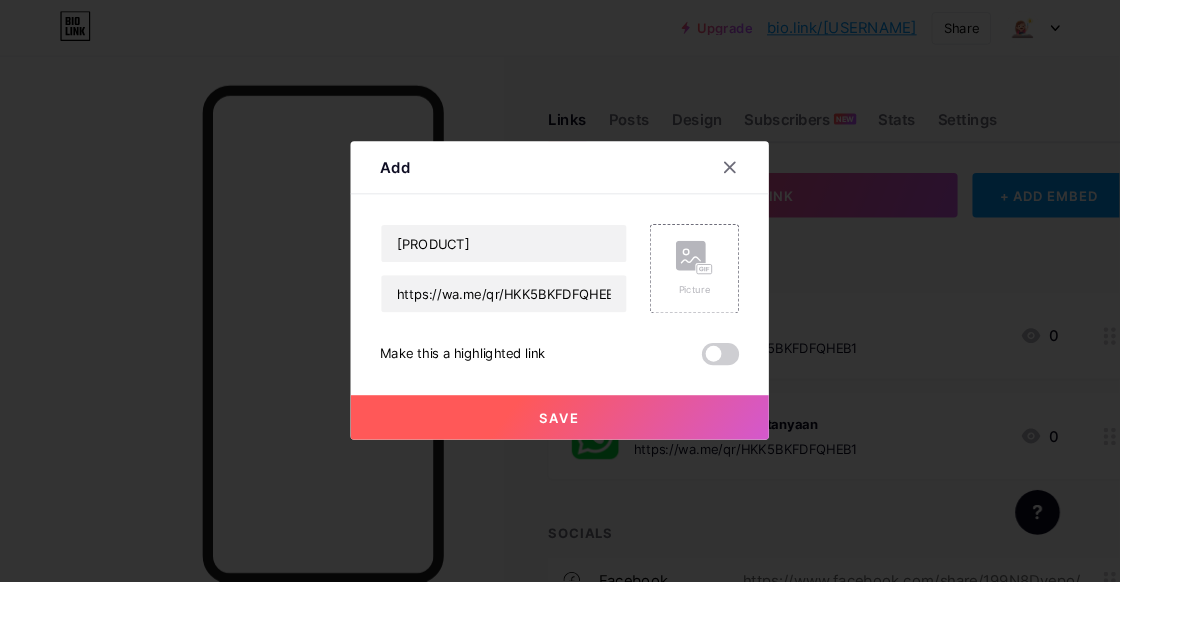 click 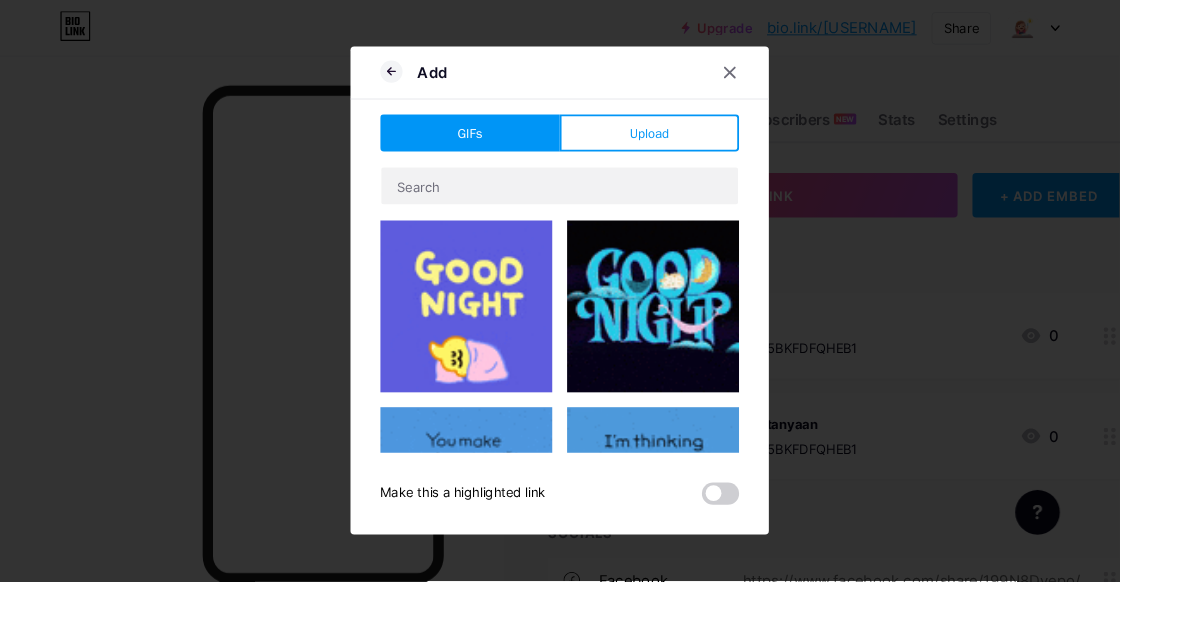 click on "Upload" at bounding box center (698, 143) 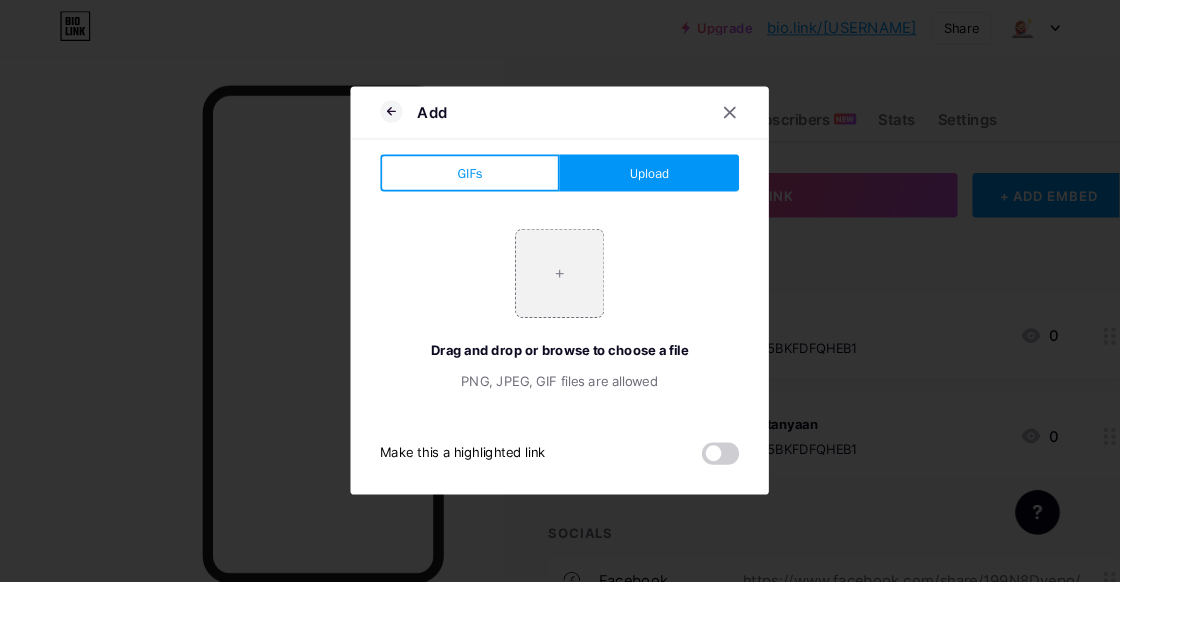 click on "+       Drag and drop or browse to choose a file   PNG, JPEG, GIF files are allowed" at bounding box center (602, 333) 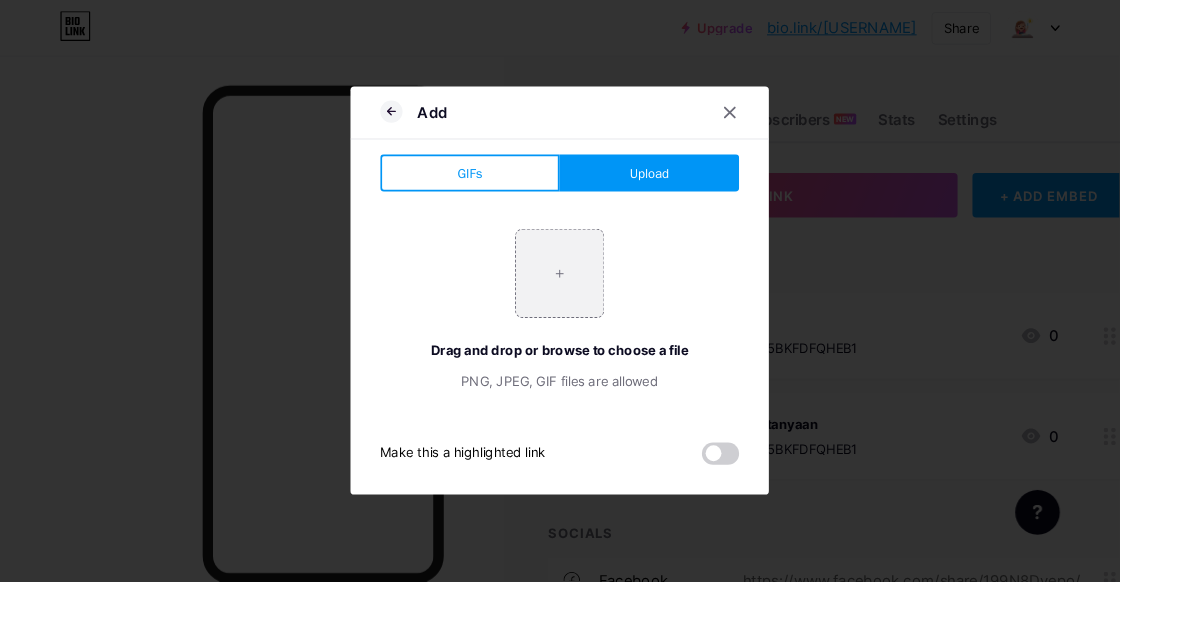 click at bounding box center [602, 294] 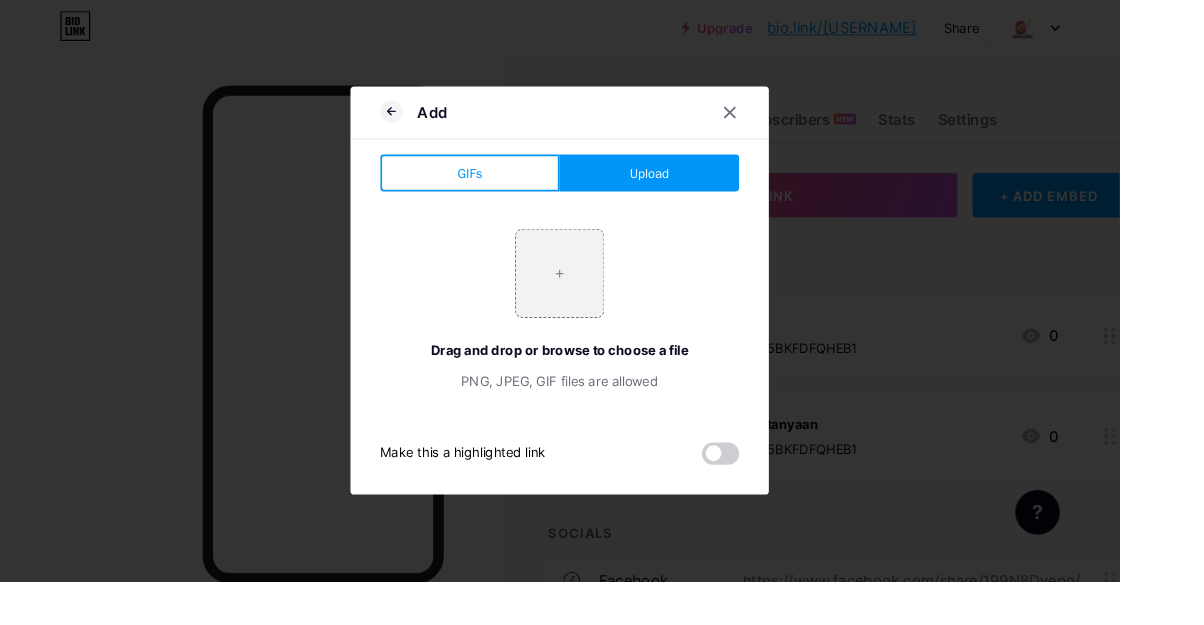 type on "C:\fakepath\1000170105.jpg" 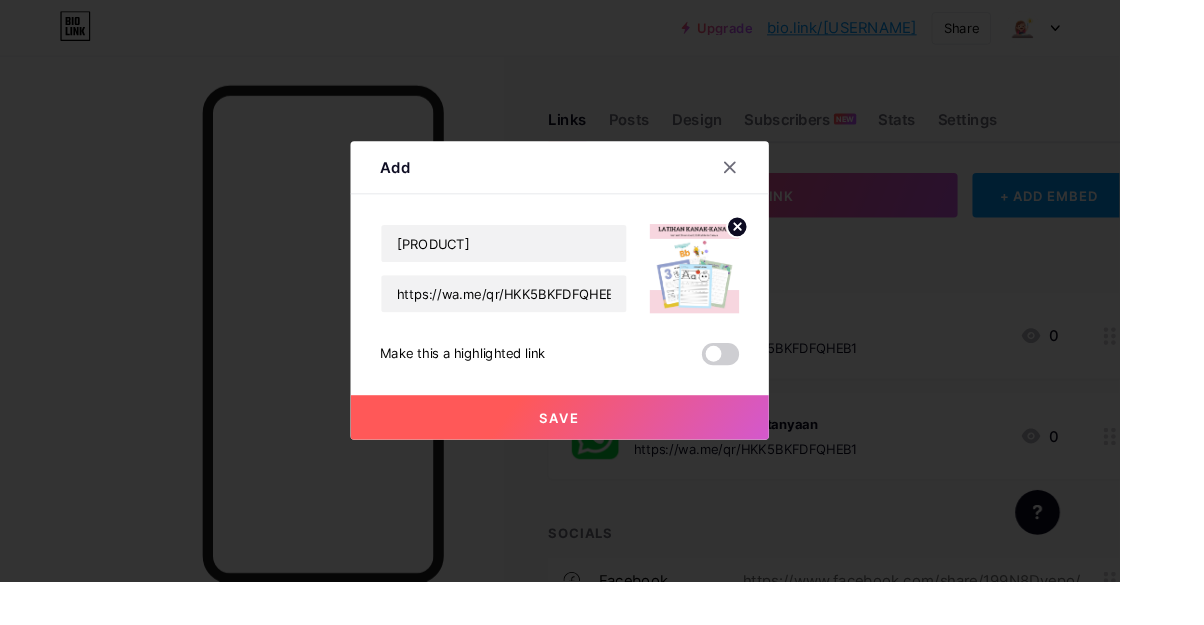 click on "Save" at bounding box center (602, 449) 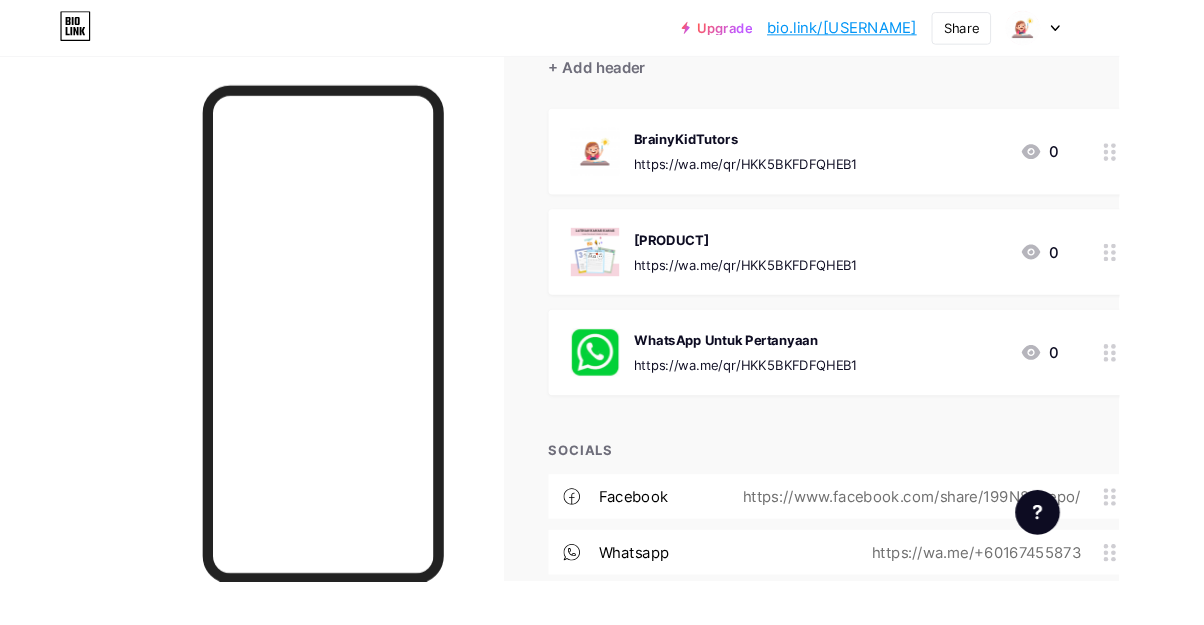 scroll, scrollTop: 200, scrollLeft: 0, axis: vertical 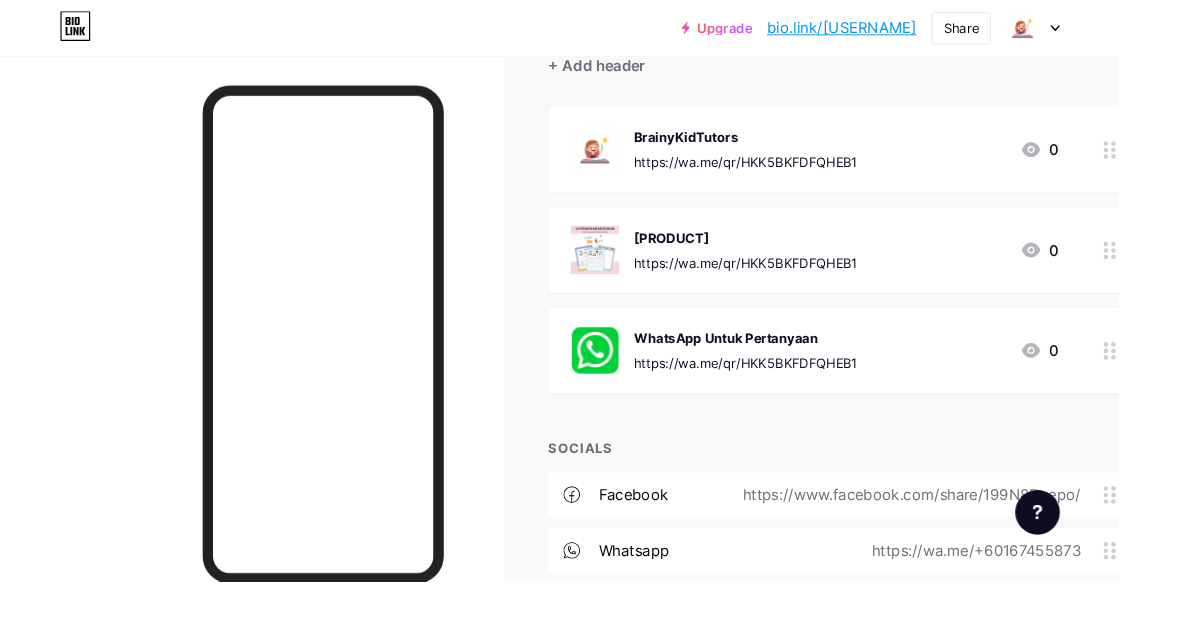 click on "+ Add socials" at bounding box center [900, 652] 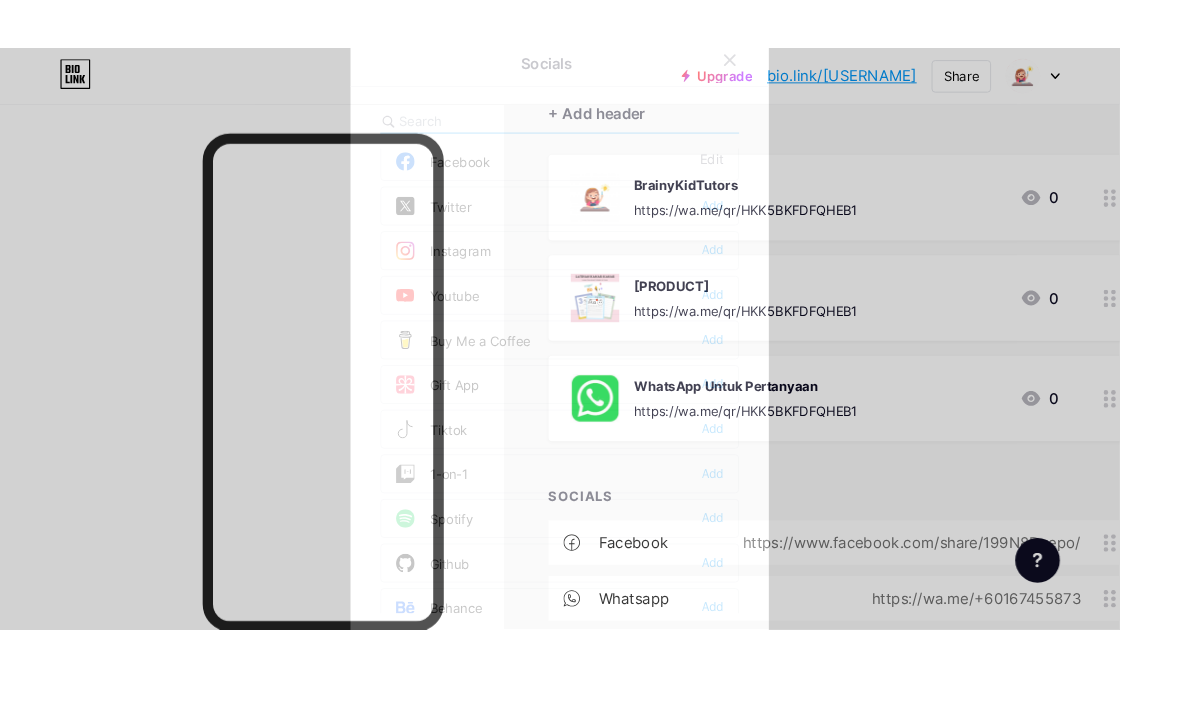 scroll, scrollTop: 56, scrollLeft: 0, axis: vertical 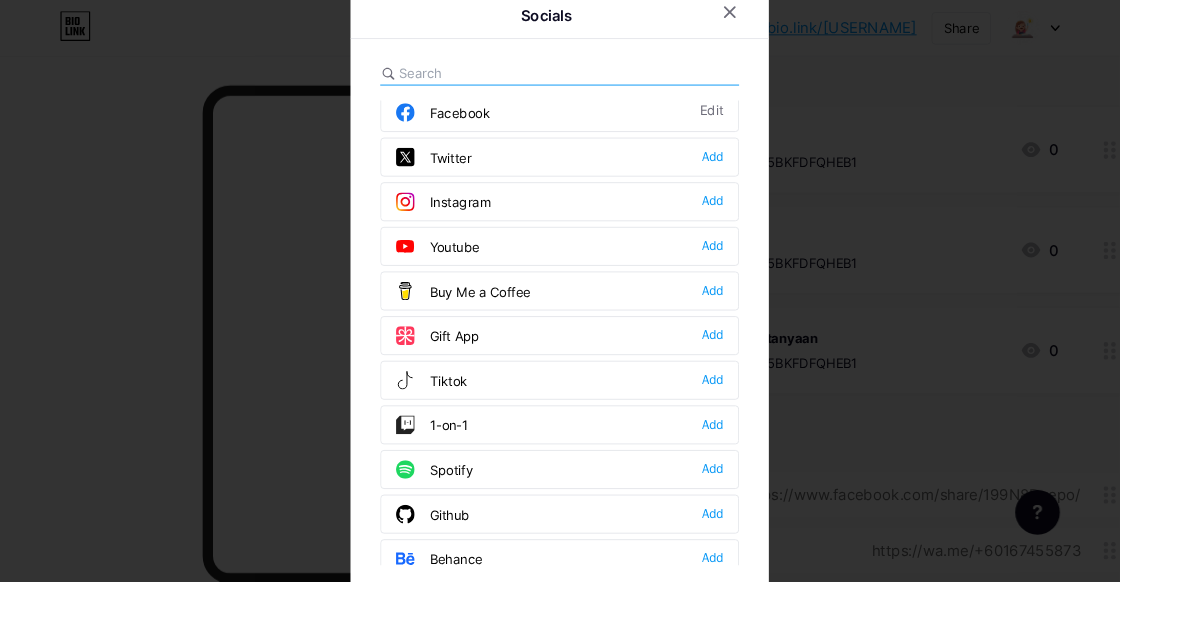 click at bounding box center [602, 79] 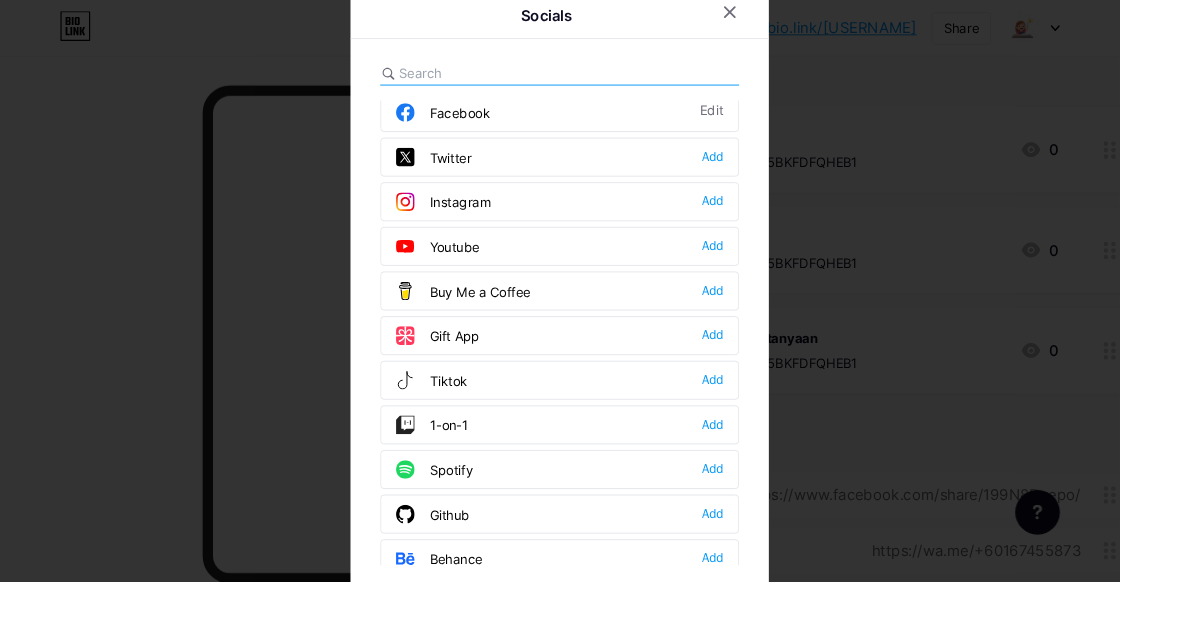 click at bounding box center (539, 78) 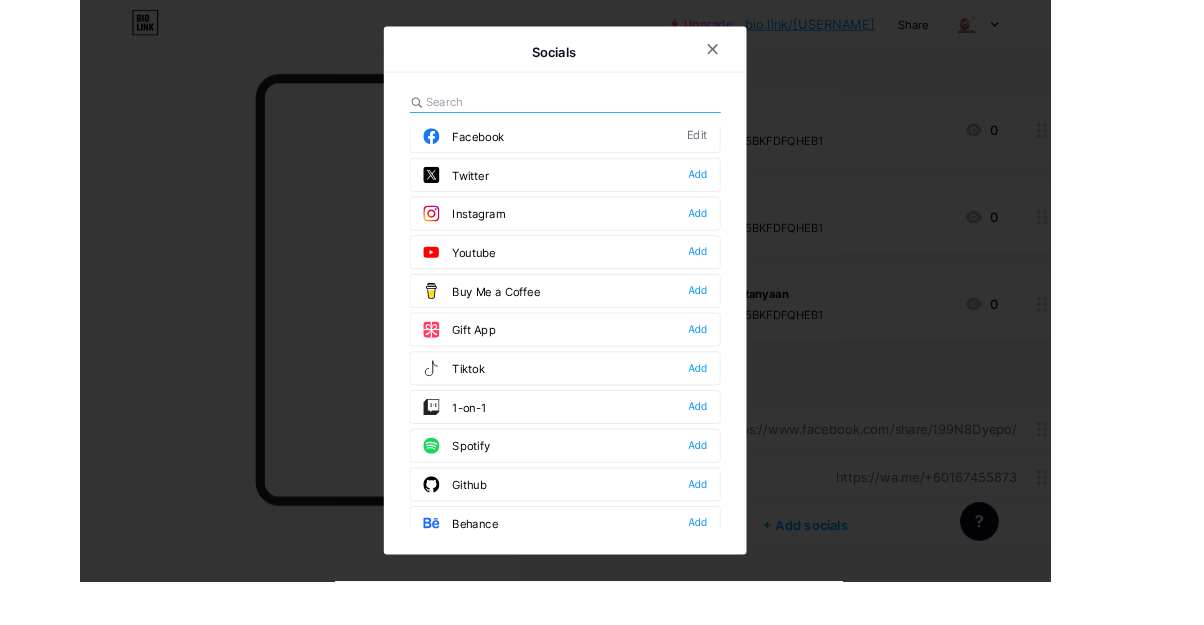 scroll, scrollTop: 200, scrollLeft: 0, axis: vertical 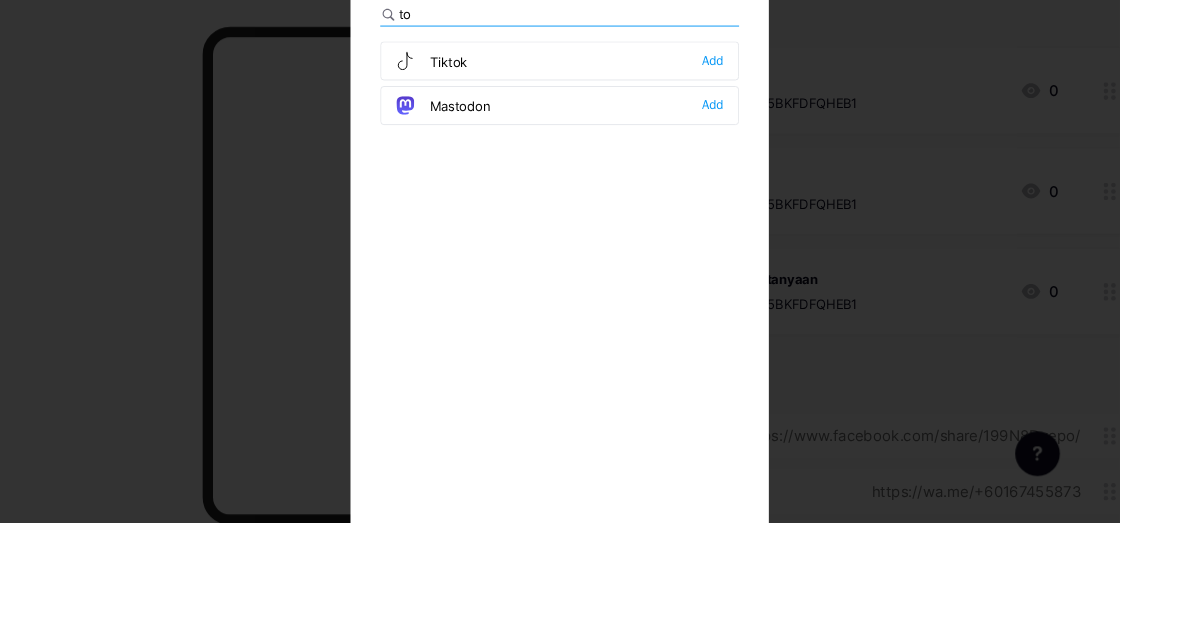 type on "t" 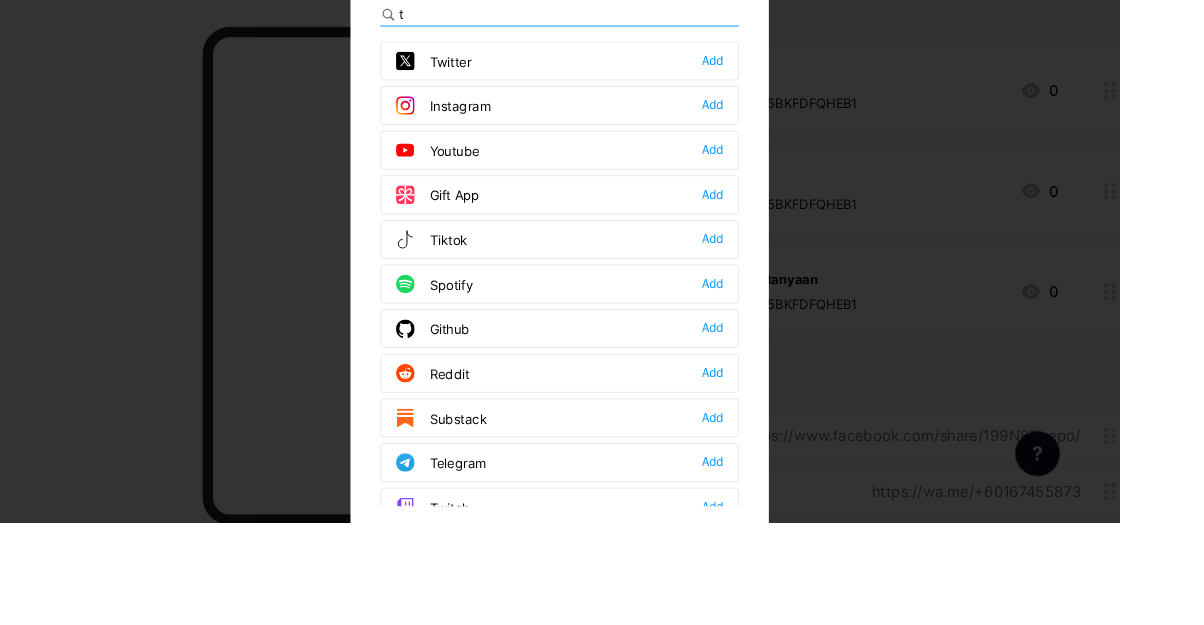 type 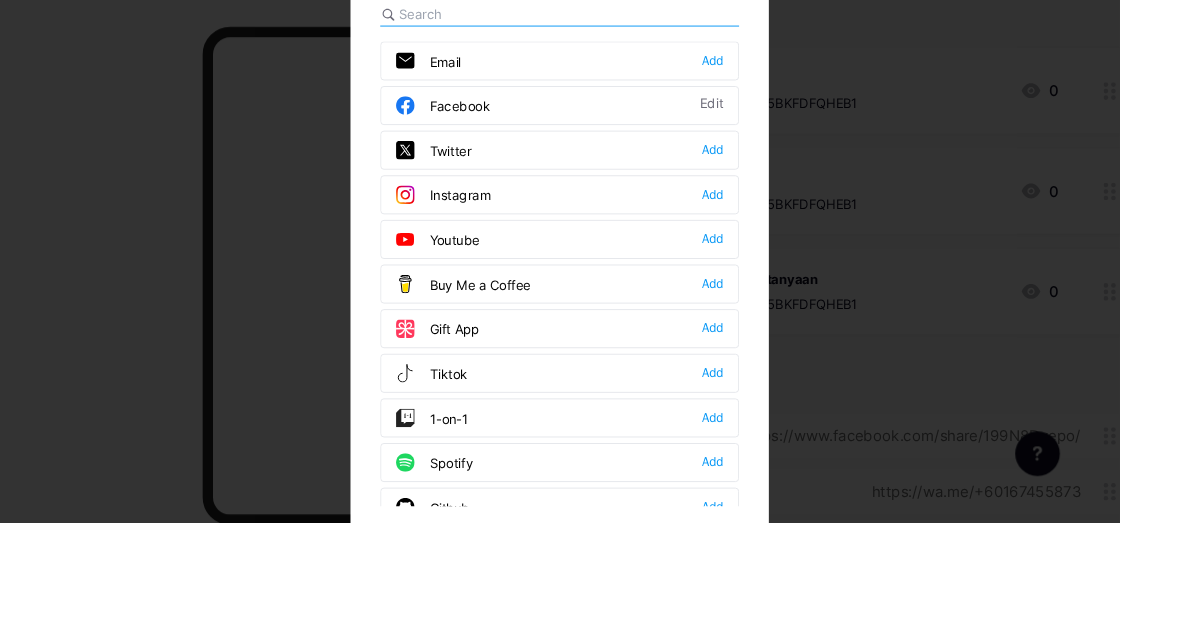 click at bounding box center (602, 312) 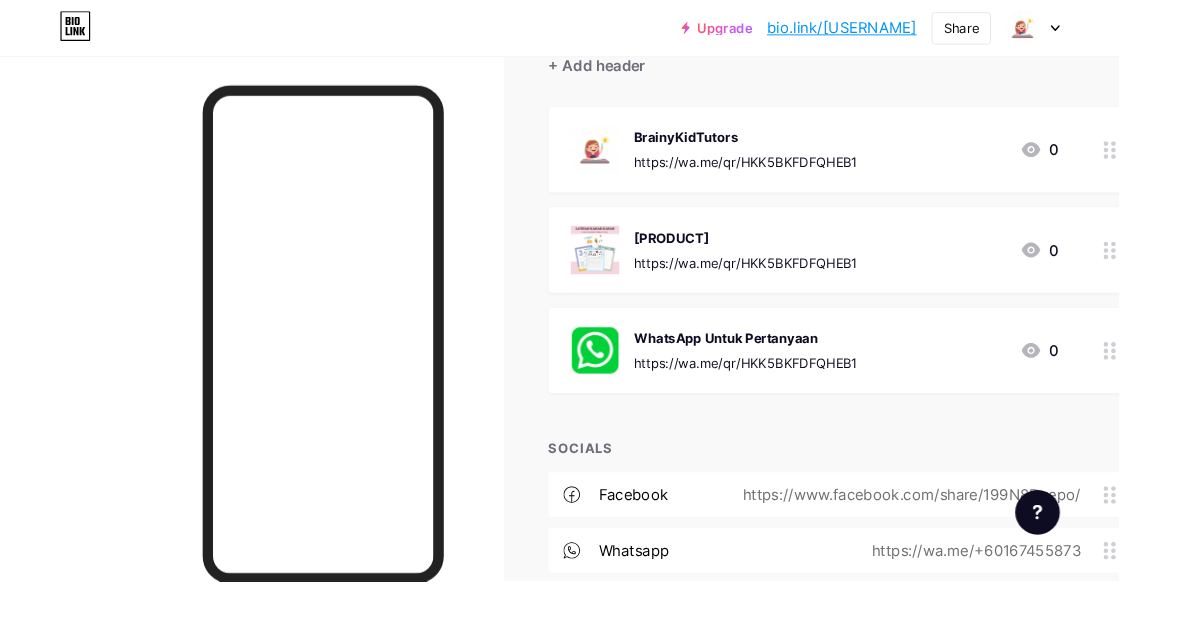 click on "bio.link/[USERNAME]" at bounding box center (905, 30) 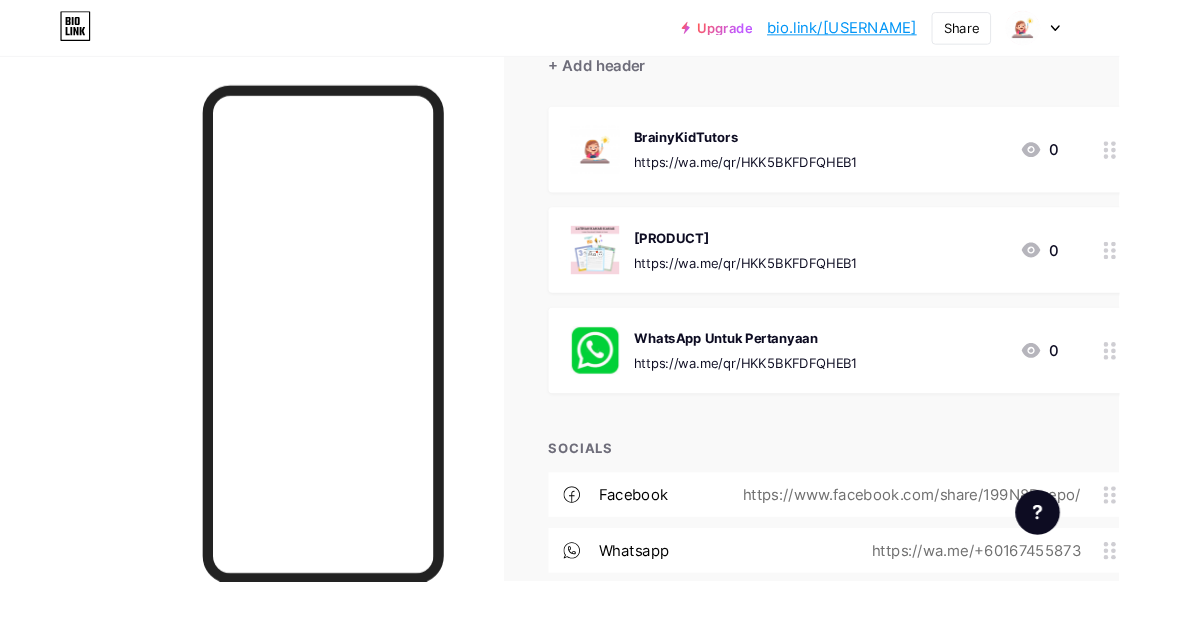 click on "https://wa.me/qr/HKK5BKFDFQHEB1" at bounding box center (802, 282) 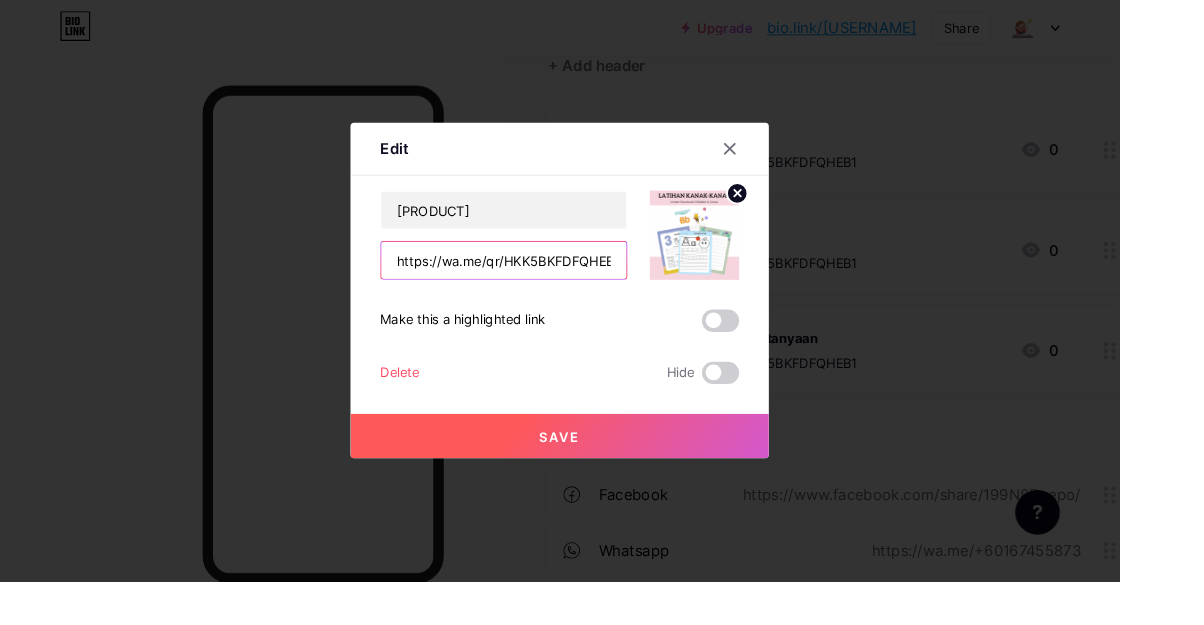 click on "https://wa.me/qr/HKK5BKFDFQHEB1" at bounding box center [542, 280] 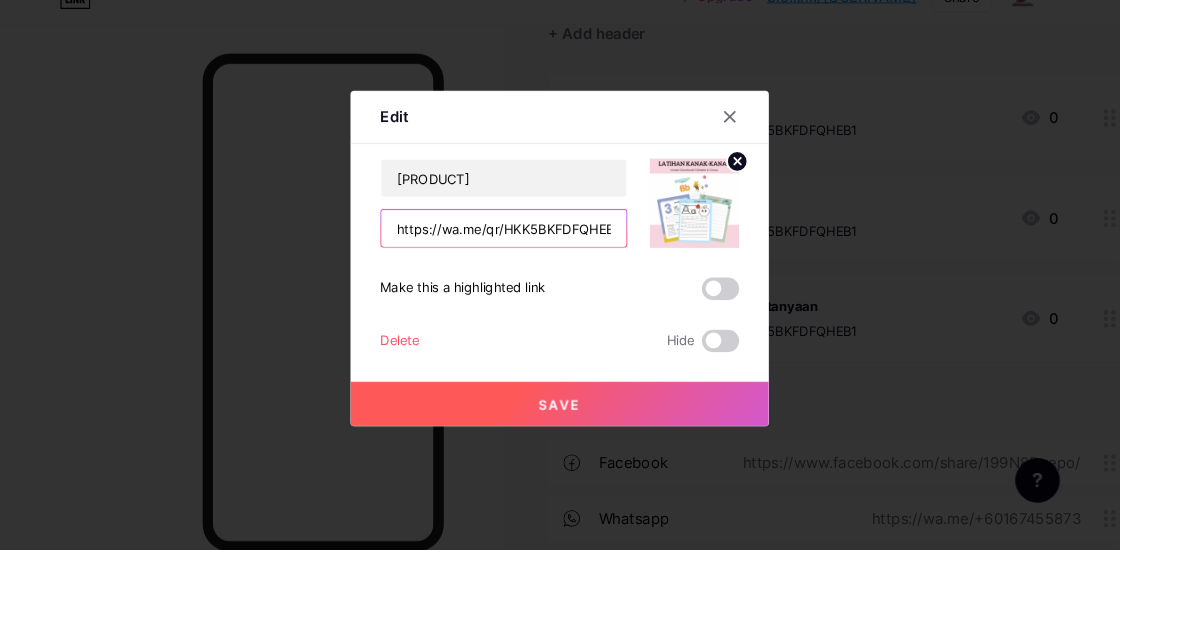 scroll, scrollTop: 200, scrollLeft: 0, axis: vertical 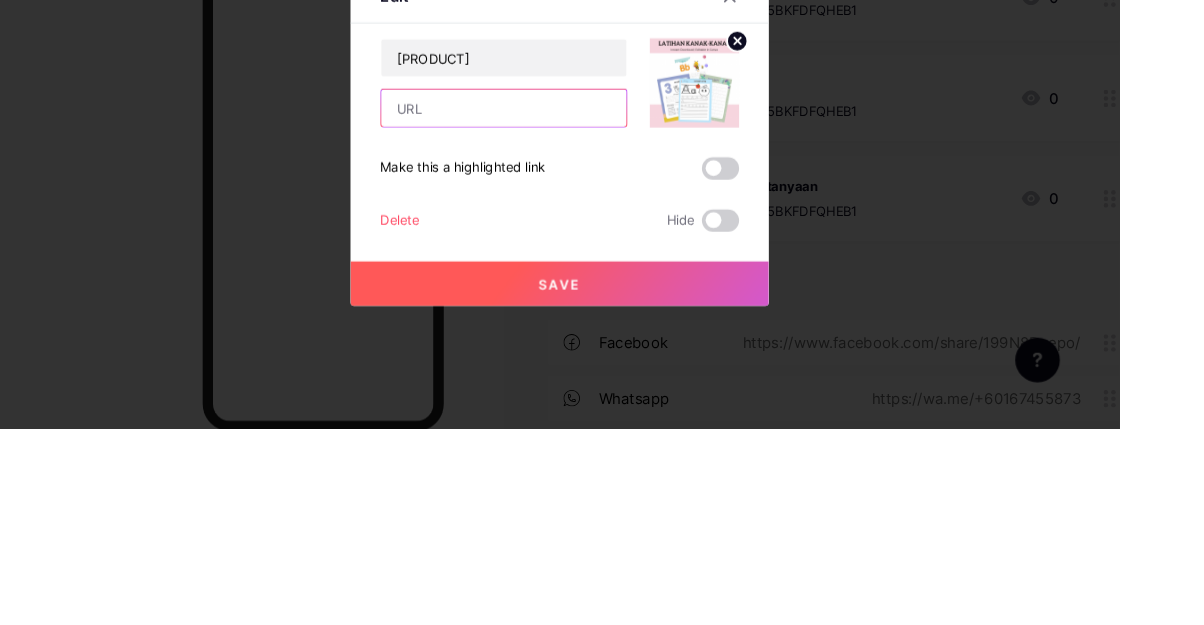 paste on "https://toyyibpay.com/[PRODUCT]" 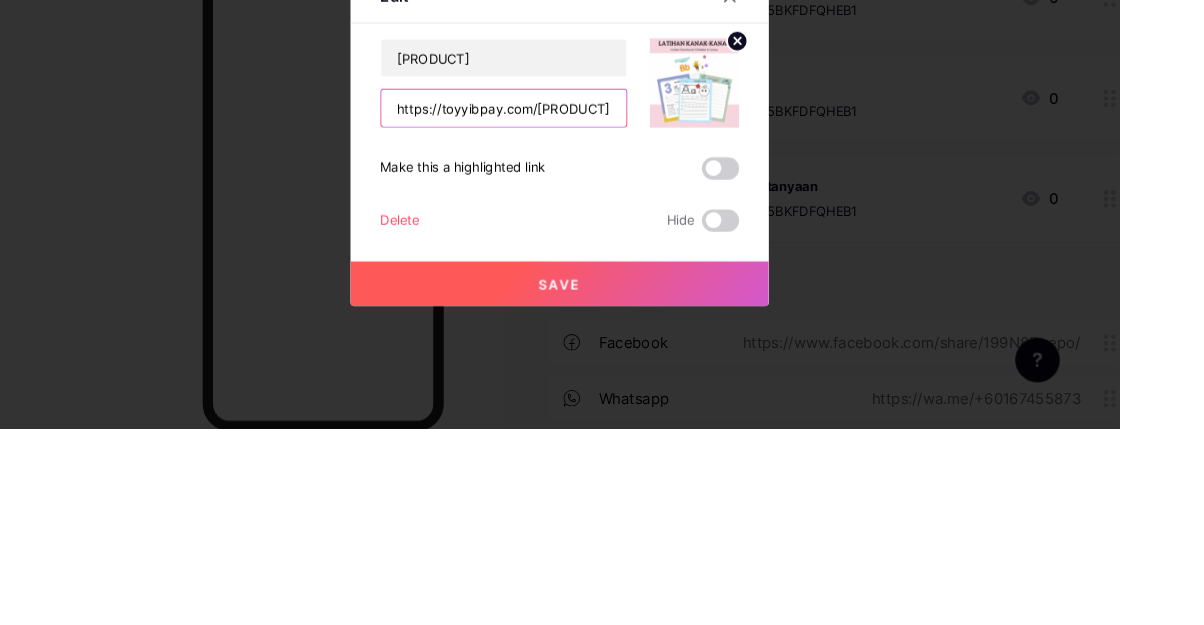 scroll, scrollTop: 0, scrollLeft: 143, axis: horizontal 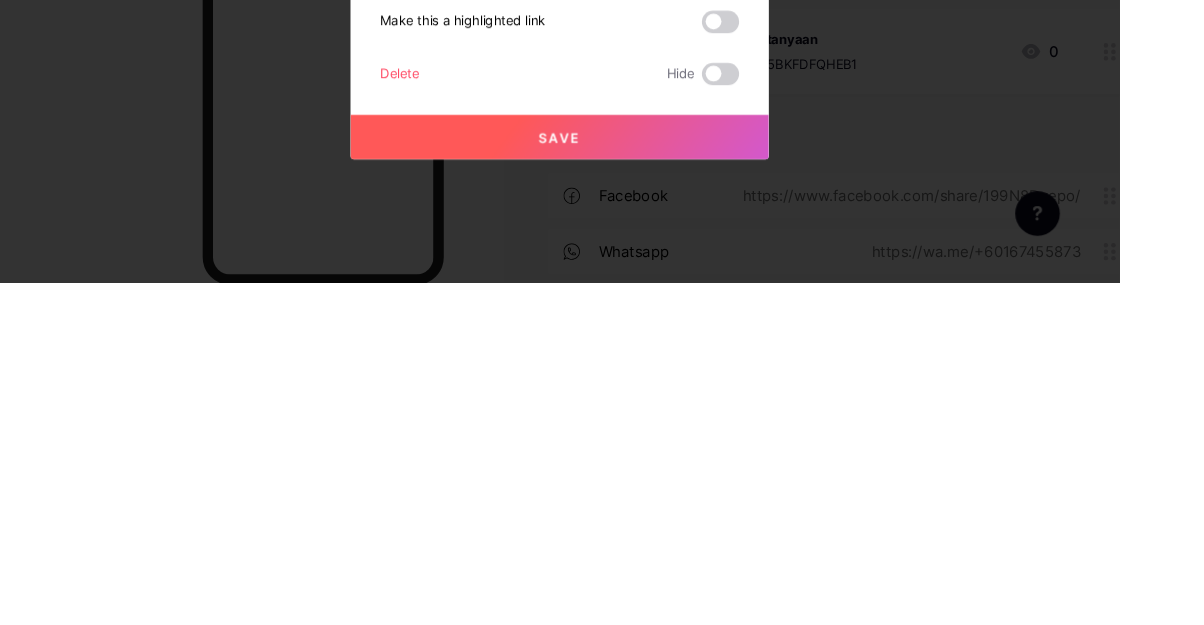 type on "https://toyyibpay.com/[PRODUCT]" 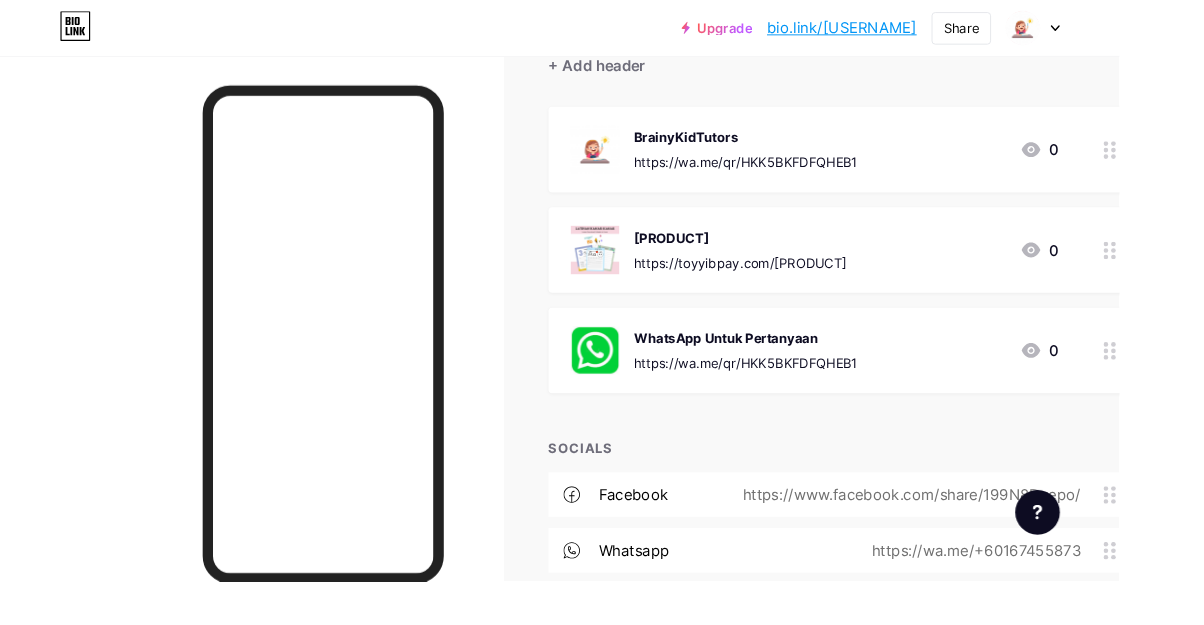 click on "bio.link/[USERNAME]" at bounding box center [905, 30] 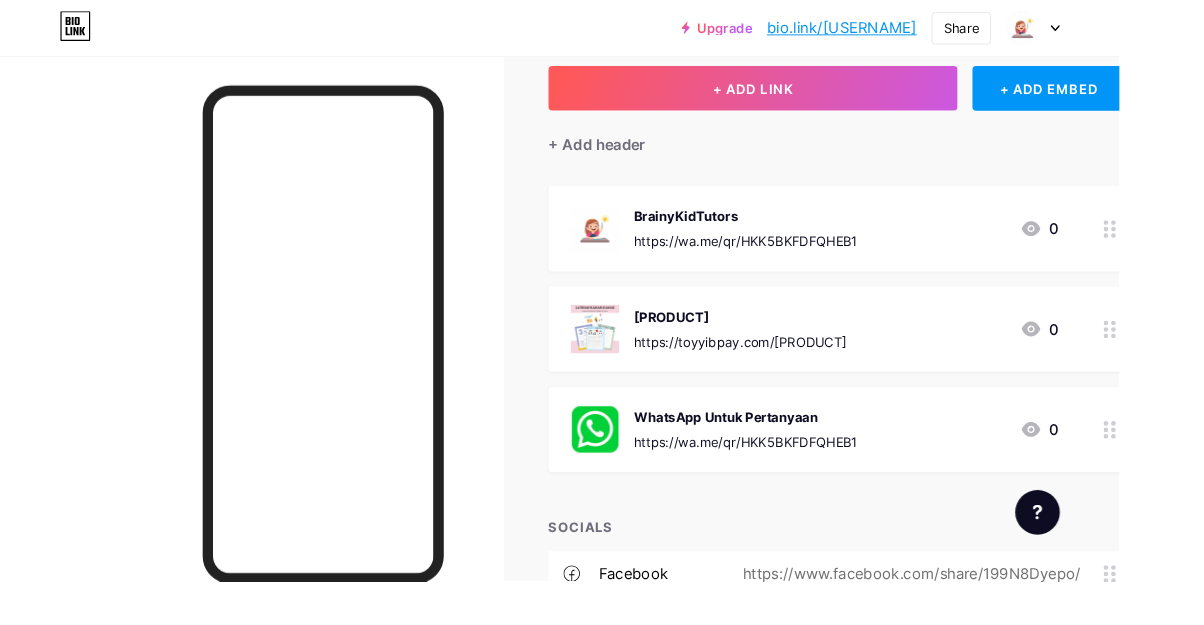 scroll, scrollTop: 0, scrollLeft: 0, axis: both 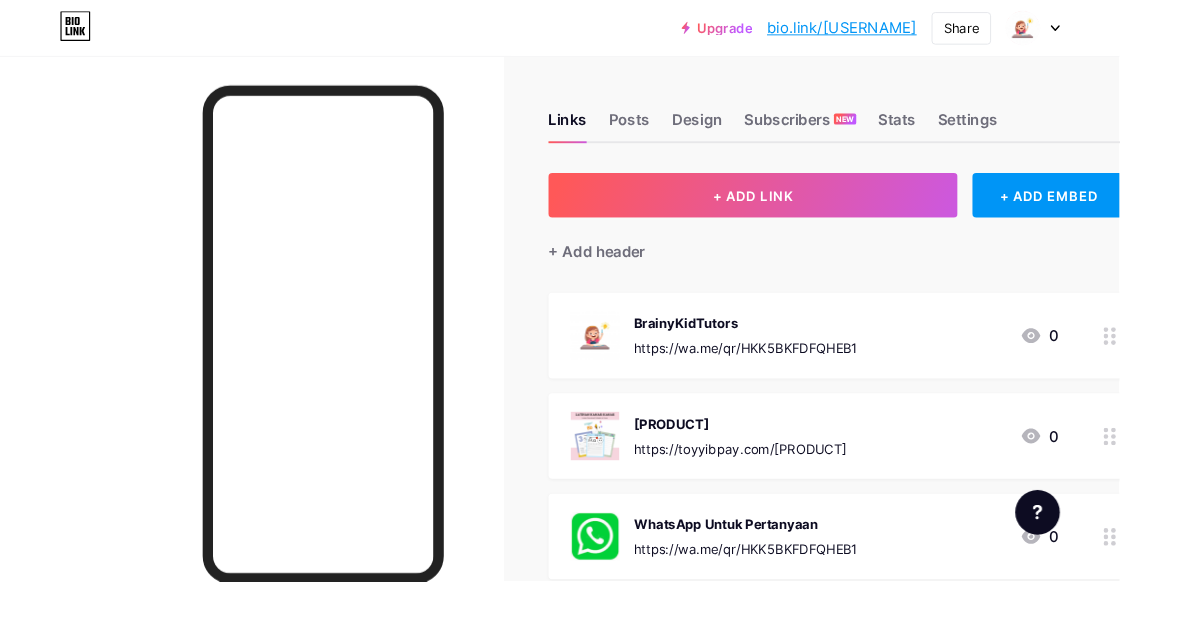 click on "Share" at bounding box center (1034, 30) 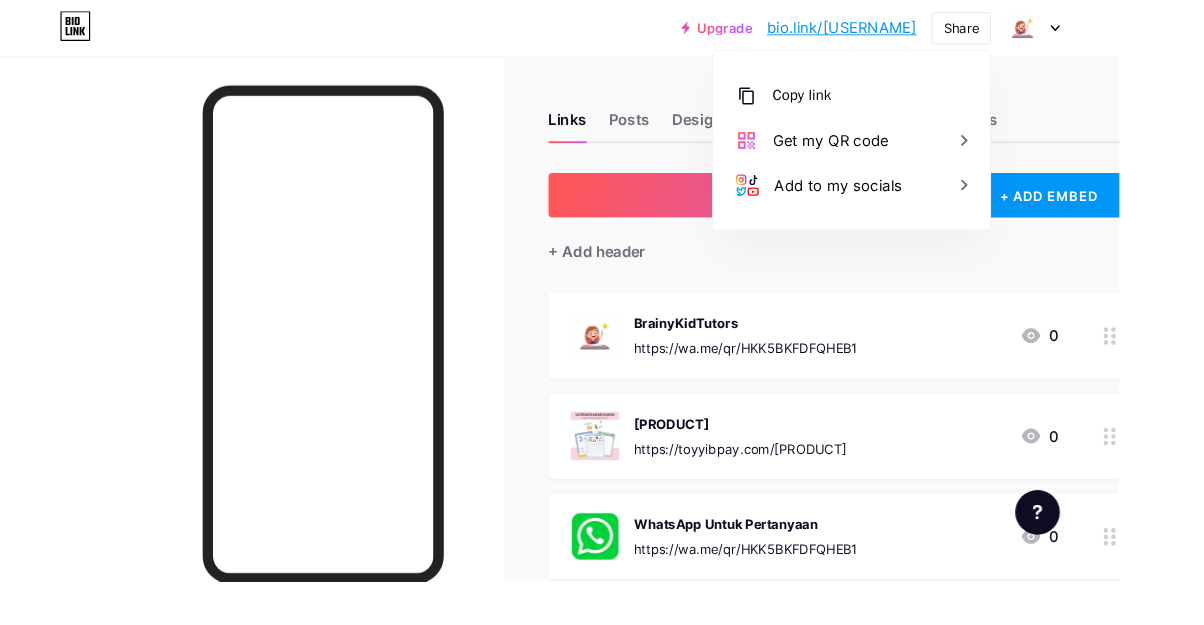 click on "Copy link" at bounding box center [916, 103] 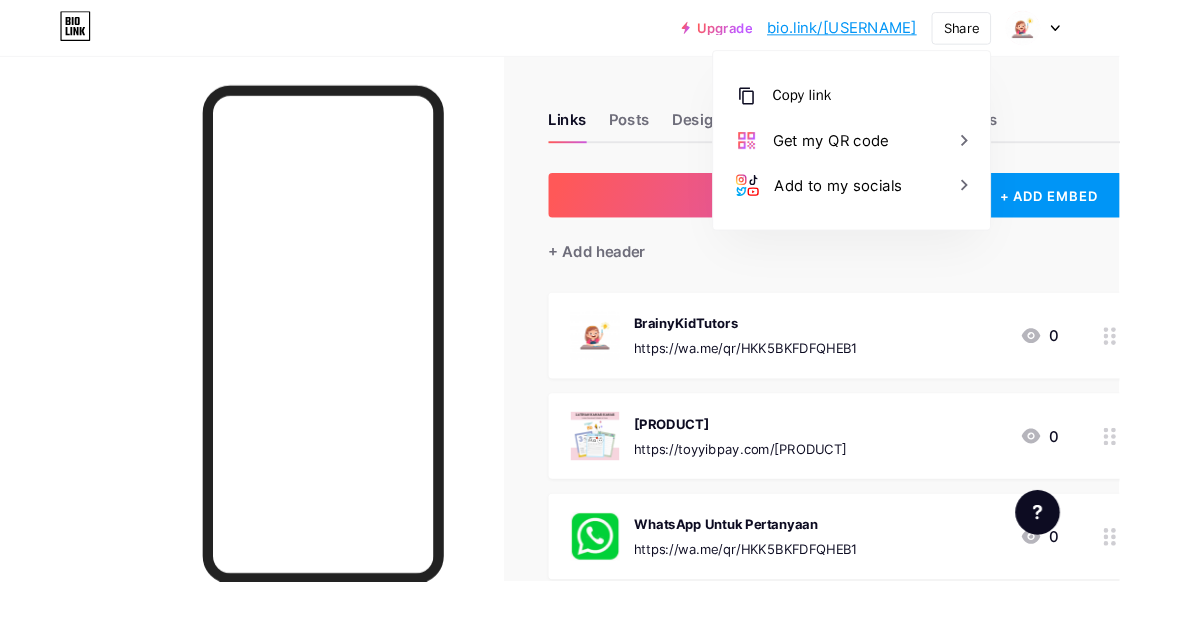 click on "Add to my socials" at bounding box center (901, 199) 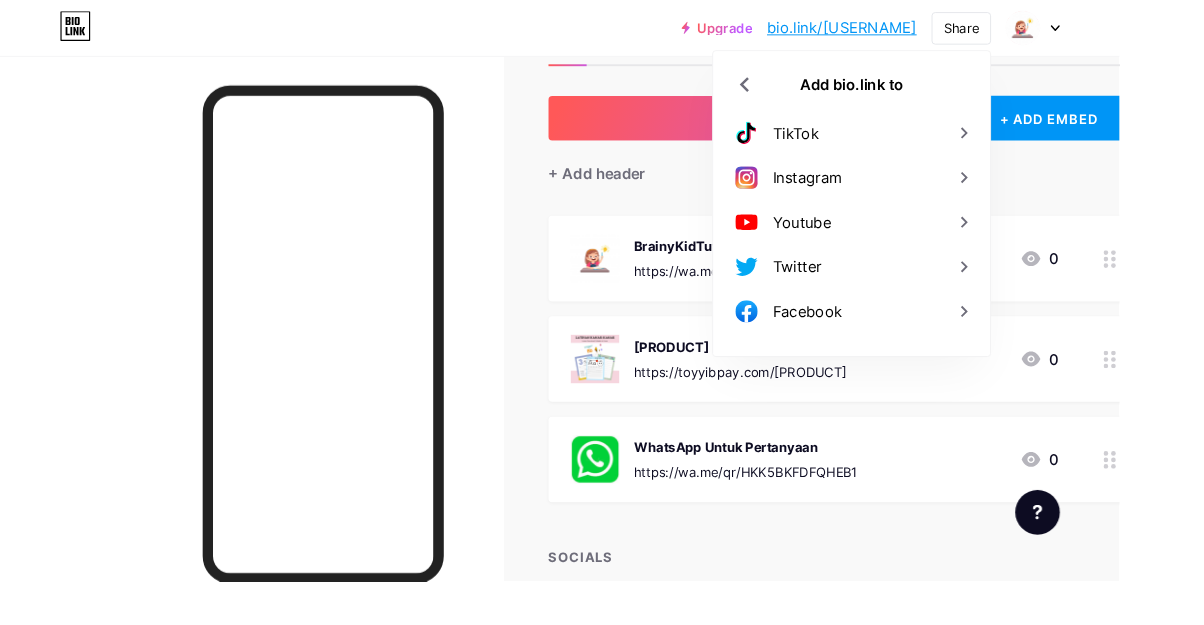 scroll, scrollTop: 163, scrollLeft: 0, axis: vertical 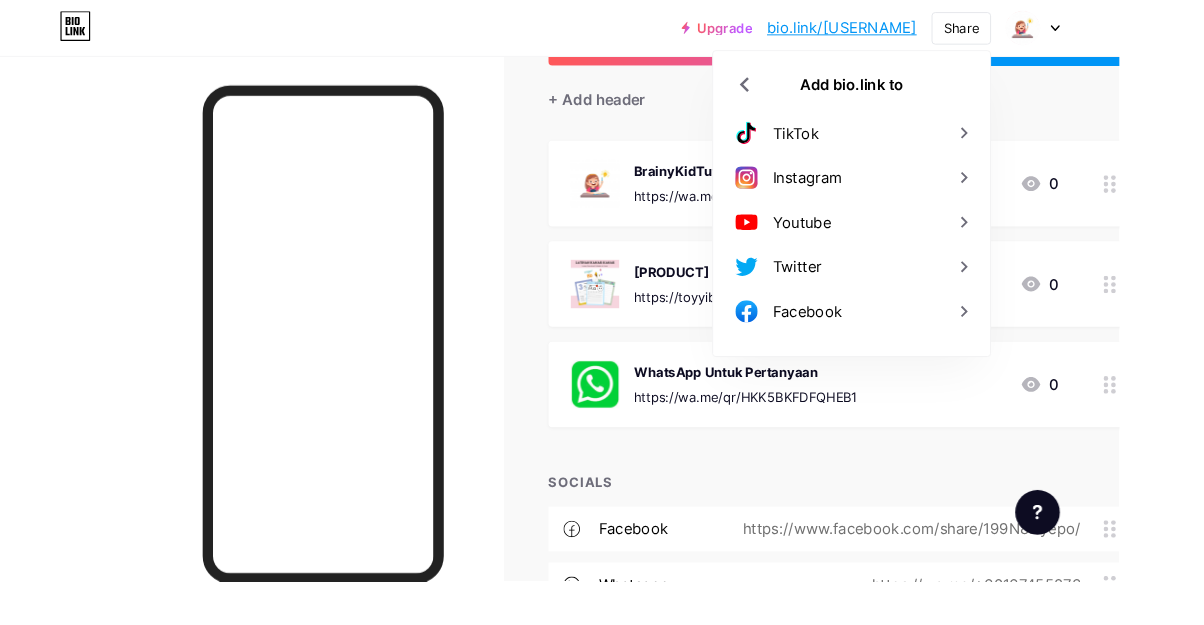click on "WhatsApp Untuk Pertanyaan
https://wa.me/qr/HKK5BKFDFQHEB1
[PHONE]" at bounding box center [900, 414] 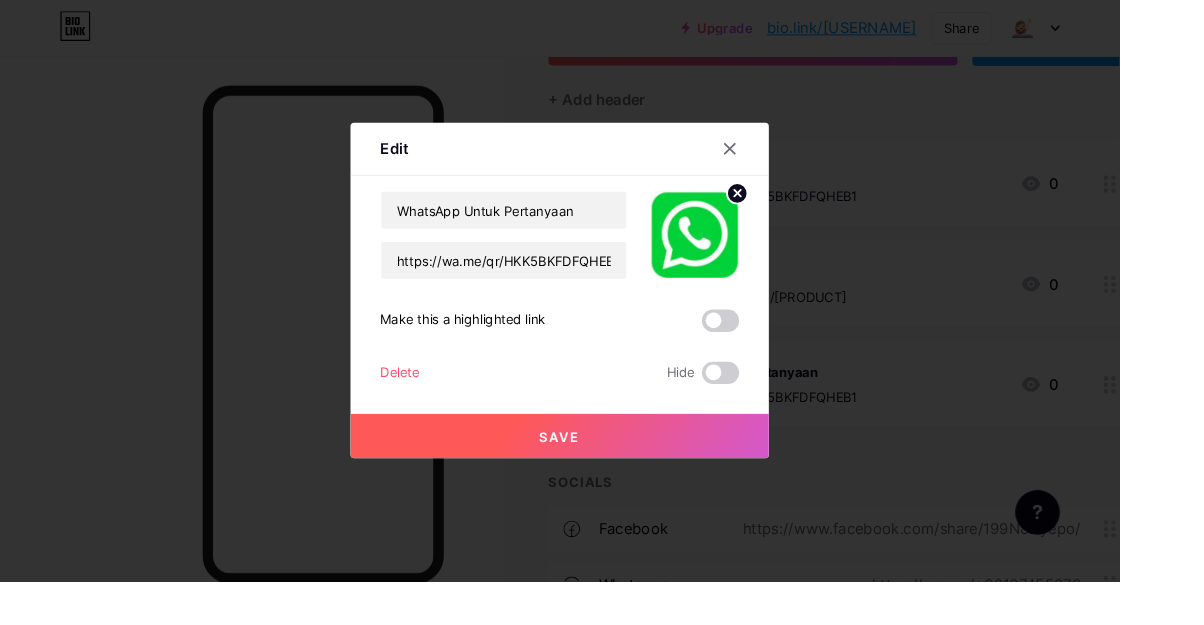 click at bounding box center (785, 160) 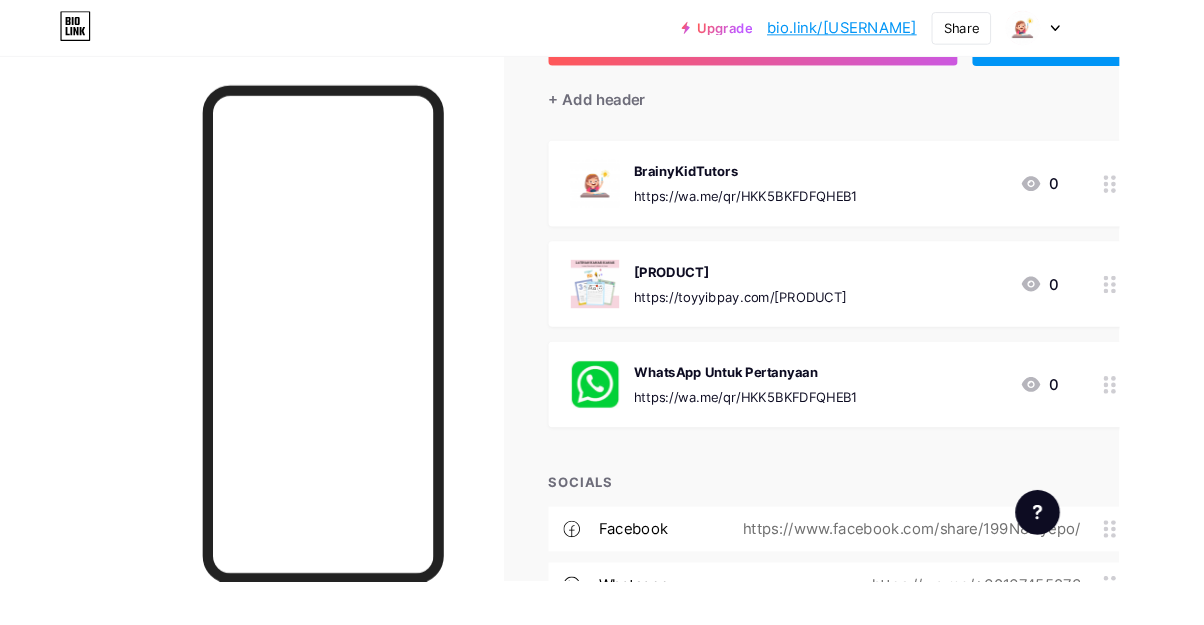 click on "BrainyKidTutors" at bounding box center (802, 184) 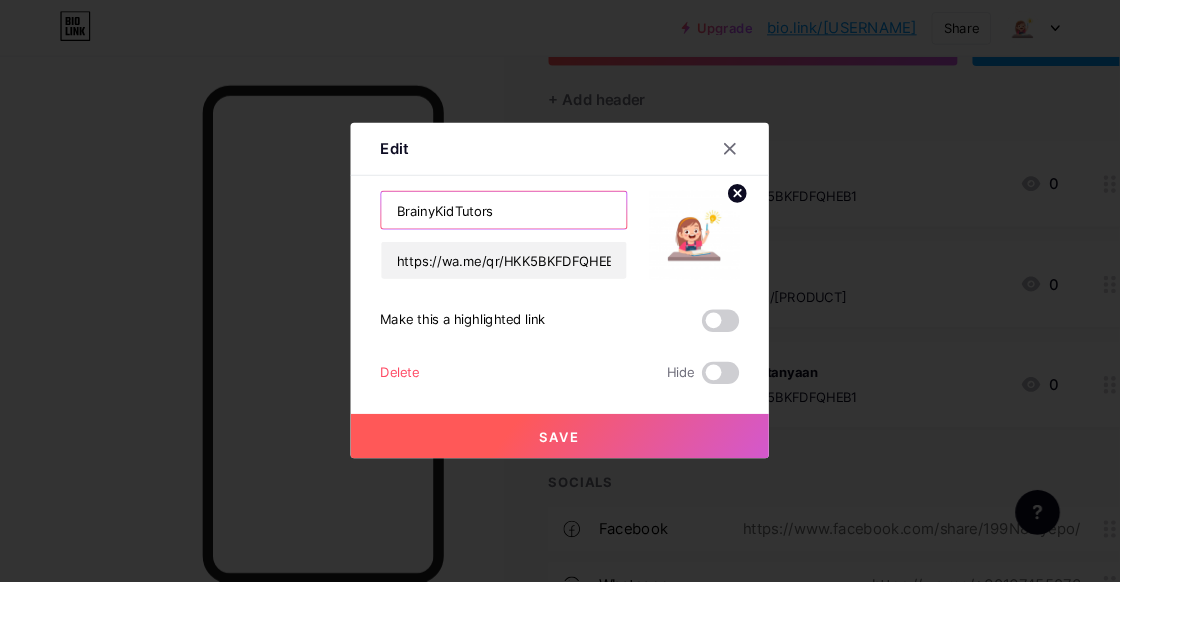 click on "BrainyKidTutors" at bounding box center (542, 226) 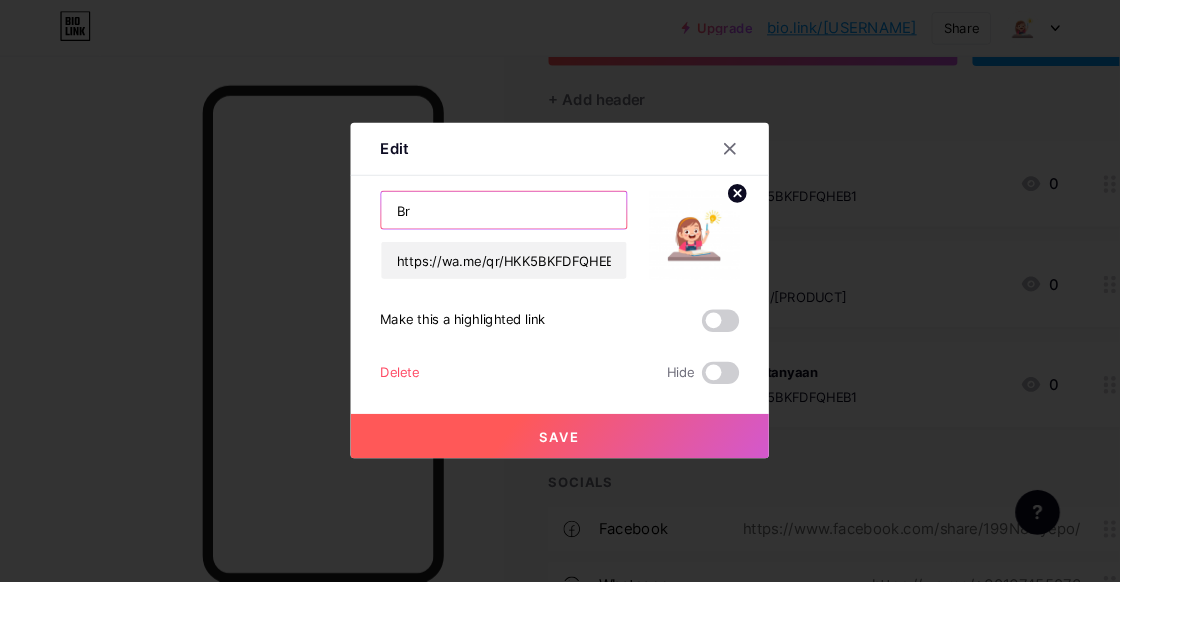 type on "B" 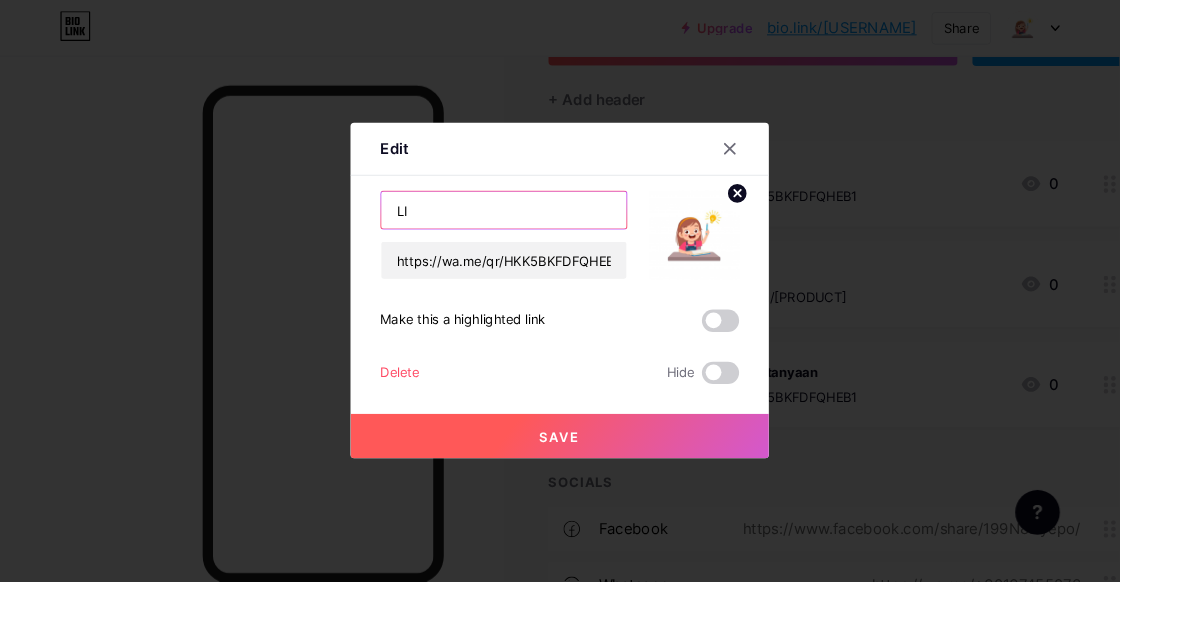 type on "L" 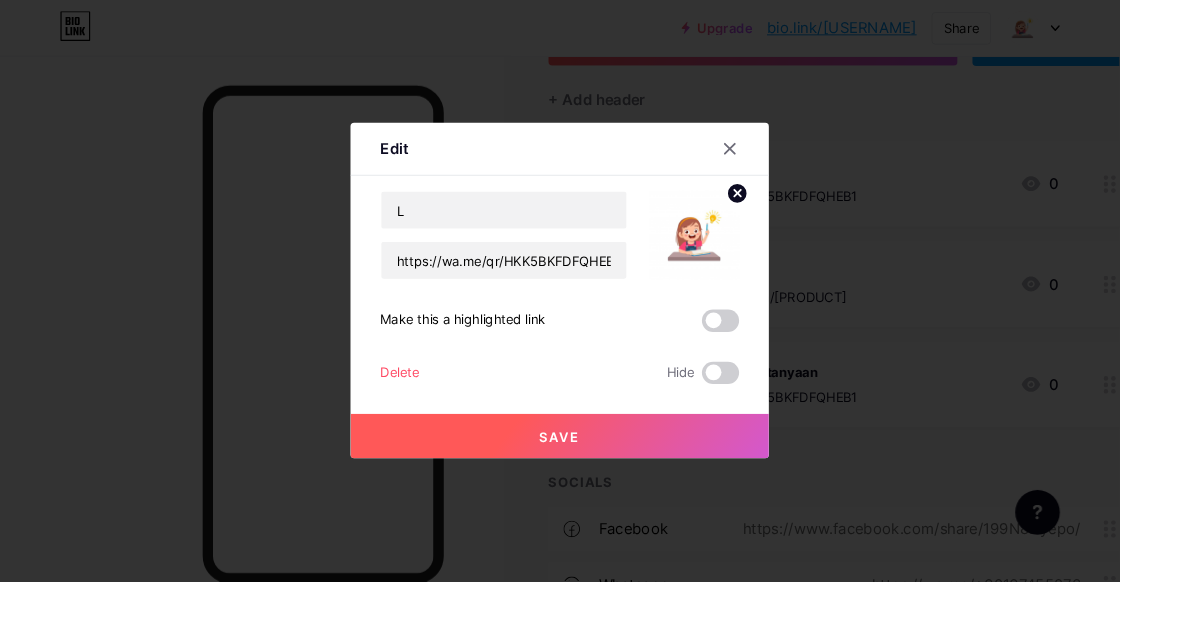 click at bounding box center [602, 312] 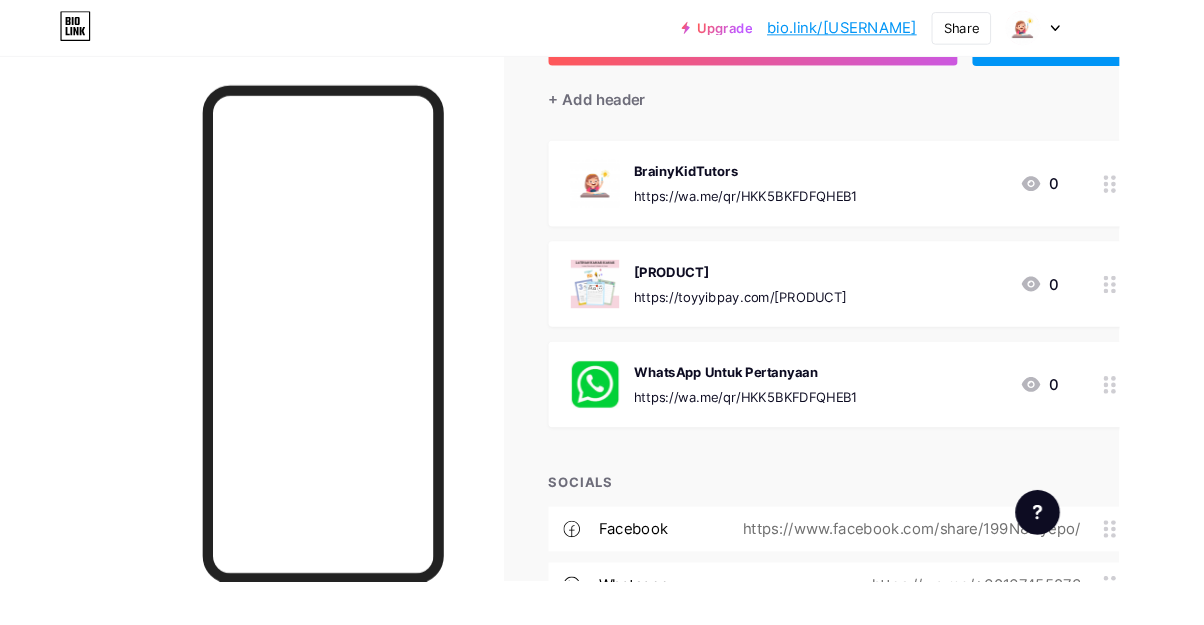 click on "https://wa.me/qr/HKK5BKFDFQHEB1" at bounding box center (802, 211) 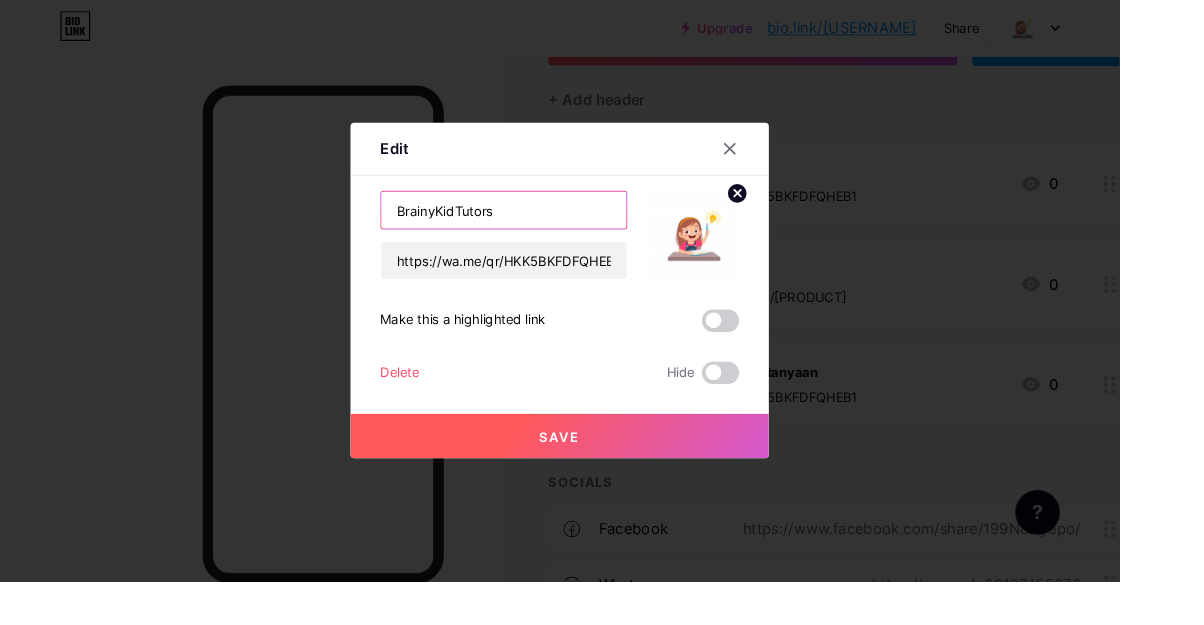 click on "BrainyKidTutors" at bounding box center [542, 226] 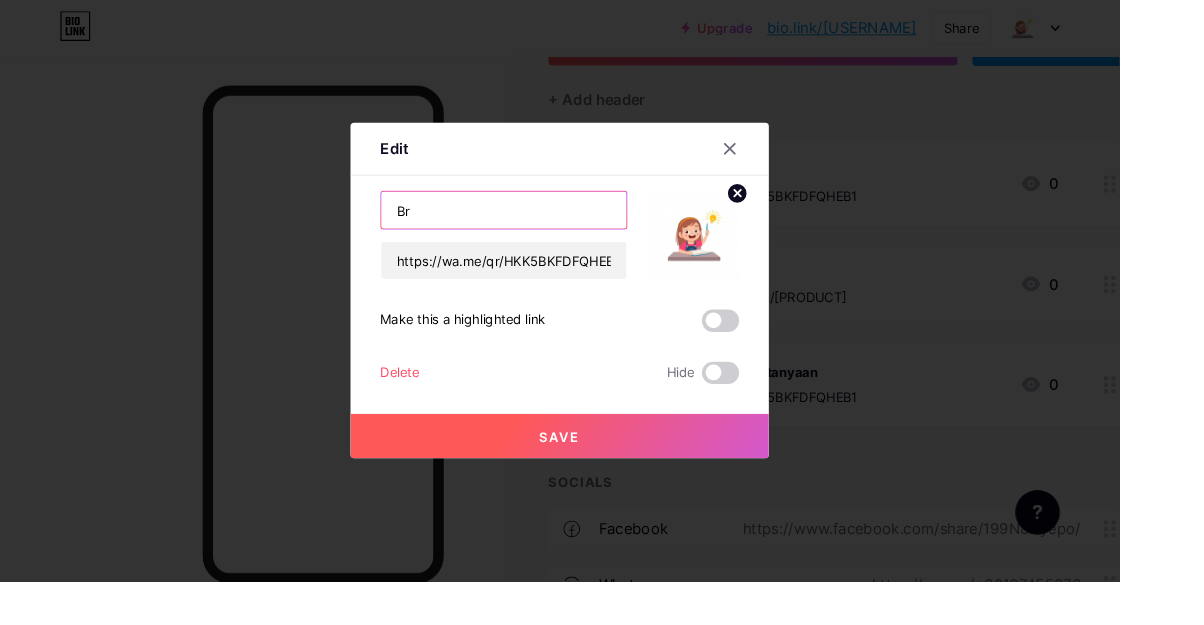type on "B" 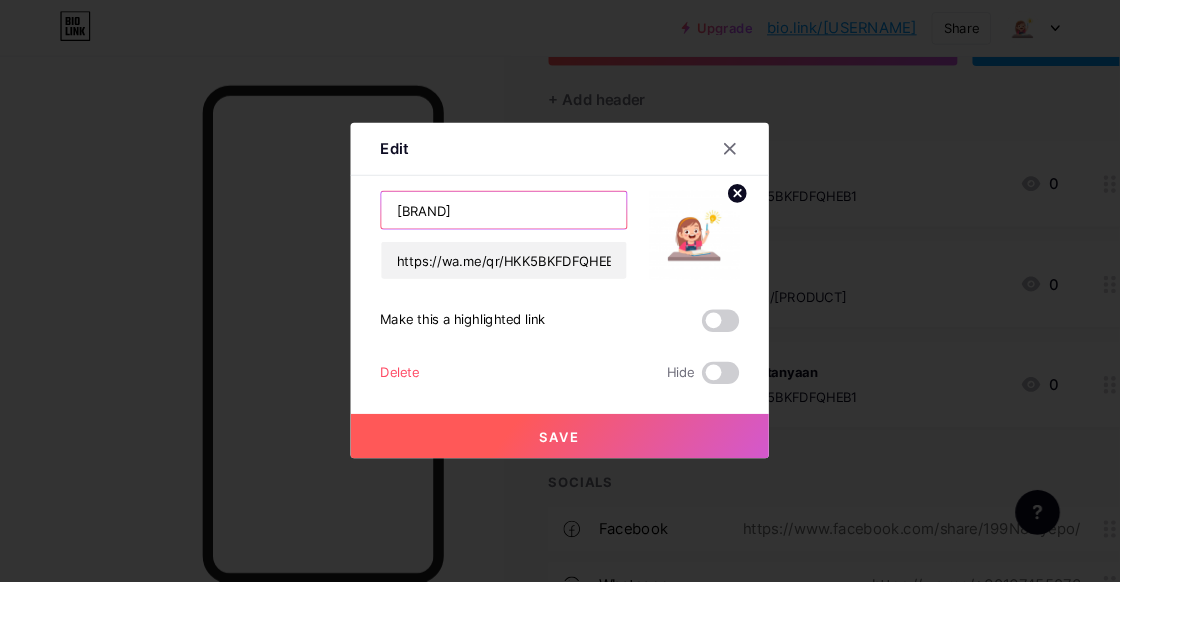 click on "[BRAND]" at bounding box center (542, 226) 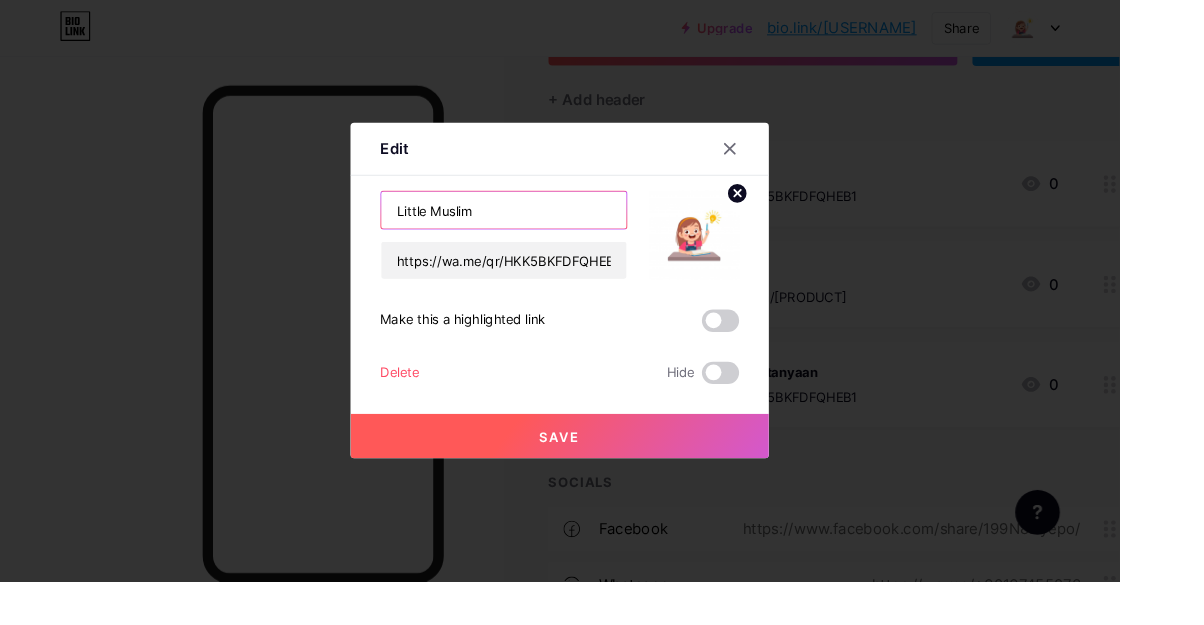 click on "Little Muslim" at bounding box center [542, 226] 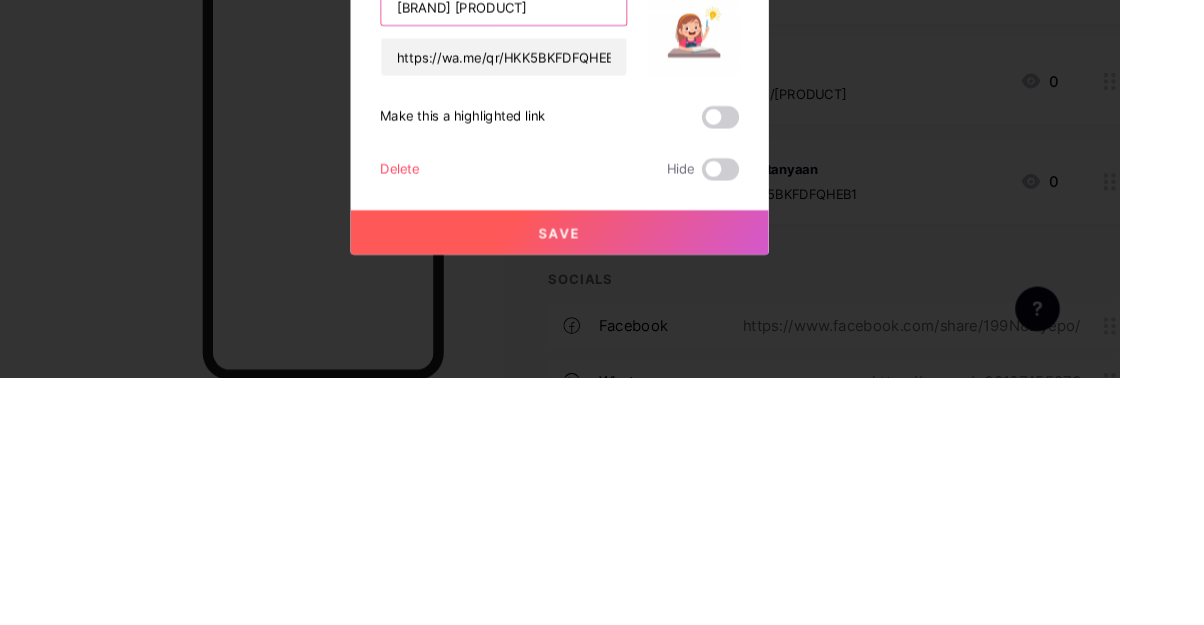 scroll, scrollTop: 163, scrollLeft: 0, axis: vertical 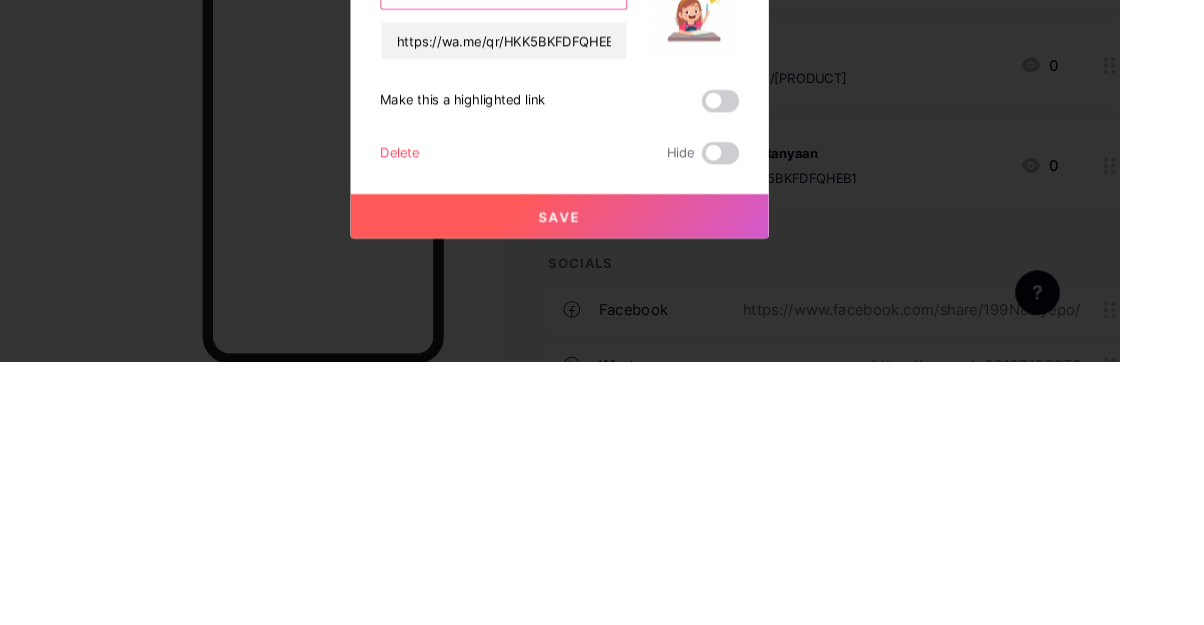 type on "[BRAND] [PRODUCT]" 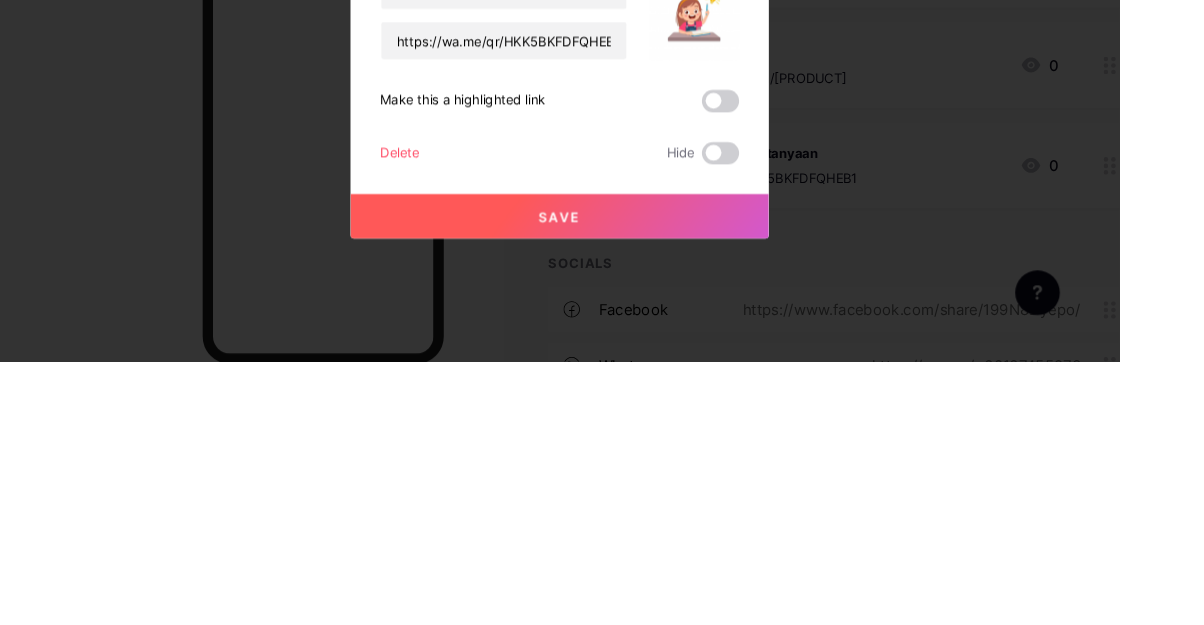click on "Save" at bounding box center (602, 469) 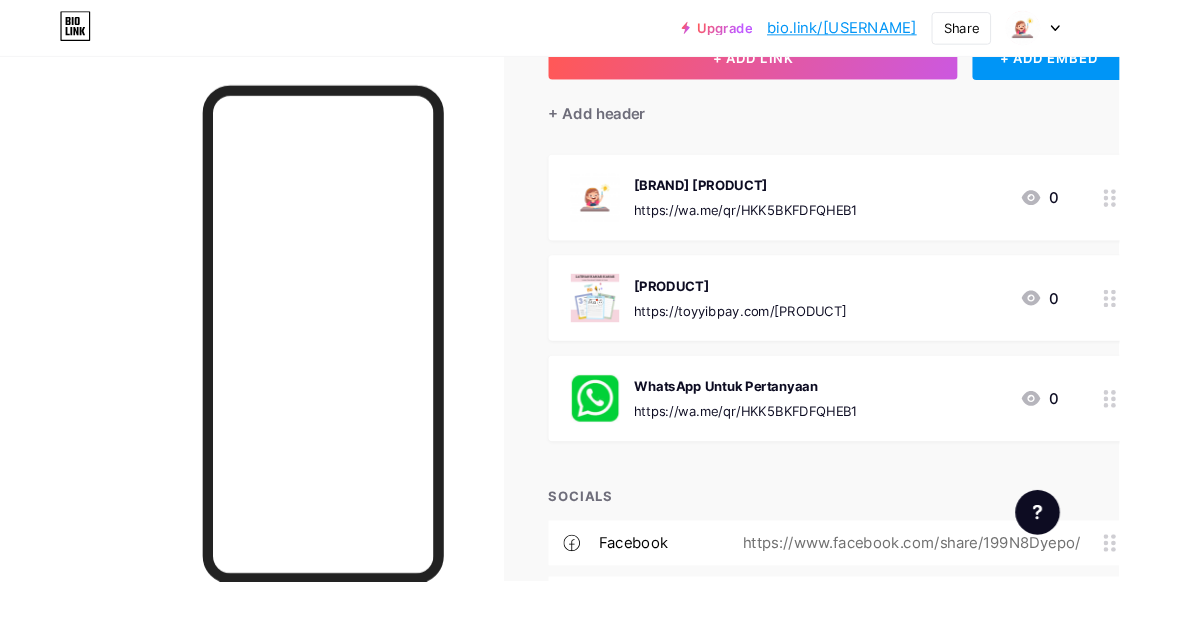 scroll, scrollTop: 251, scrollLeft: 0, axis: vertical 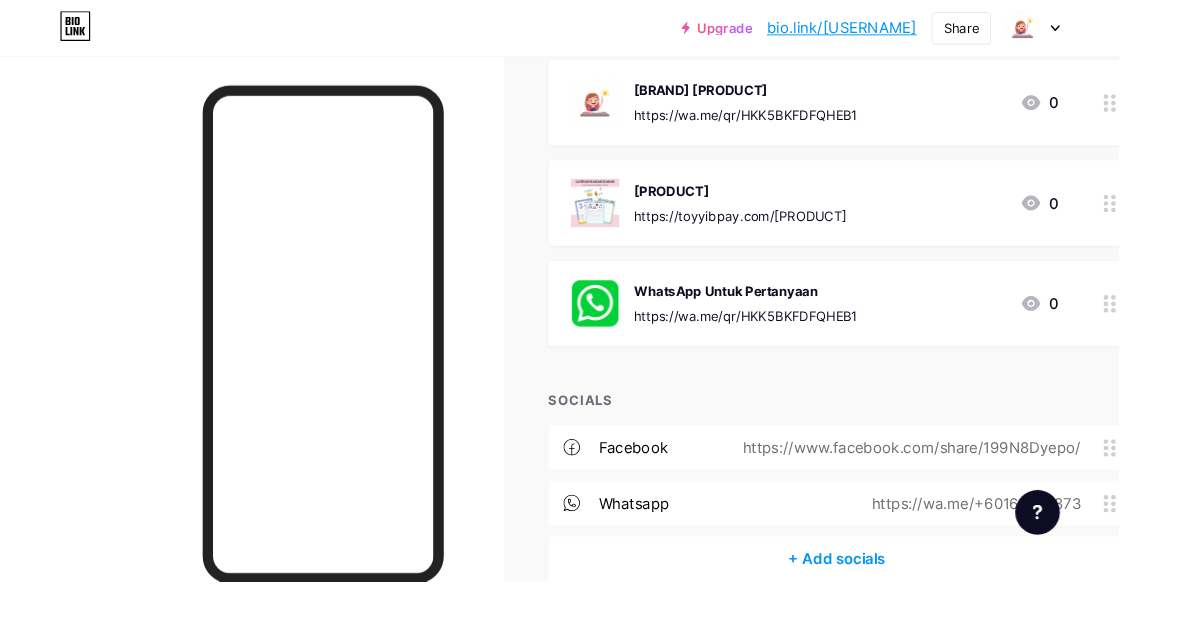 click on "[BRAND] [PRODUCT]" at bounding box center [802, 96] 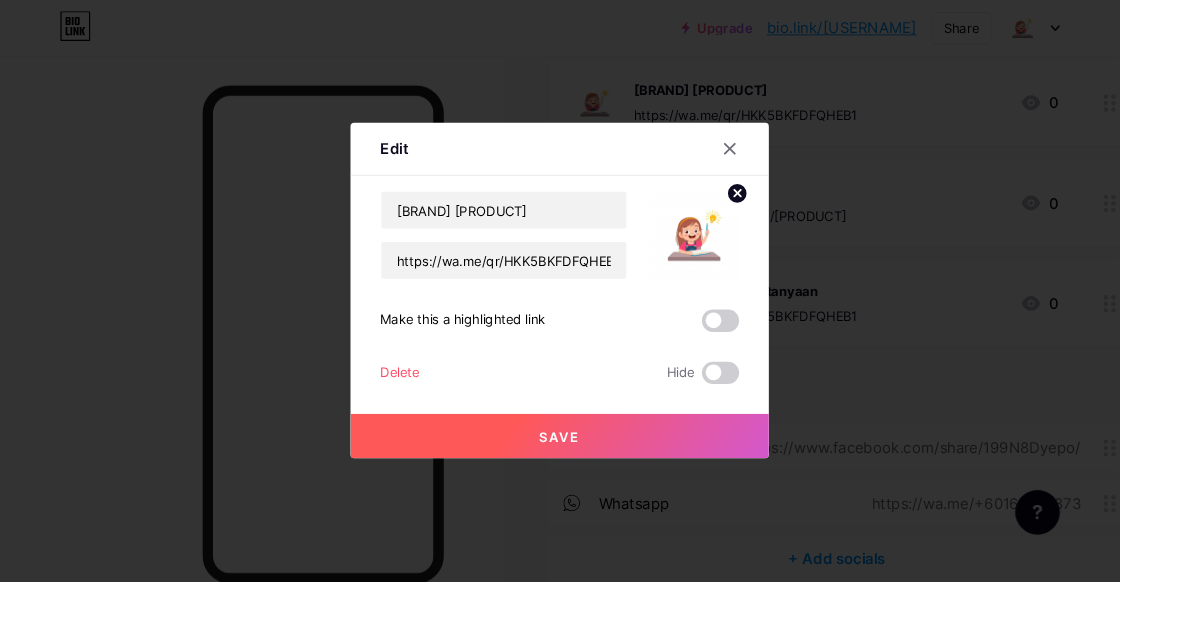 click at bounding box center [747, 253] 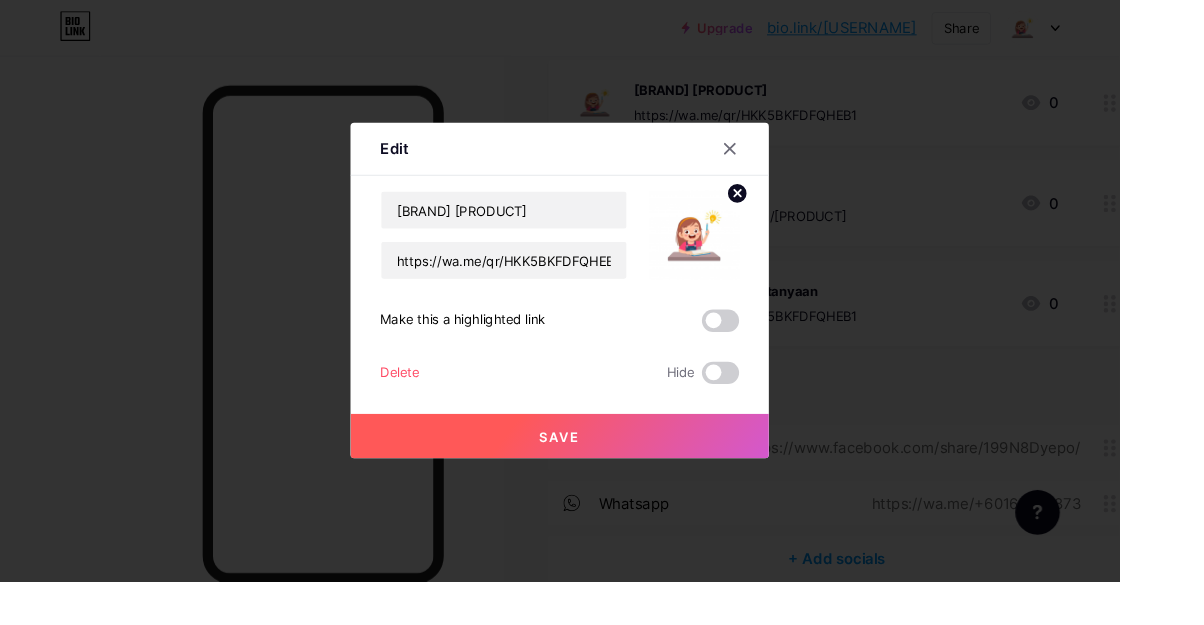 click 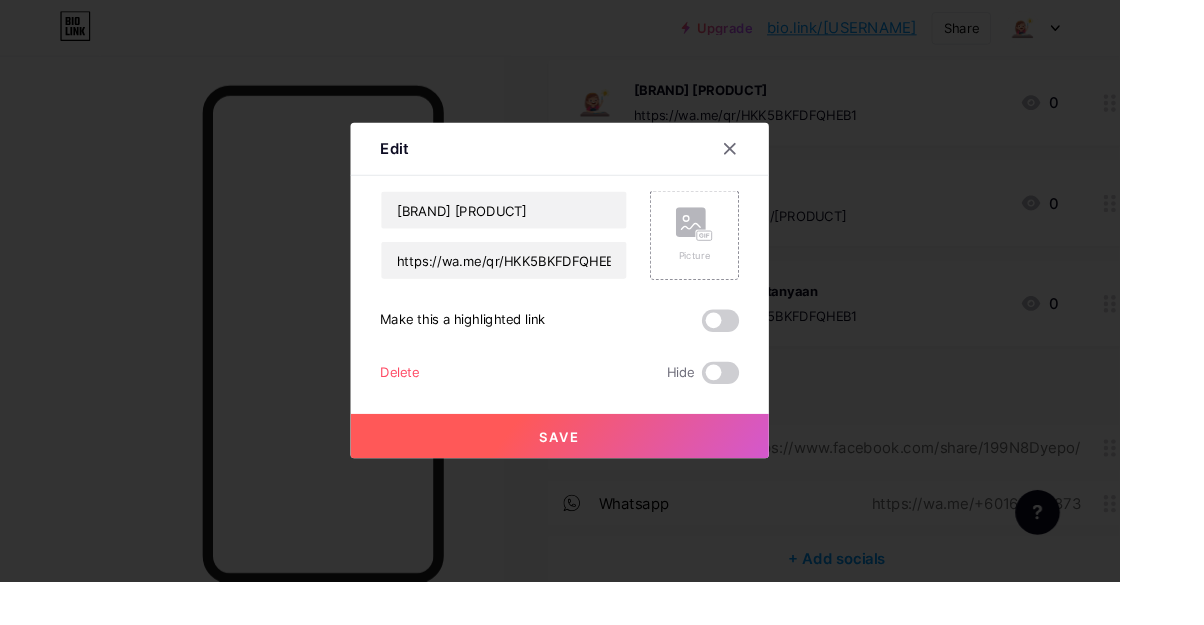 click on "Picture" at bounding box center [747, 253] 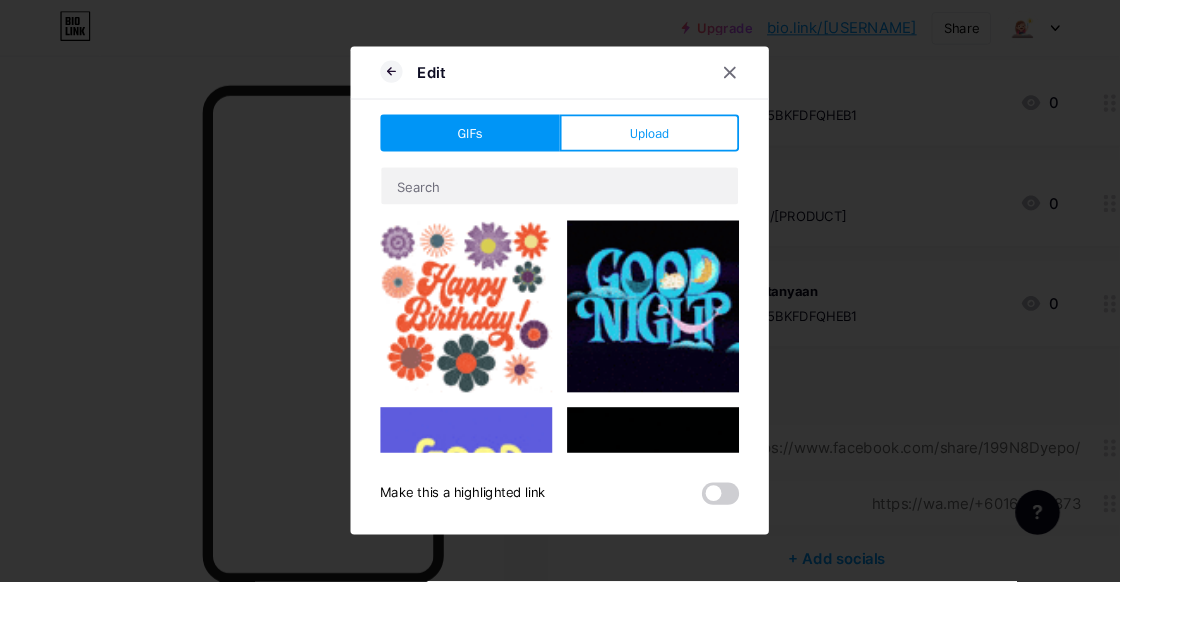 click on "Upload" at bounding box center (698, 143) 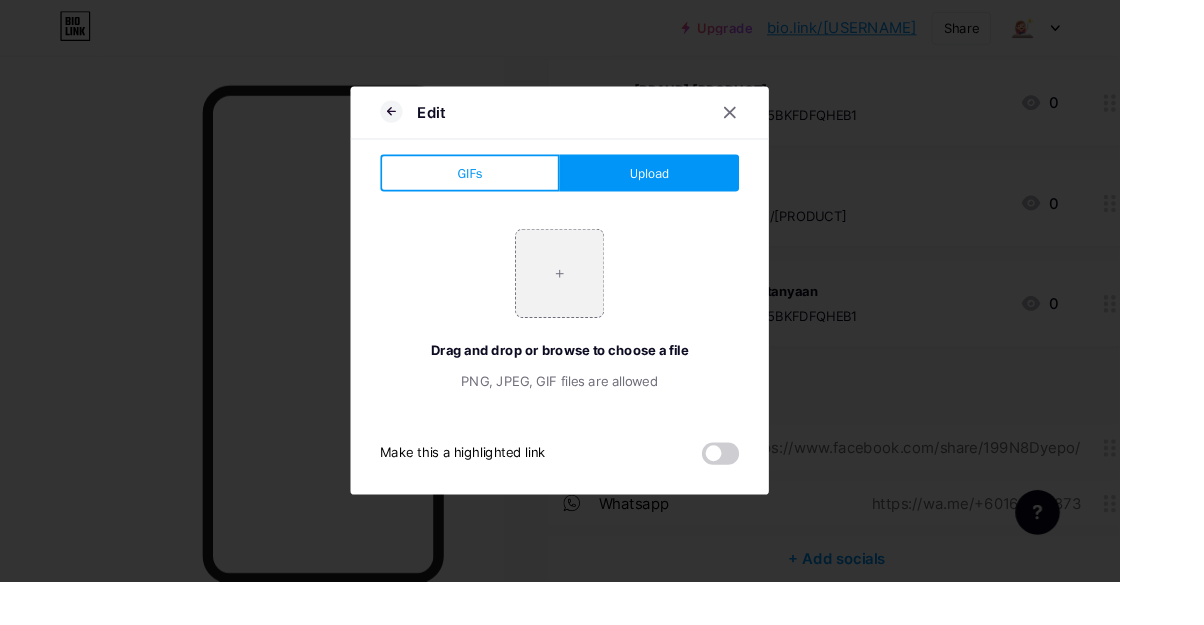 click at bounding box center (602, 294) 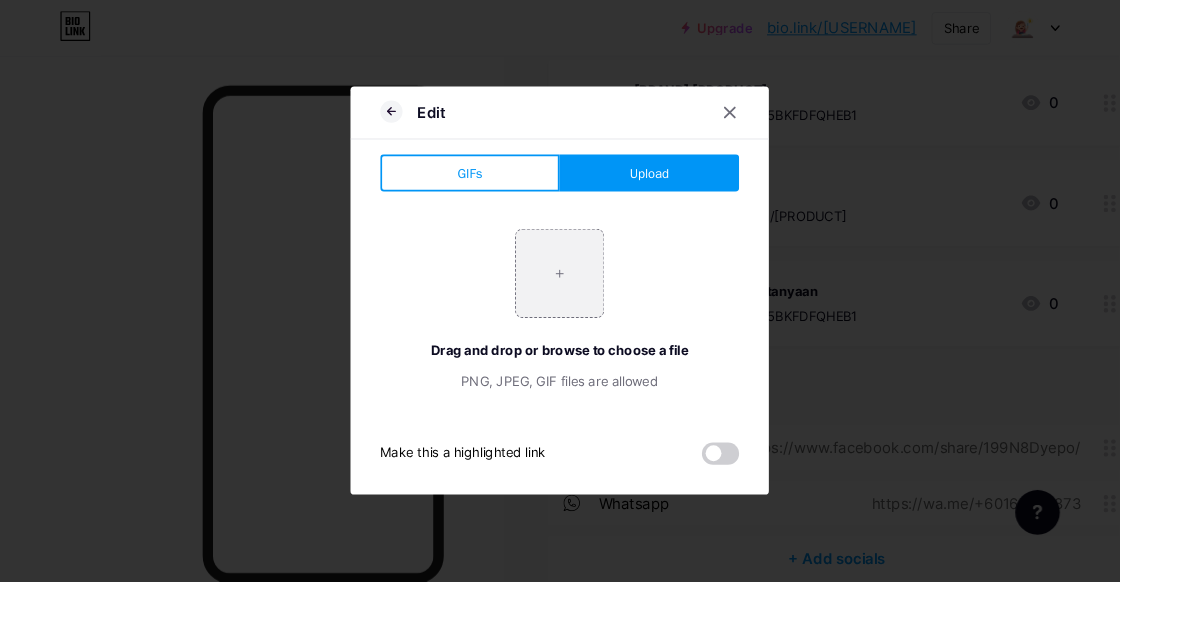 type on "C:\fakepath\[FILENAME].jpg" 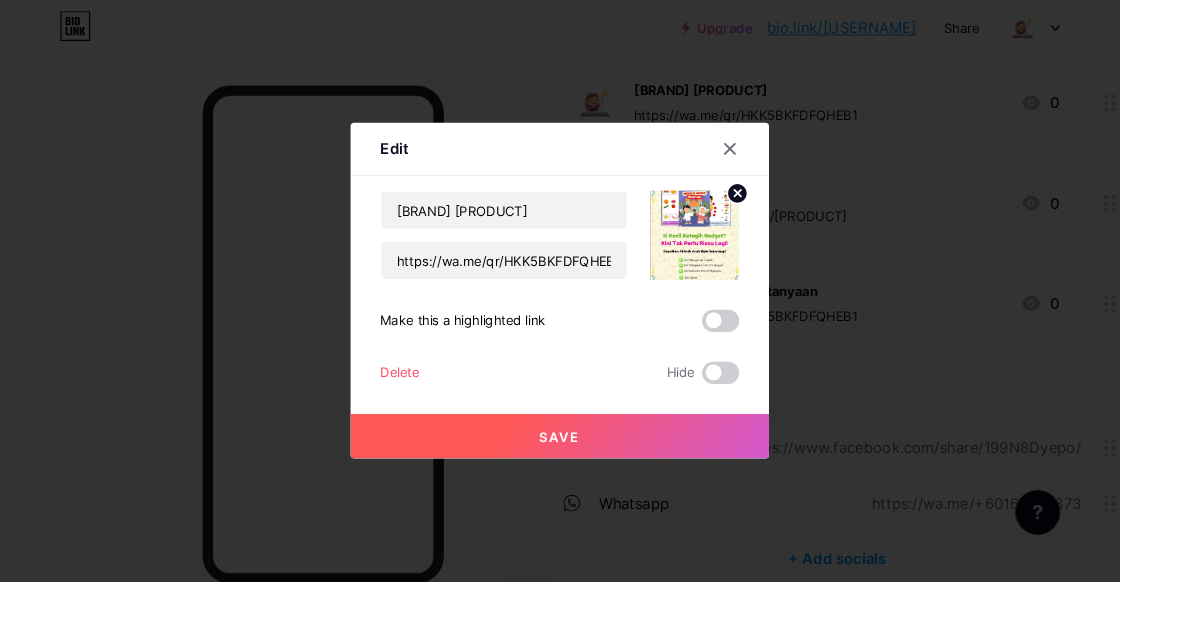 scroll, scrollTop: 251, scrollLeft: 0, axis: vertical 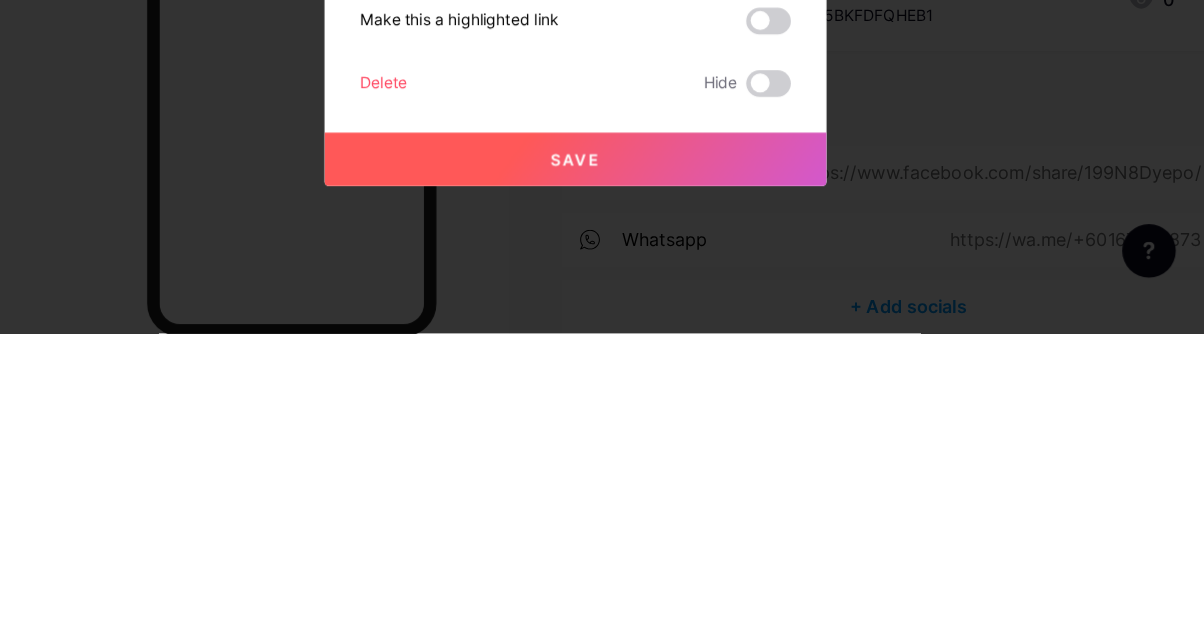 click on "Save" at bounding box center (602, 469) 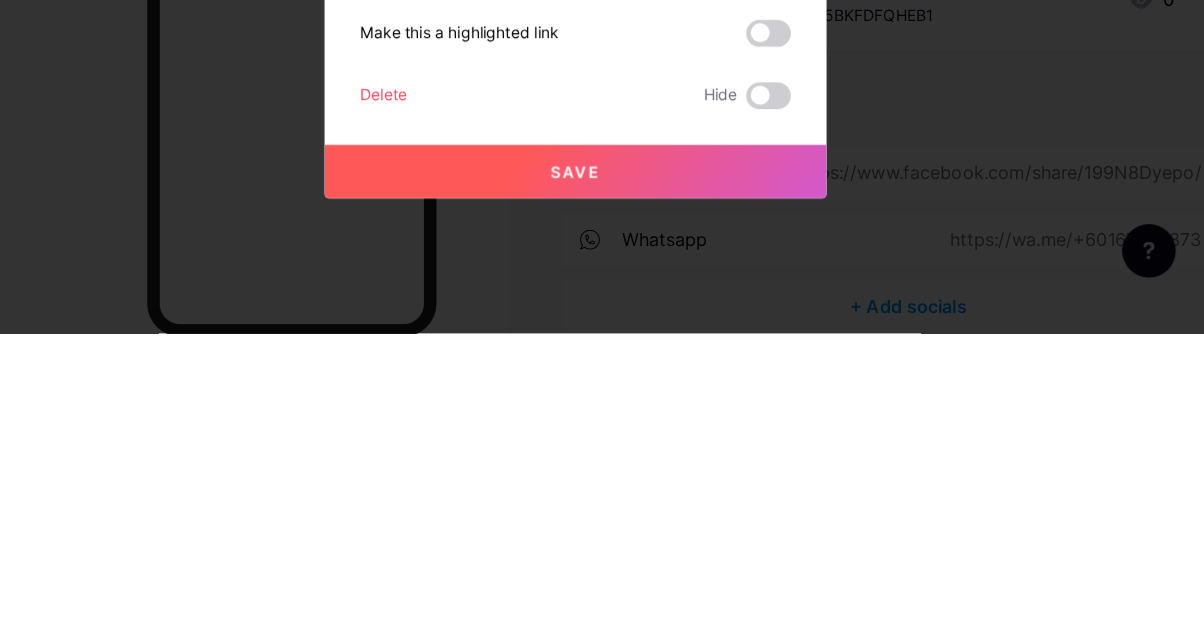 scroll, scrollTop: 252, scrollLeft: 0, axis: vertical 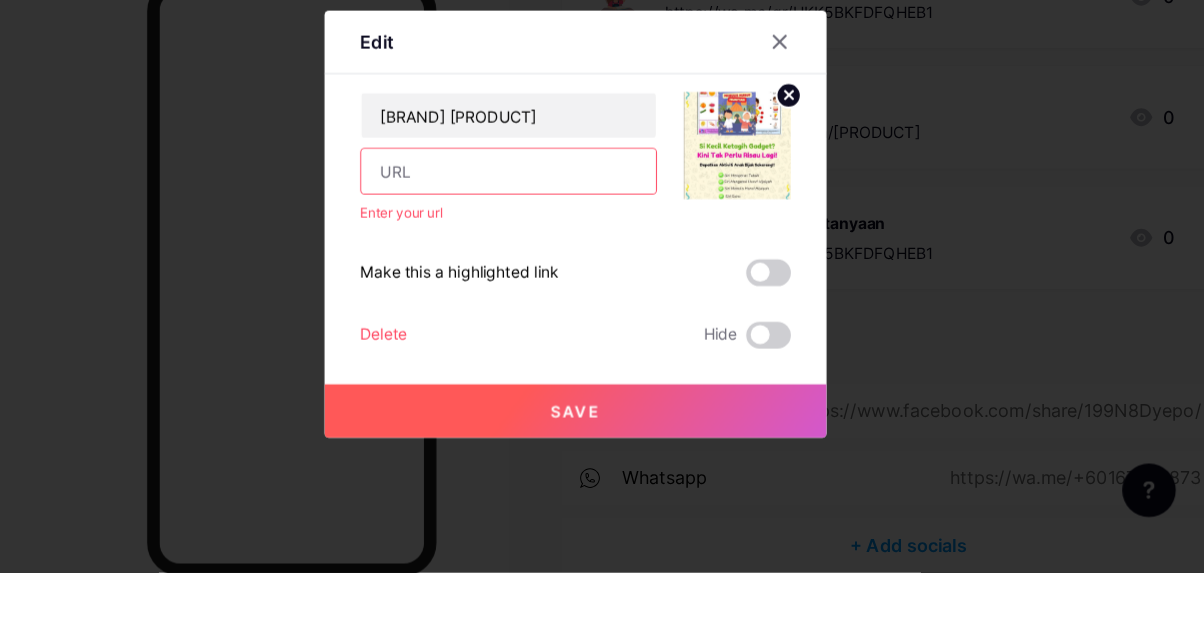 click on "Save" at bounding box center [602, 480] 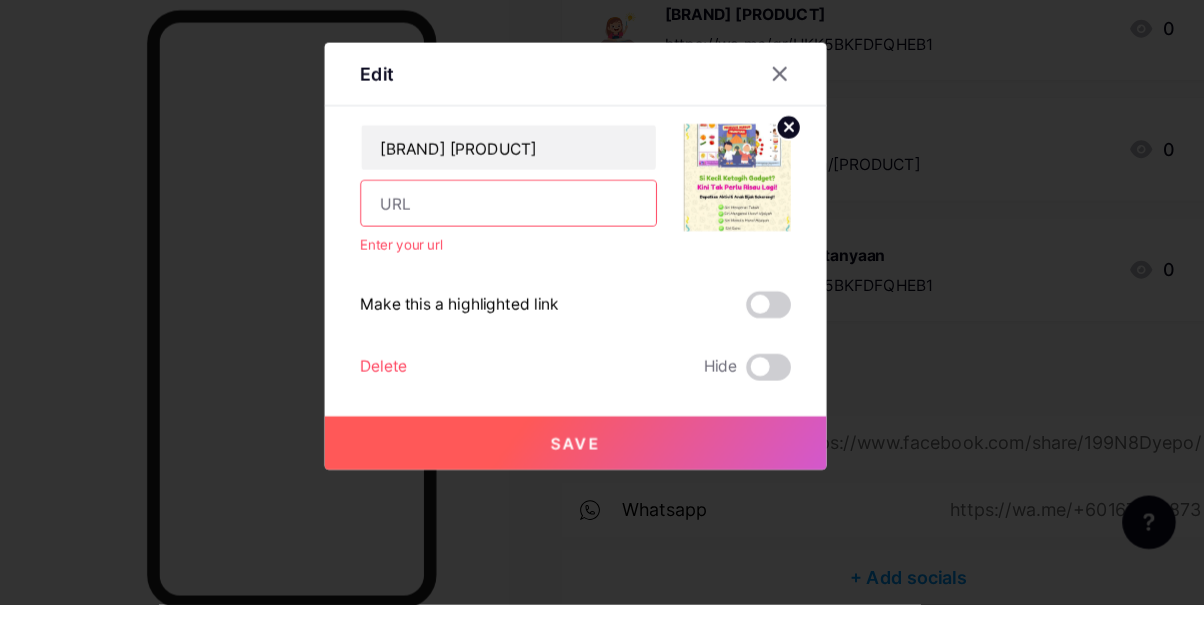 click at bounding box center [542, 265] 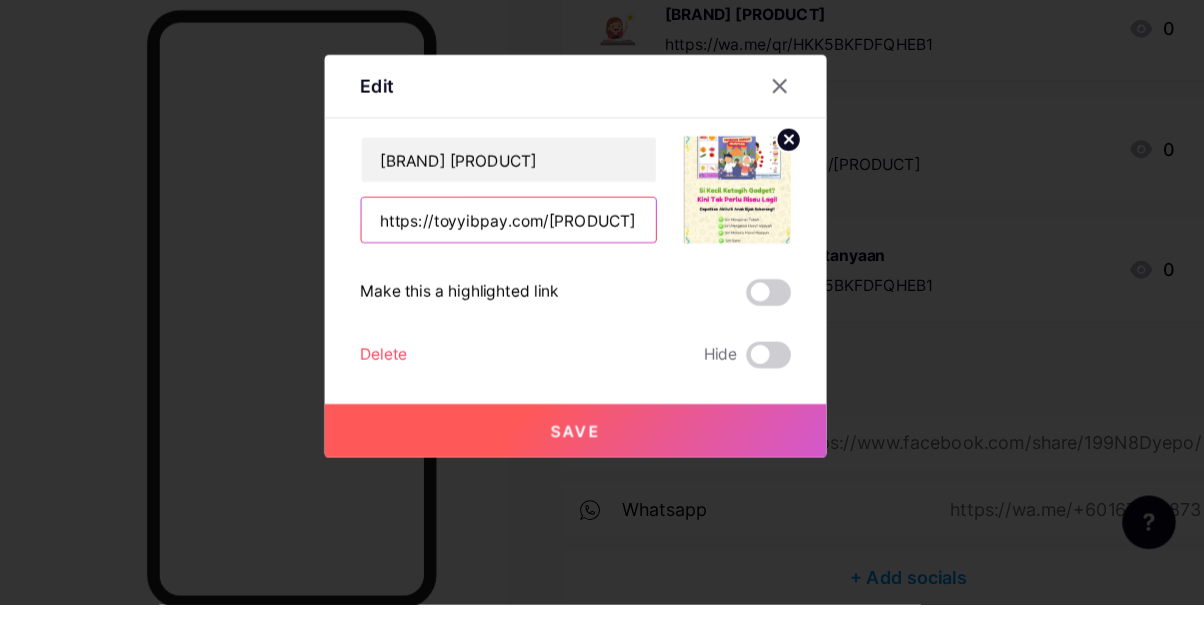 scroll, scrollTop: 0, scrollLeft: 100, axis: horizontal 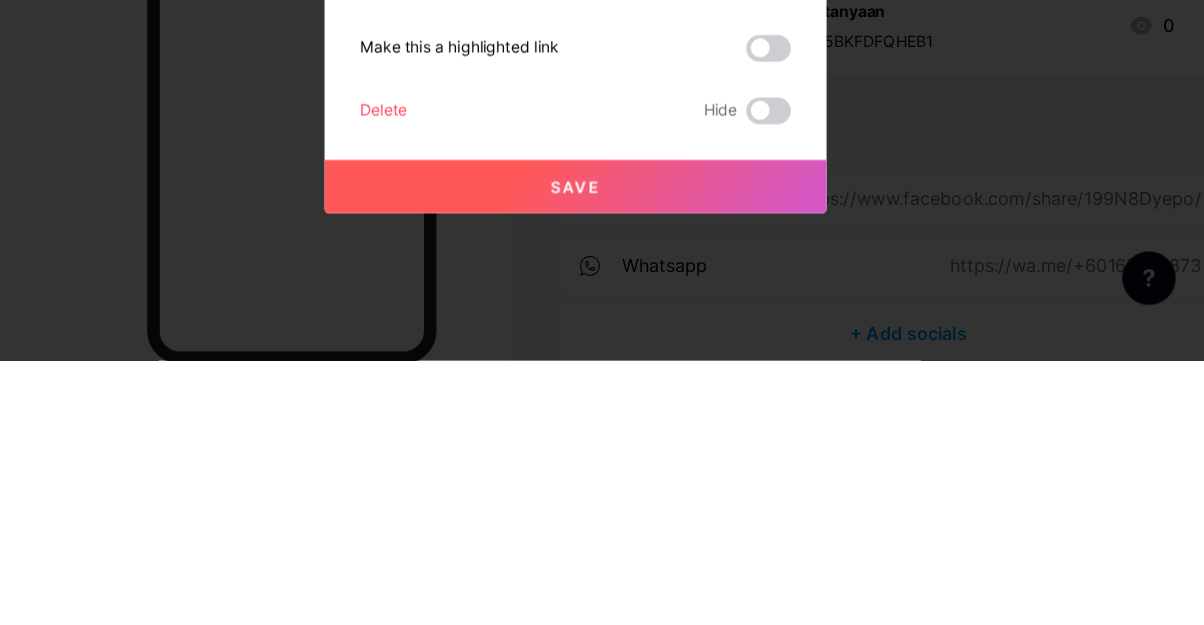type on "https://toyyibpay.com/[PRODUCT]" 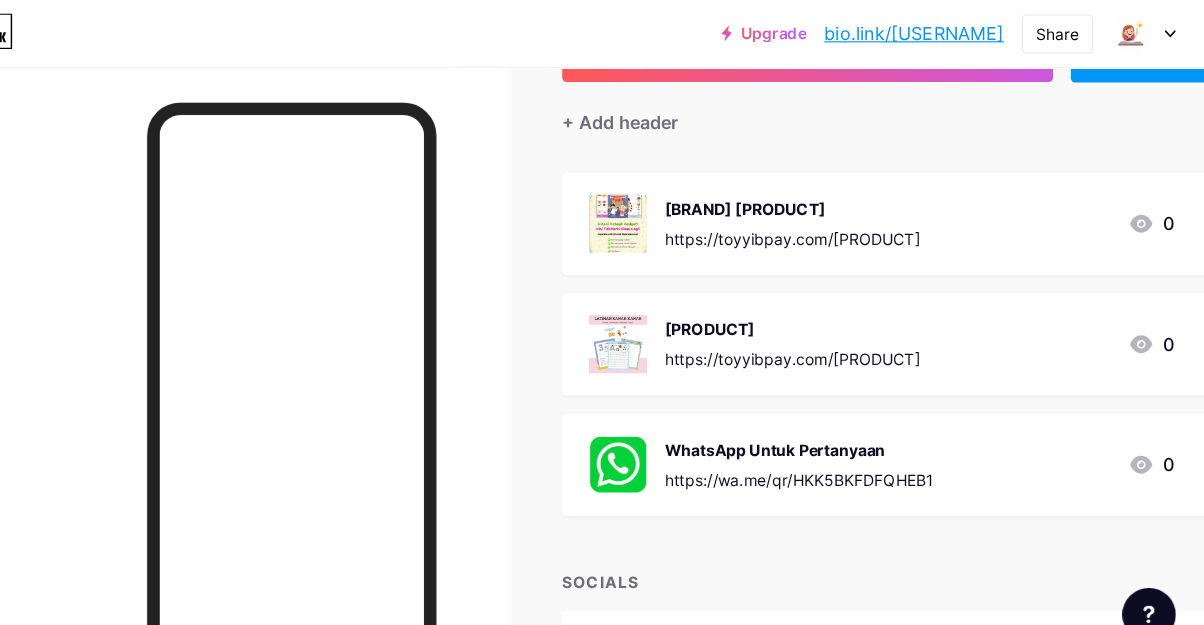 scroll, scrollTop: 155, scrollLeft: 0, axis: vertical 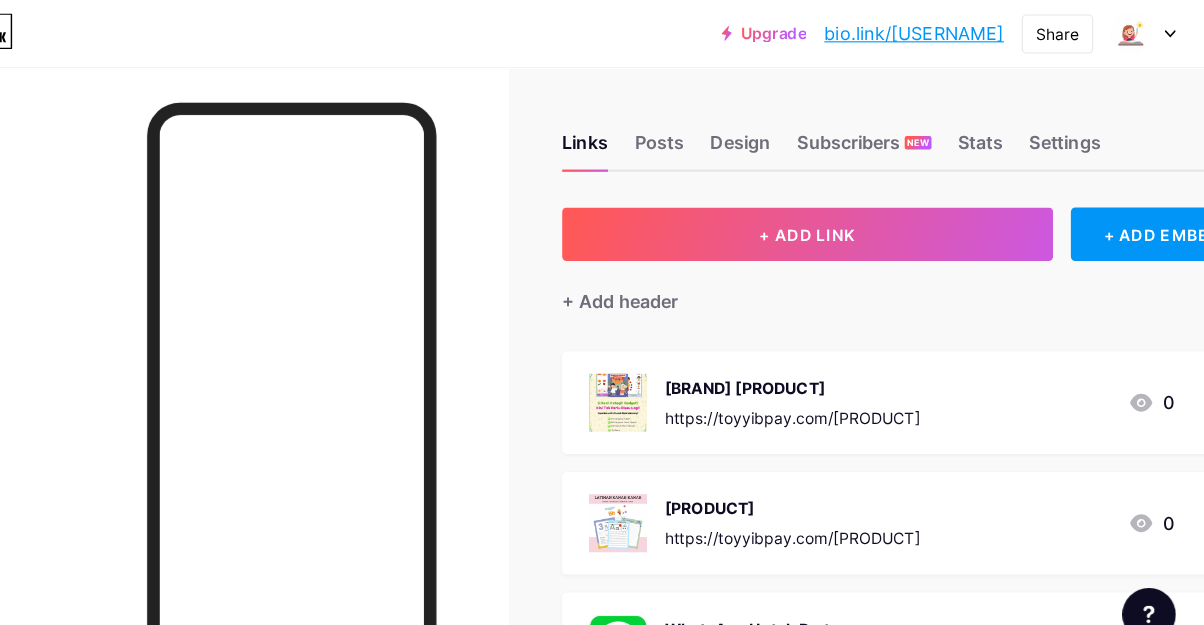 click on "Posts" at bounding box center [677, 134] 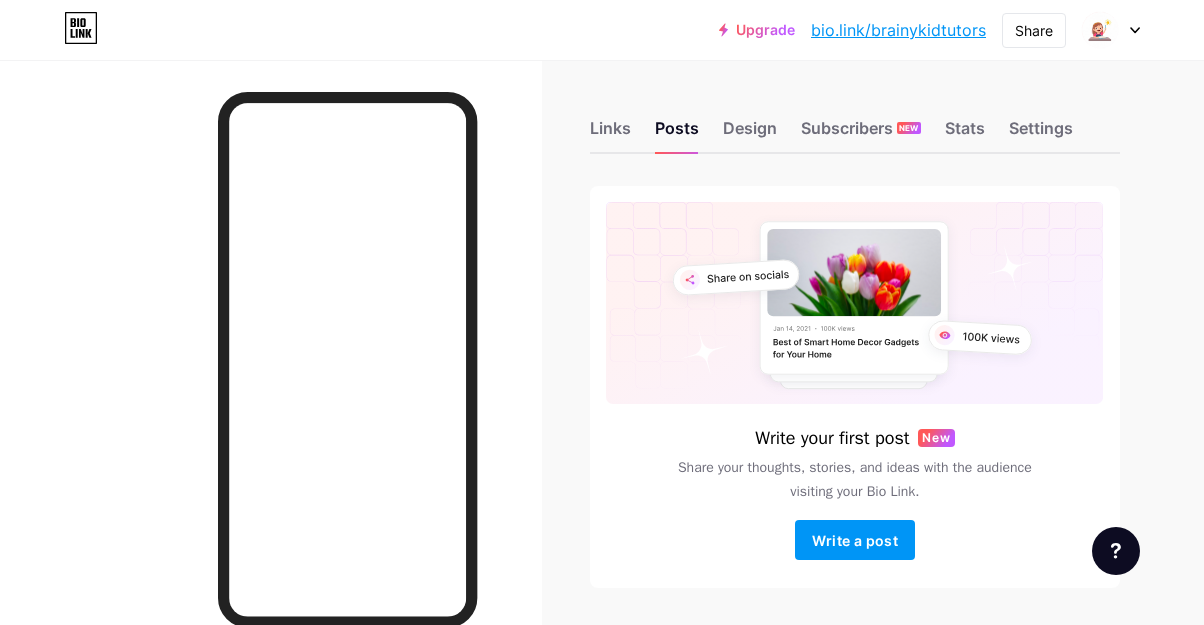 scroll, scrollTop: 0, scrollLeft: 0, axis: both 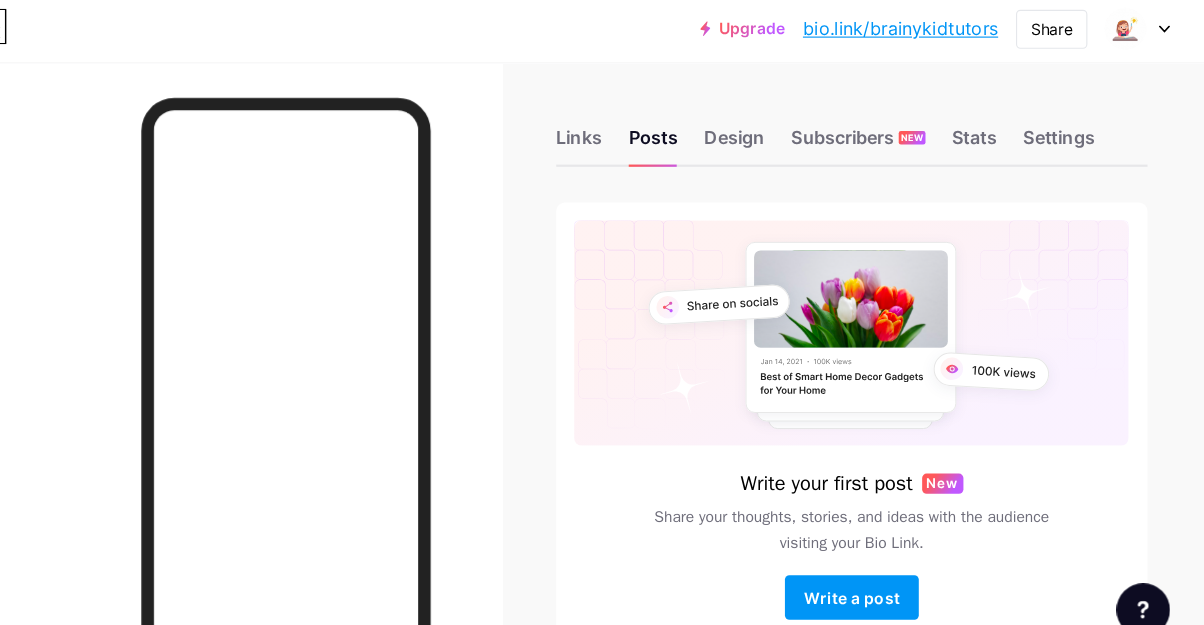 click on "Design" at bounding box center (750, 134) 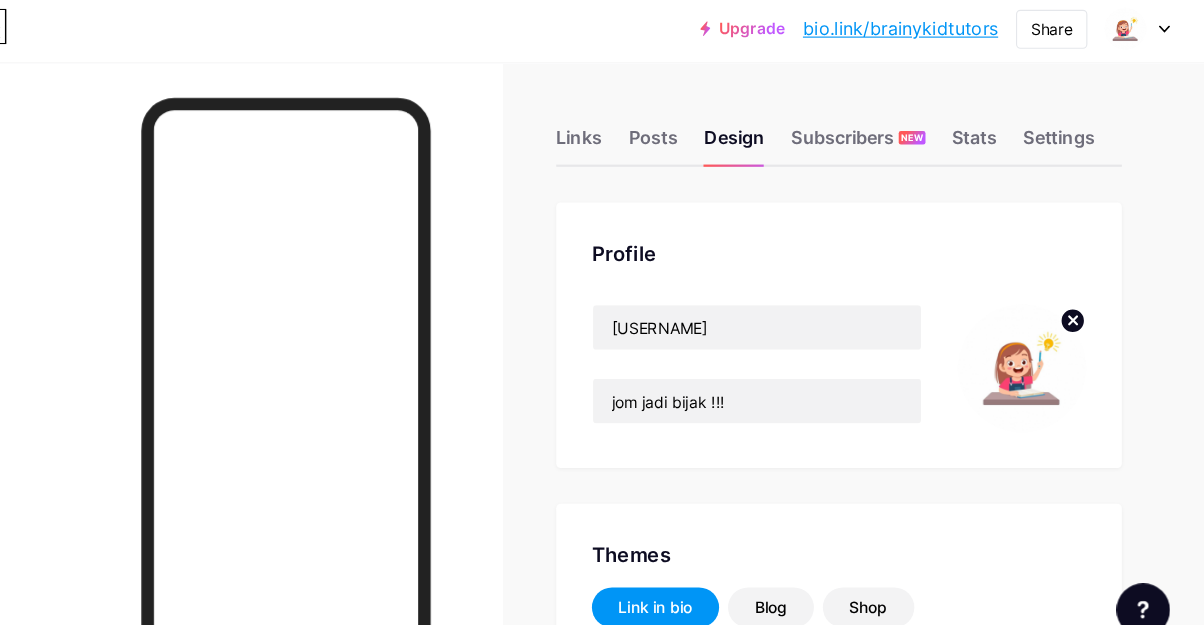 click on "Subscribers
NEW" at bounding box center (861, 134) 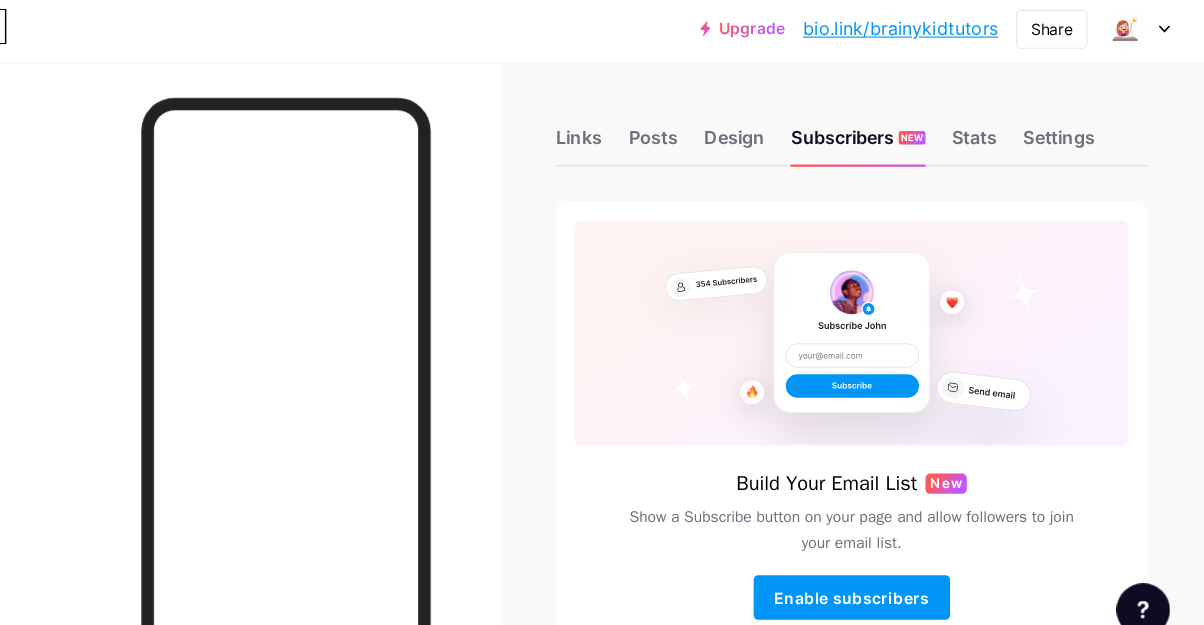 click on "Design" at bounding box center [750, 134] 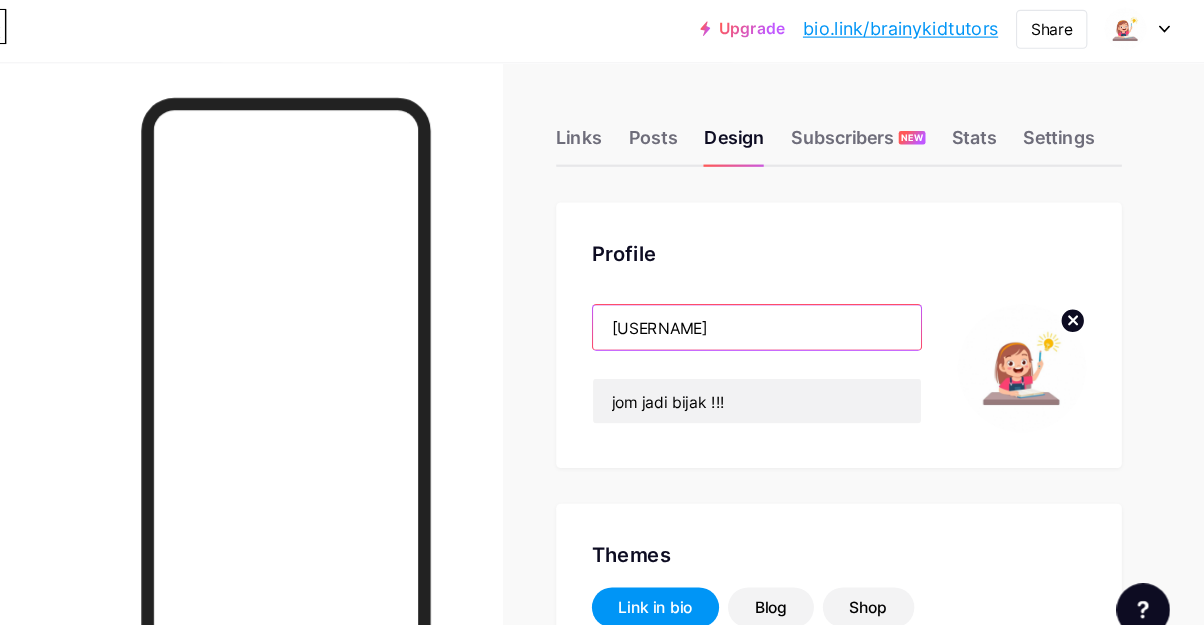click on "[USERNAME]" at bounding box center (770, 298) 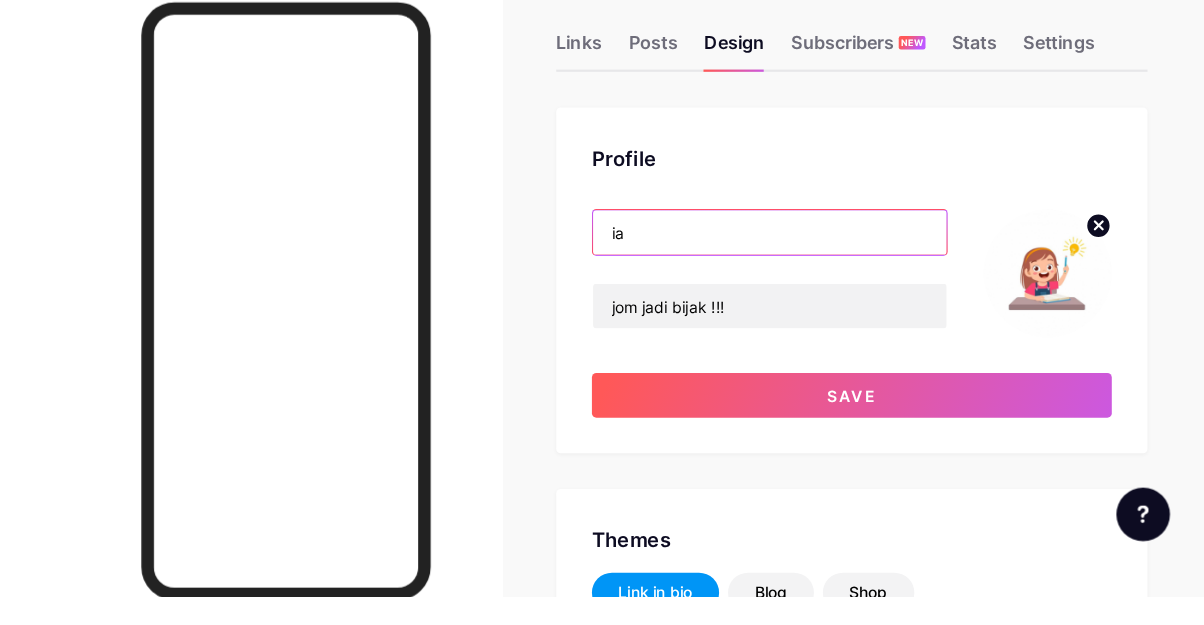 type on "i" 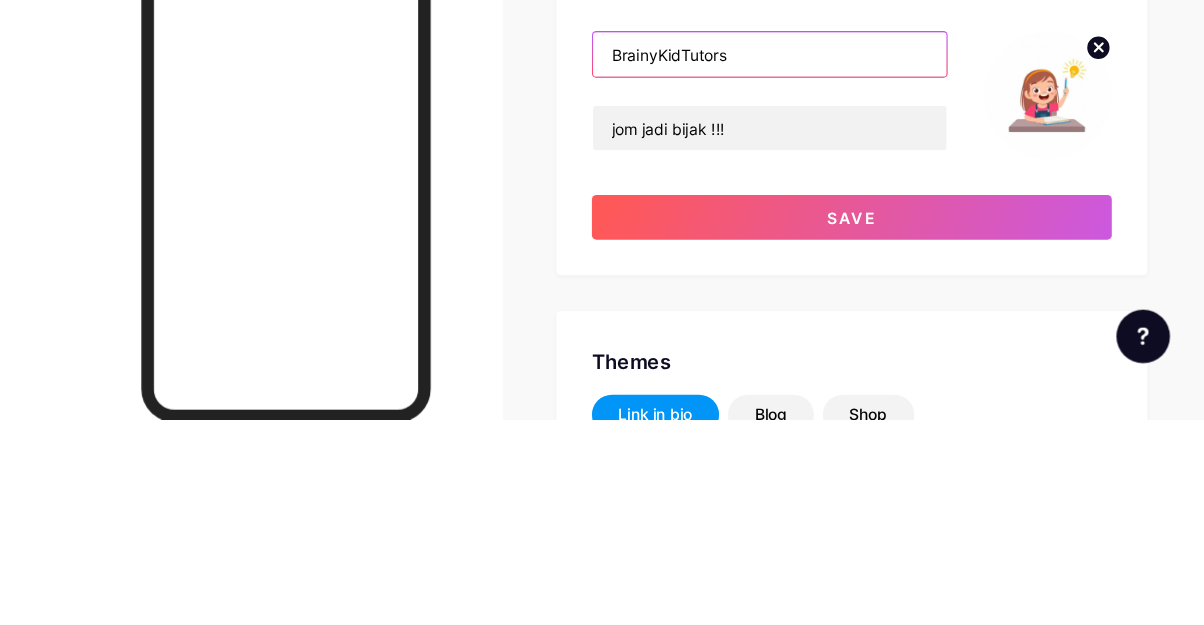 type on "BrainyKidTutors" 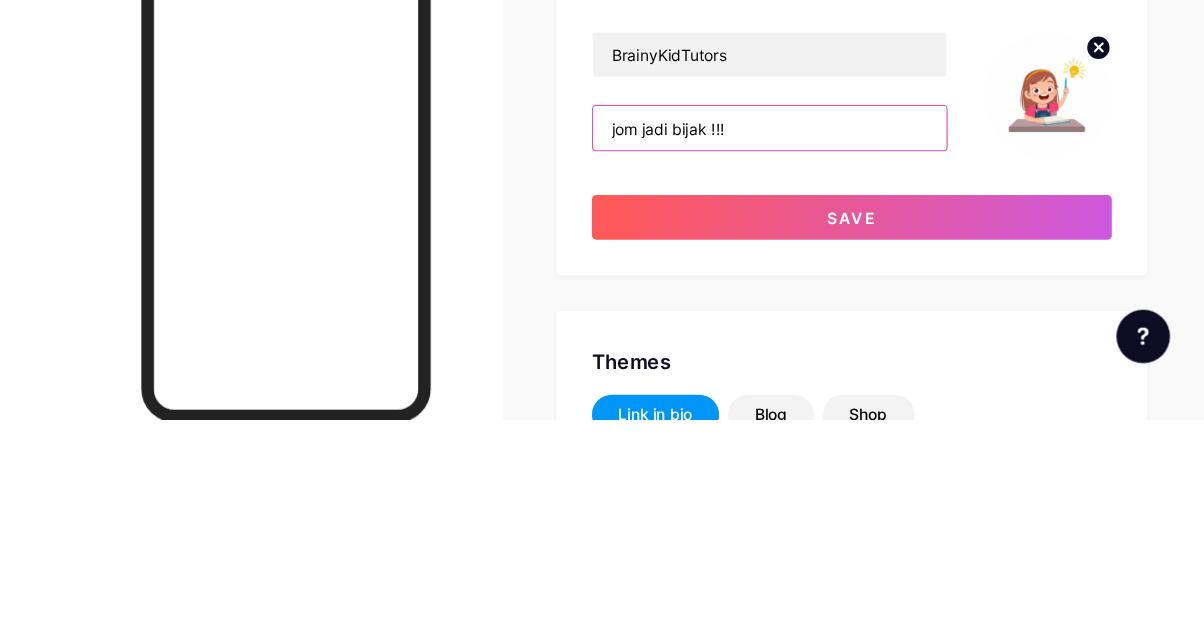 click on "jom jadi bijak !!!" at bounding box center [781, 364] 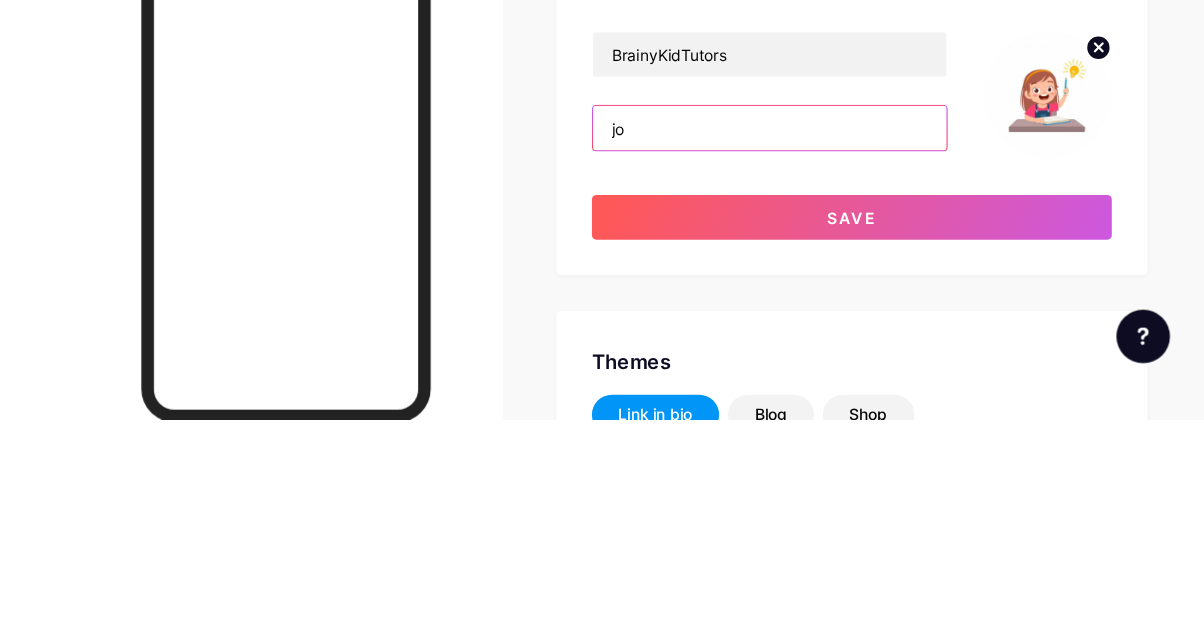 type on "j" 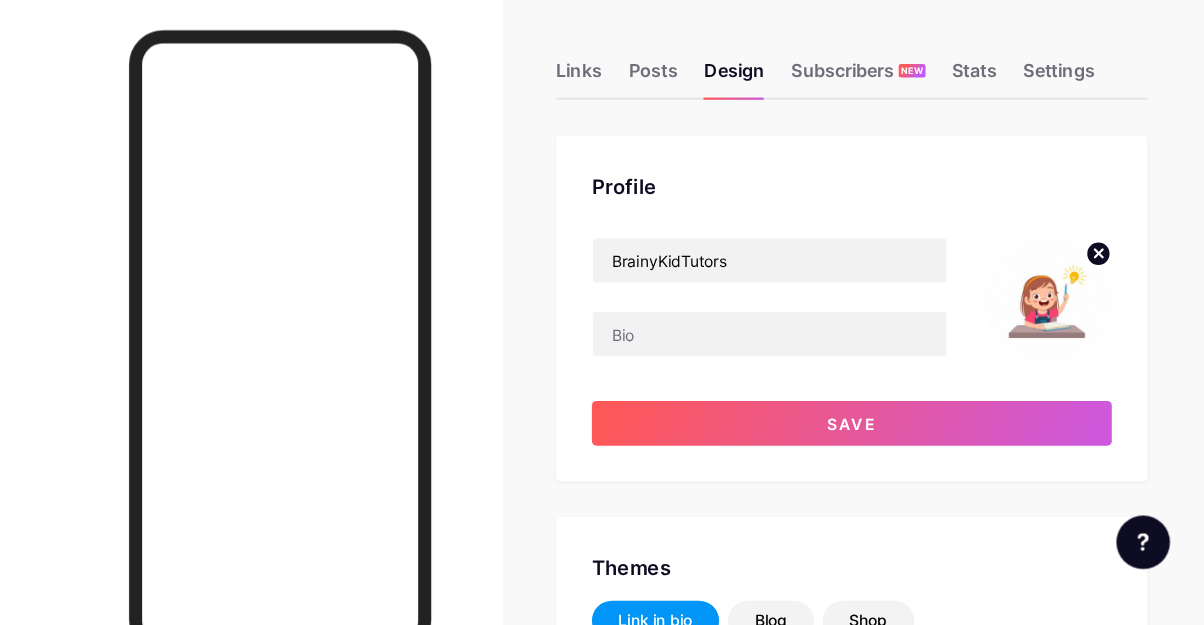 scroll, scrollTop: 0, scrollLeft: 0, axis: both 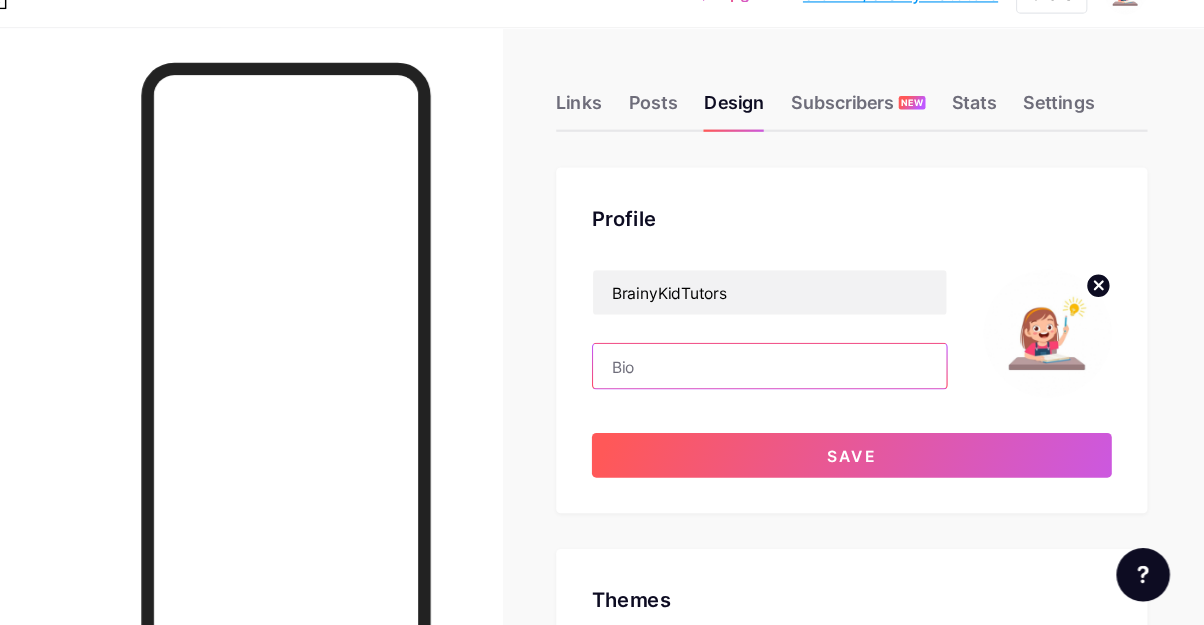 paste on "BrainyKidTutors || Where Fun Meets Learning! Kami percaya setiap anak suka belajar — dengan cara yang betul! Jom bantu anak explore dunia ilmu dengan cara yang happy & engaging 🎨📘   ---  🧸 Versi Minimalist & Calm  BrainyKidTutors || Learning Made Simple Sediakan bahan yang mudah, menarik & sesuai untuk parents yang nak anak belajar ikut pace sendiri — tanpa pressure, just progress 🌱📖" 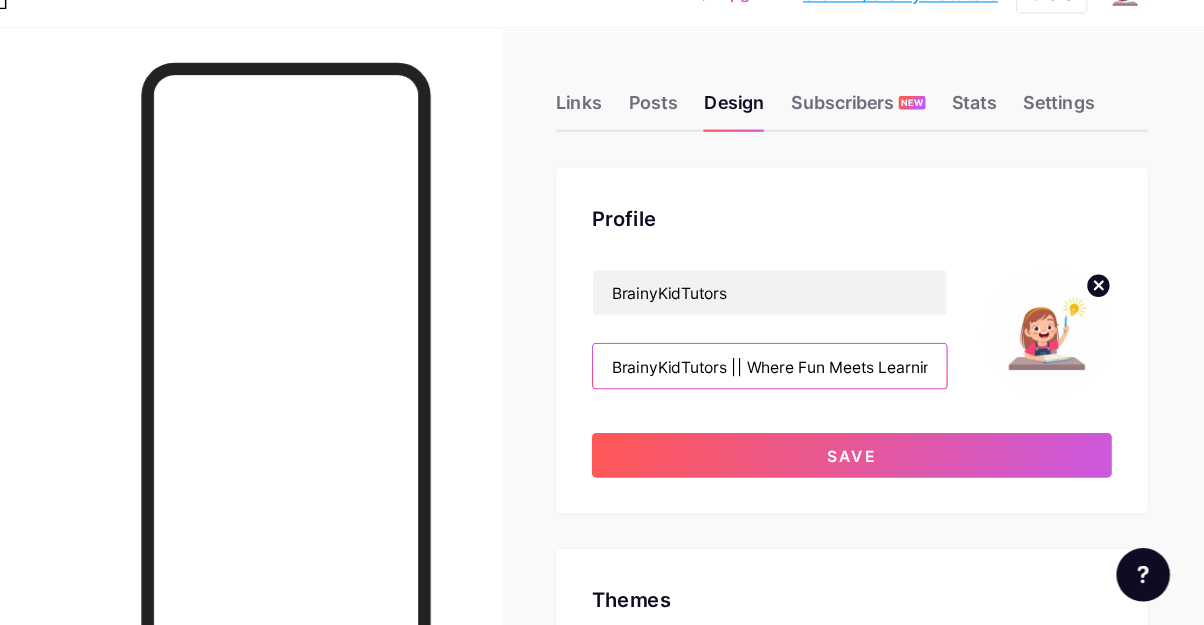 scroll, scrollTop: 0, scrollLeft: 2387, axis: horizontal 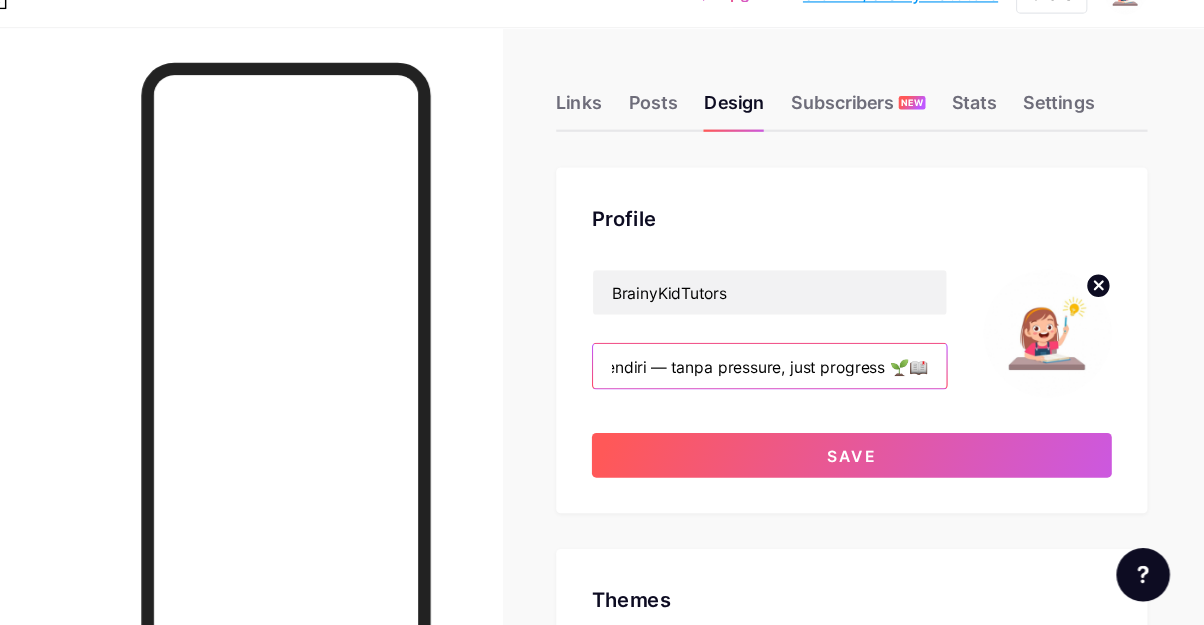 click on "BrainyKidTutors || Where Fun Meets Learning! Kami percaya setiap anak suka belajar — dengan cara yang betul! Jom bantu anak explore dunia ilmu dengan cara yang happy & engaging 🎨📘   ---  🧸 Versi Minimalist & Calm  BrainyKidTutors || Learning Made Simple Sediakan bahan yang mudah, menarik & sesuai untuk parents yang nak anak belajar ikut pace sendiri — tanpa pressure, just progress 🌱📖" at bounding box center [781, 364] 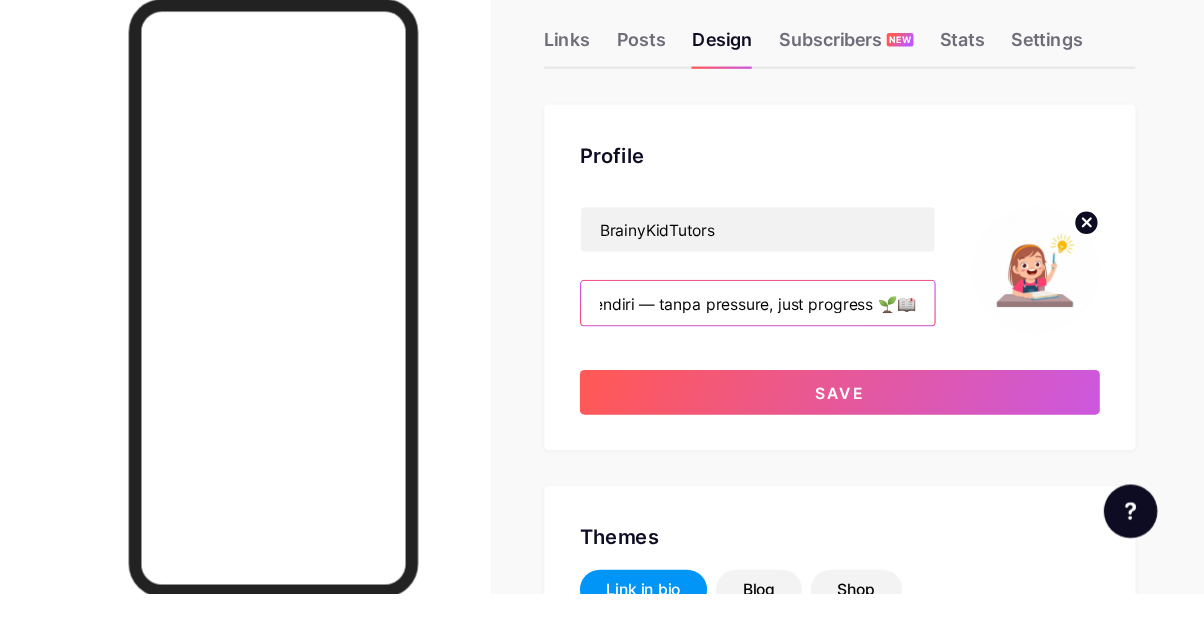 scroll, scrollTop: 0, scrollLeft: 0, axis: both 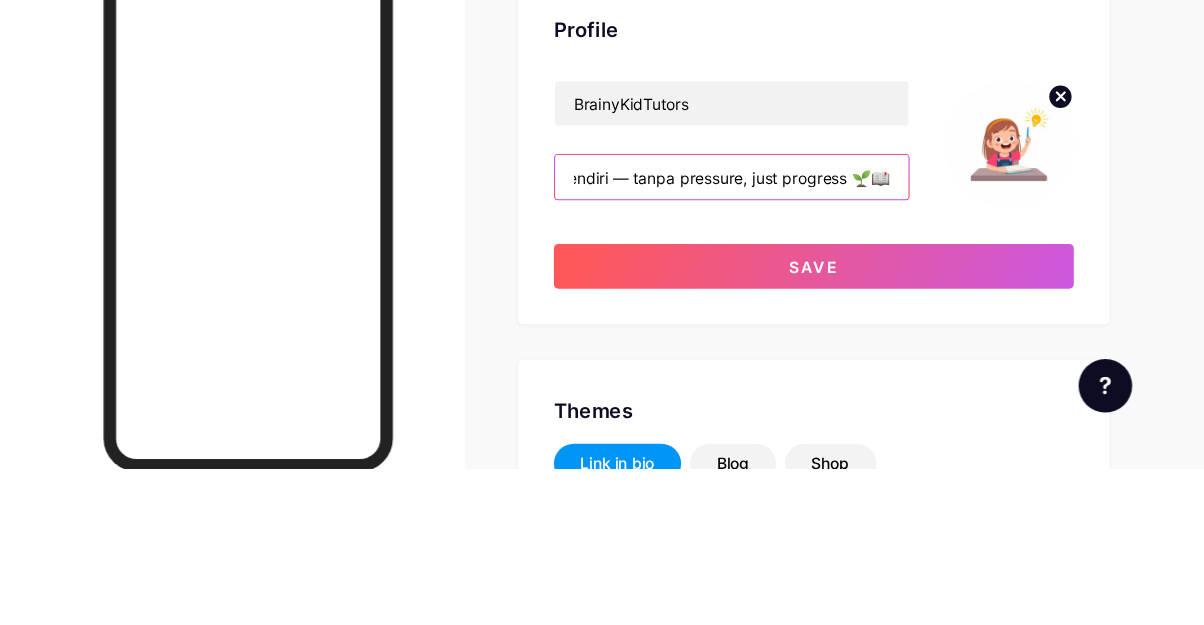 click on "BrainyKidTutors || Where Fun Meets Learning! Kami percaya setiap anak suka belajar — dengan cara yang betul! Jom bantu anak explore dunia ilmu dengan cara yang happy & engaging 🎨📘   ---  🧸 Versi Minimalist & Calm  BrainyKidTutors || Learning Made Simple Sediakan bahan yang mudah, menarik & sesuai untuk parents yang nak anak belajar ikut pace sendiri — tanpa pressure, just progress 🌱📖" at bounding box center [781, 364] 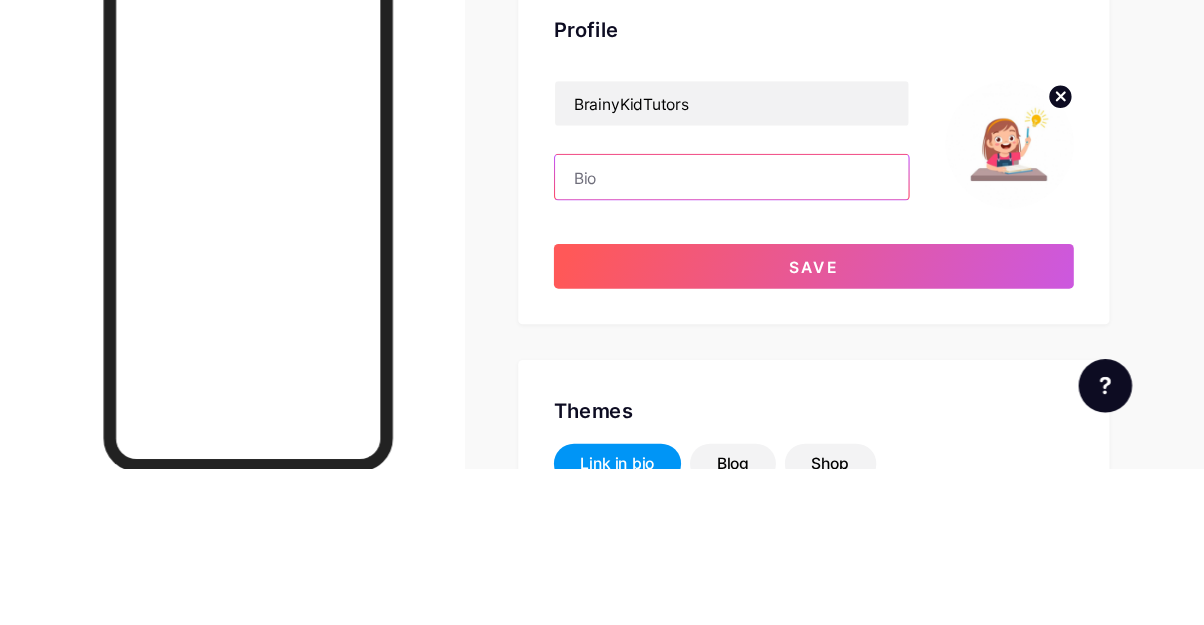 scroll, scrollTop: 0, scrollLeft: 0, axis: both 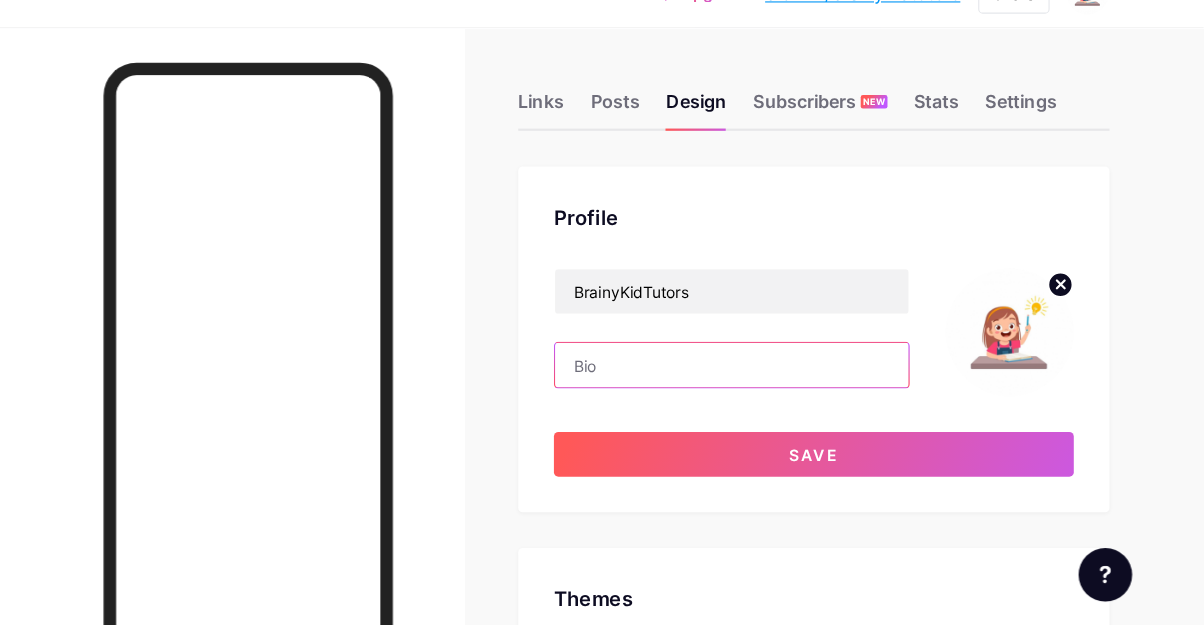 paste on "BrainyKidTutors || Where Fun Meets Learning !!! Kami percaya setiap anak suka belajar — dengan cara yang betul & ikut pace sendiri. Jom bantu anak explore dunia ilmu dengan bahan yang mudah, menarik & happy —no pressure ,just progress  🎨🌱📖" 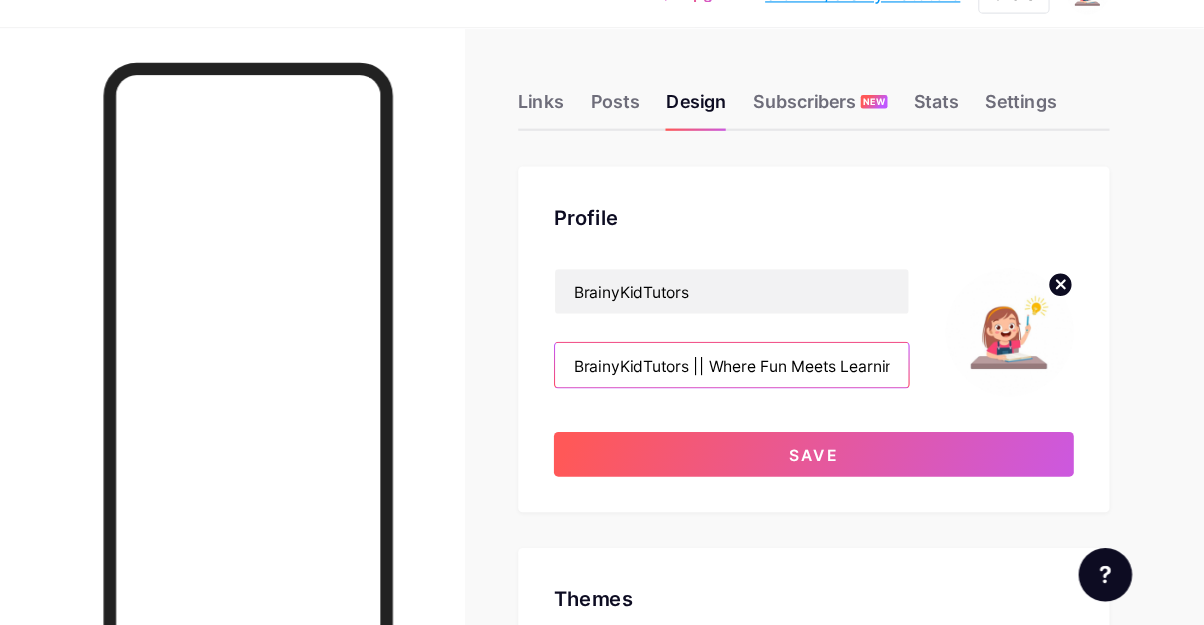 scroll, scrollTop: 0, scrollLeft: 1378, axis: horizontal 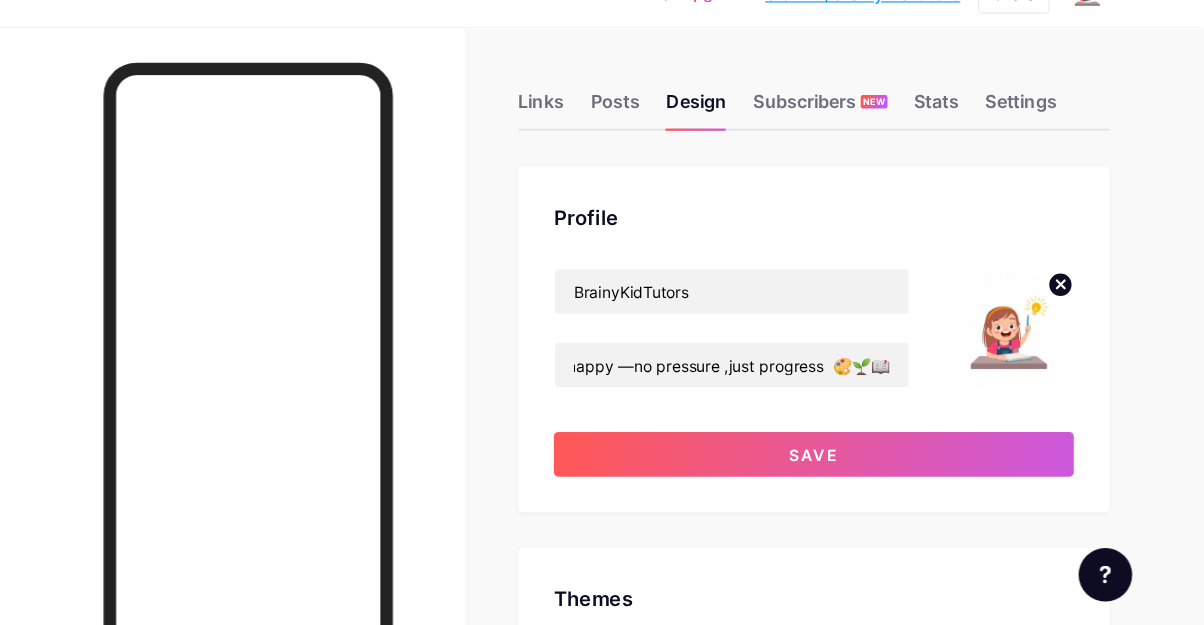 click on "Save" at bounding box center (855, 443) 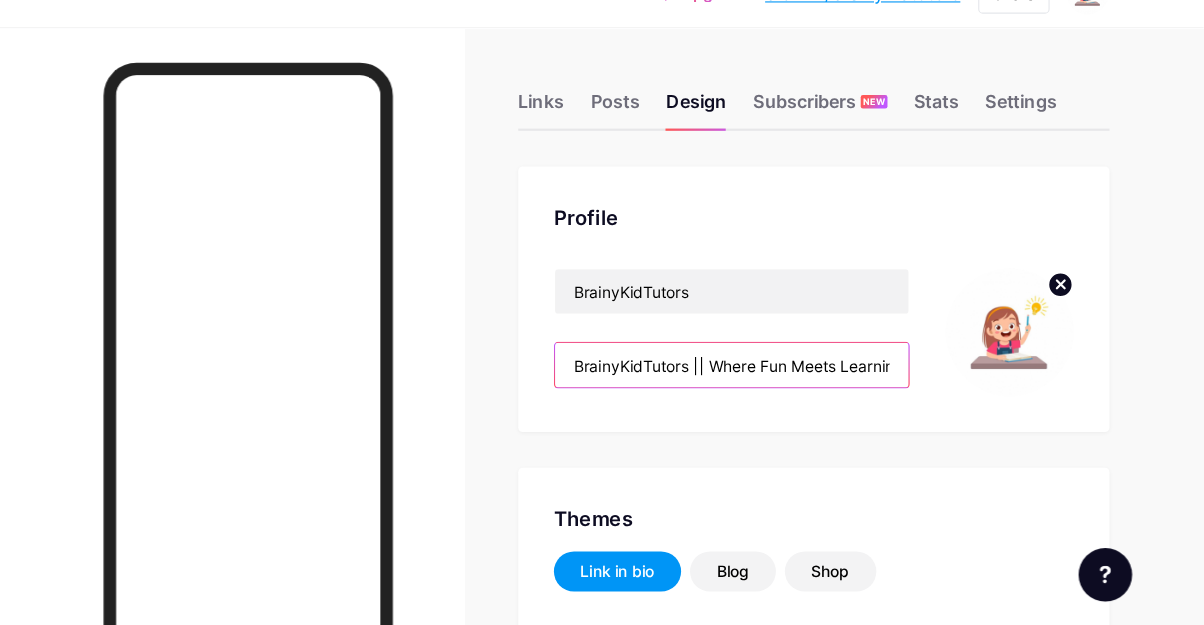 click on "BrainyKidTutors || Where Fun Meets Learning !!! Kami percaya setiap anak suka belajar — dengan cara yang betul & ikut pace sendiri. Jom bantu anak explore dunia ilmu dengan bahan yang mudah, menarik & happy —no pressure ,just progress  🎨🌱📖" at bounding box center [781, 363] 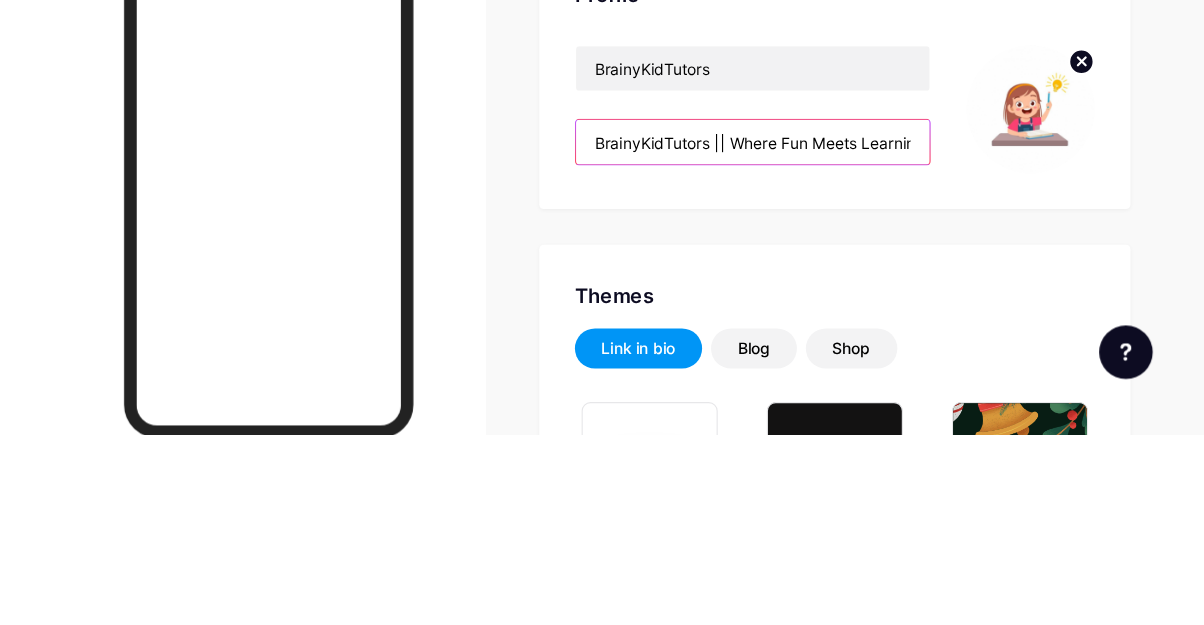 scroll, scrollTop: 1, scrollLeft: 0, axis: vertical 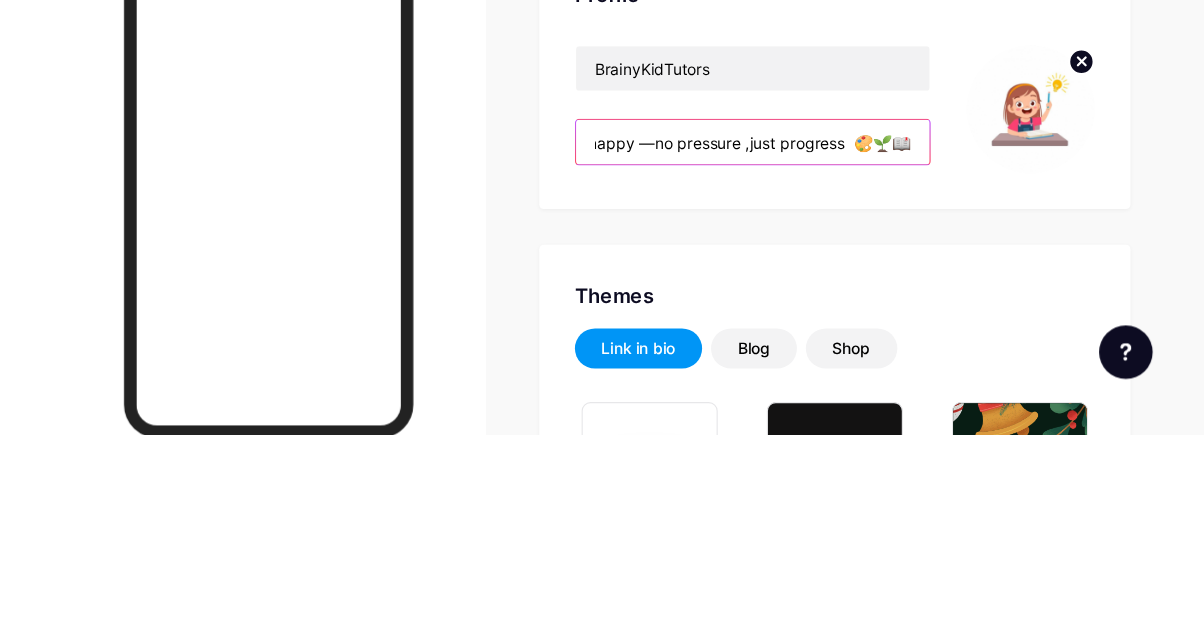click on "BrainyKidTutors || Where Fun Meets Learning !!! Kami percaya setiap anak suka belajar — dengan cara yang betul & ikut pace sendiri. Jom bantu anak explore dunia ilmu dengan bahan yang mudah, menarik & happy —no pressure ,just progress  🎨🌱📖" at bounding box center [781, 363] 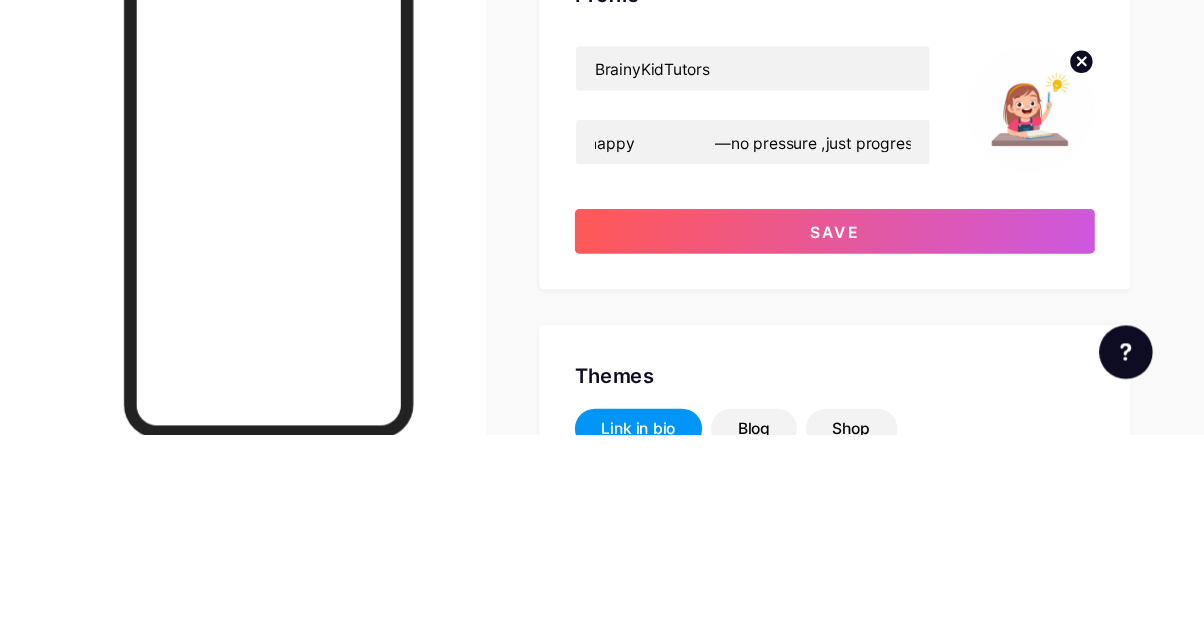 click on "Save" at bounding box center (855, 443) 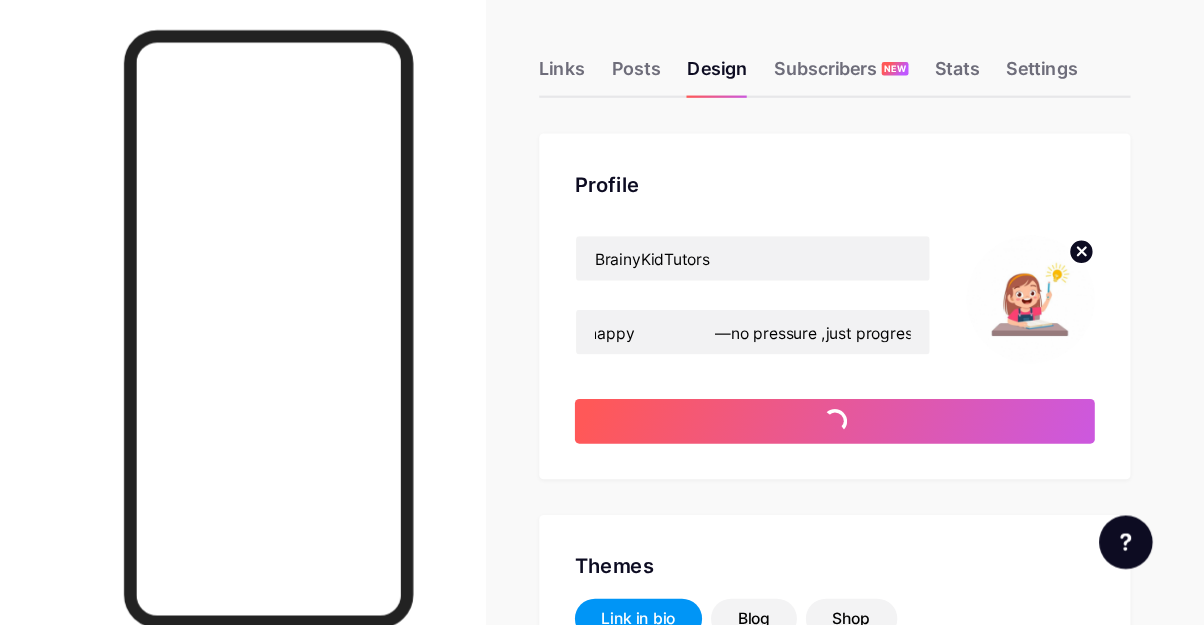 scroll, scrollTop: 0, scrollLeft: 0, axis: both 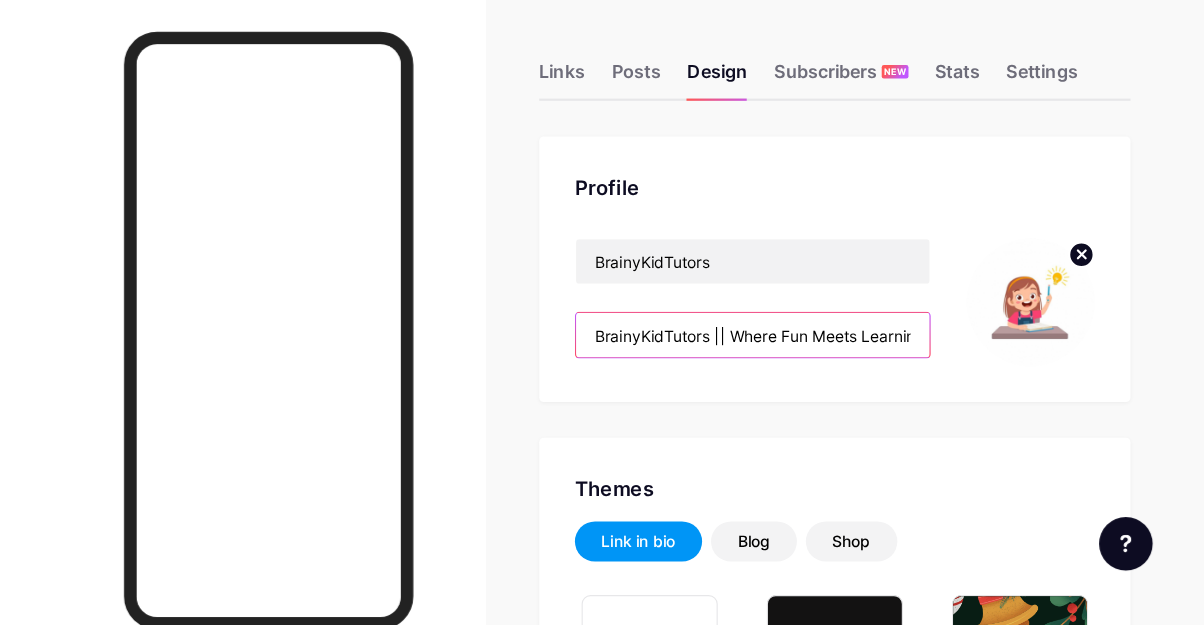 click on "BrainyKidTutors || Where Fun Meets Learning !!! Kami percaya setiap anak suka belajar — dengan cara yang betul & ikut pace sendiri. Jom bantu anak explore dunia ilmu dengan bahan yang mudah, menarik & happy                  —no pressure ,just progress  🎨🌱📖" at bounding box center (781, 364) 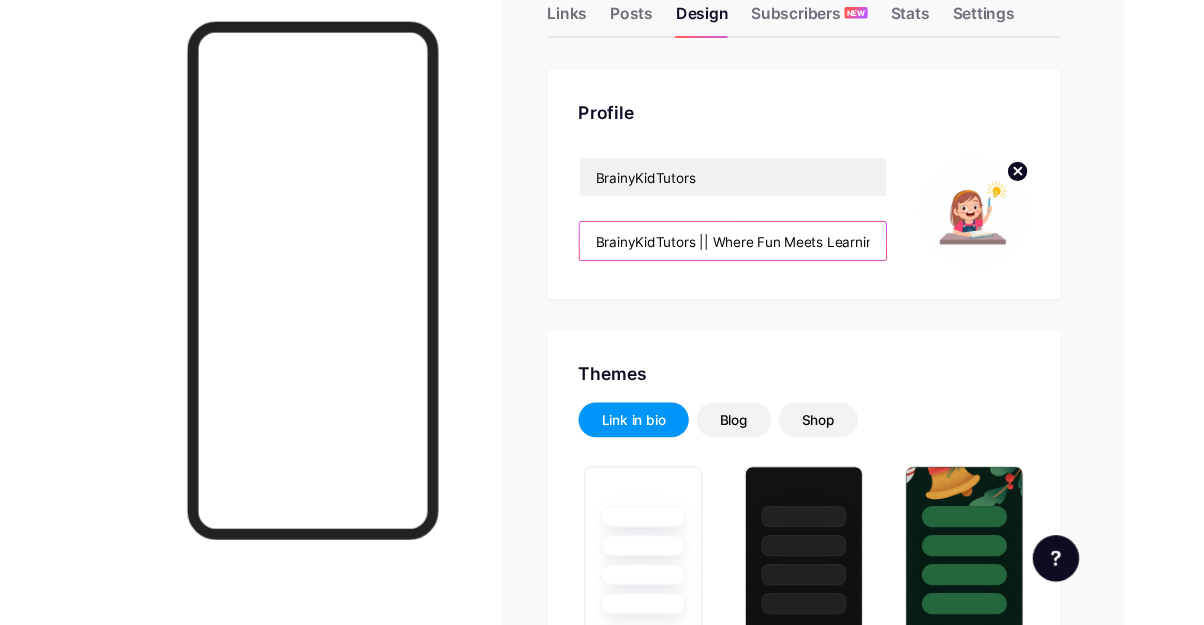 scroll, scrollTop: 50, scrollLeft: 0, axis: vertical 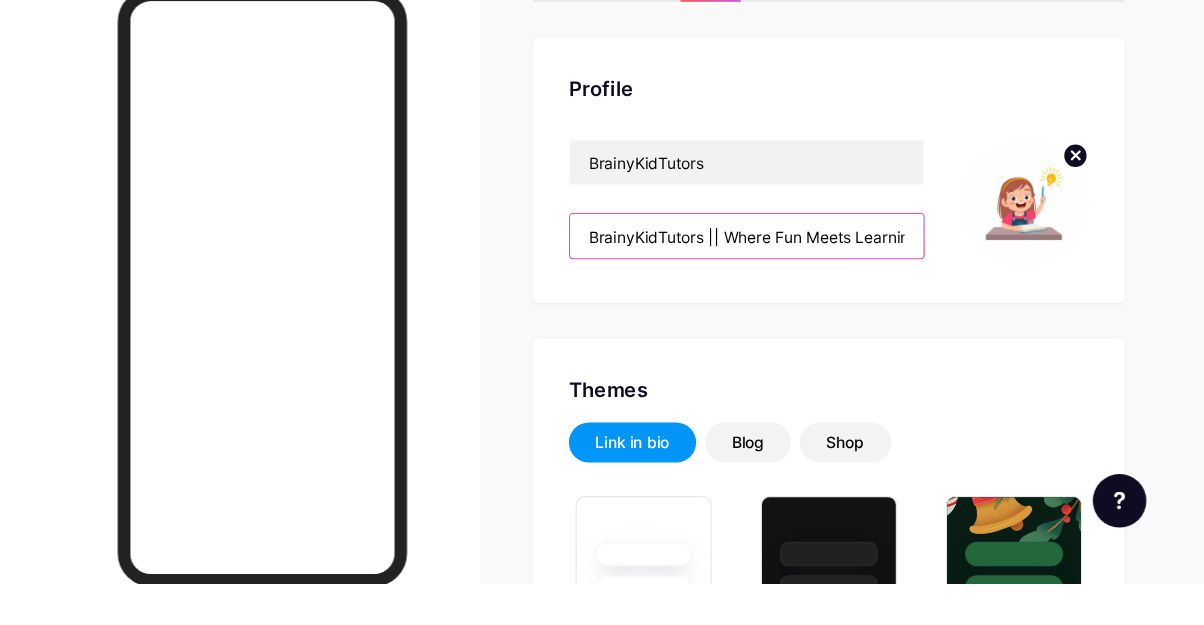 click on "BrainyKidTutors || Where Fun Meets Learning !!! Kami percaya setiap anak suka belajar — dengan cara yang betul & ikut pace sendiri. Jom bantu anak explore dunia ilmu dengan bahan yang mudah, menarik & happy                  —no pressure ,just progress  🎨🌱📖" at bounding box center [781, 314] 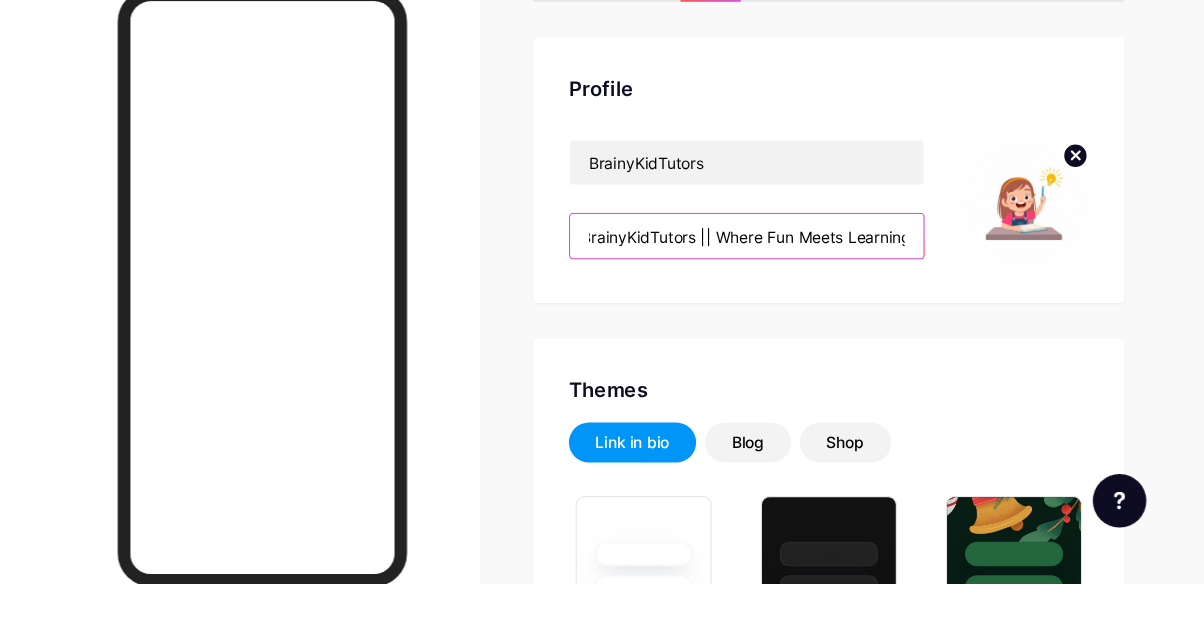 scroll, scrollTop: 0, scrollLeft: 168, axis: horizontal 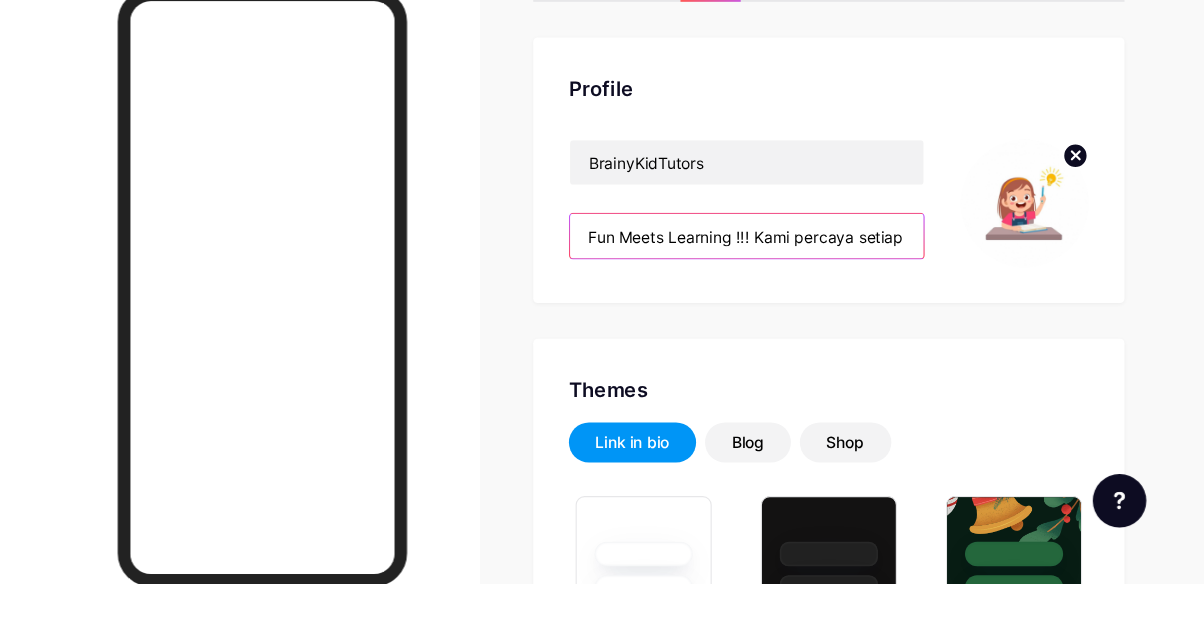 click on "BrainyKidTutors || Where Fun Meets Learning !!! Kami percaya setiap anak suka belajar — dengan cara yang betul & ikut pace sendiri. Jom bantu anak explore dunia ilmu dengan bahan yang mudah, menarik & happy                  —no pressure ,just progress  🎨🌱📖" at bounding box center [781, 314] 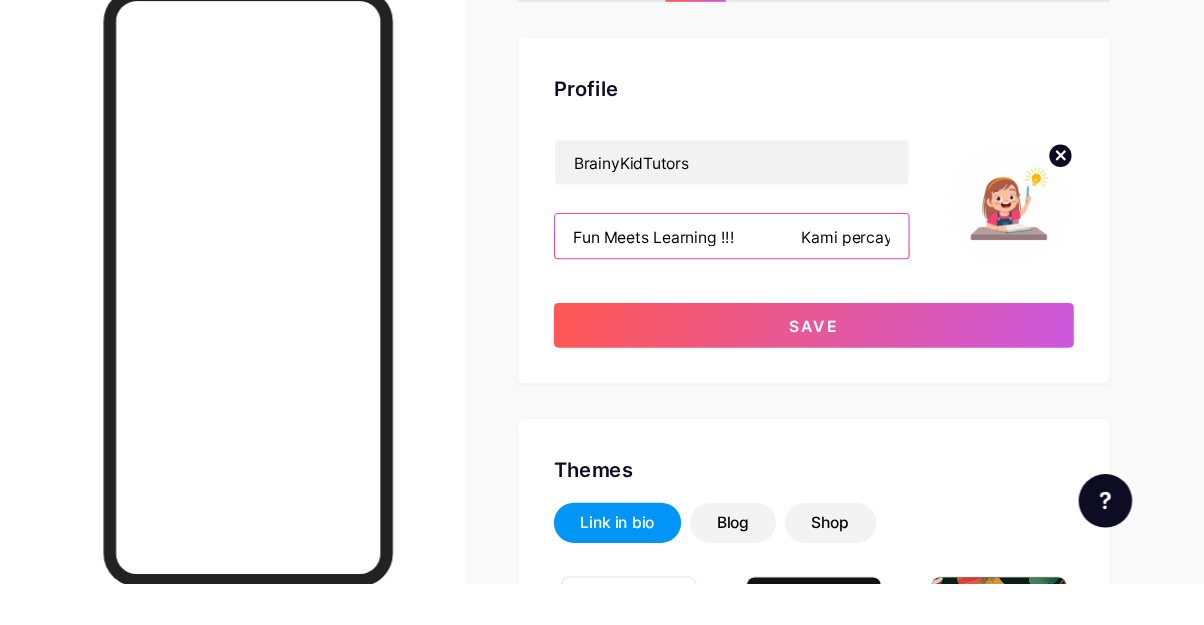 scroll, scrollTop: 50, scrollLeft: 0, axis: vertical 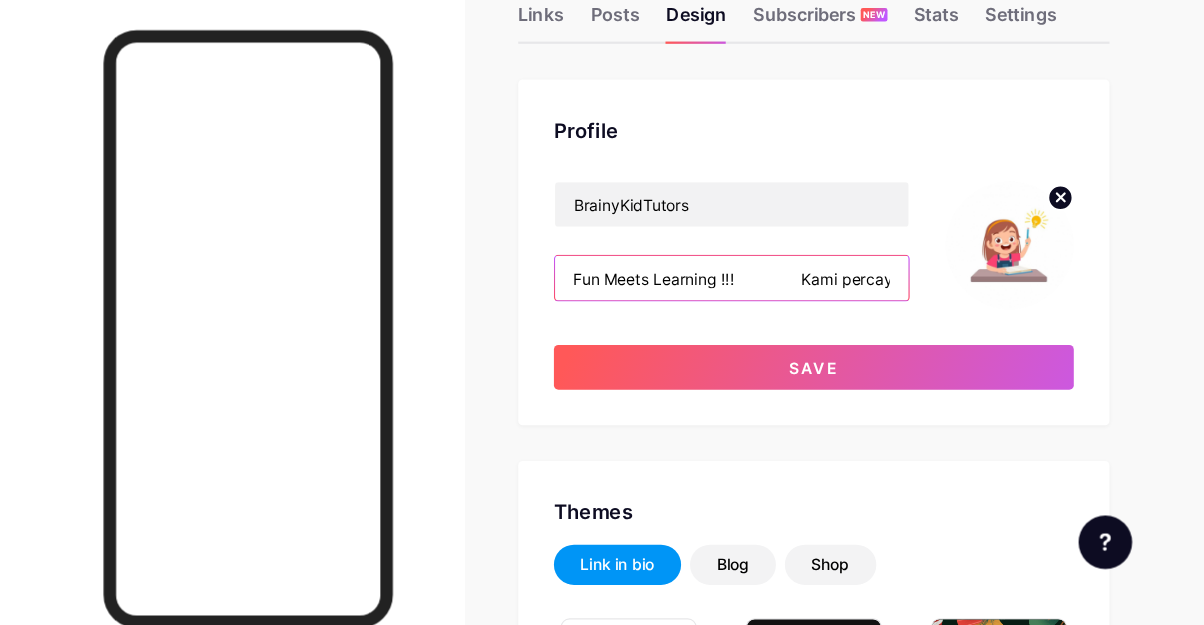 type on "BrainyKidTutors || Where Fun Meets Learning !!!               Kami percaya setiap anak suka belajar — dengan cara yang betul & ikut pace sendiri. Jom bantu anak explore dunia ilmu dengan bahan yang mudah, menarik & happy                  —no pressure ,just progress  🎨🌱📖" 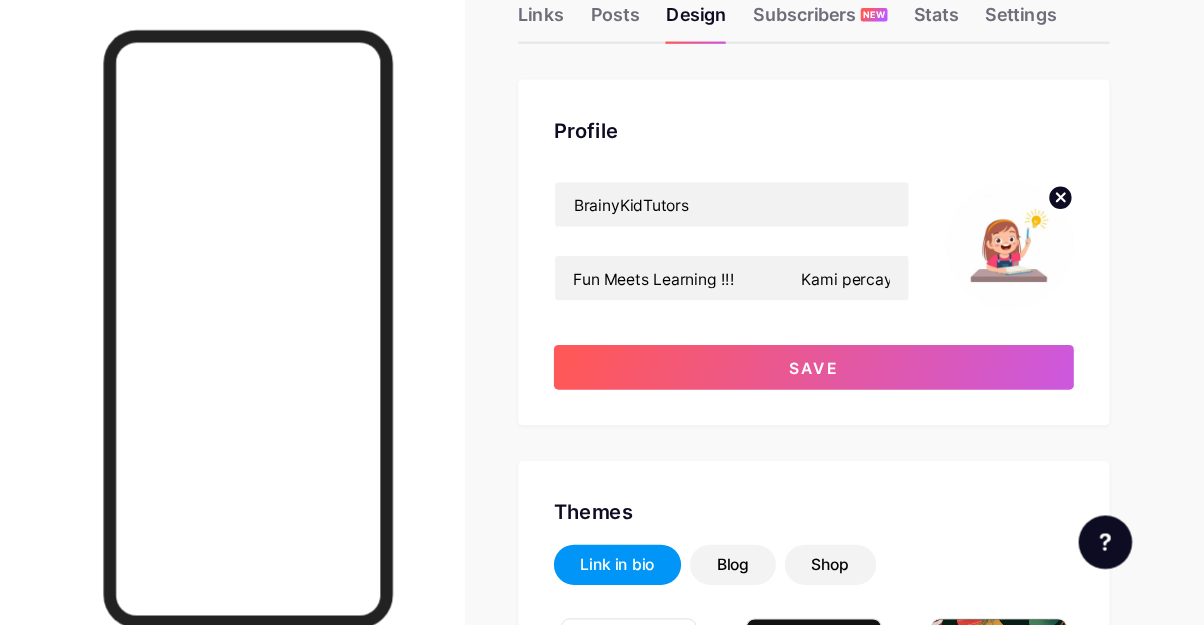 click on "Save" at bounding box center [855, 394] 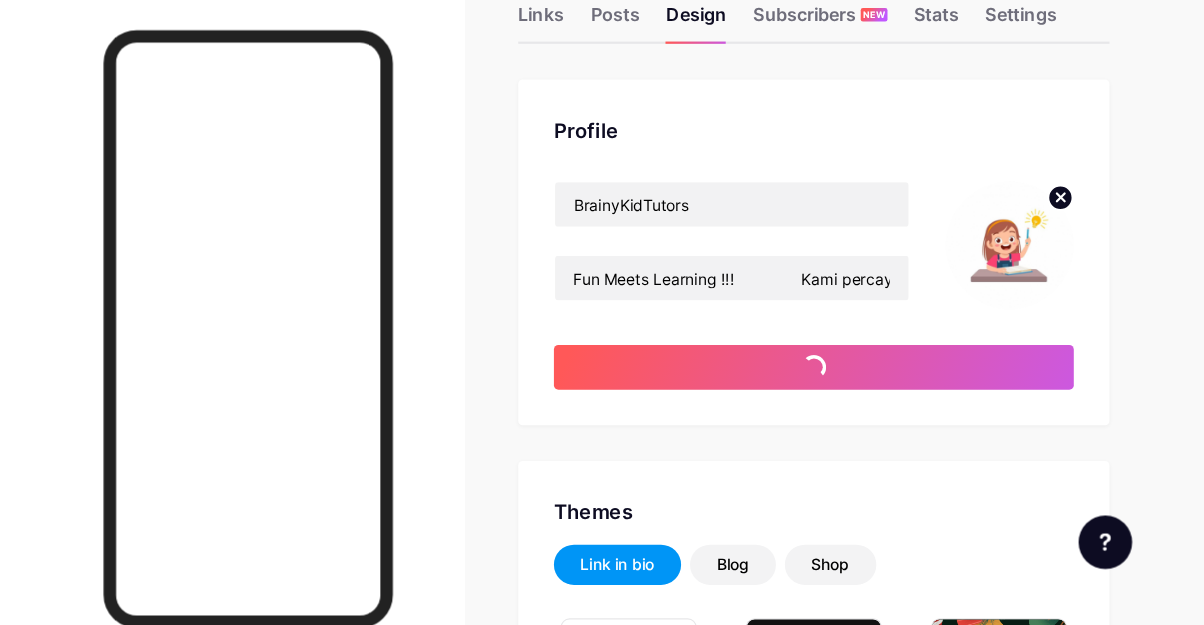 scroll, scrollTop: 0, scrollLeft: 0, axis: both 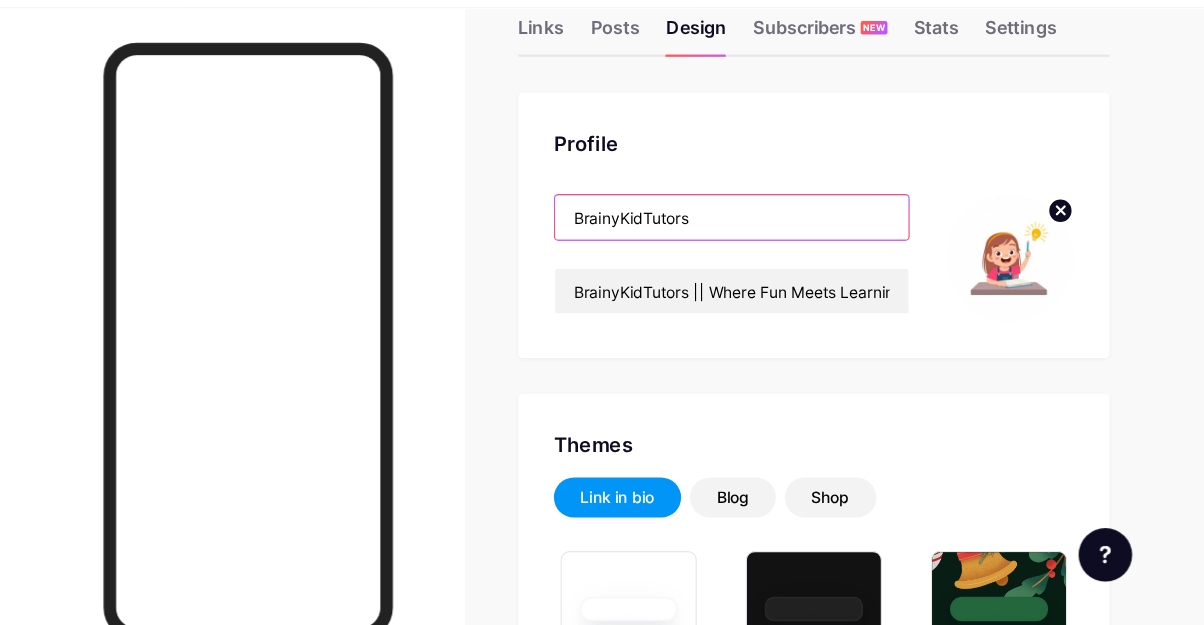 click on "BrainyKidTutors" at bounding box center [781, 249] 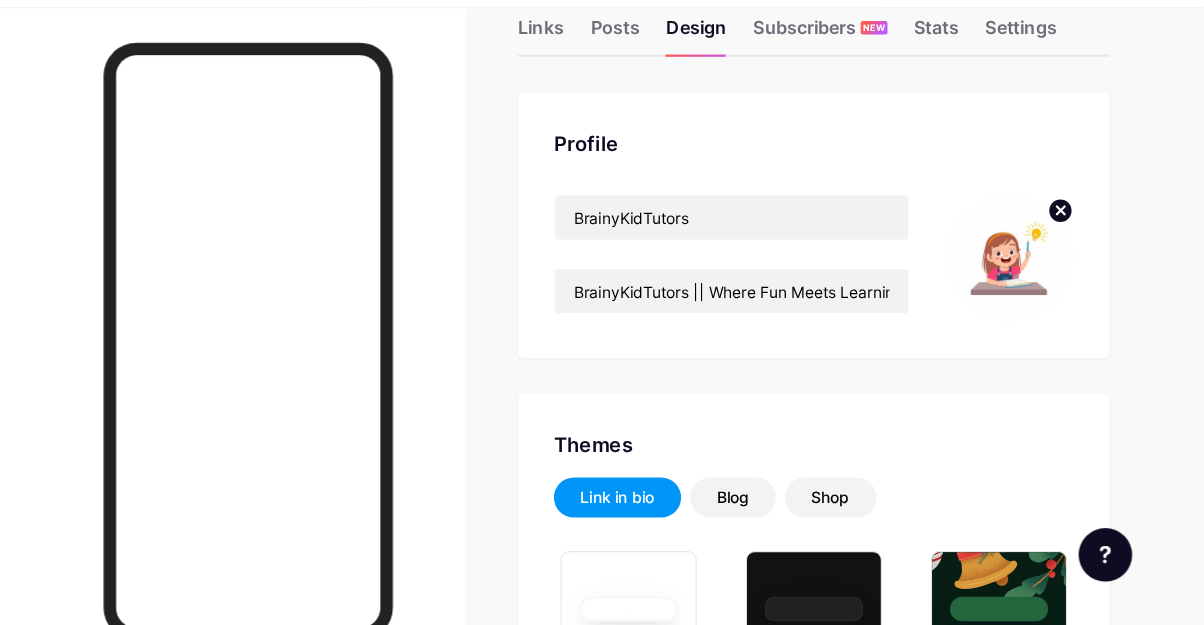 click on "Links
Posts
Design
Subscribers
NEW
Stats
Settings     Profile   BrainyKidTutors     BrainyKidTutors || Where Fun Meets Learning !!!               Kami percaya setiap anak suka belajar — dengan cara yang betul & ikut pace sendiri. Jom bantu anak explore dunia ilmu dengan bahan yang mudah, menarik & happy                  —no pressure ,just progress  🎨🌱📖                   Themes   Link in bio   Blog   Shop       Basics       Carbon       Xmas 23       Pride       Glitch       Winter · Live       Glassy · Live       Chameleon · Live       Rainy Night · Live       Neon · Live       Summer       Retro       Strawberry · Live       Desert       Sunny       Autumn       Leaf       Clear Sky       Blush       Unicorn       Minimal       Cloudy       Shadow     Create your own           Changes saved       Position to display socials                 Top                     Bottom" at bounding box center (602, 1679) 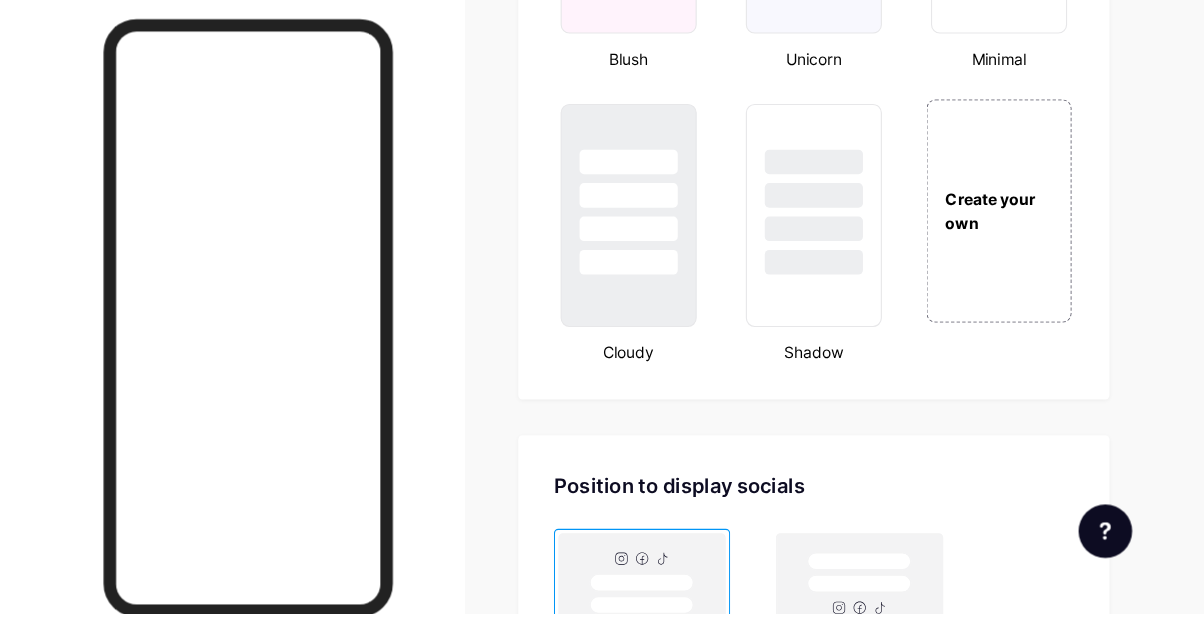 scroll, scrollTop: 2673, scrollLeft: 0, axis: vertical 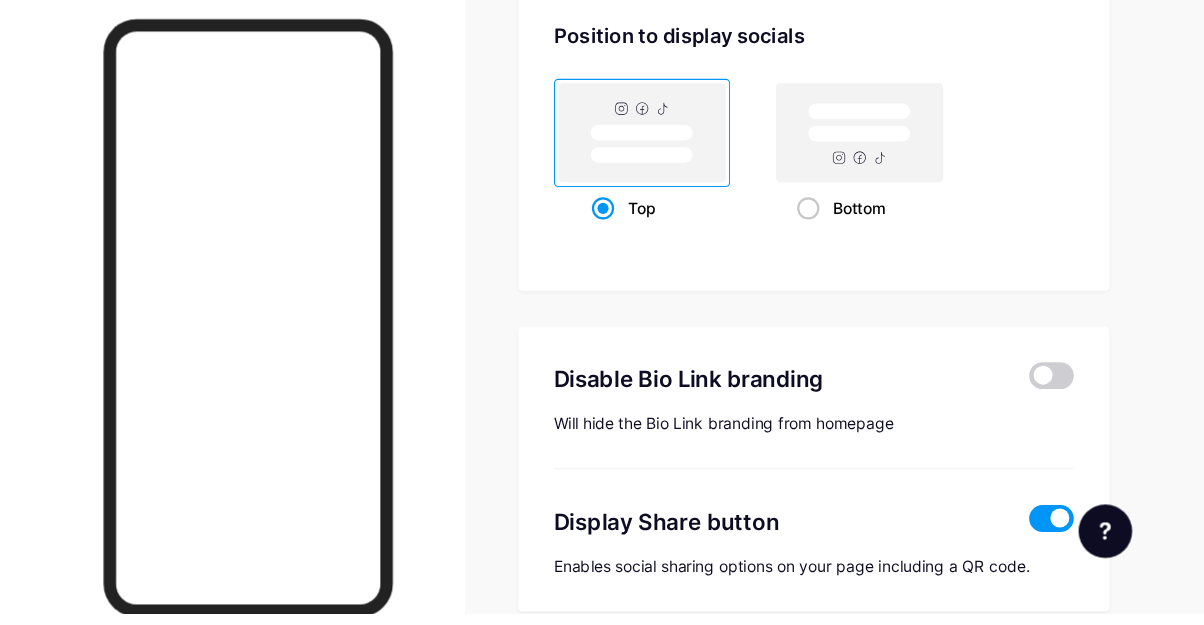 click 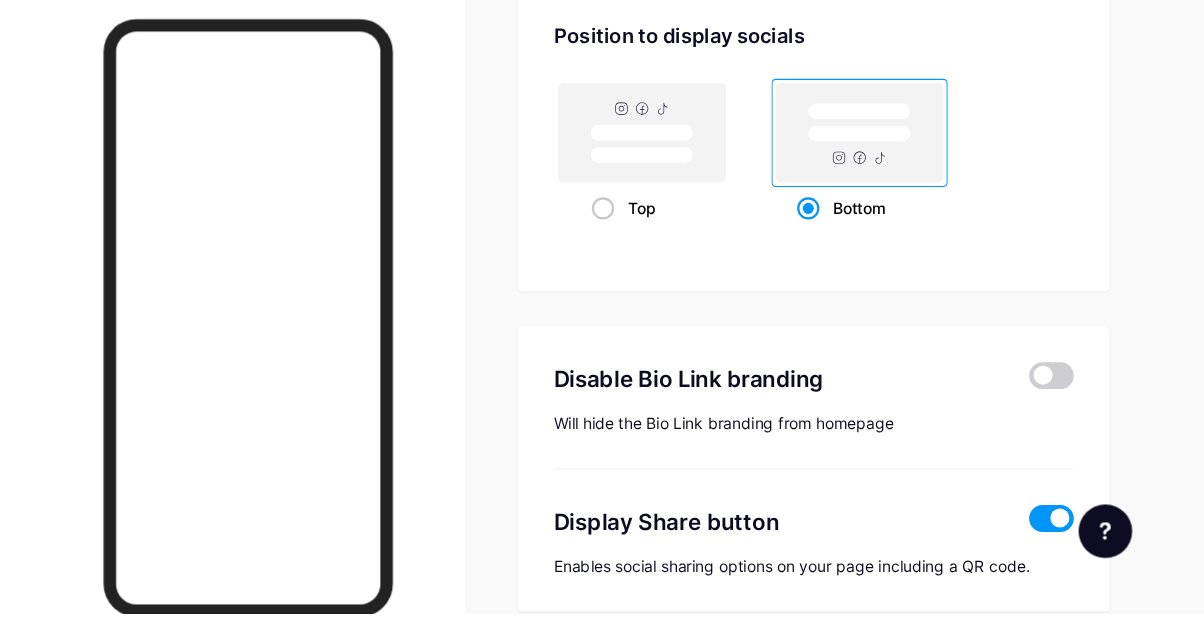 click 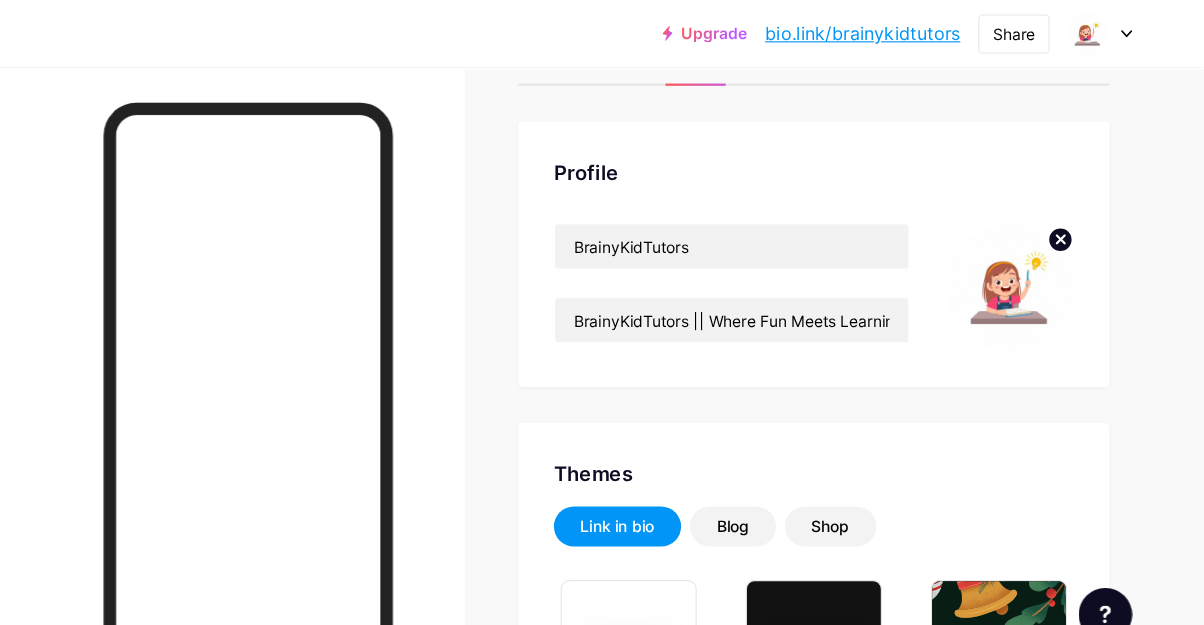 scroll, scrollTop: 0, scrollLeft: 0, axis: both 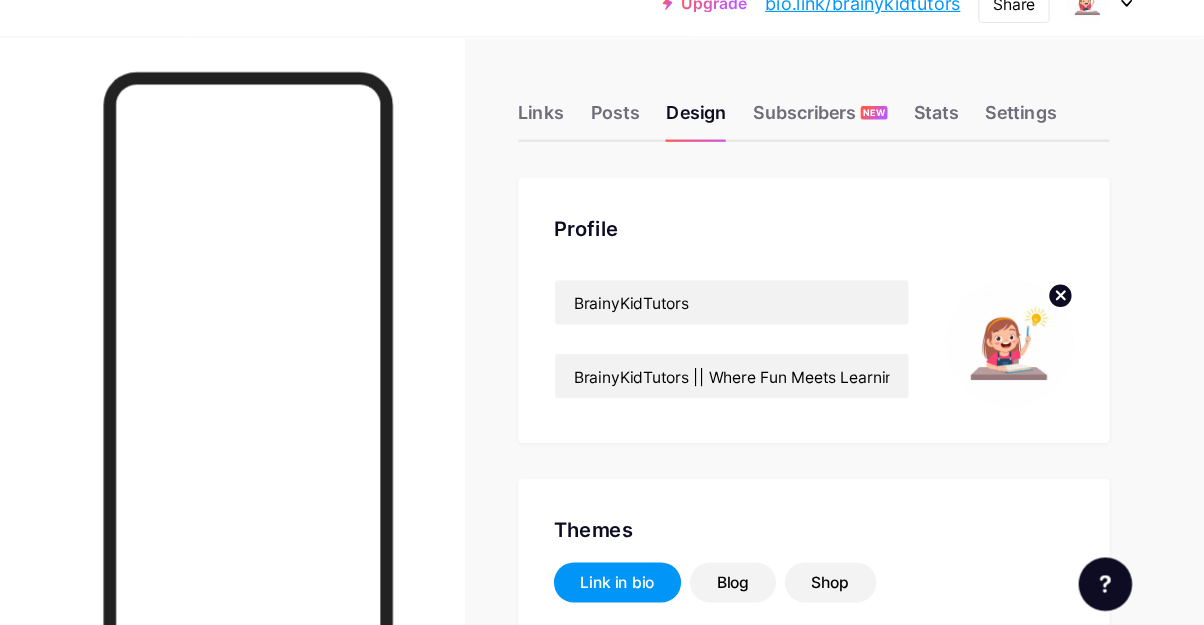 click on "Settings" at bounding box center (1041, 134) 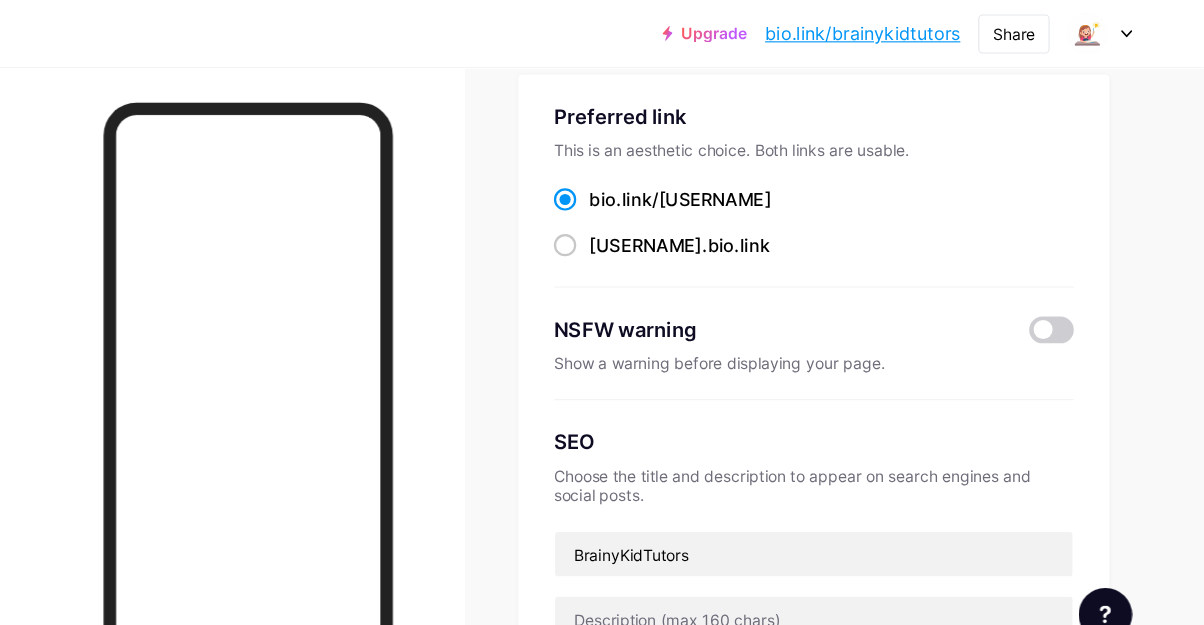 scroll, scrollTop: 0, scrollLeft: 0, axis: both 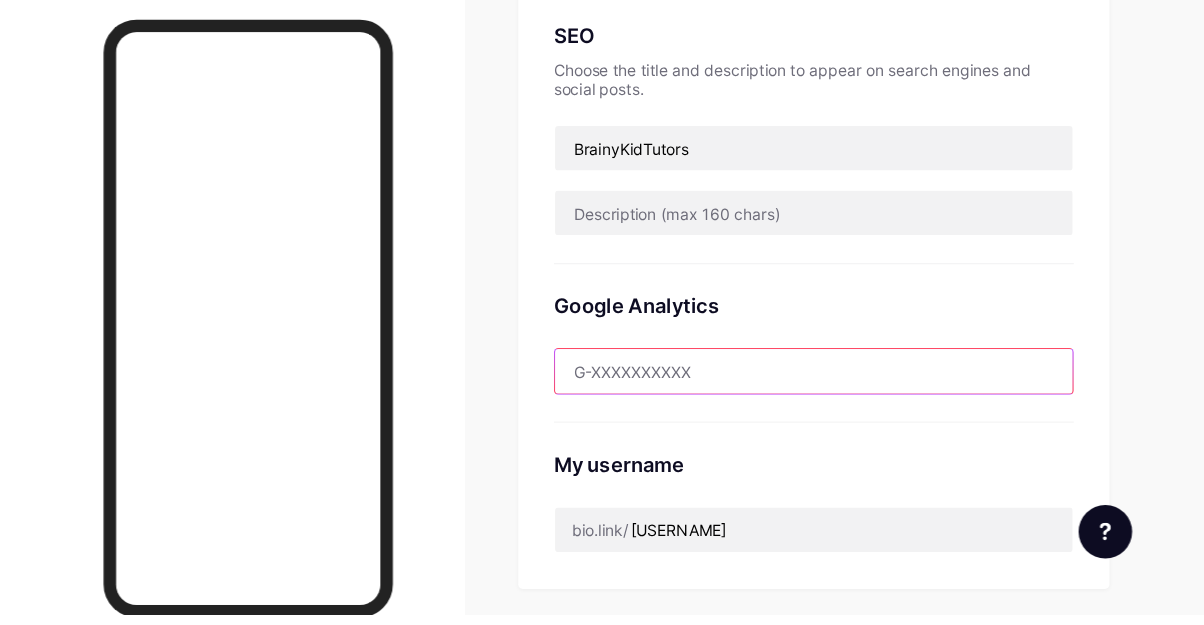 click at bounding box center (855, 407) 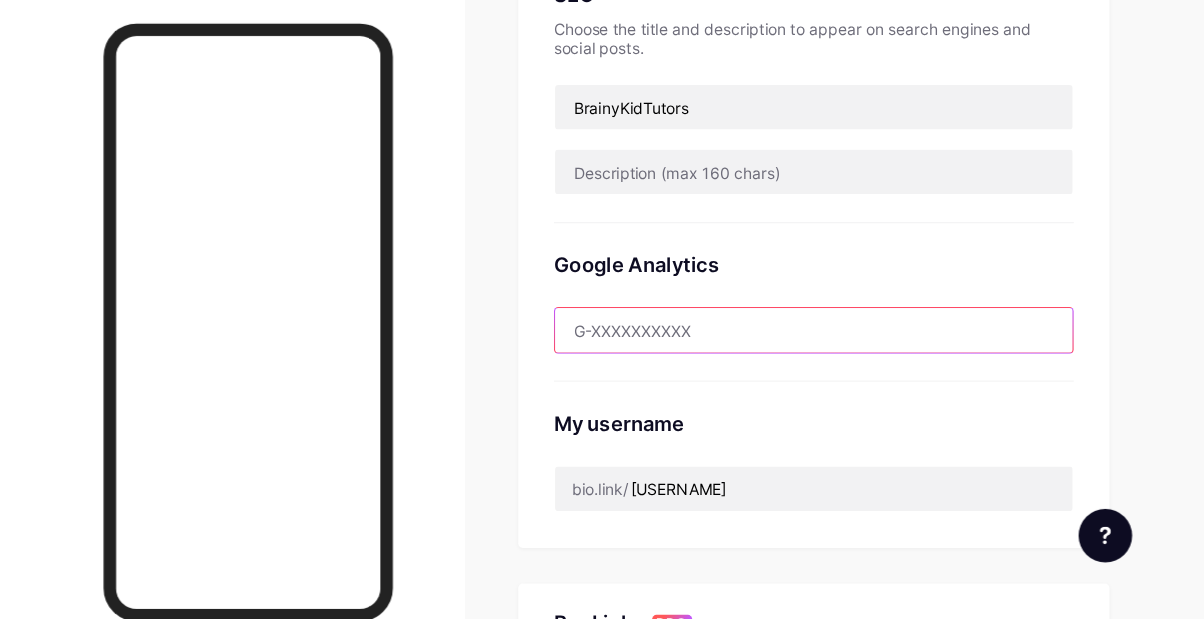 scroll, scrollTop: 454, scrollLeft: 0, axis: vertical 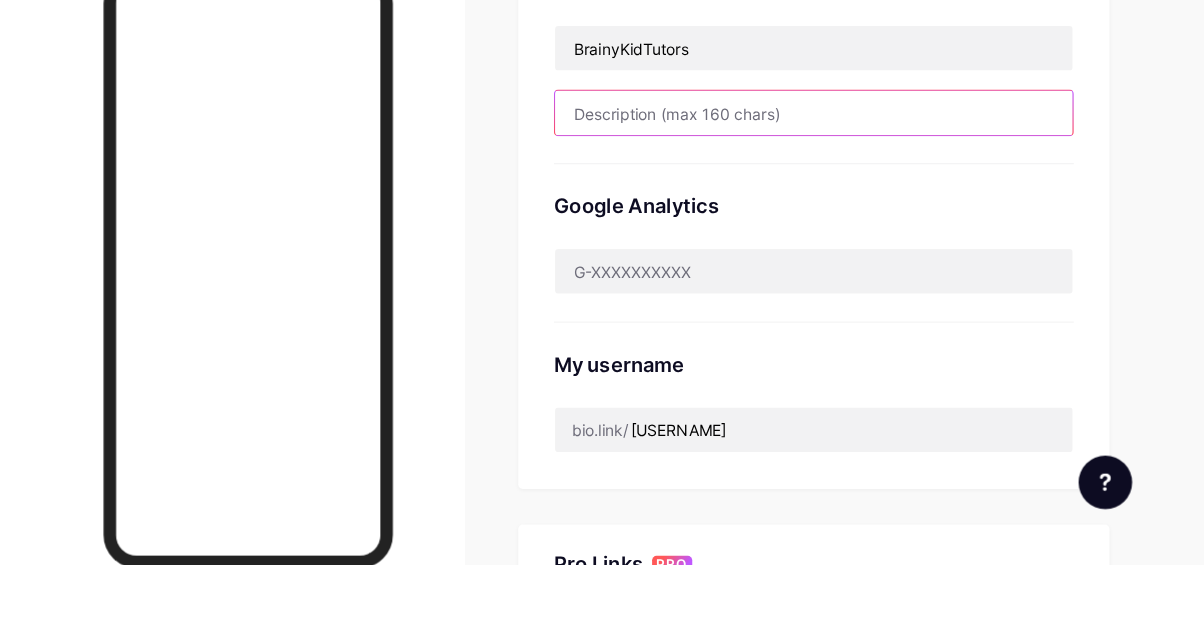click at bounding box center (855, 220) 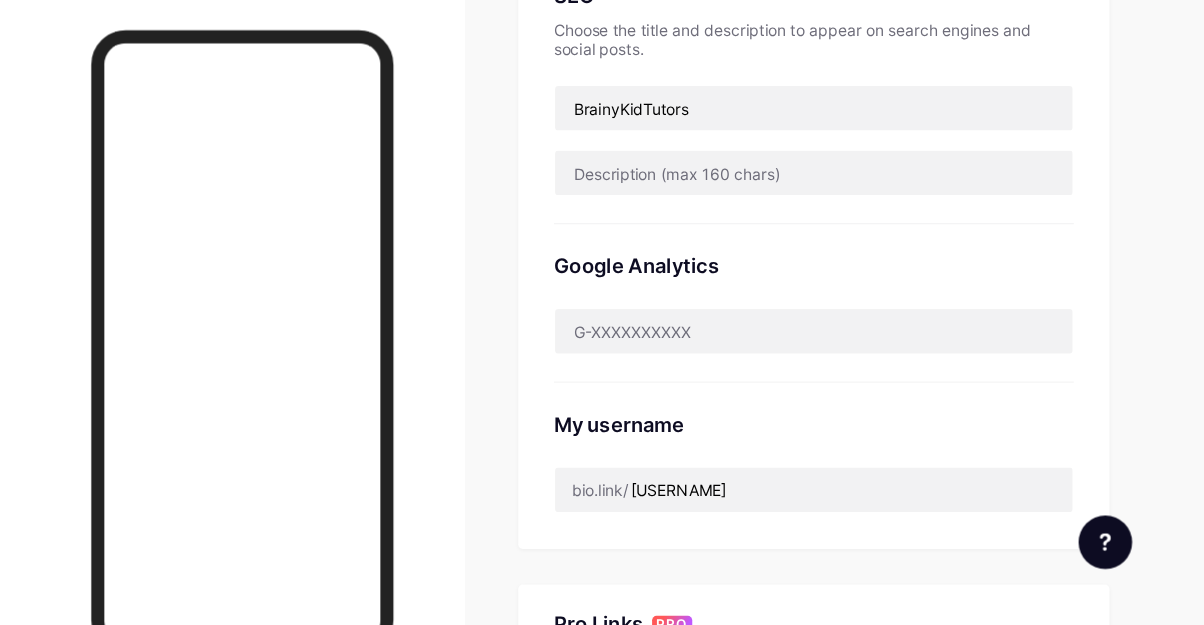 scroll, scrollTop: 454, scrollLeft: 0, axis: vertical 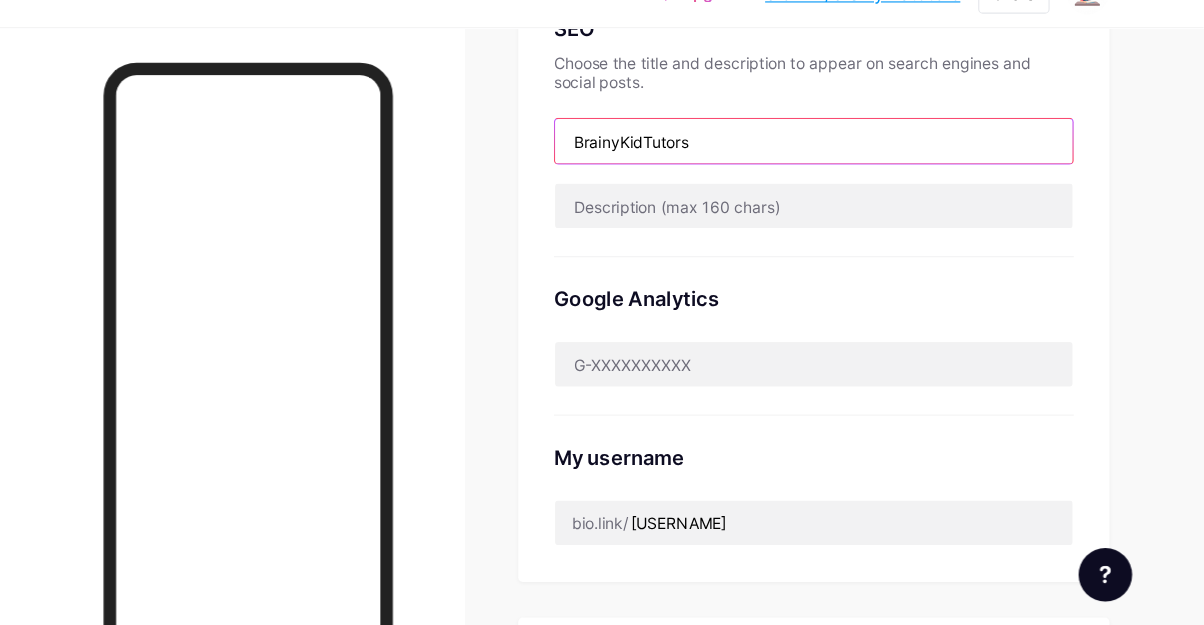 click on "BrainyKidTutors" at bounding box center [855, 162] 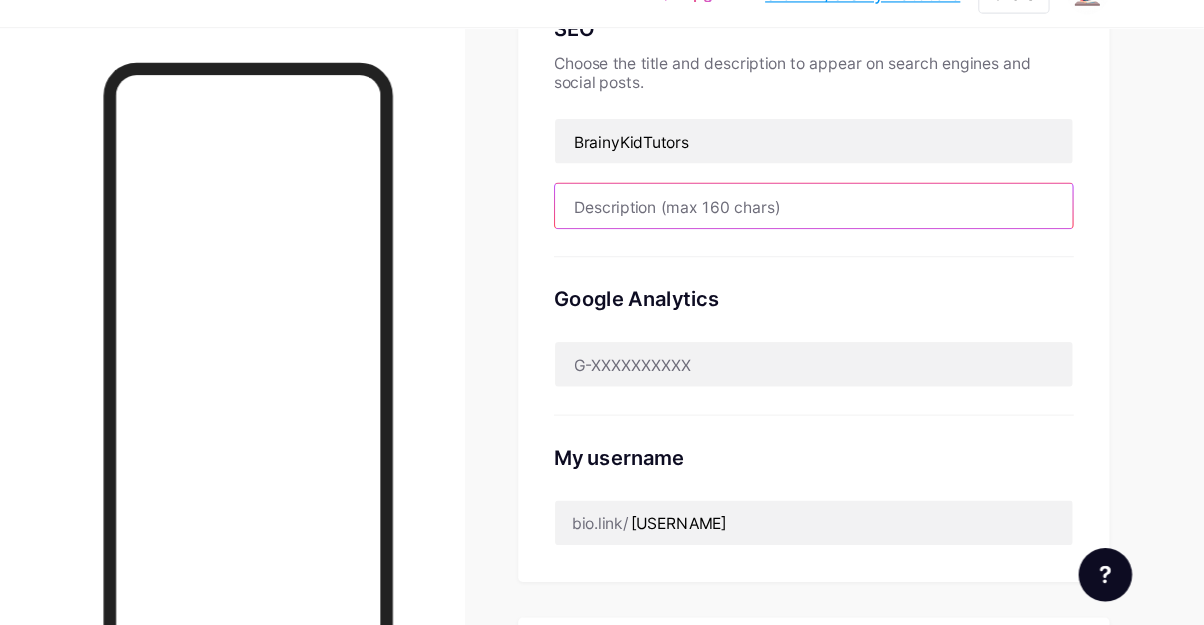 click at bounding box center [855, 220] 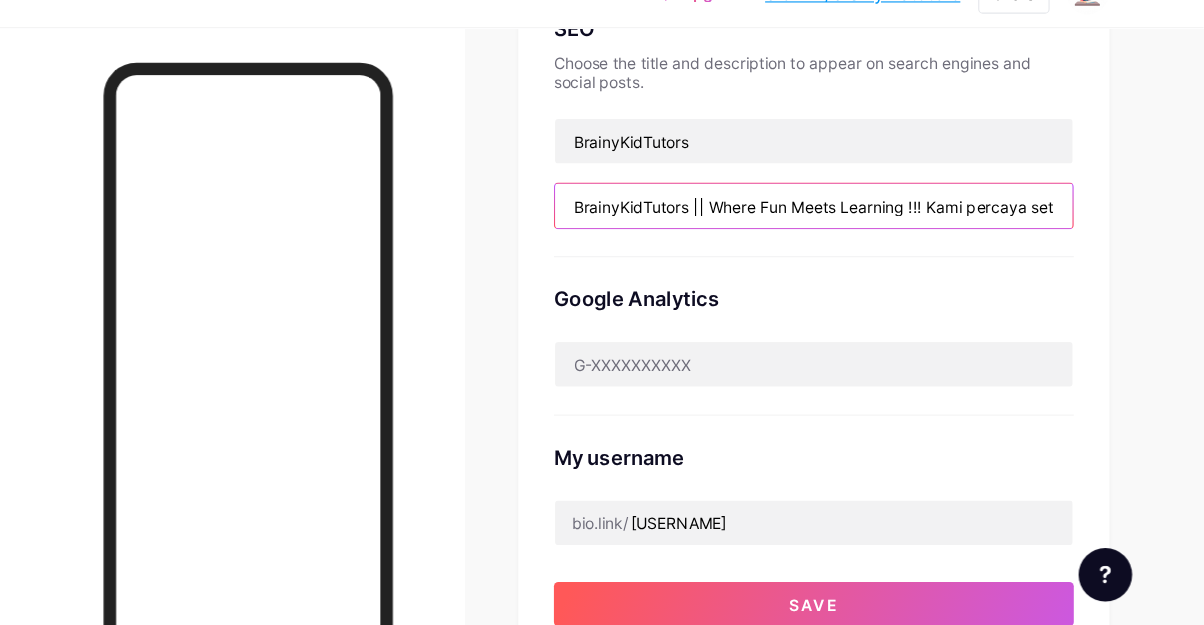 scroll, scrollTop: 0, scrollLeft: 648, axis: horizontal 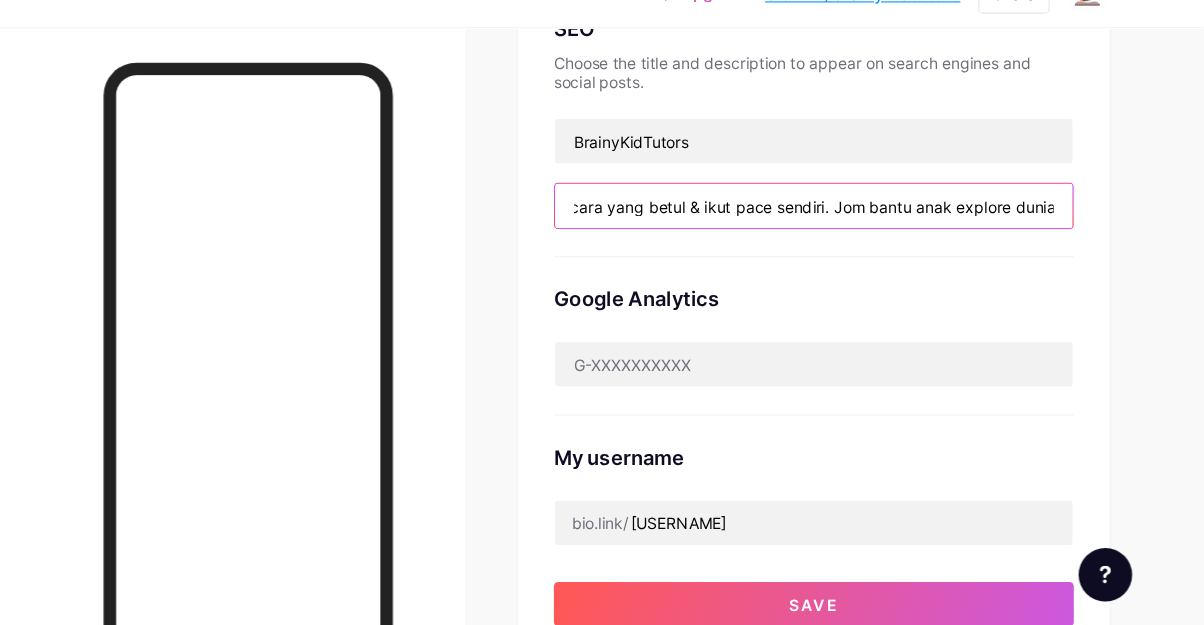 click on "BrainyKidTutors || Where Fun Meets Learning !!! Kami percaya setiap anak suka belajar — dengan cara yang betul & ikut pace sendiri. Jom bantu anak explore dunia" at bounding box center [855, 220] 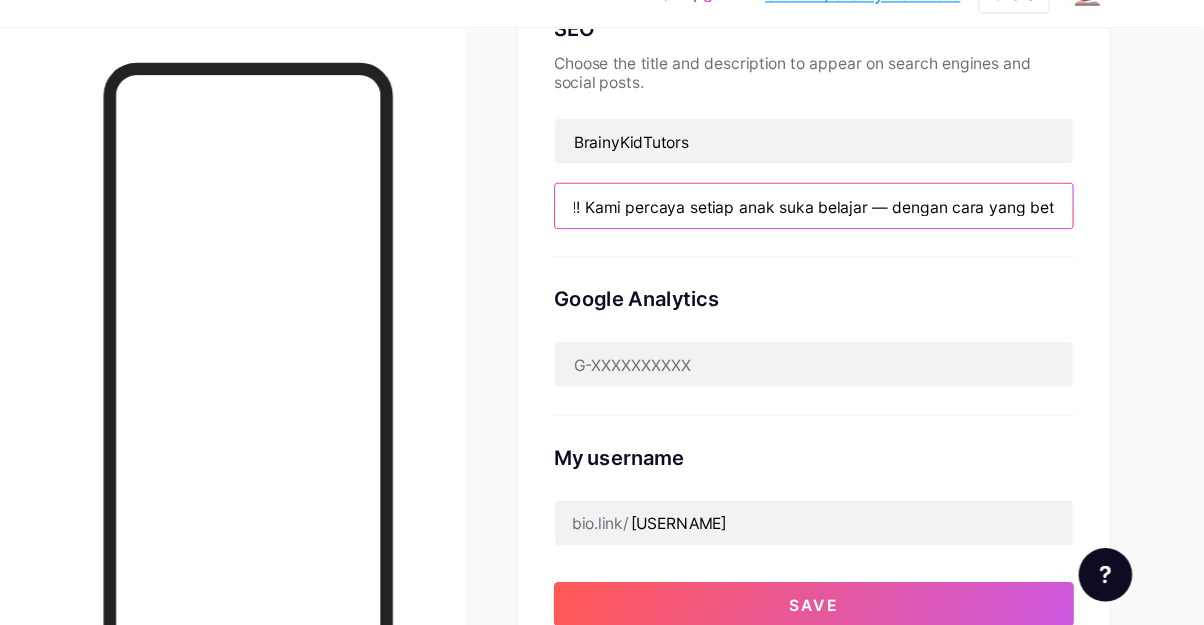 scroll, scrollTop: 0, scrollLeft: 0, axis: both 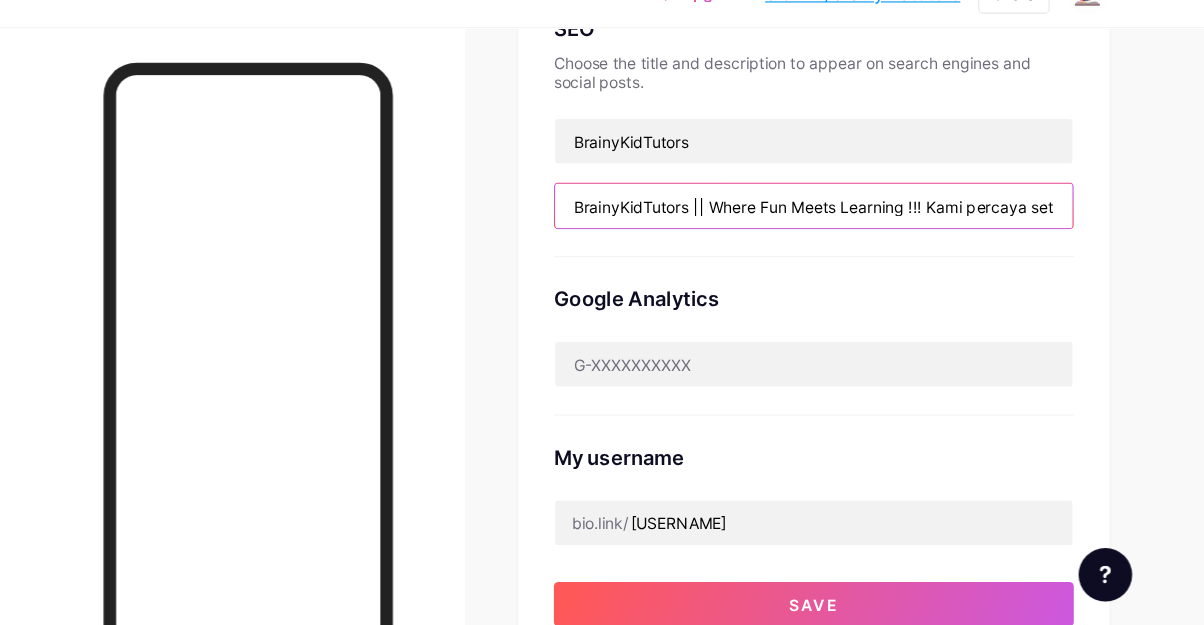 type on "BrainyKidTutors || Where Fun Meets Learning !!! Kami percaya setiap anak suka belajar — dengan cara yang betul & ikut pace sendiri. Jom bantu anak explore dunia" 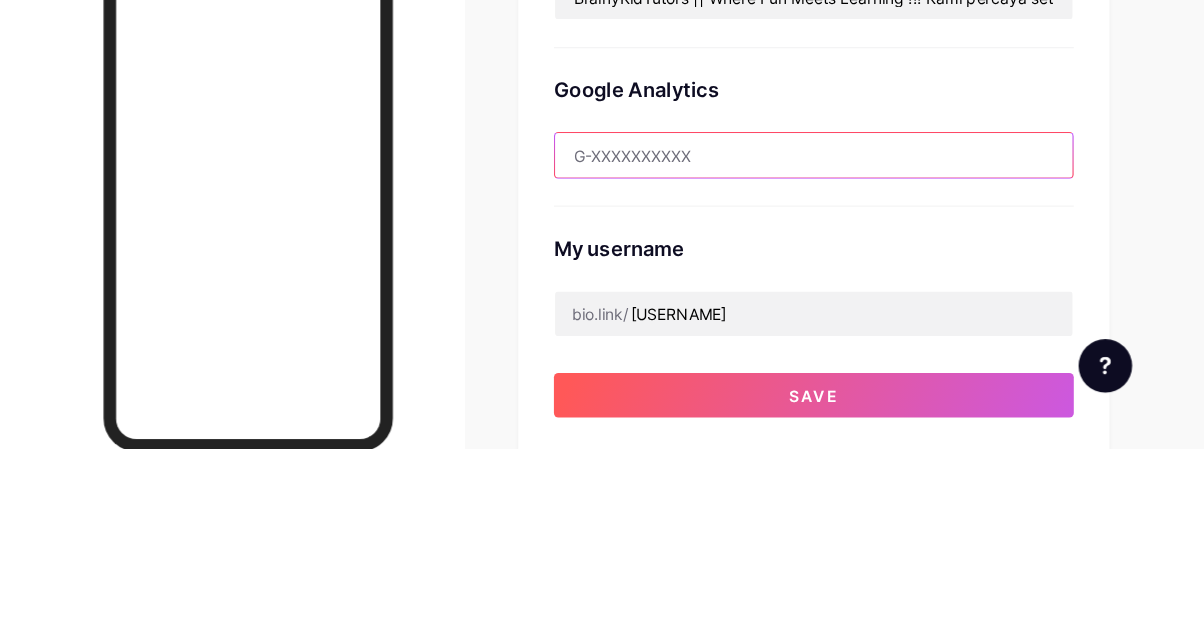 scroll, scrollTop: 455, scrollLeft: 0, axis: vertical 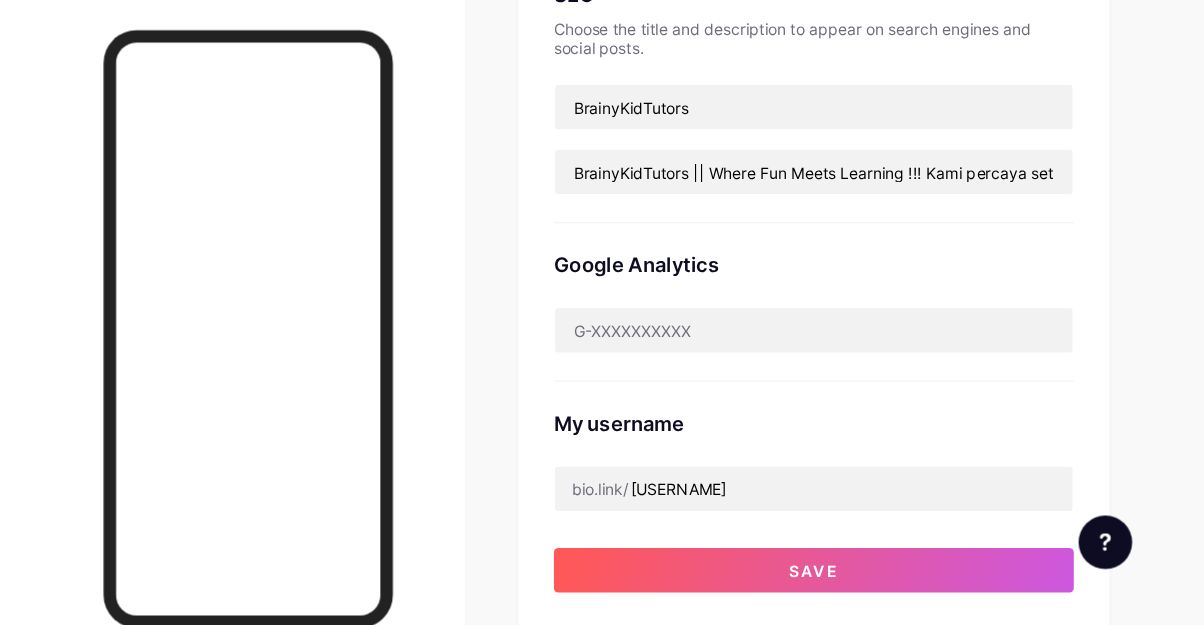 click on "Save" at bounding box center (855, 576) 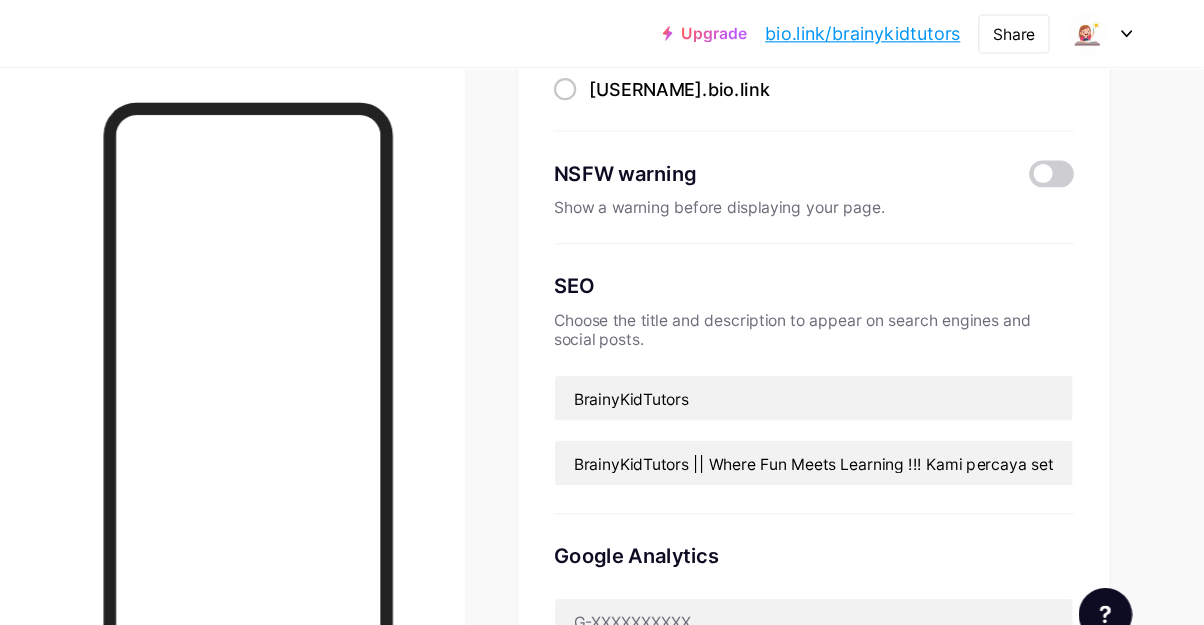 scroll, scrollTop: 0, scrollLeft: 0, axis: both 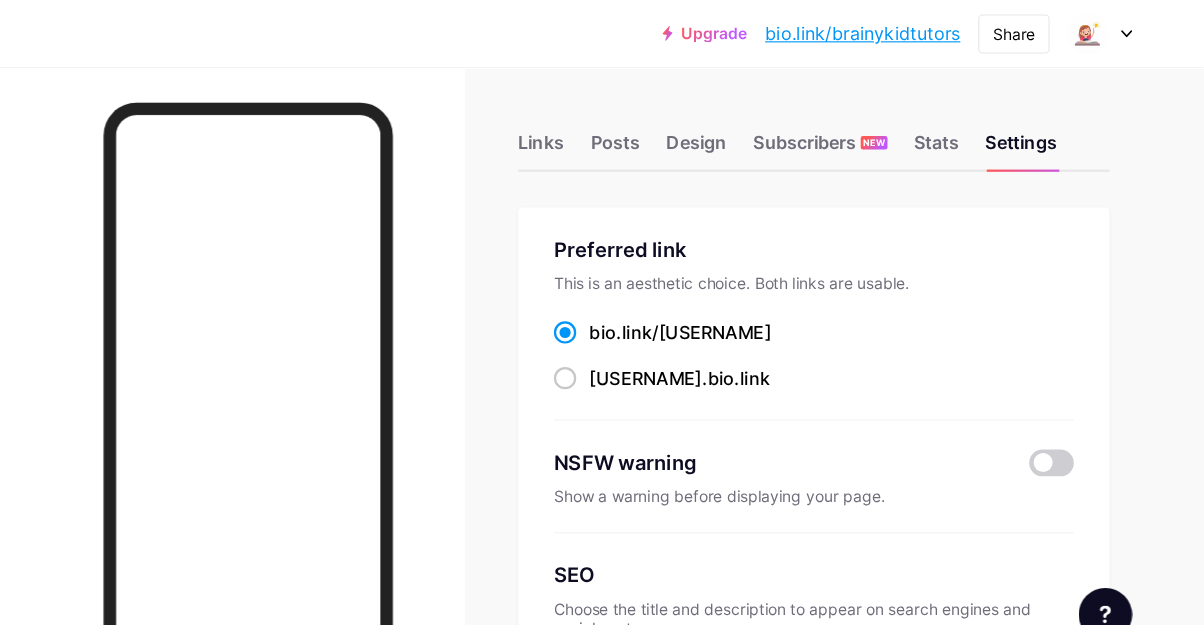 click on "Stats" at bounding box center (965, 134) 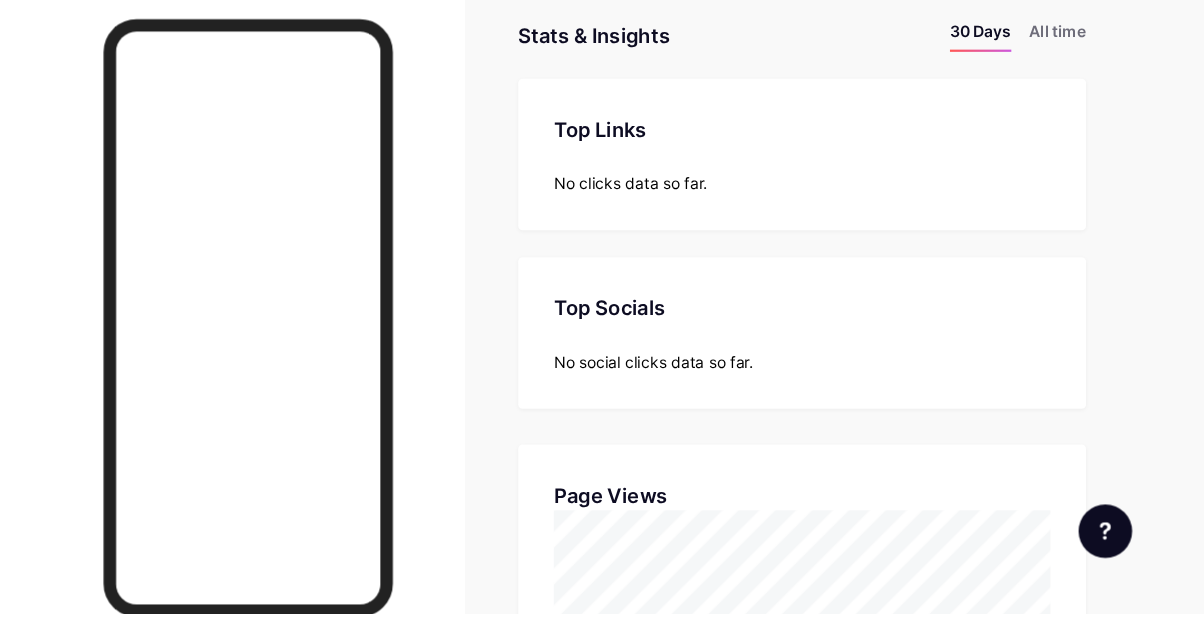 scroll, scrollTop: 110, scrollLeft: 0, axis: vertical 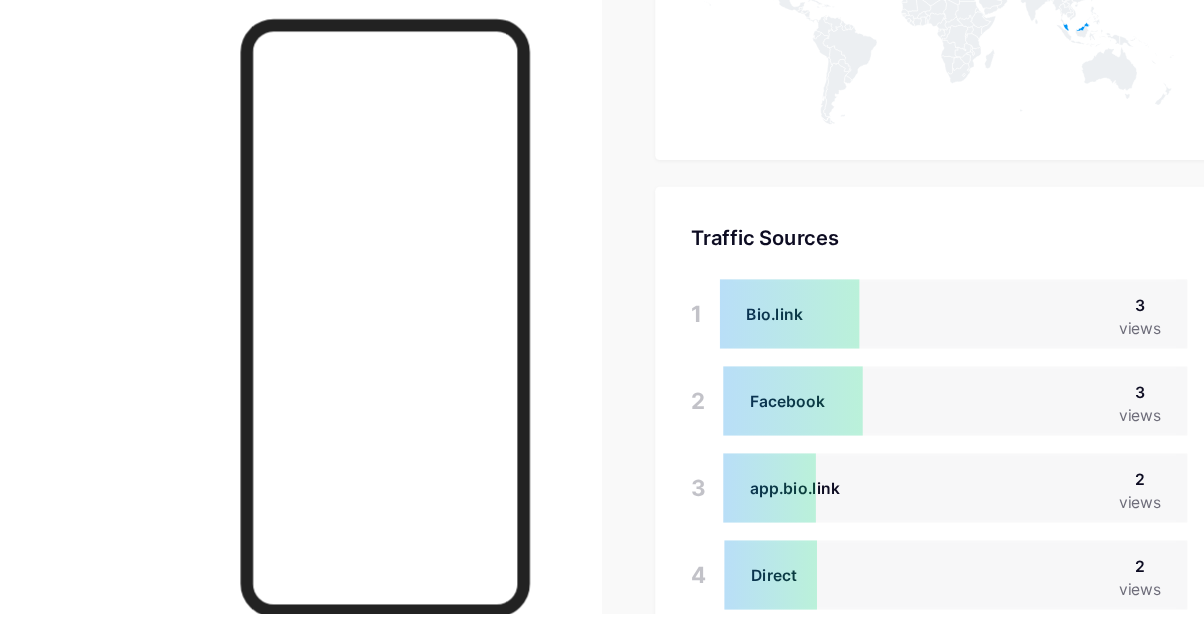 click on "3" at bounding box center (1024, 347) 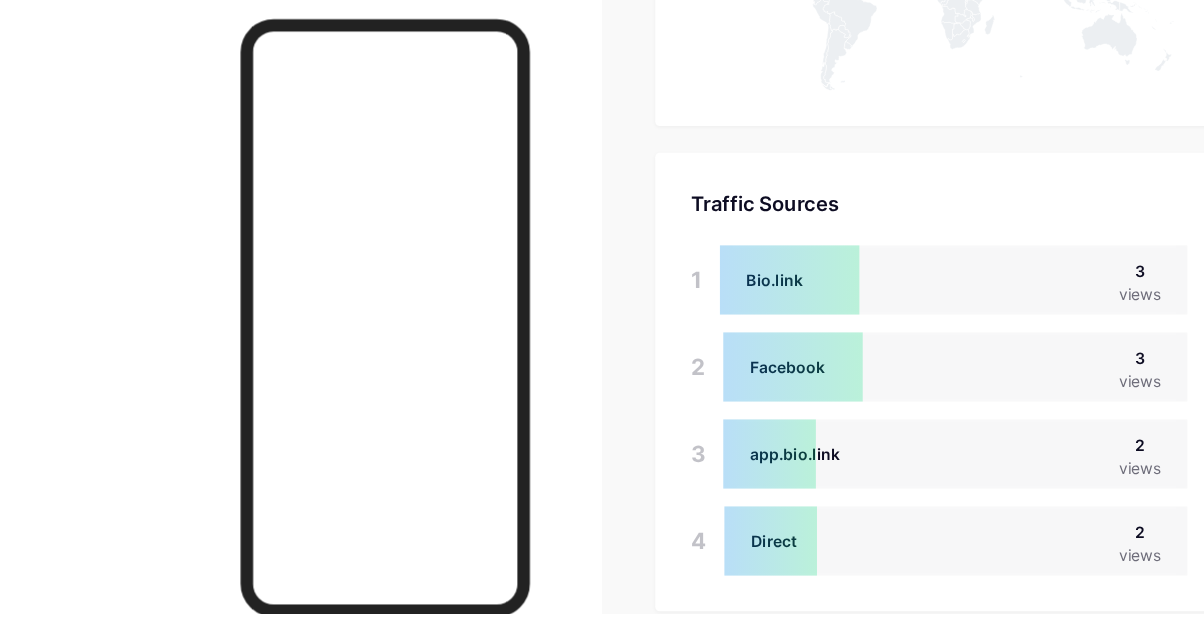 scroll, scrollTop: 1119, scrollLeft: 0, axis: vertical 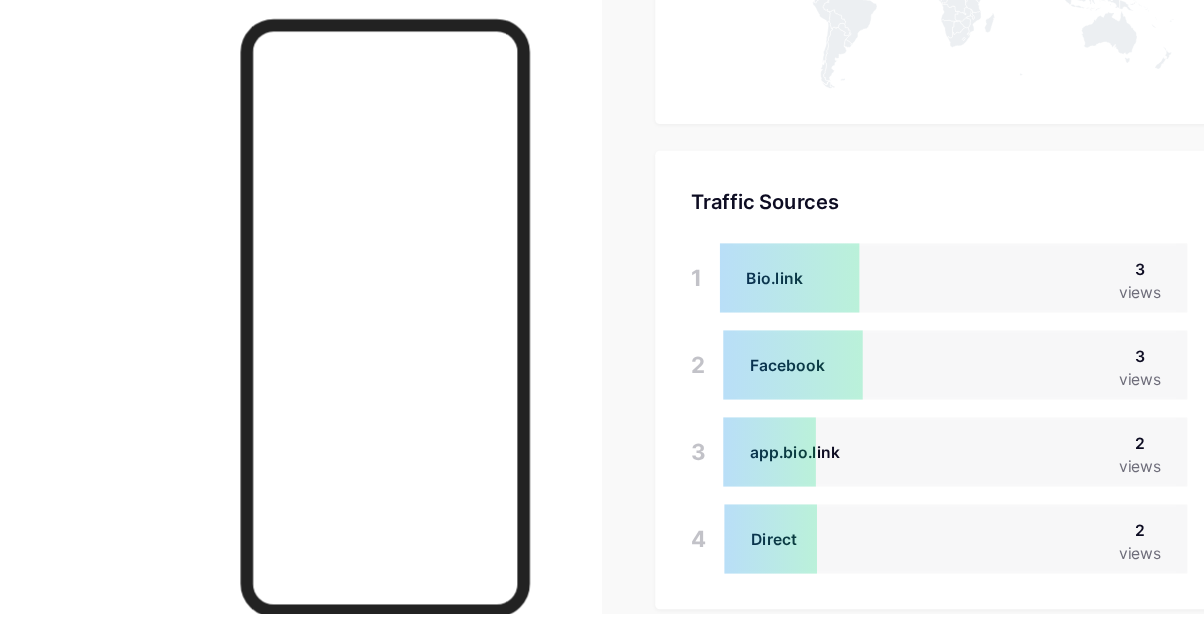 click on "3" at bounding box center [1024, 393] 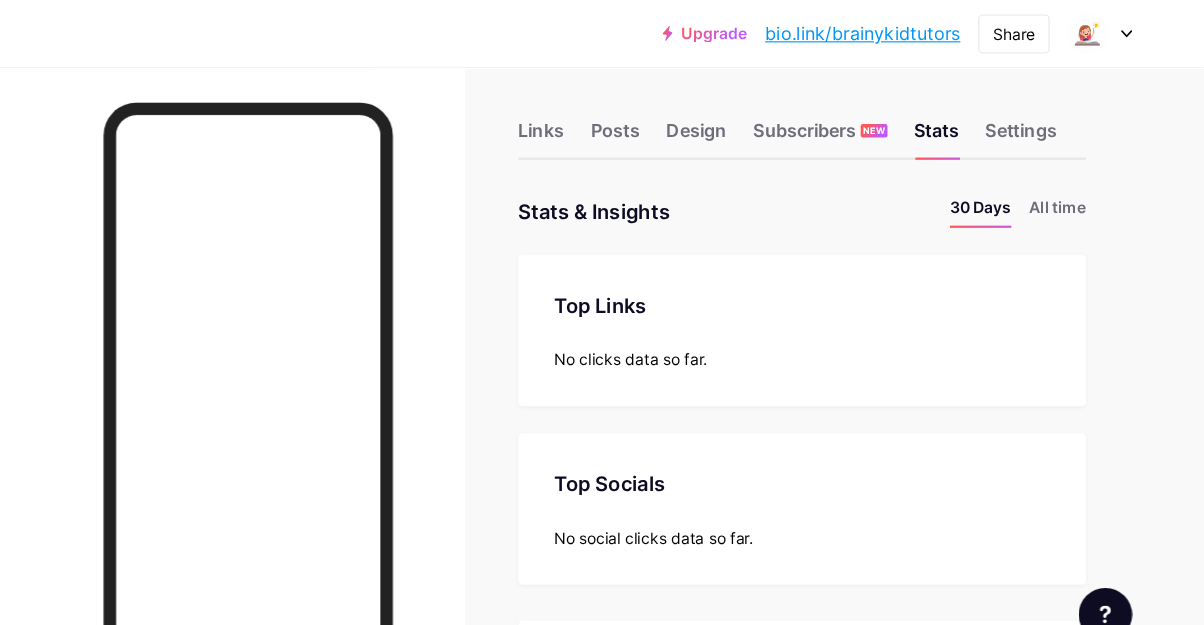 scroll, scrollTop: 0, scrollLeft: 0, axis: both 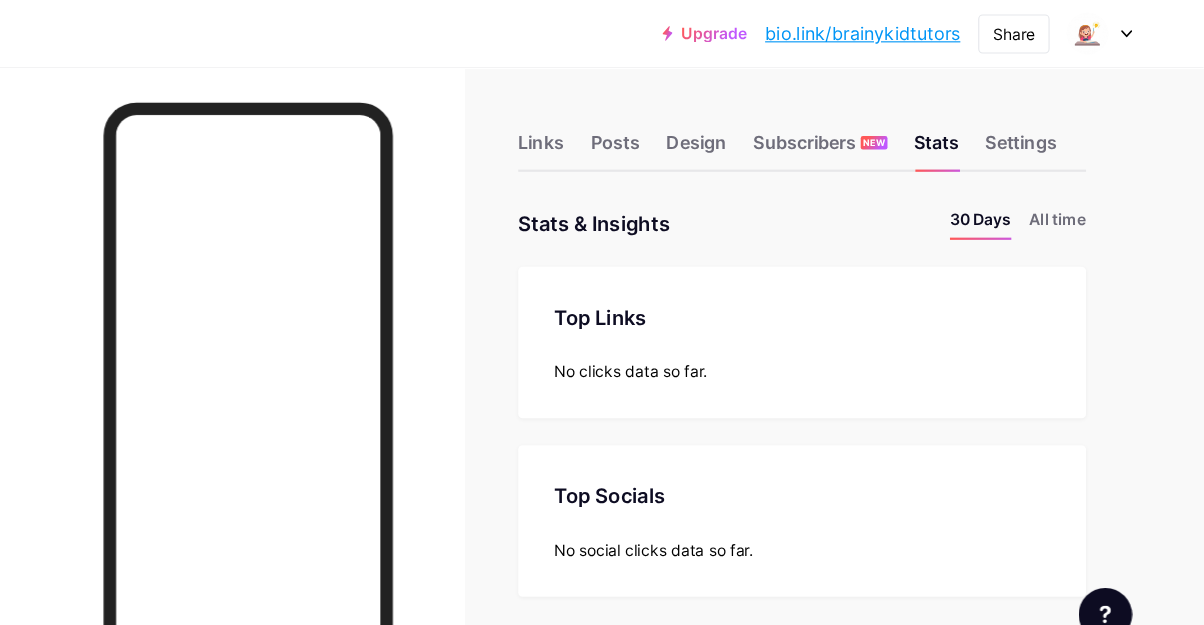 click on "Subscribers
NEW" at bounding box center (861, 134) 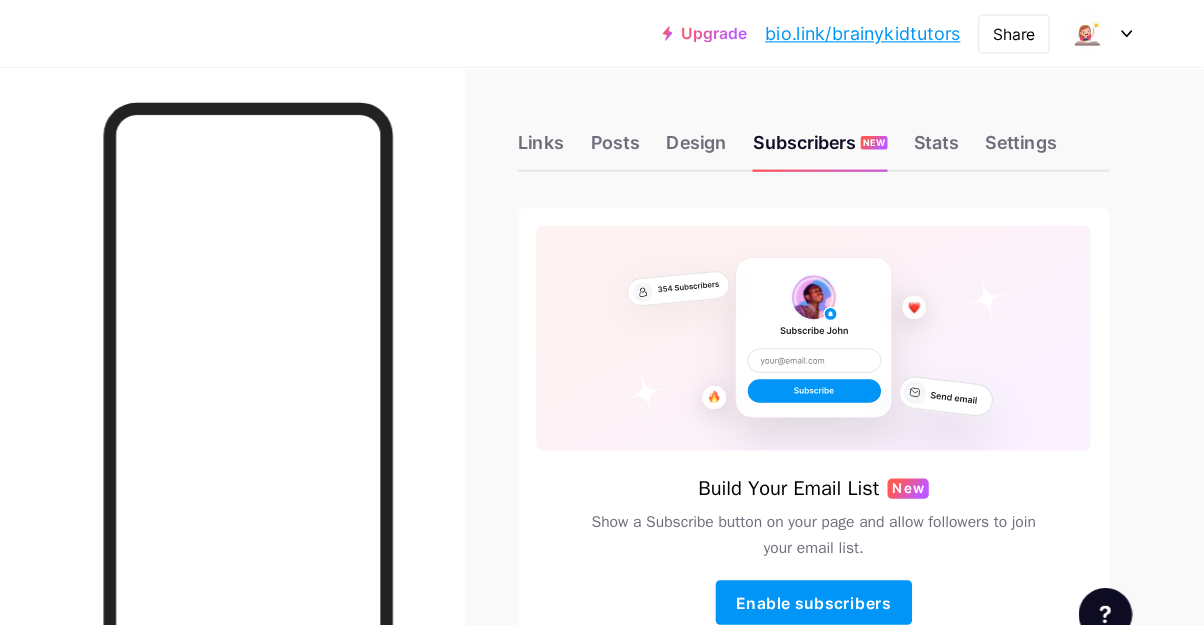 click on "Design" at bounding box center (750, 134) 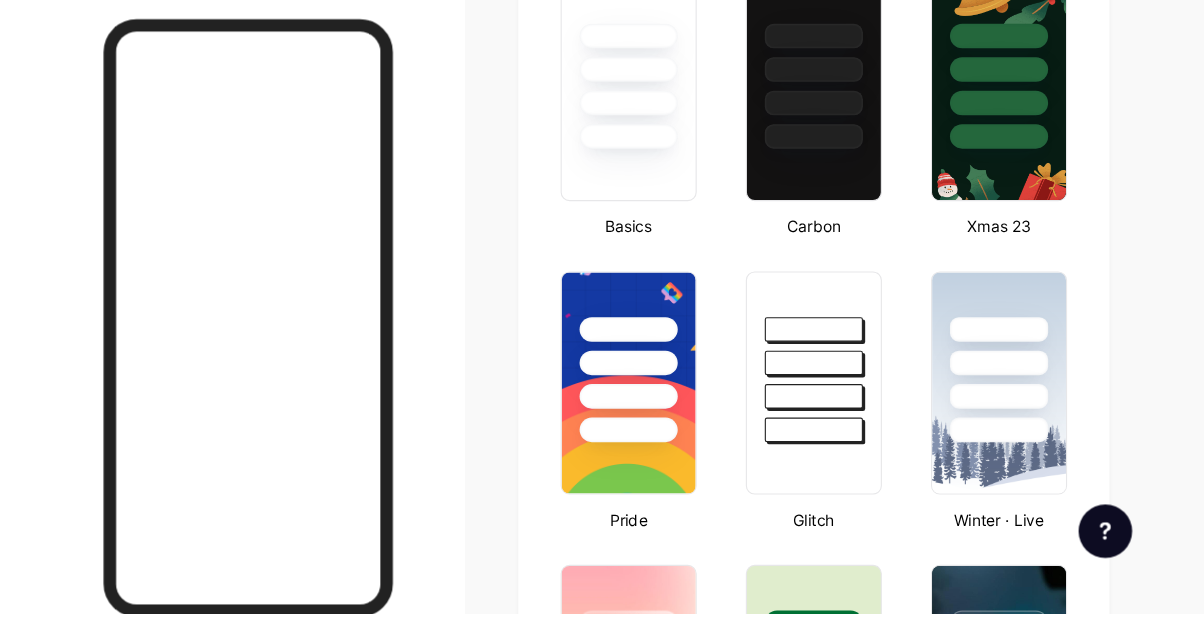 scroll, scrollTop: 557, scrollLeft: 0, axis: vertical 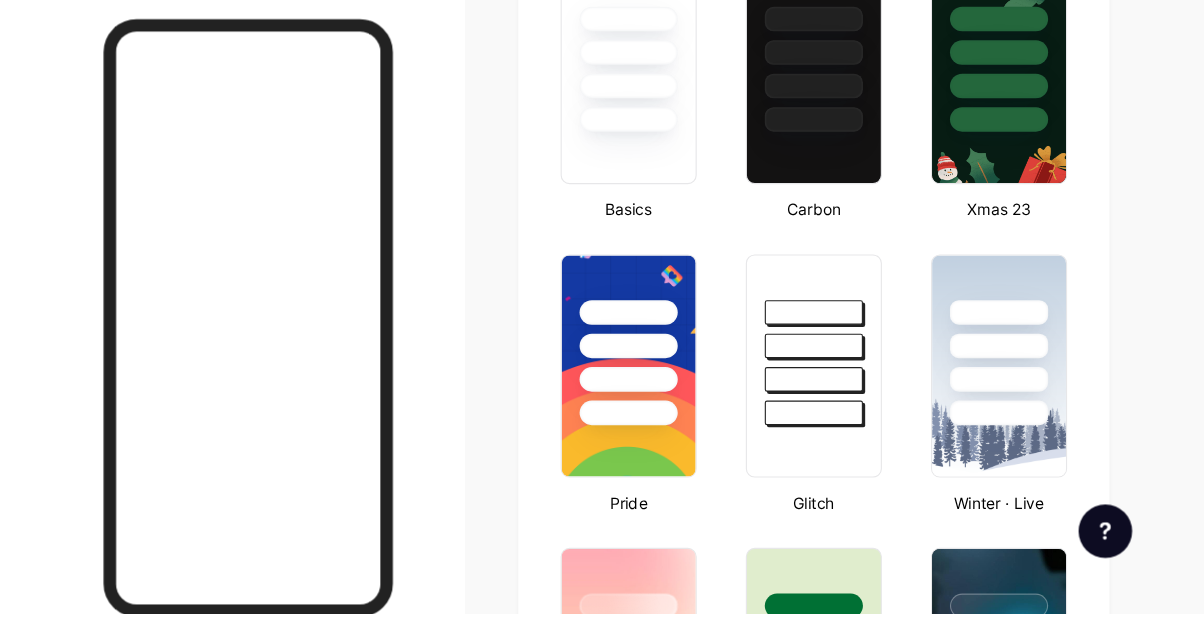 click at bounding box center (1021, 380) 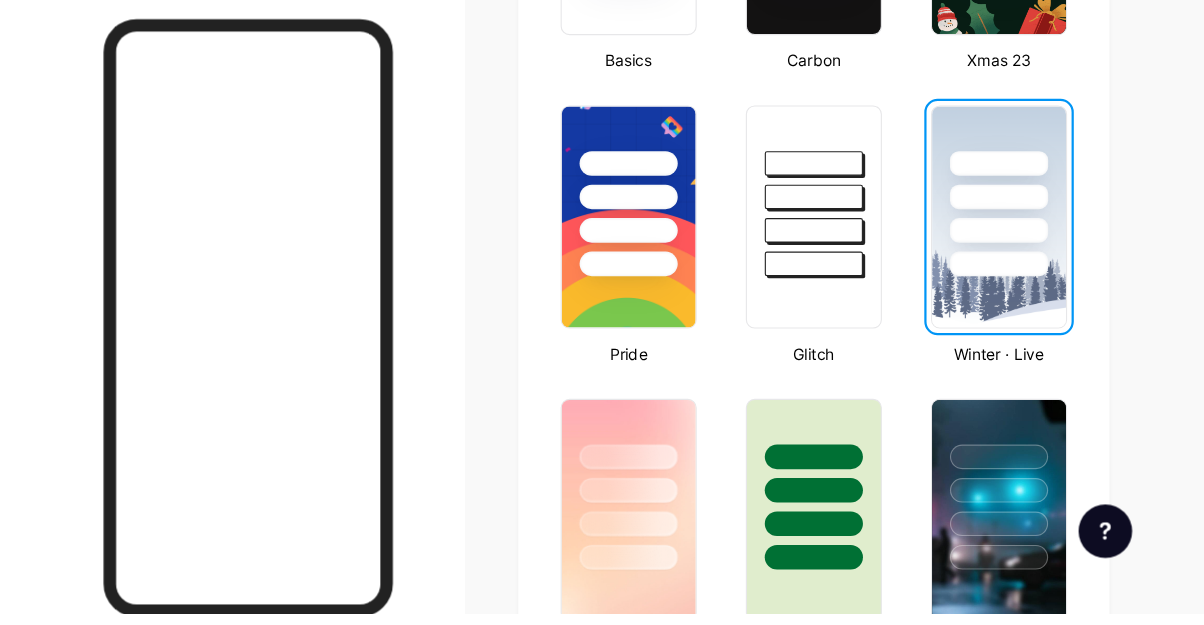 scroll, scrollTop: 718, scrollLeft: 0, axis: vertical 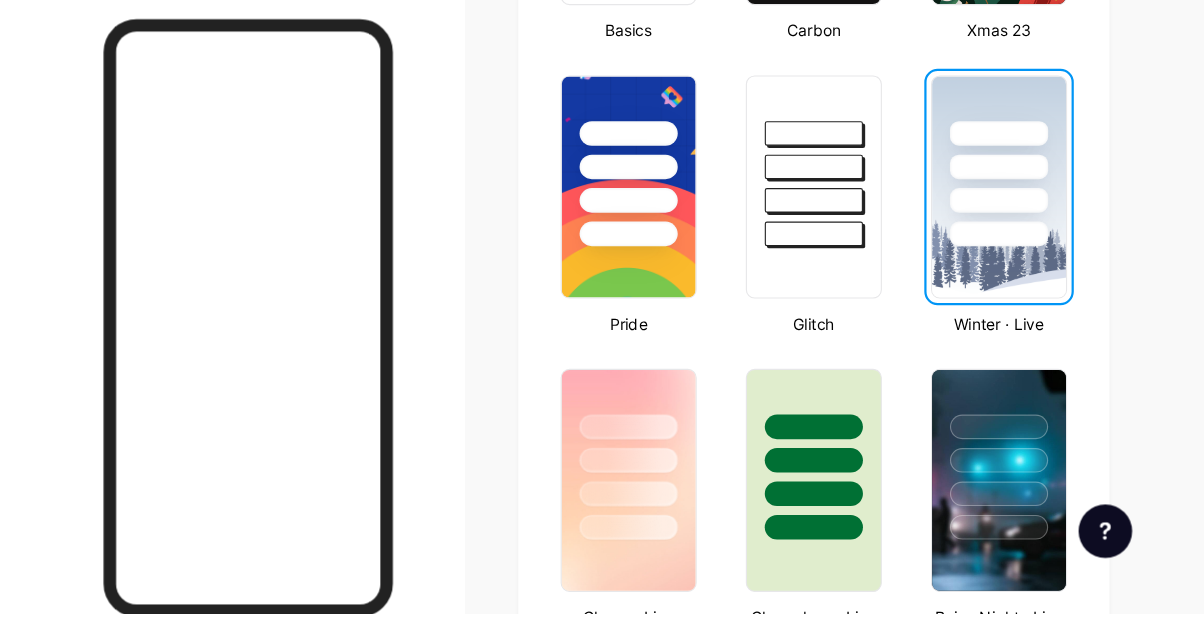 click at bounding box center (1021, 457) 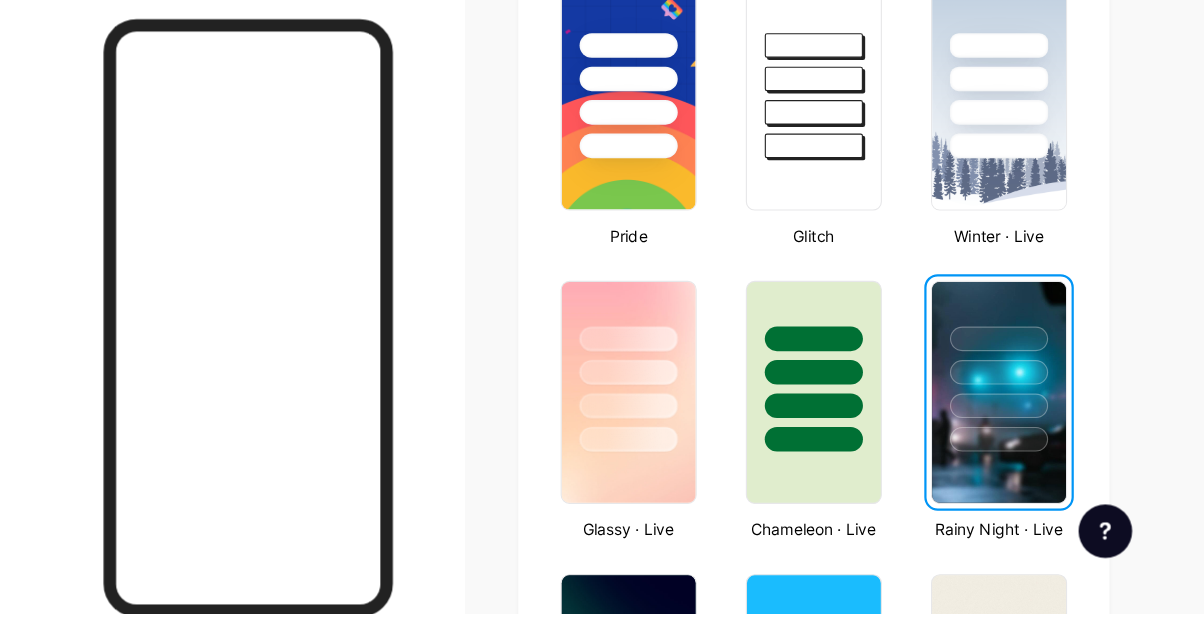 scroll, scrollTop: 807, scrollLeft: 0, axis: vertical 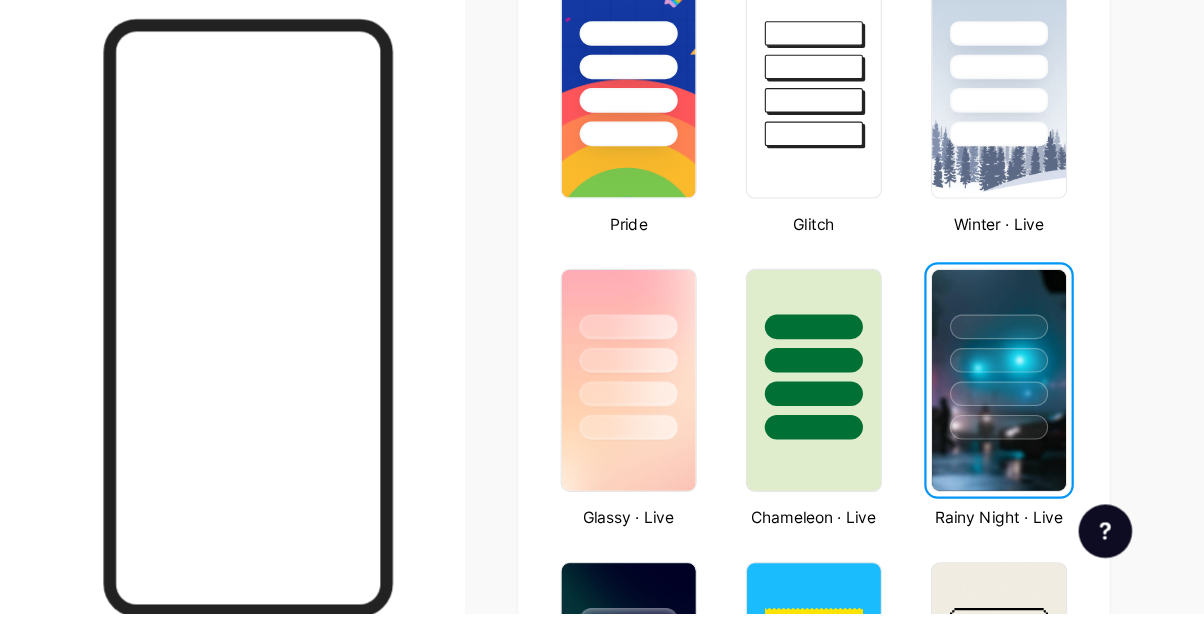 click at bounding box center [855, 398] 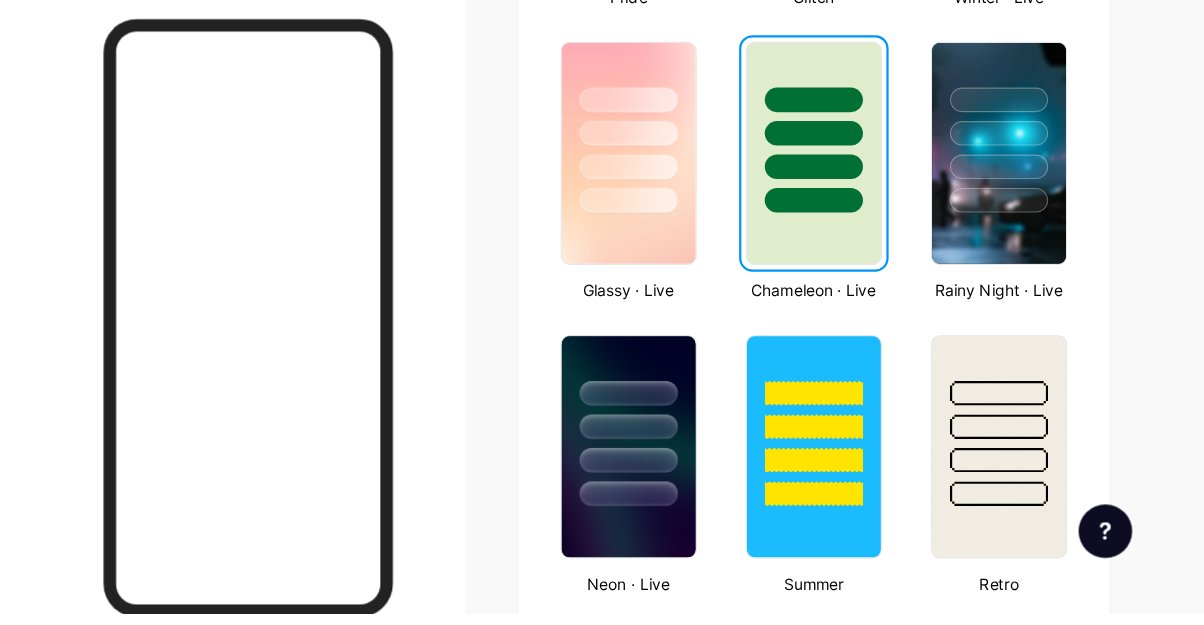 scroll, scrollTop: 1013, scrollLeft: 0, axis: vertical 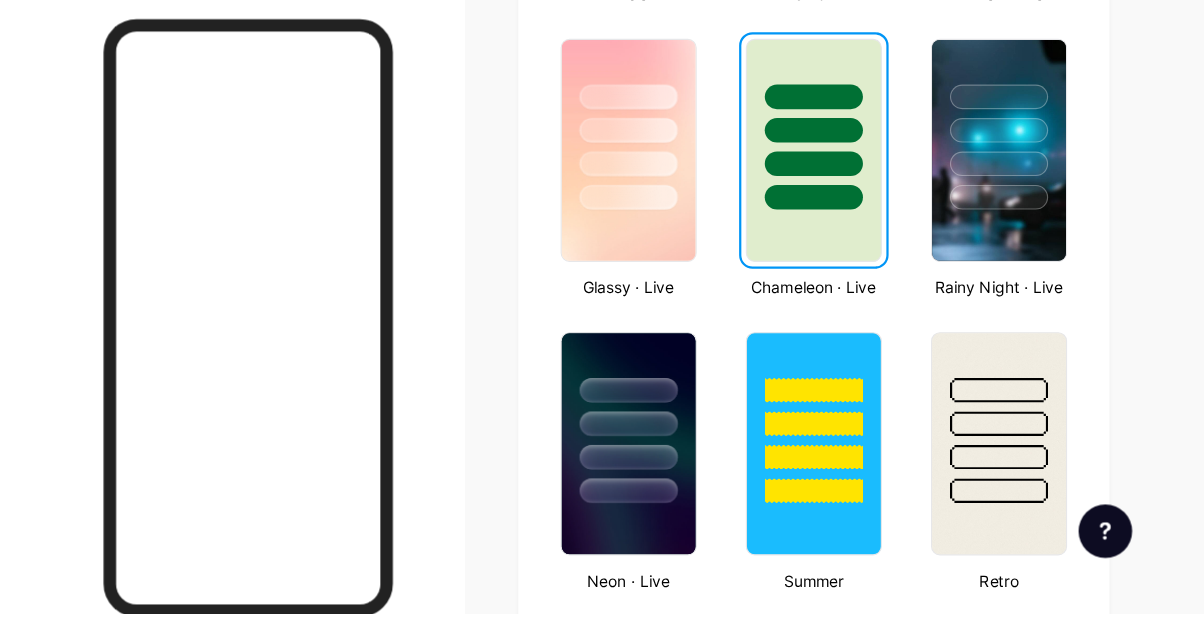 click at bounding box center (689, 210) 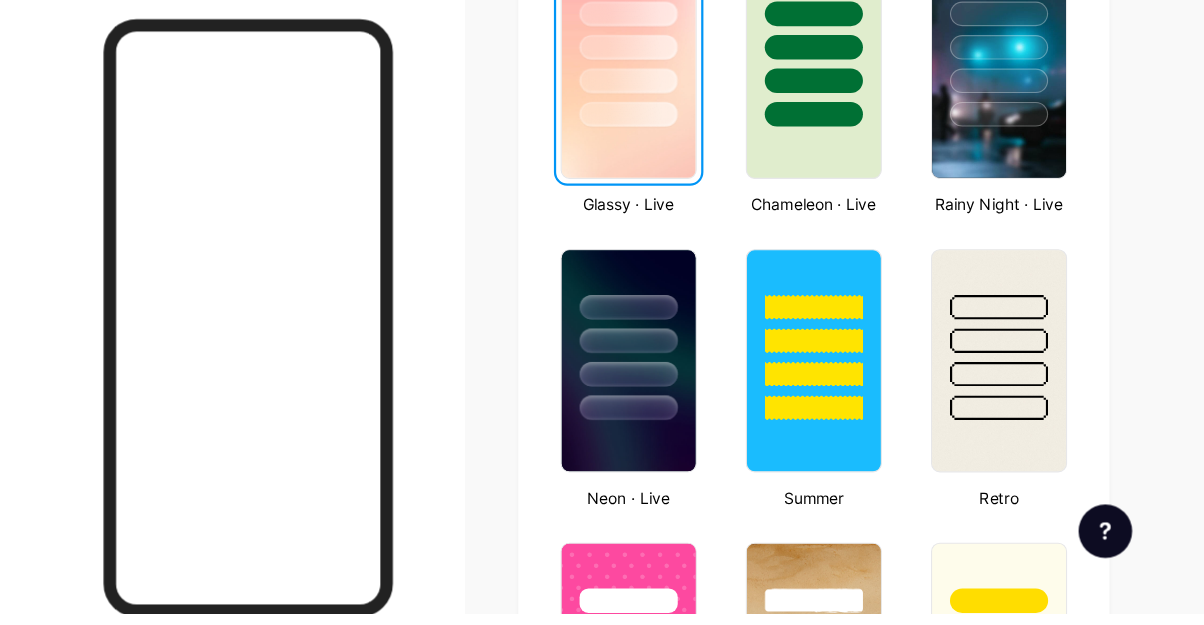 scroll, scrollTop: 1102, scrollLeft: 0, axis: vertical 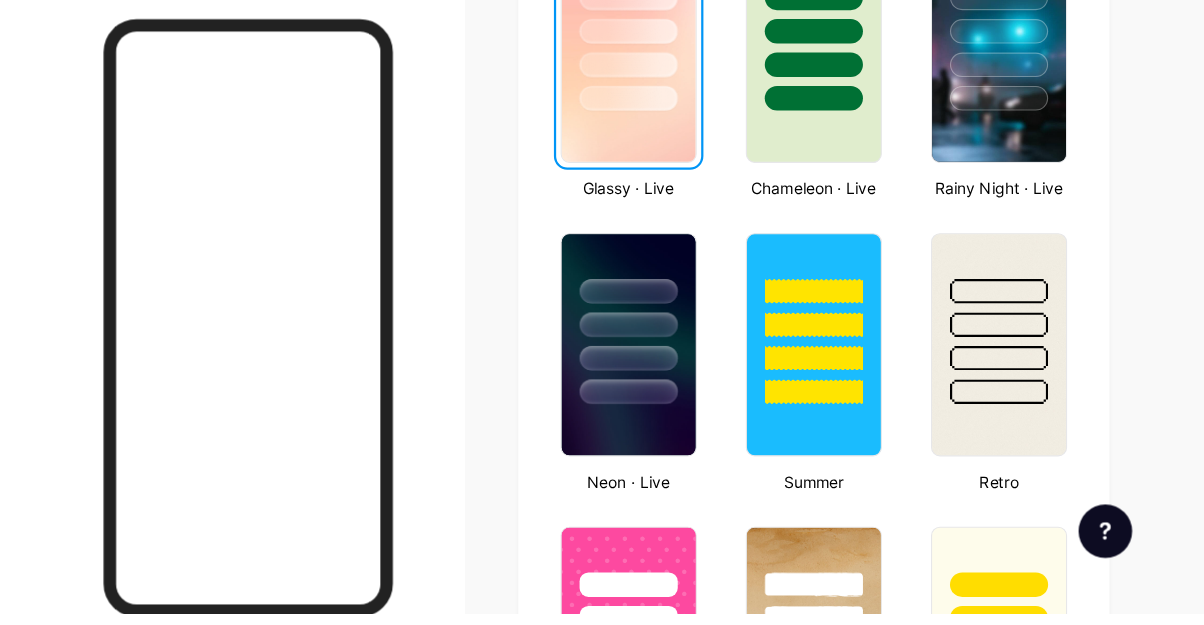 click at bounding box center (689, 366) 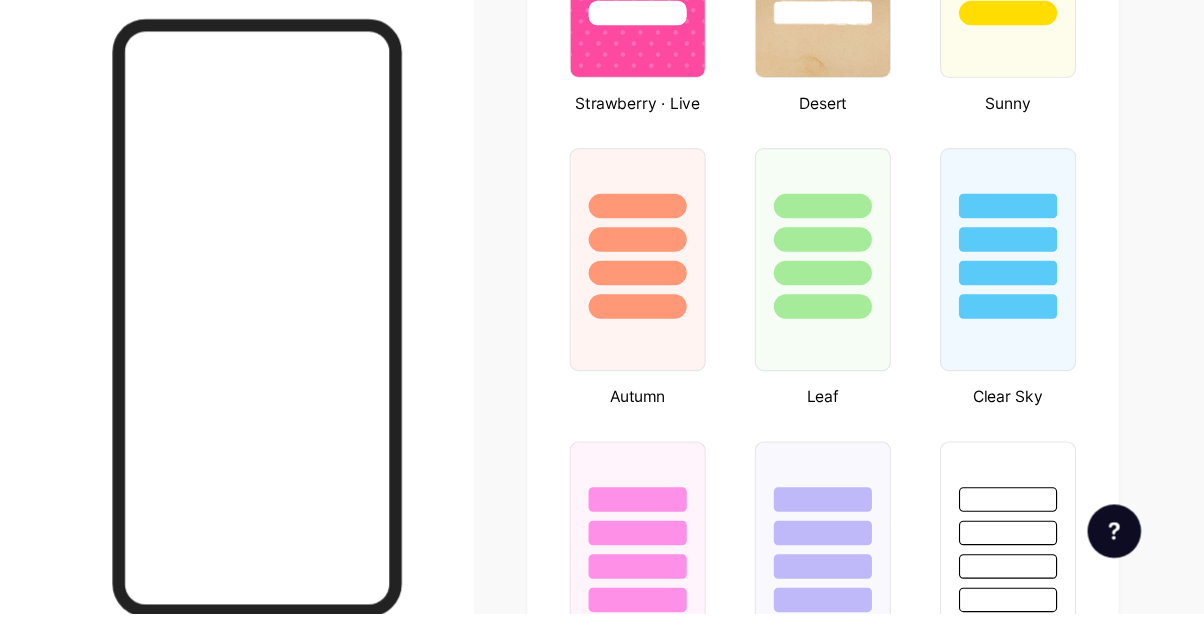 scroll, scrollTop: 1765, scrollLeft: 0, axis: vertical 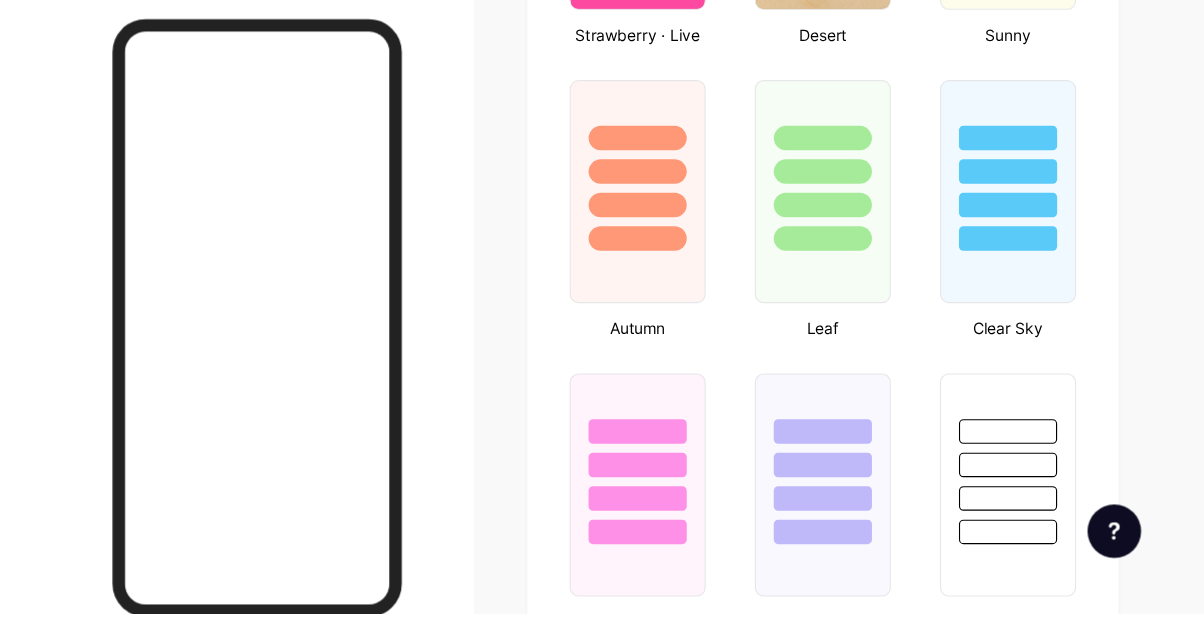click at bounding box center [1021, 462] 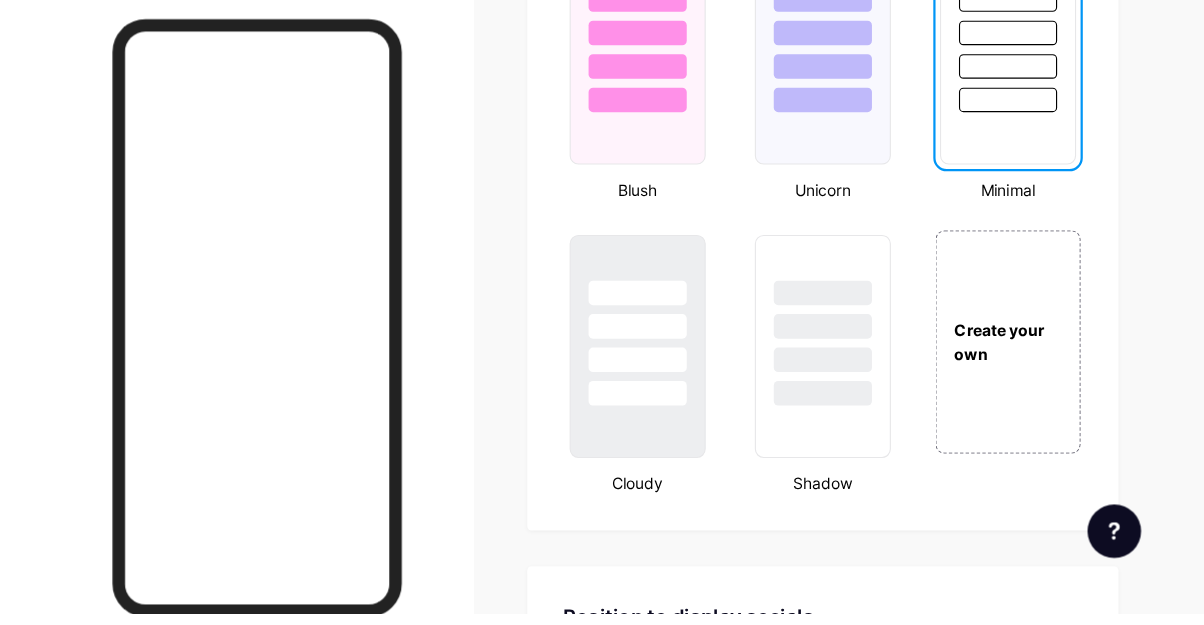 scroll, scrollTop: 2154, scrollLeft: 0, axis: vertical 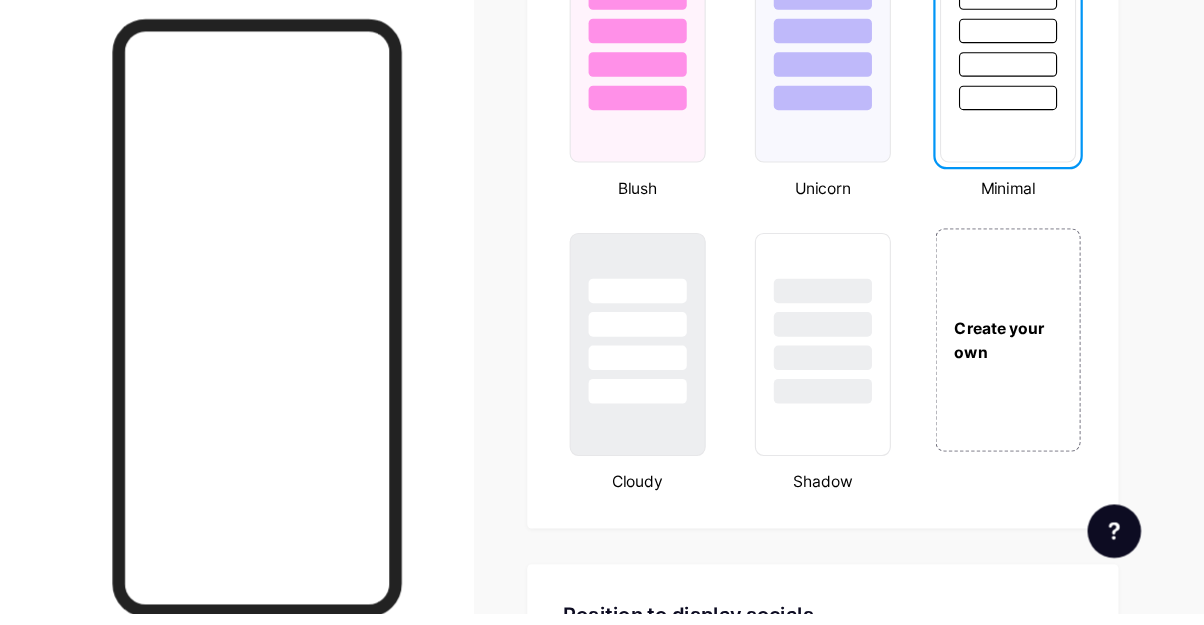 click at bounding box center (855, 396) 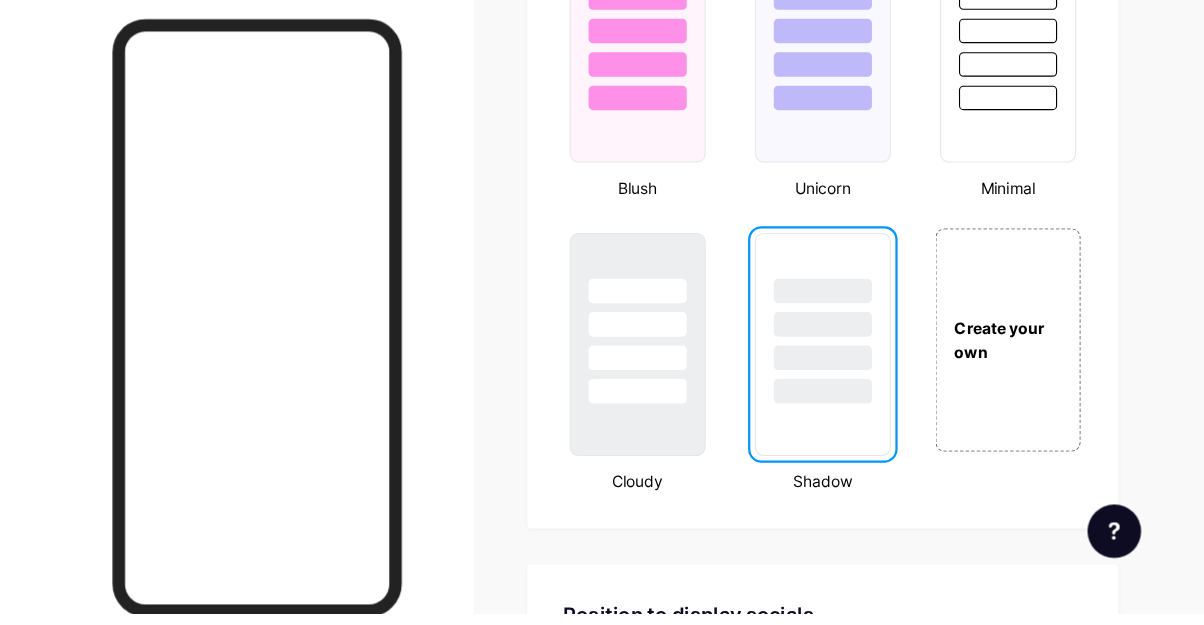 click at bounding box center (689, 361) 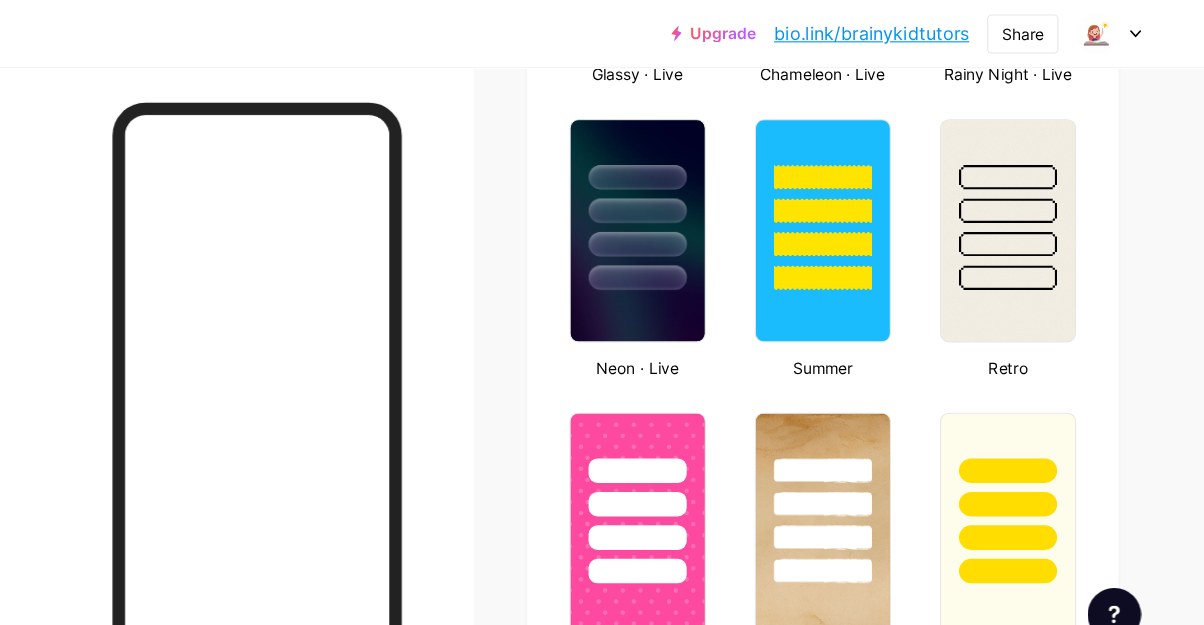 scroll, scrollTop: 1277, scrollLeft: 0, axis: vertical 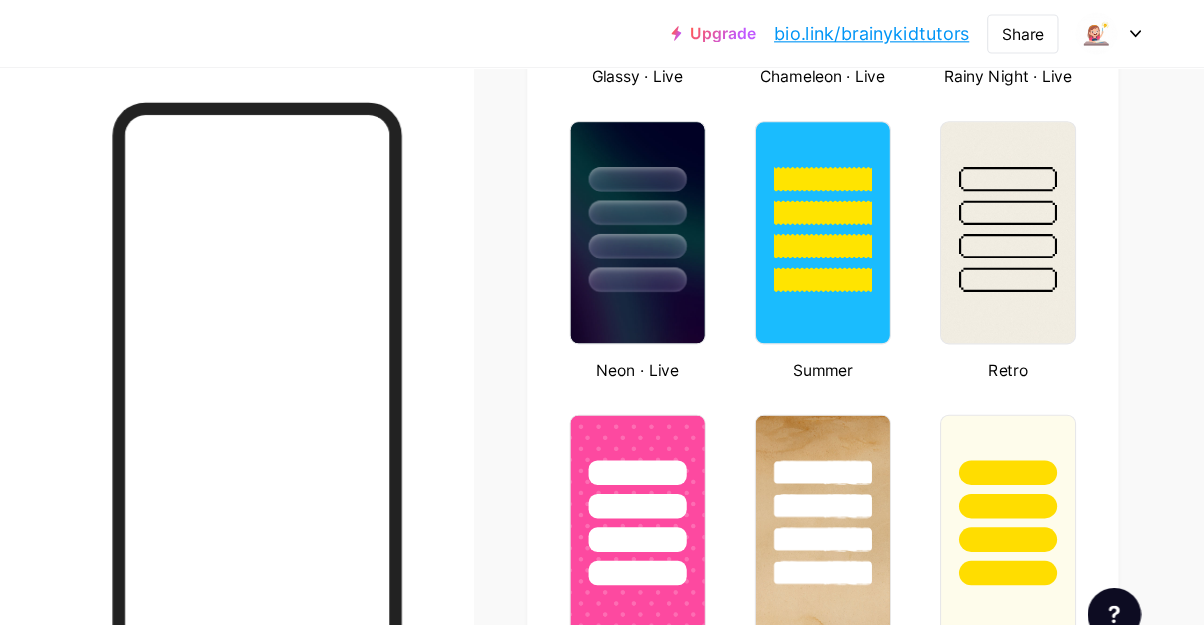 click at bounding box center [689, 186] 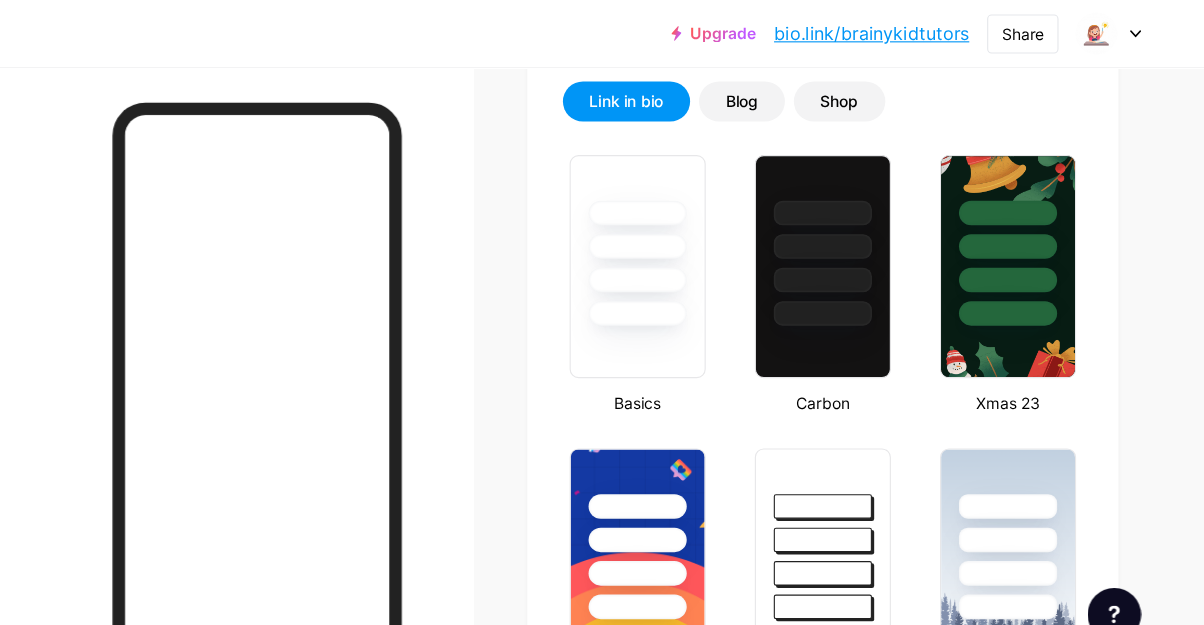 scroll, scrollTop: 456, scrollLeft: 0, axis: vertical 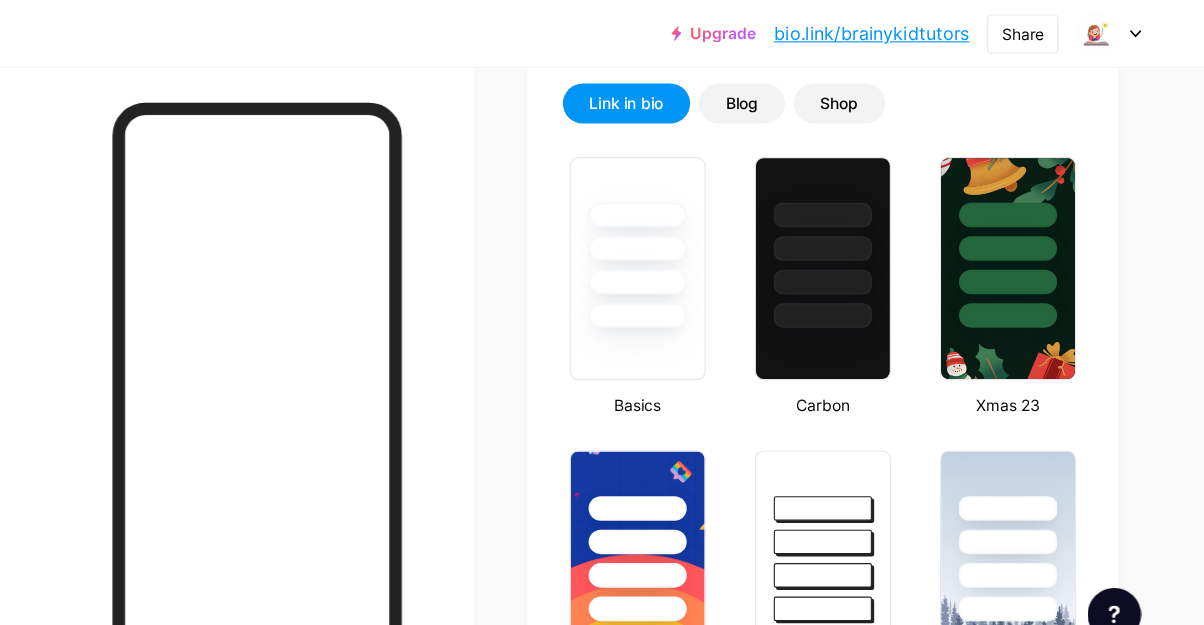 click at bounding box center (855, 241) 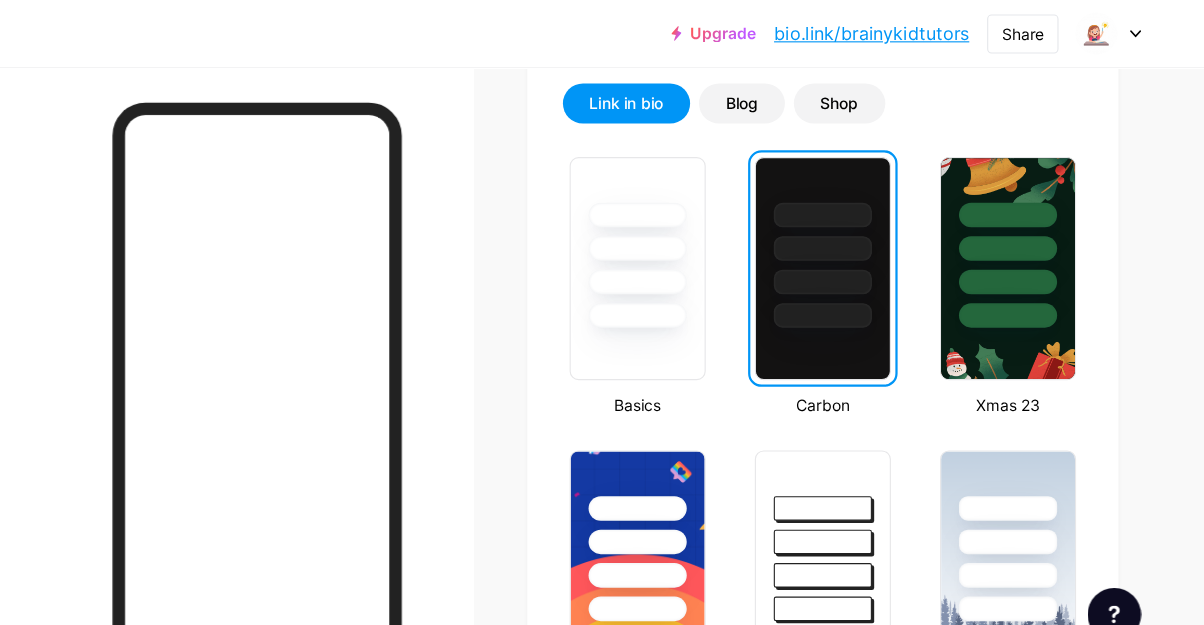 scroll, scrollTop: 453, scrollLeft: 0, axis: vertical 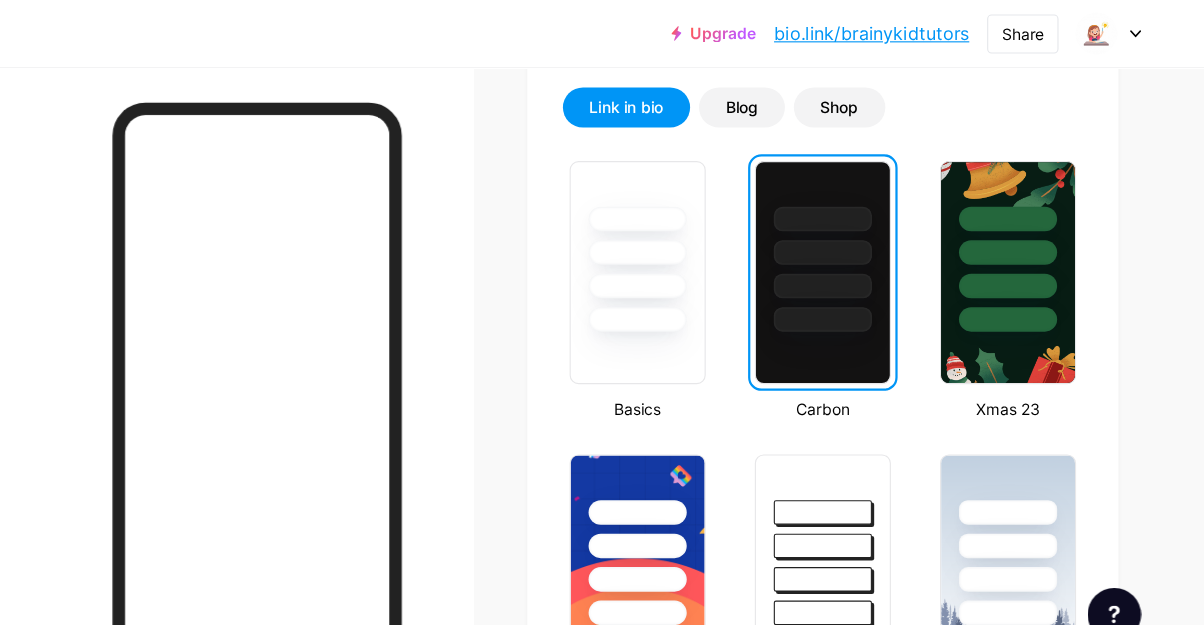 click at bounding box center [1021, 286] 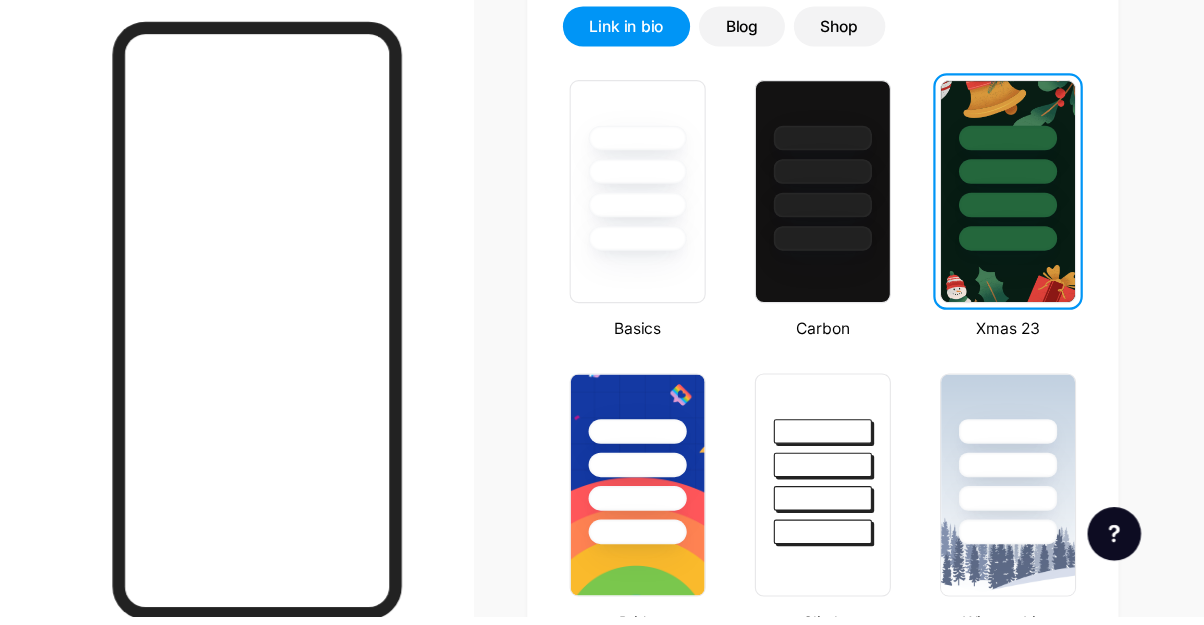 scroll, scrollTop: 453, scrollLeft: 0, axis: vertical 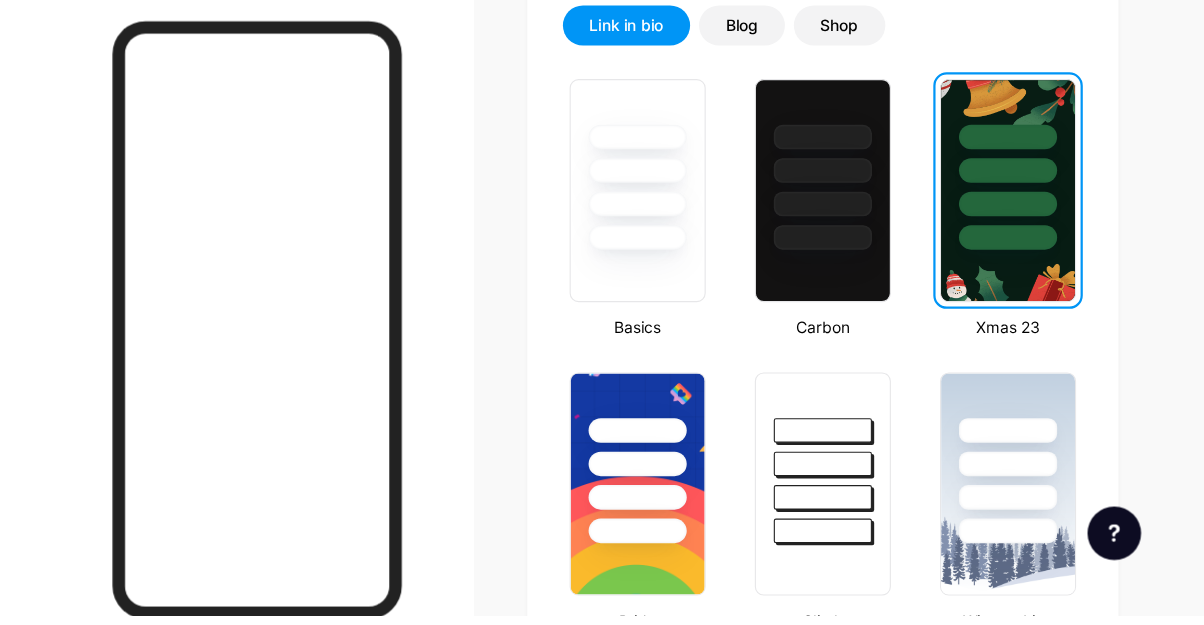 click at bounding box center [855, 484] 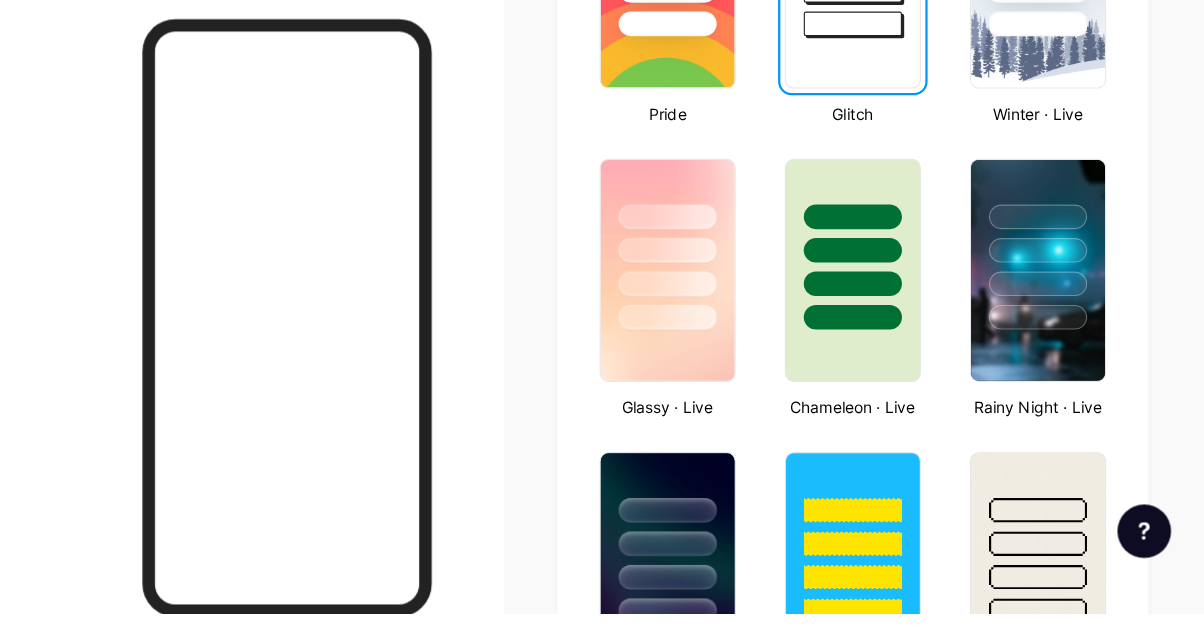 scroll, scrollTop: 914, scrollLeft: 0, axis: vertical 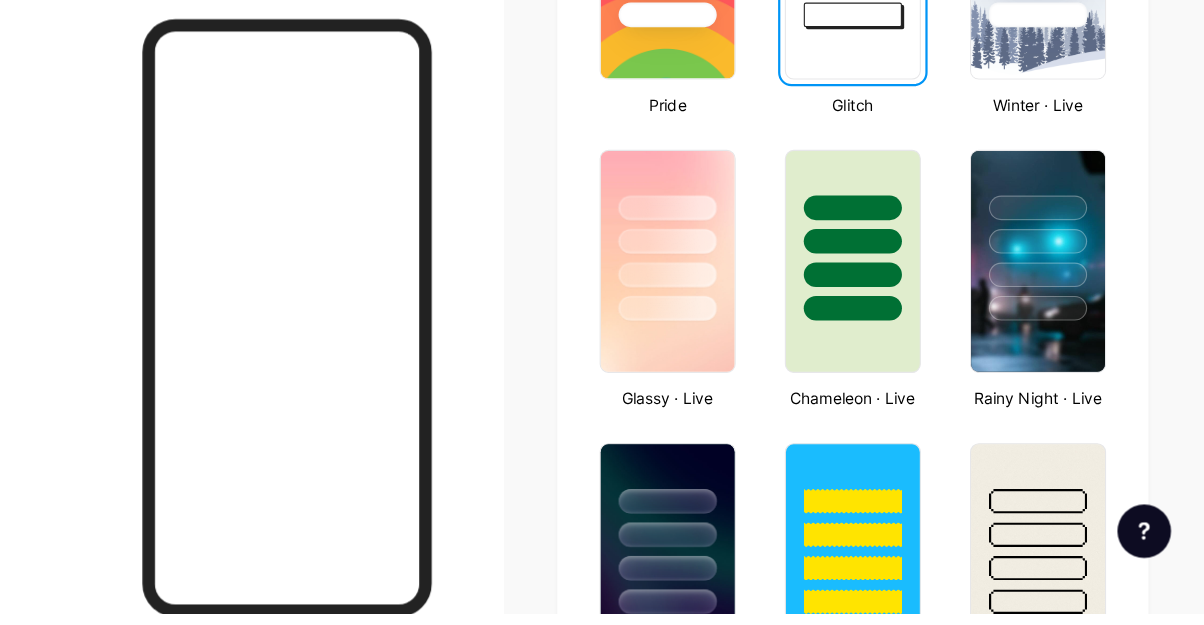 click at bounding box center (855, 584) 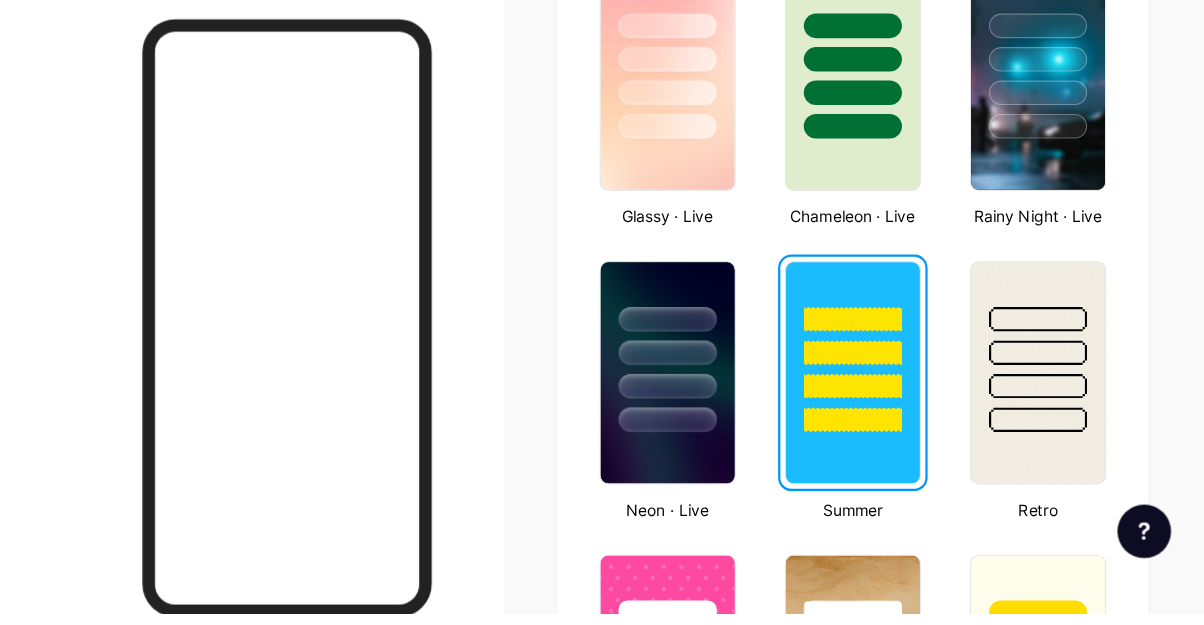 scroll, scrollTop: 1095, scrollLeft: 0, axis: vertical 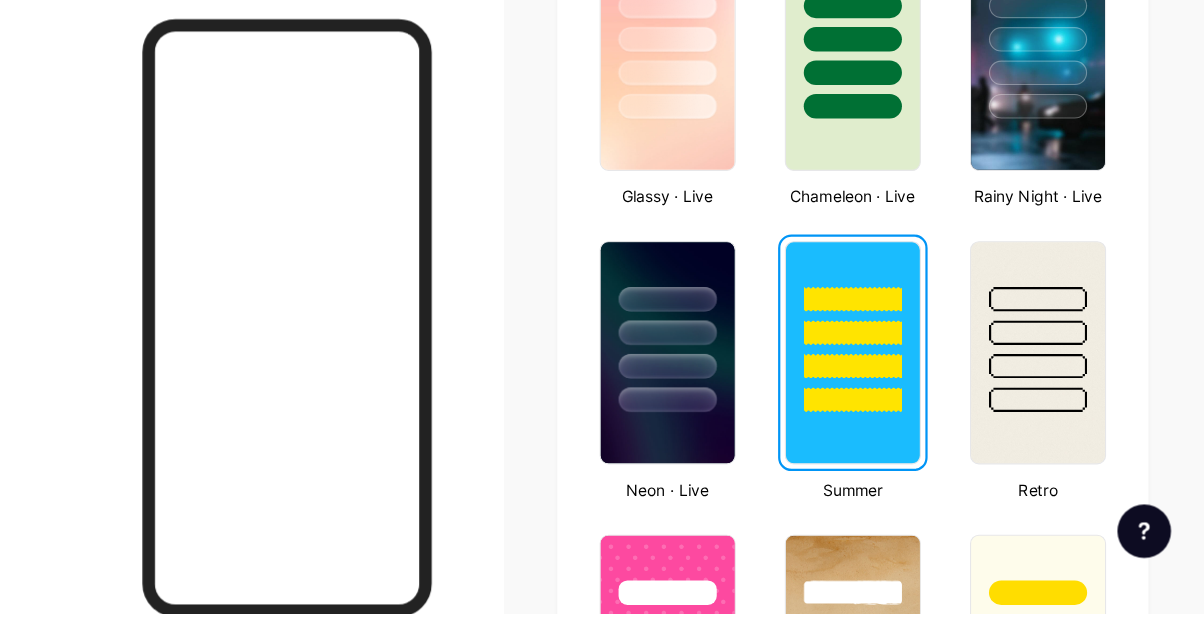 click at bounding box center (689, 606) 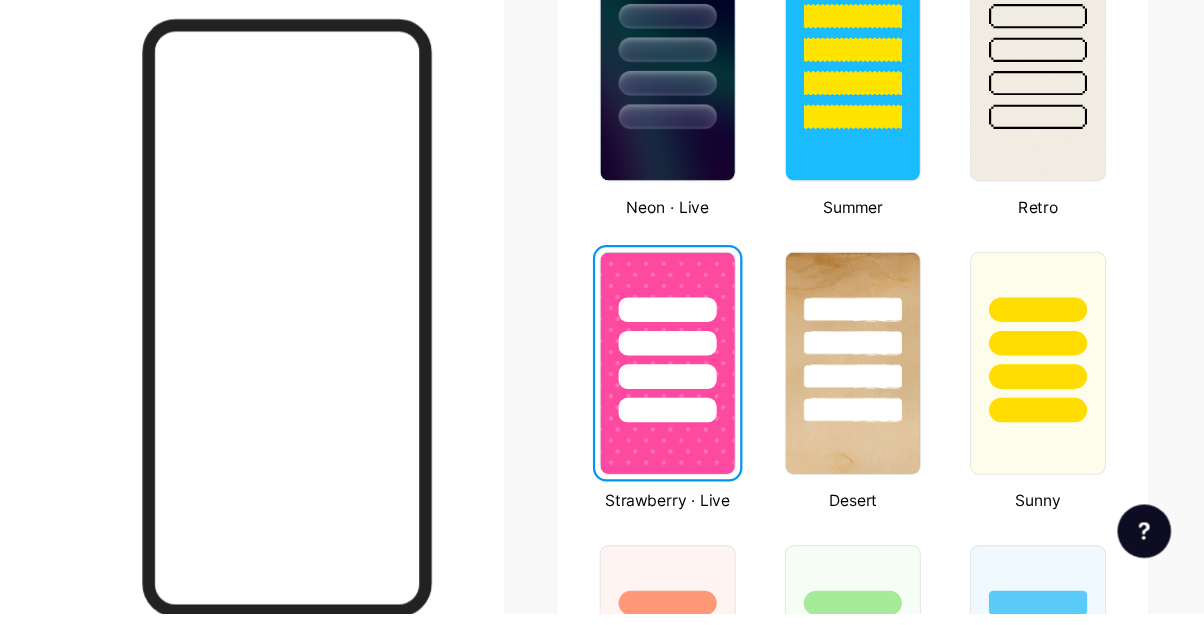 scroll, scrollTop: 1349, scrollLeft: 0, axis: vertical 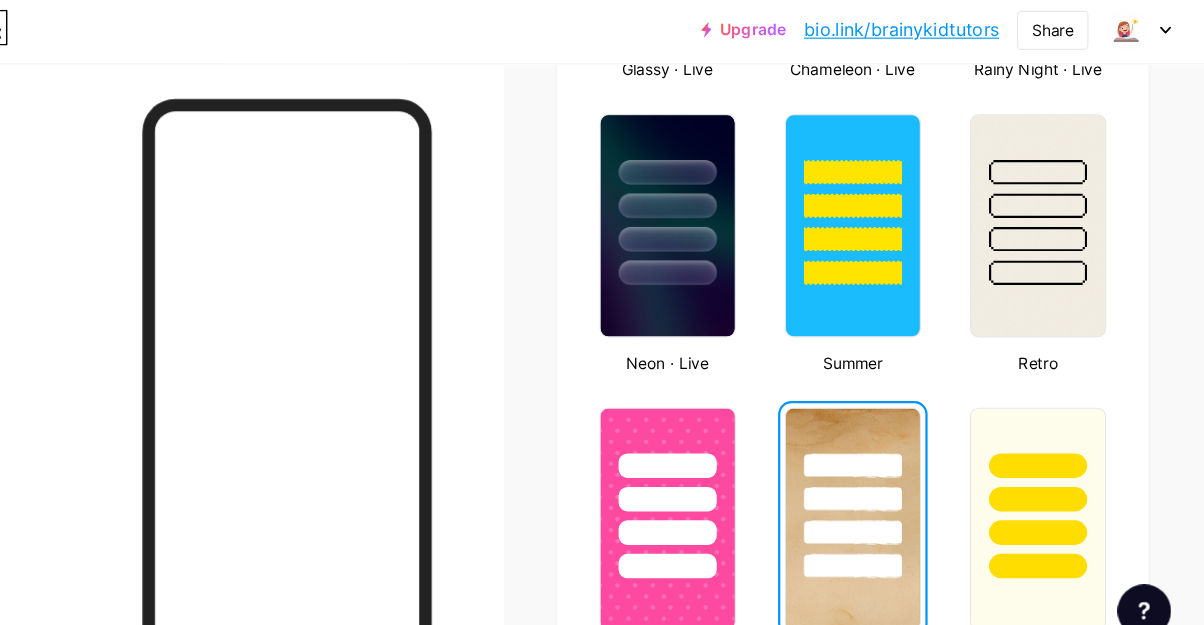 click at bounding box center (855, 206) 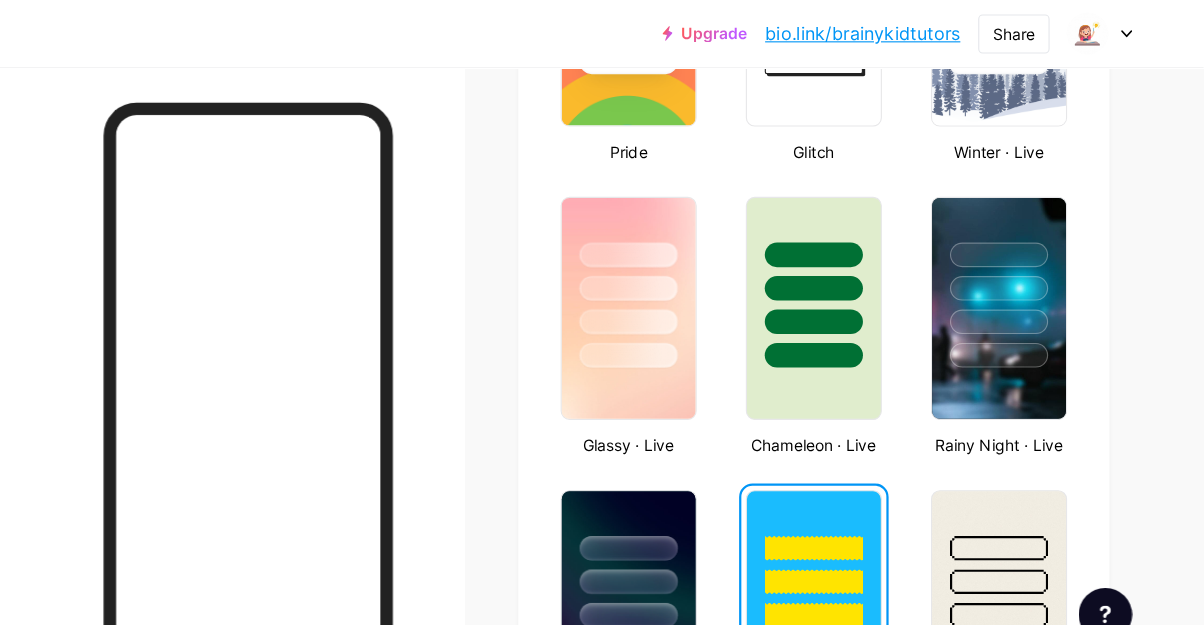 scroll, scrollTop: 926, scrollLeft: 0, axis: vertical 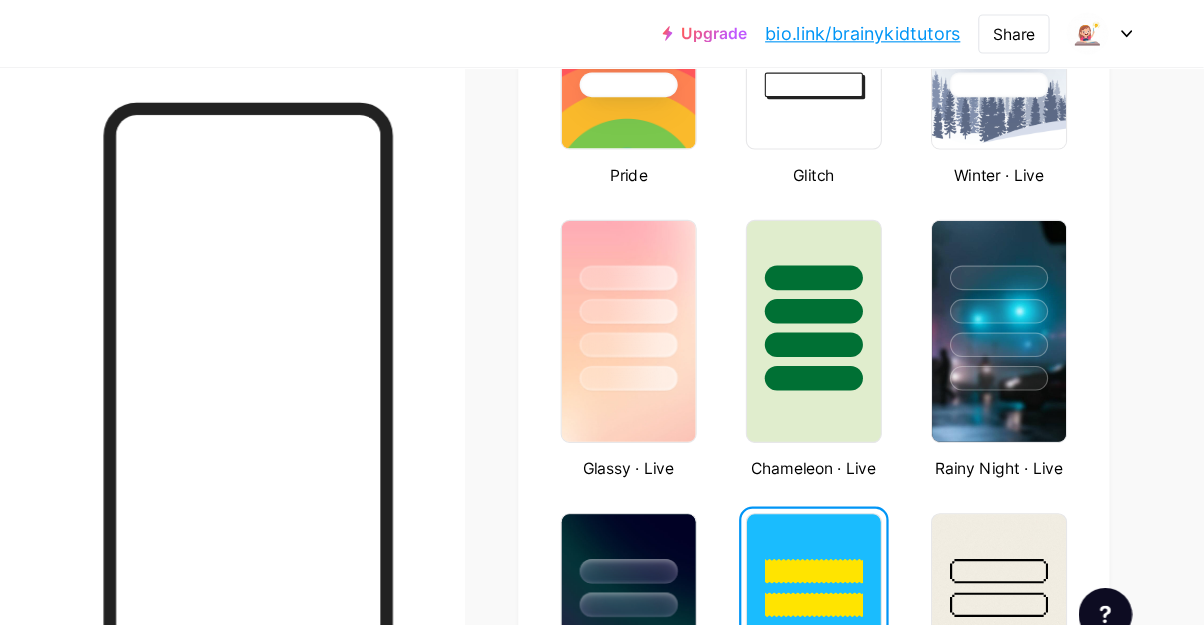 click at bounding box center [1111, 30] 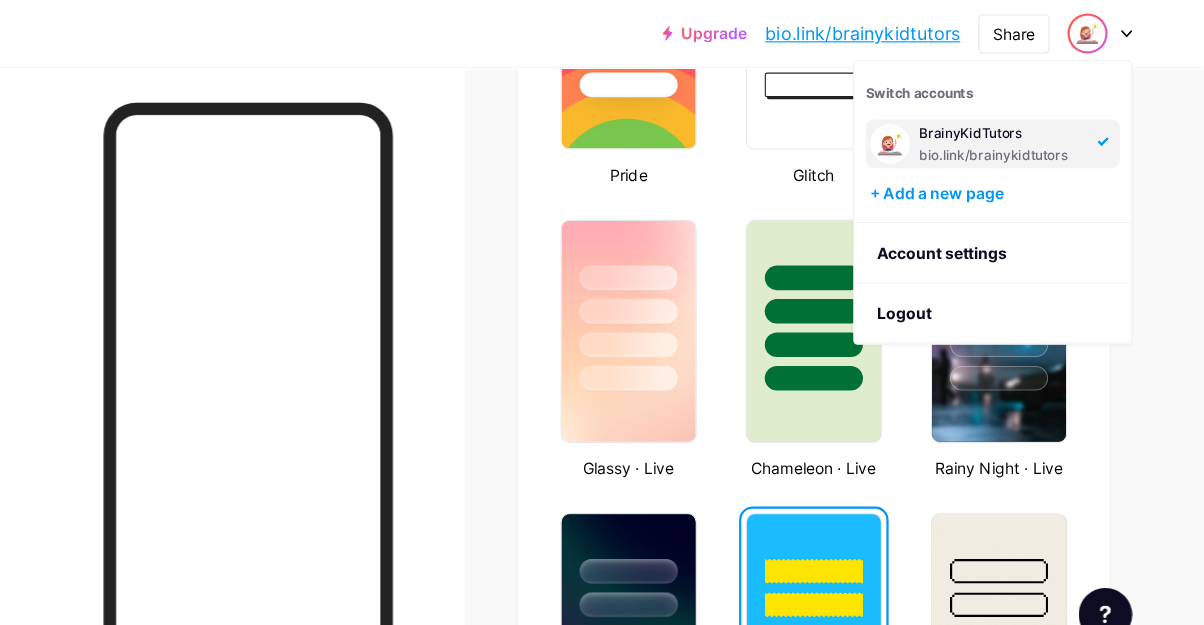 click on "Account settings" at bounding box center [1015, 227] 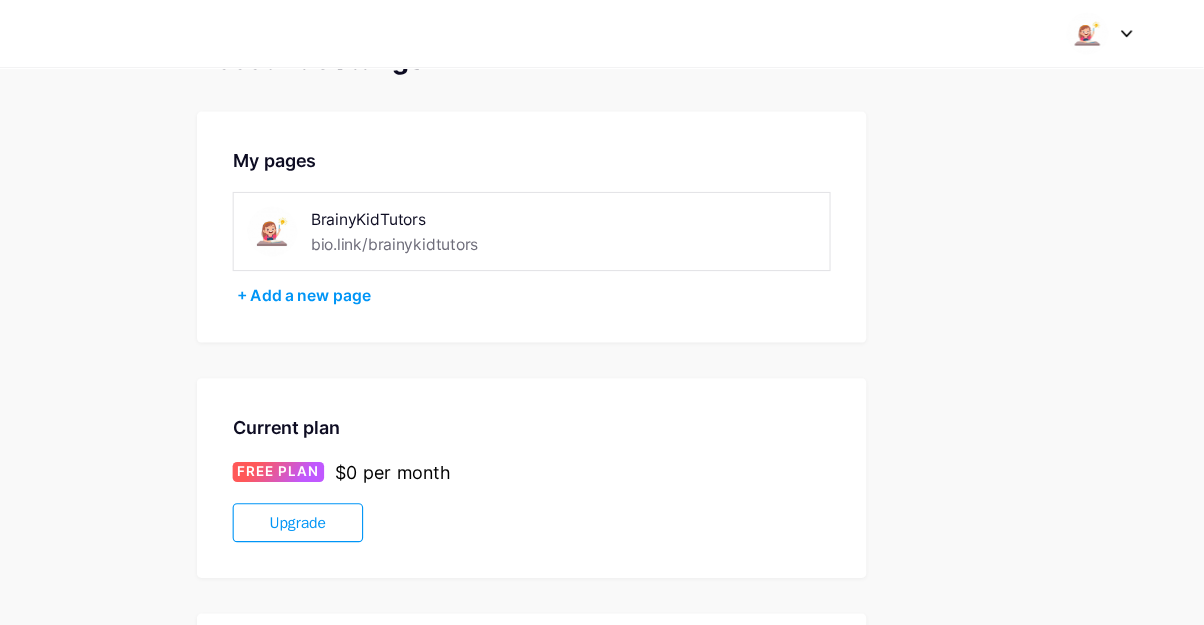 scroll, scrollTop: 0, scrollLeft: 0, axis: both 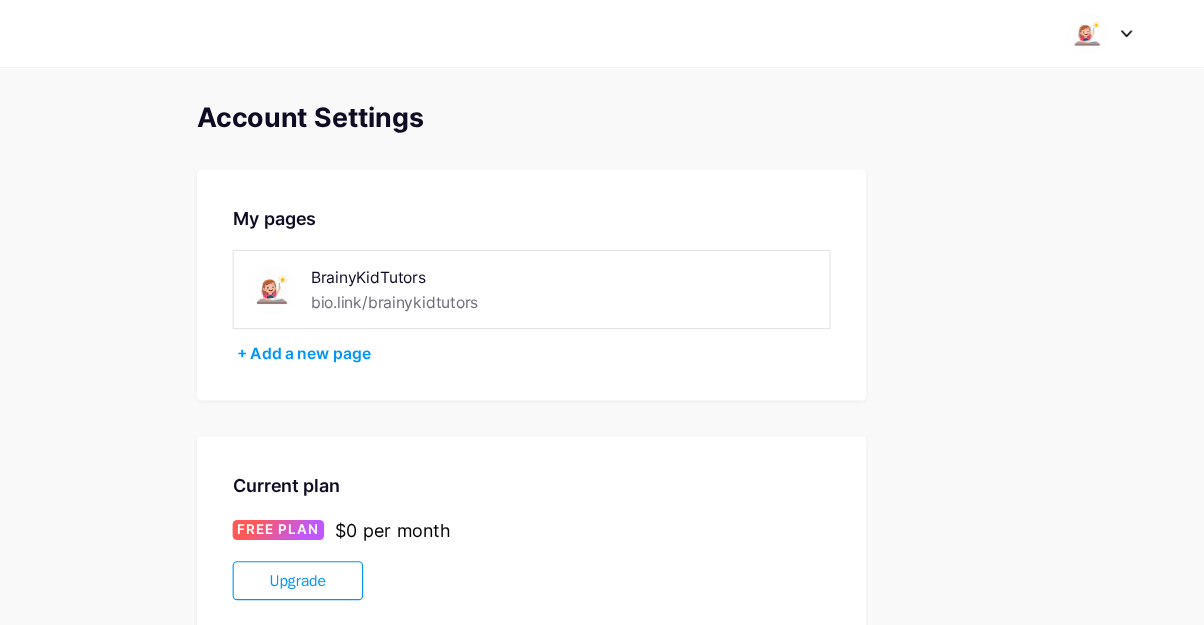 click at bounding box center (1111, 30) 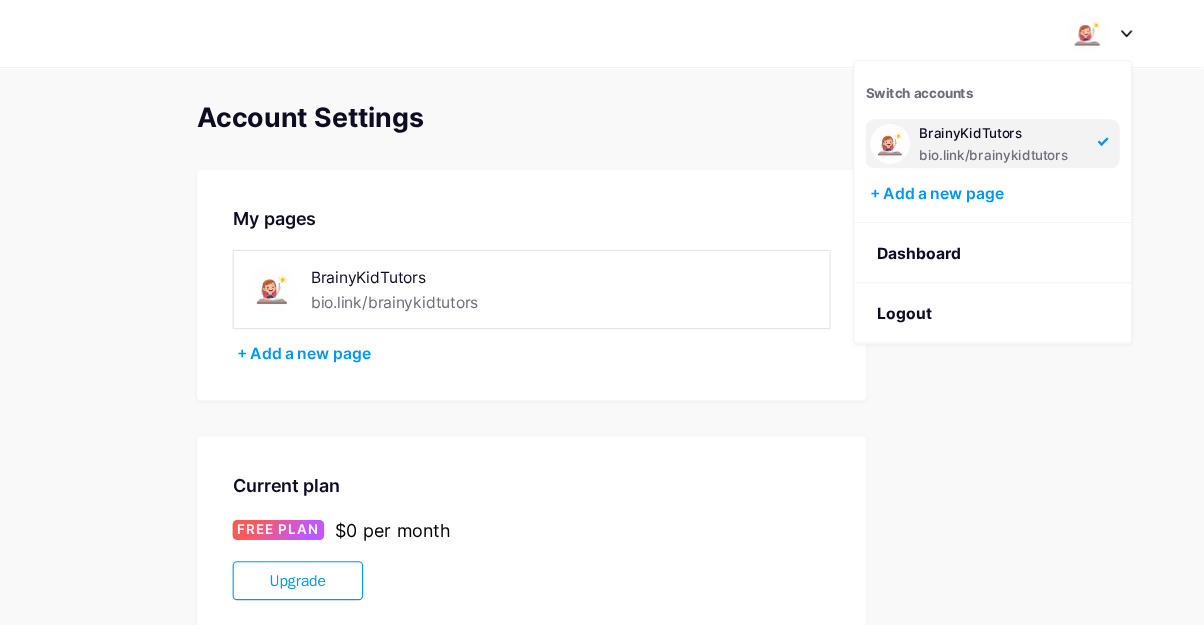 click on "Dashboard" at bounding box center (1015, 227) 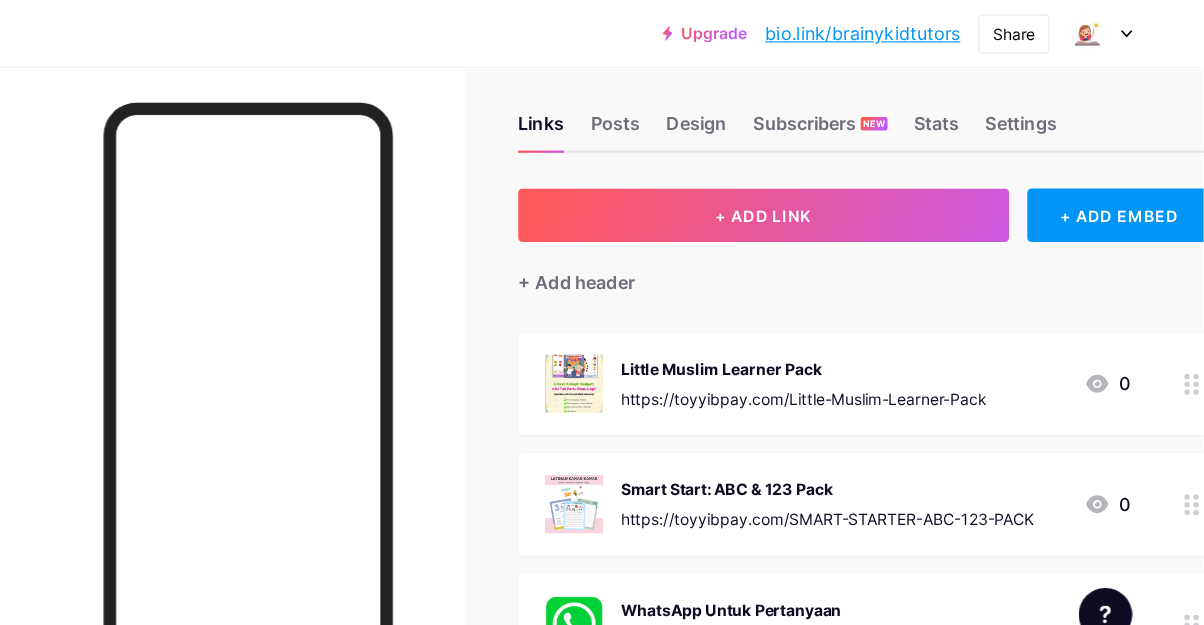 scroll, scrollTop: 0, scrollLeft: 0, axis: both 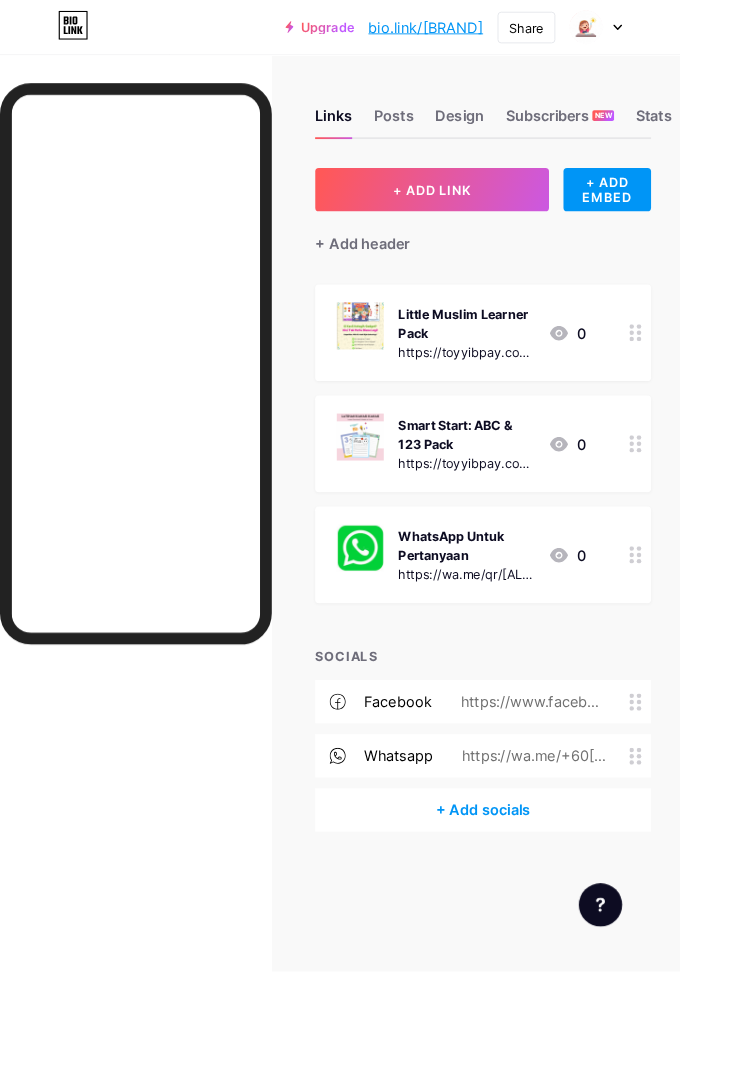 click on "Posts" at bounding box center (436, 134) 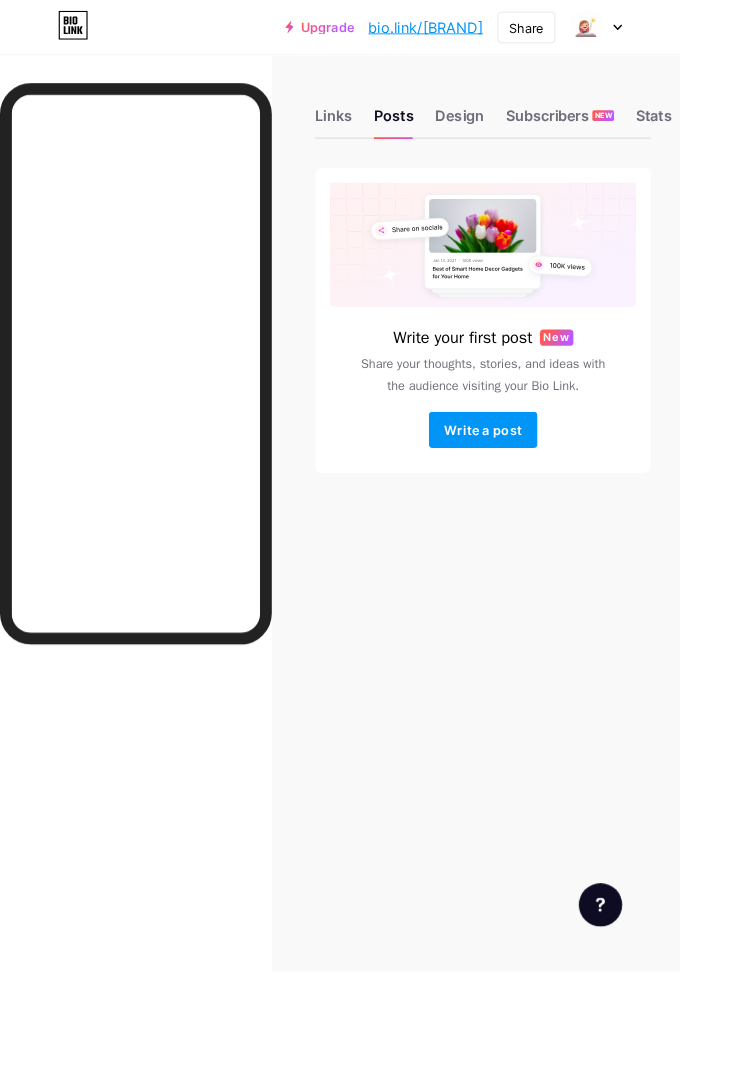 click on "Links" at bounding box center [369, 134] 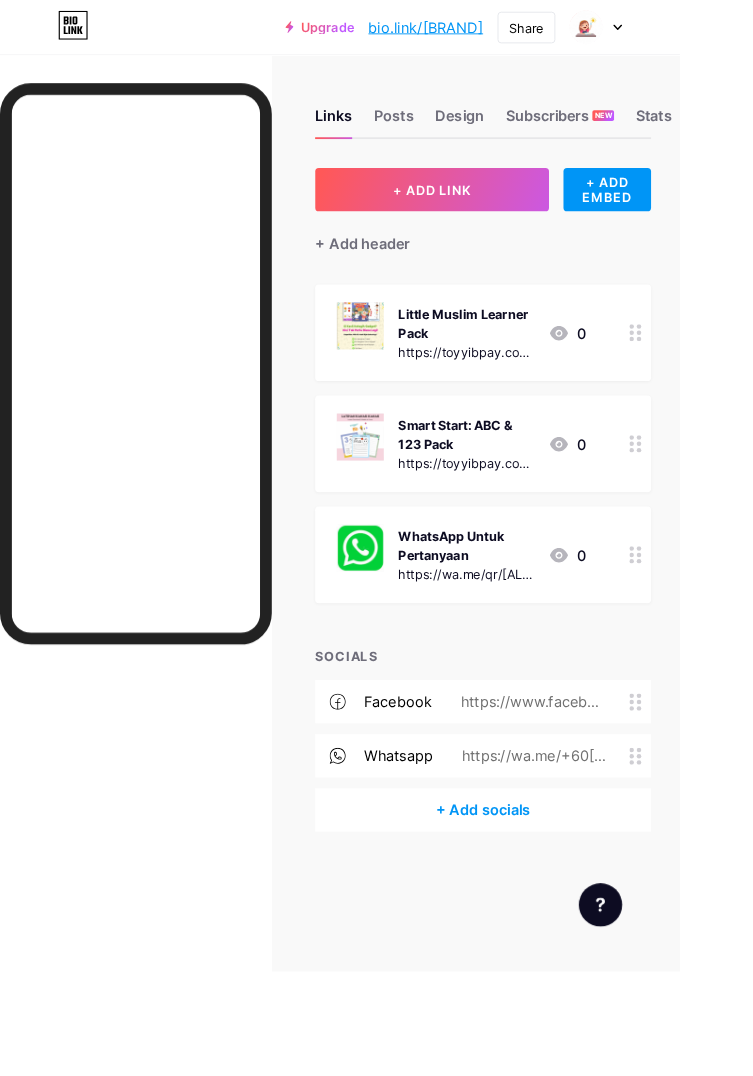 click on "Design" at bounding box center (509, 134) 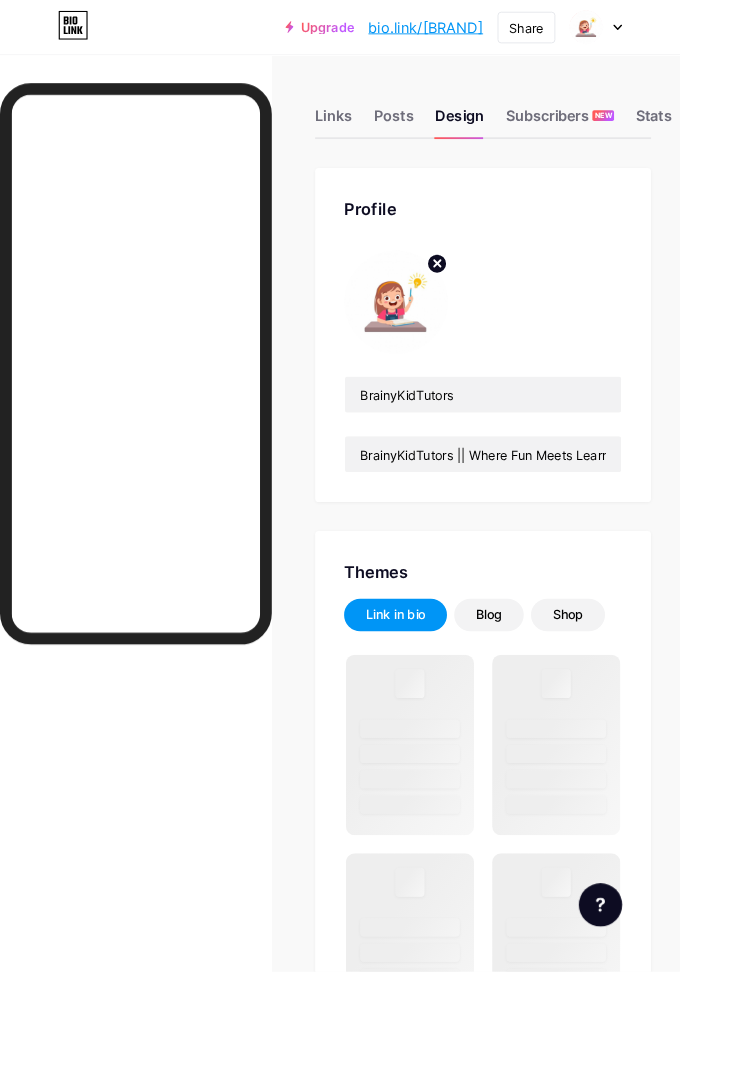 click at bounding box center (438, 334) 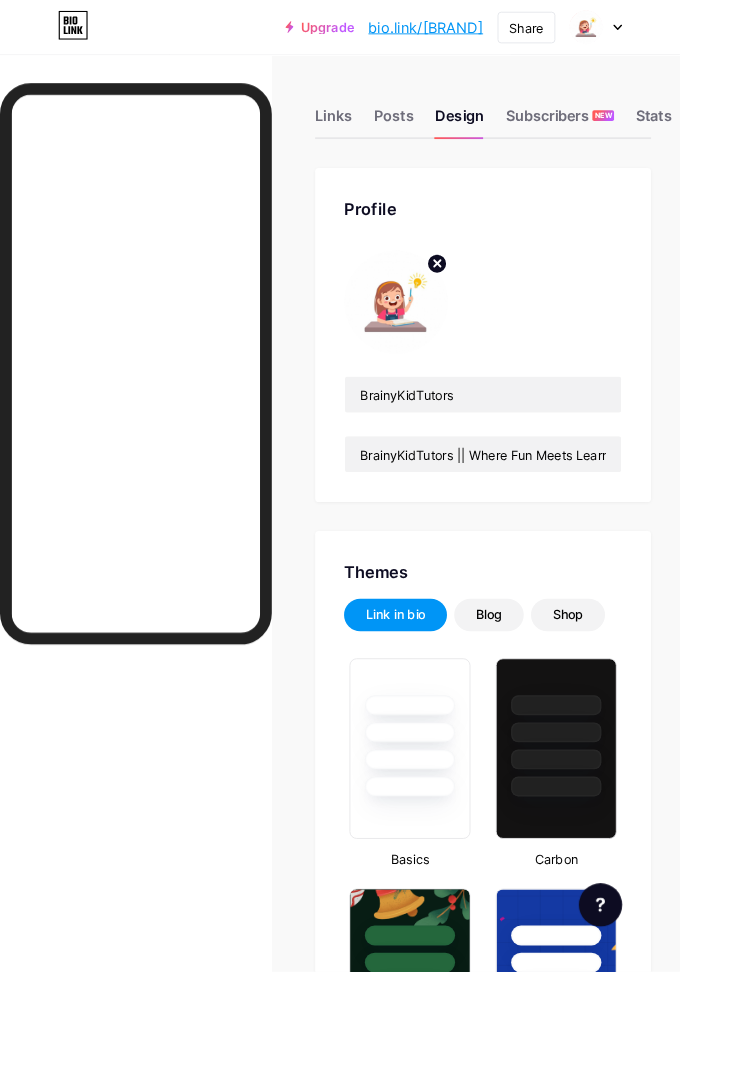 click 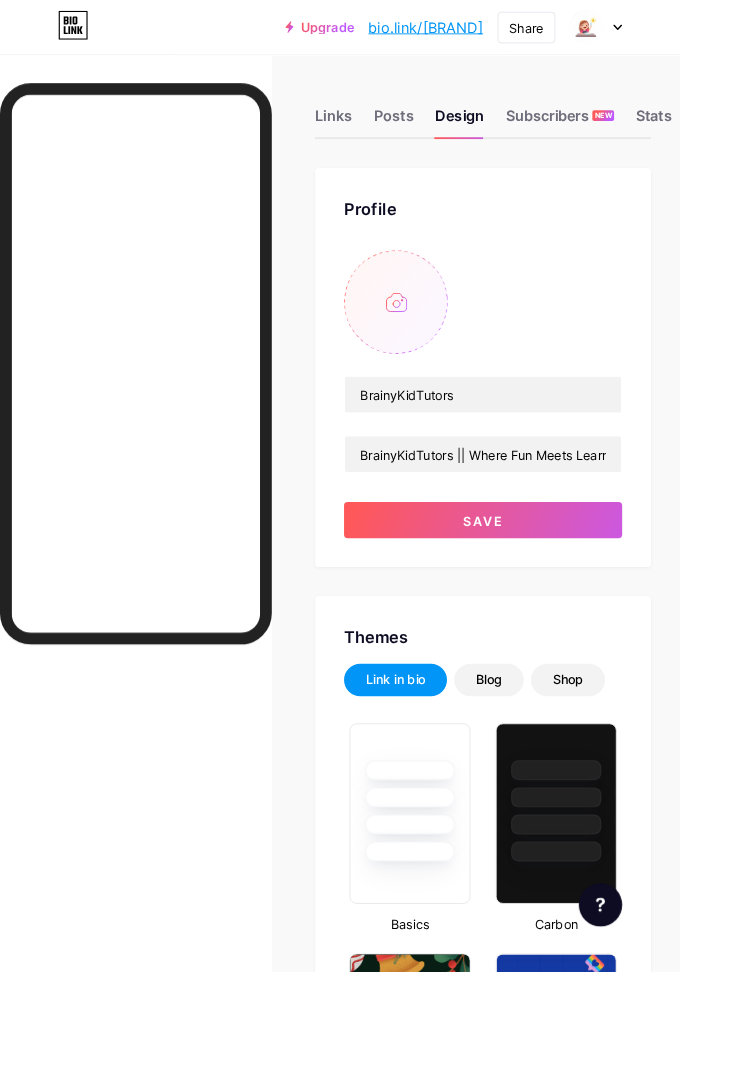 click at bounding box center [438, 334] 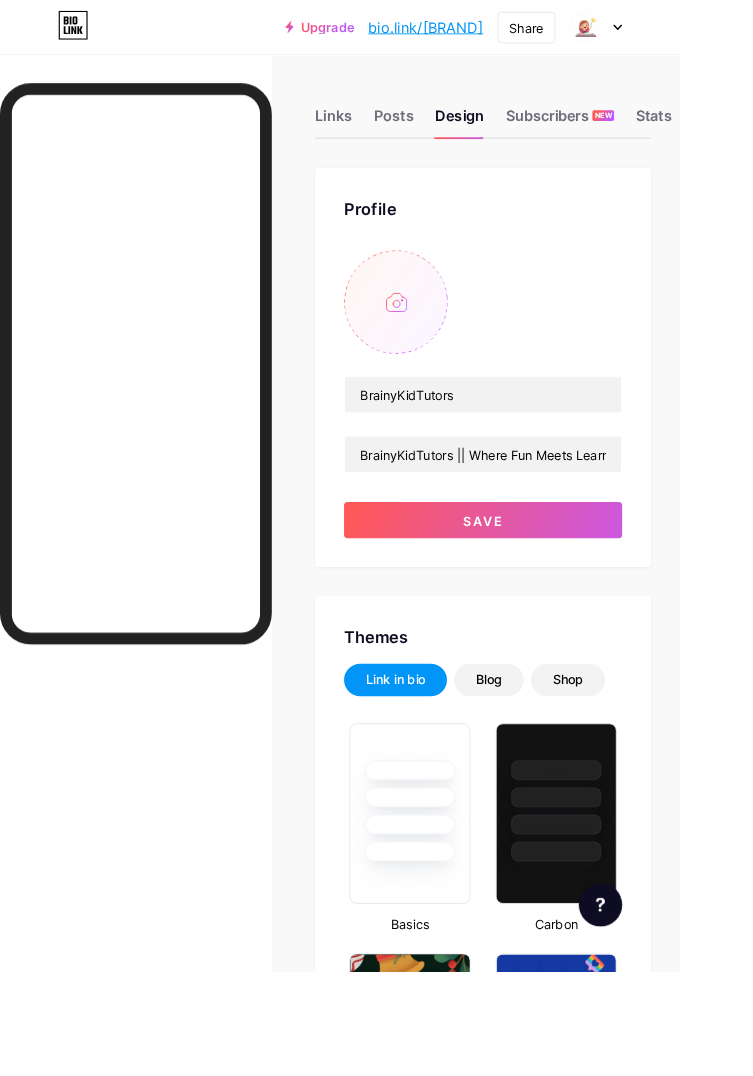 type on "C:\fakepath\1000170595.jpg" 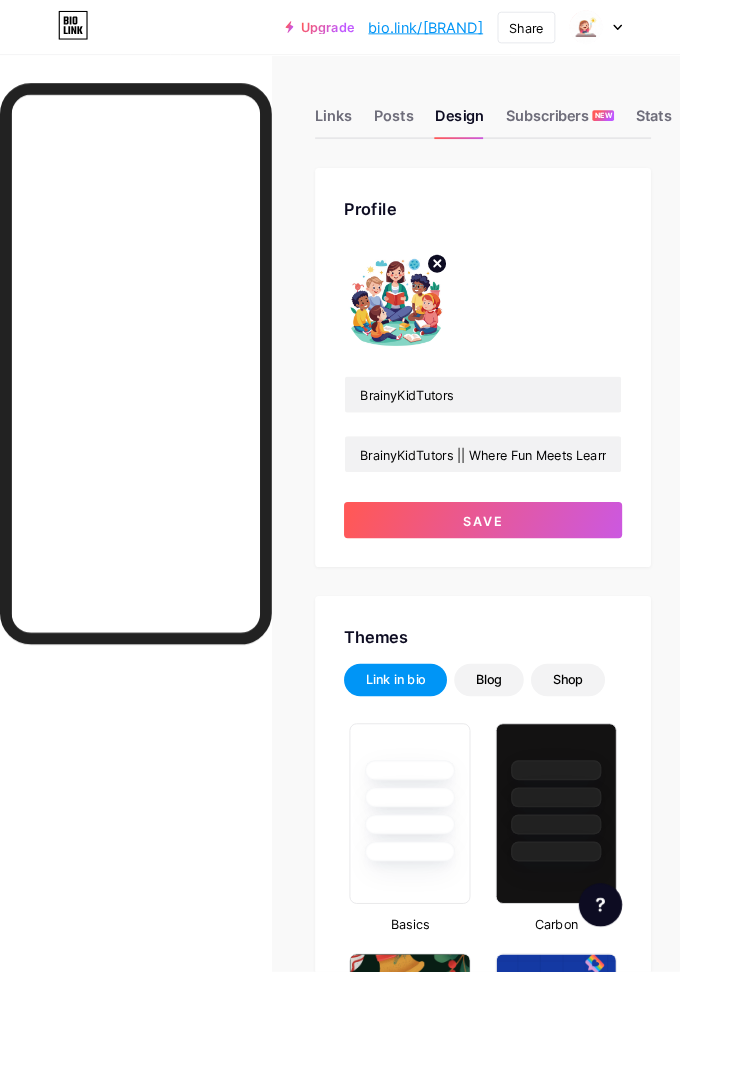 click on "Save" at bounding box center (535, 576) 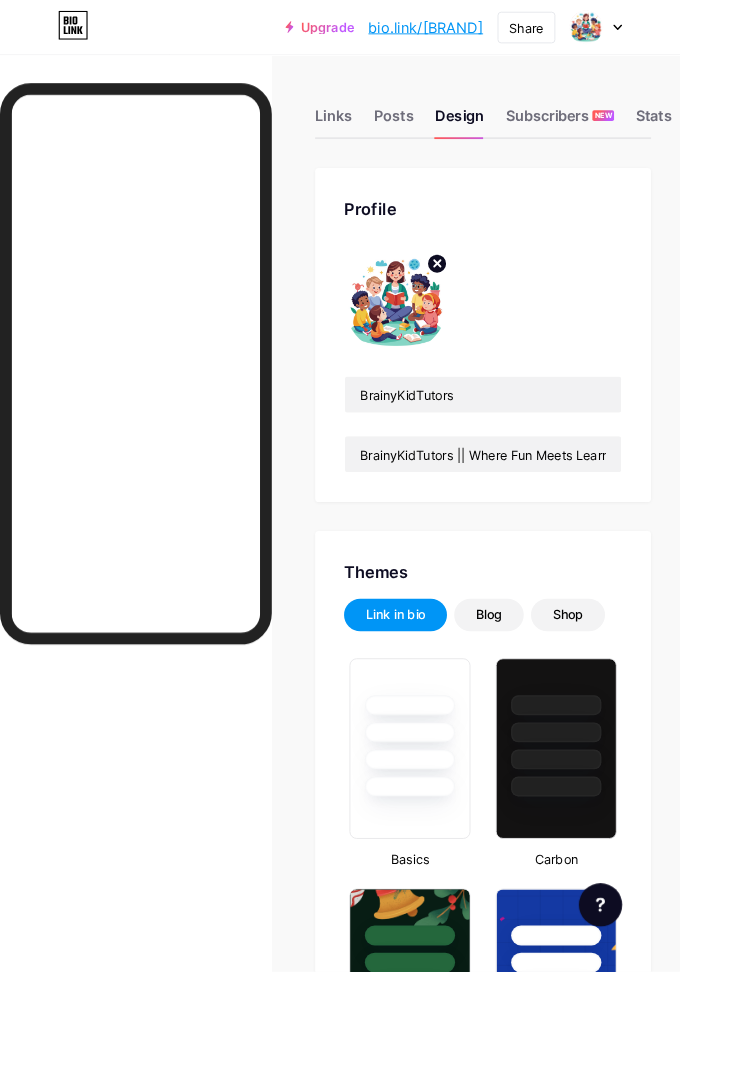 click 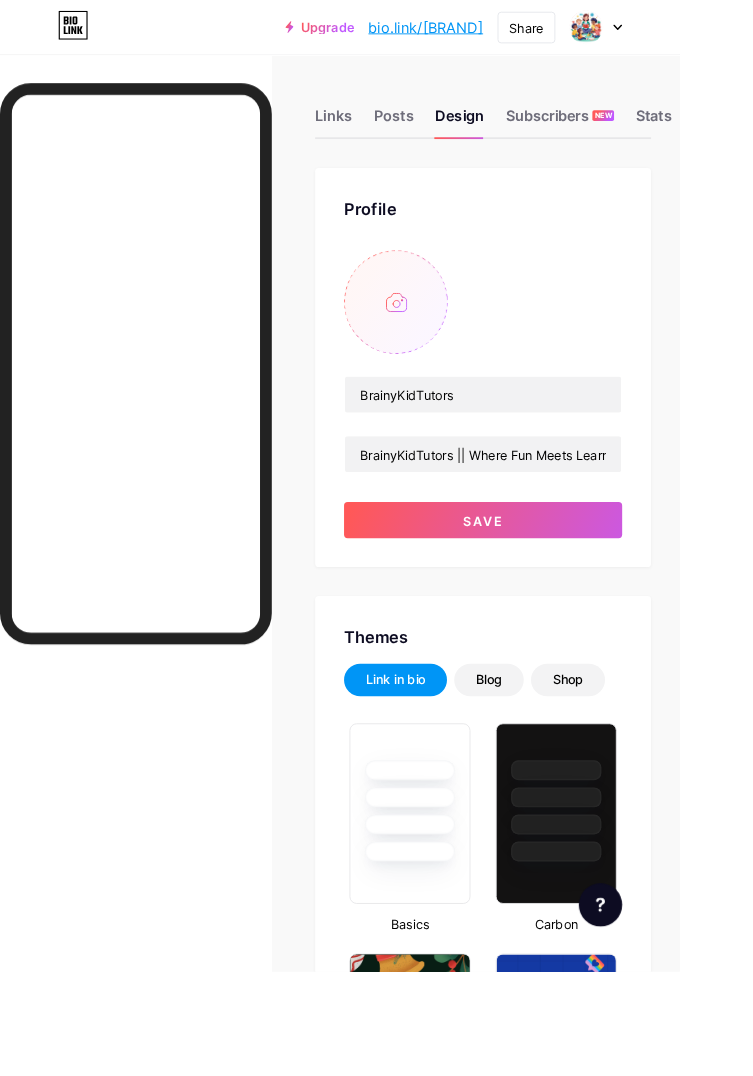 click at bounding box center [438, 334] 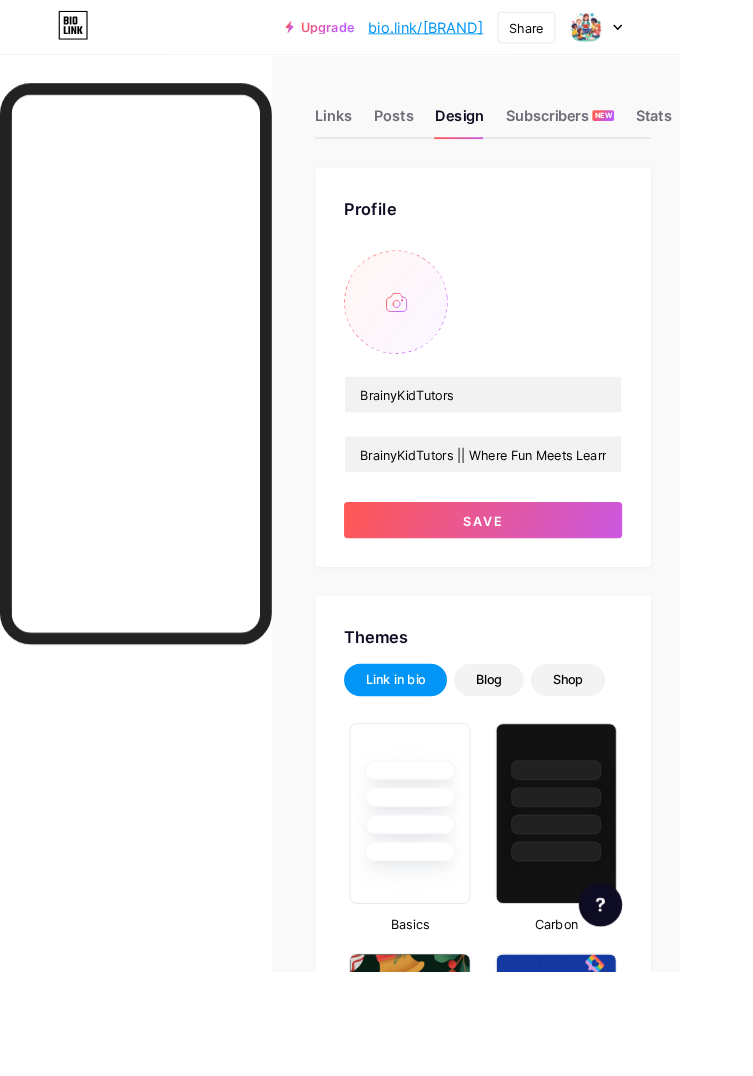 type on "C:\fakepath\1000170596.jpg" 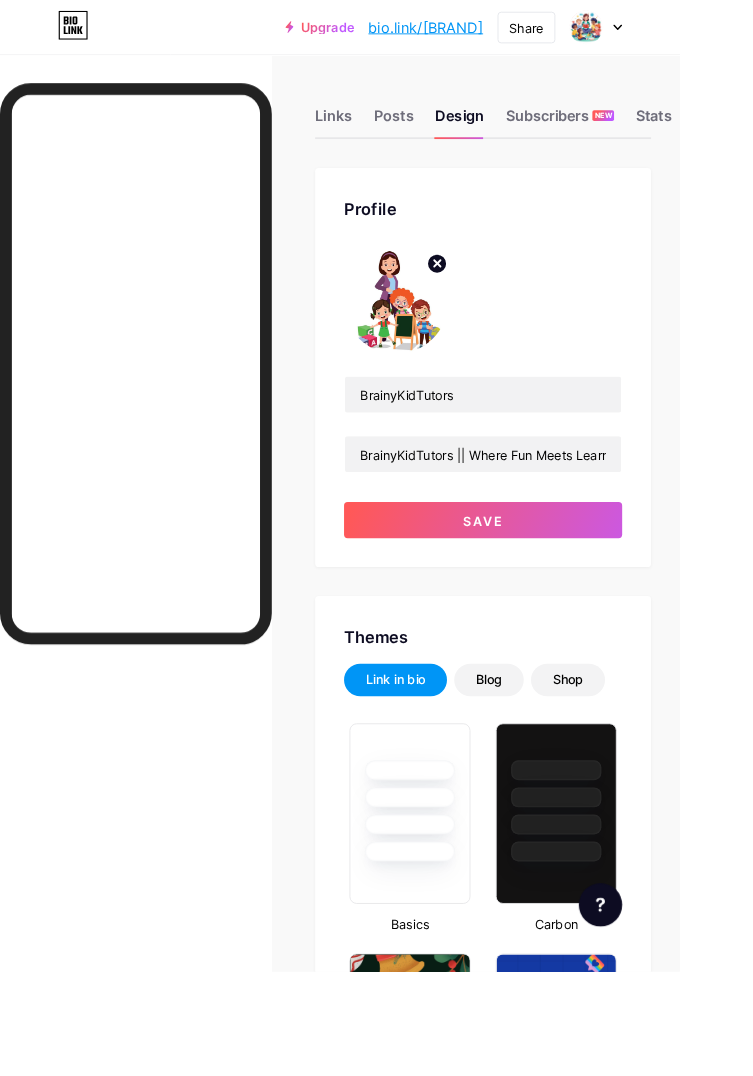 click on "Save" at bounding box center [535, 576] 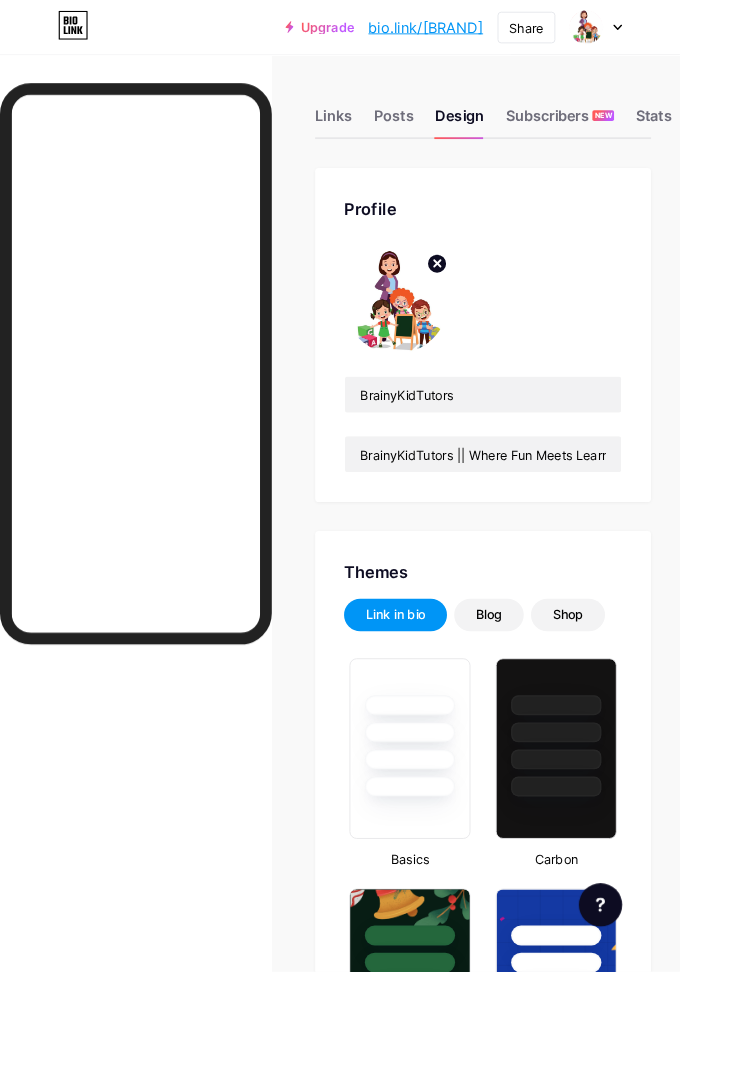 click on "Share" at bounding box center [583, 30] 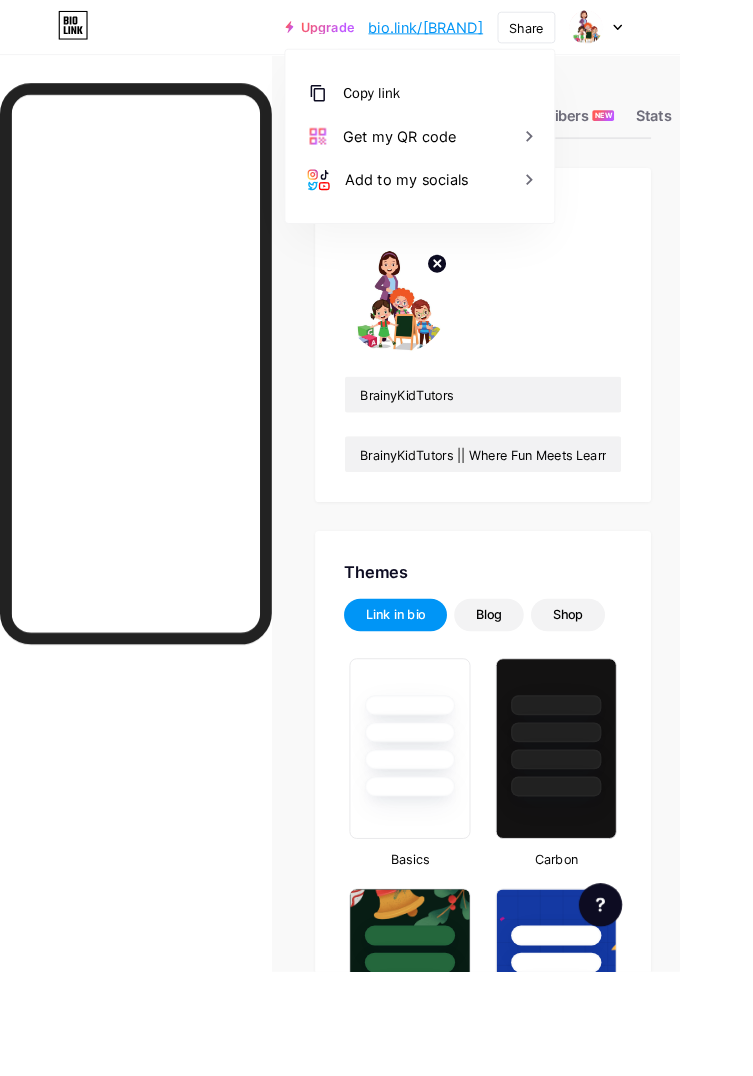 click on "Copy link" at bounding box center [465, 103] 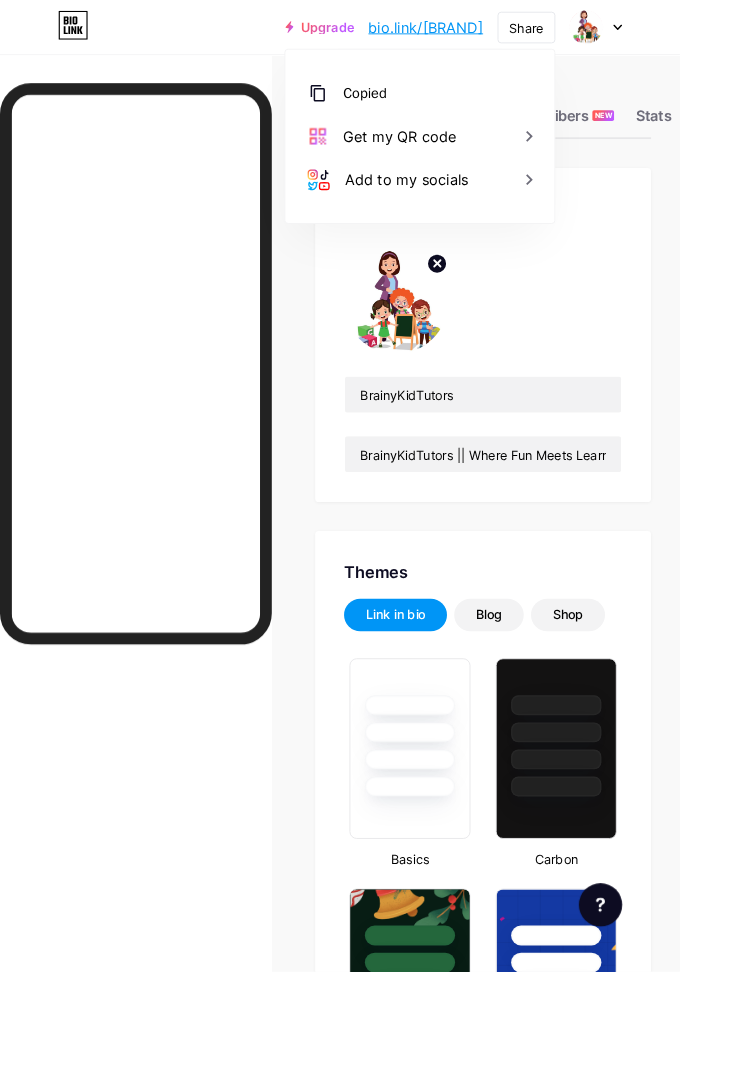 click on "Get my QR code" at bounding box center (465, 151) 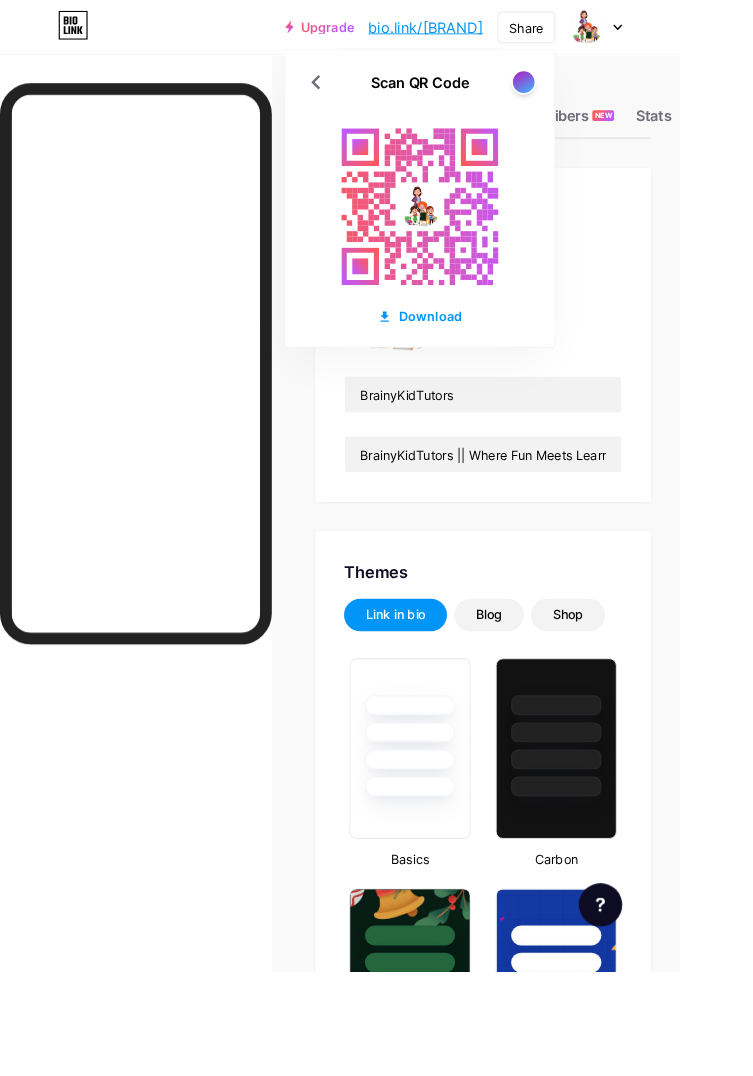 click on "Links
Posts
Design
Subscribers
NEW
Stats
Settings     Profile   BrainyKidTutors     BrainyKidTutors || Where Fun Meets Learning !!!               Kami percaya setiap anak suka belajar — dengan cara yang betul & ikut pace sendiri. Jom bantu anak explore dunia ilmu dengan bahan yang mudah, menarik & happy                  —no pressure ,just progress  🎨🌱📖                   Themes   Link in bio   Blog   Shop       Basics       Carbon       Xmas 23       Pride       Glitch       Winter · Live       Glassy · Live       Chameleon · Live       Rainy Night · Live       Neon · Live       Summer       Retro       Strawberry · Live       Desert       Sunny       Autumn       Leaf       Clear Sky       Blush       Unicorn       Minimal       Cloudy       Shadow     Create your own           Changes saved       Position to display socials                 Top                     Bottom" at bounding box center (376, 2352) 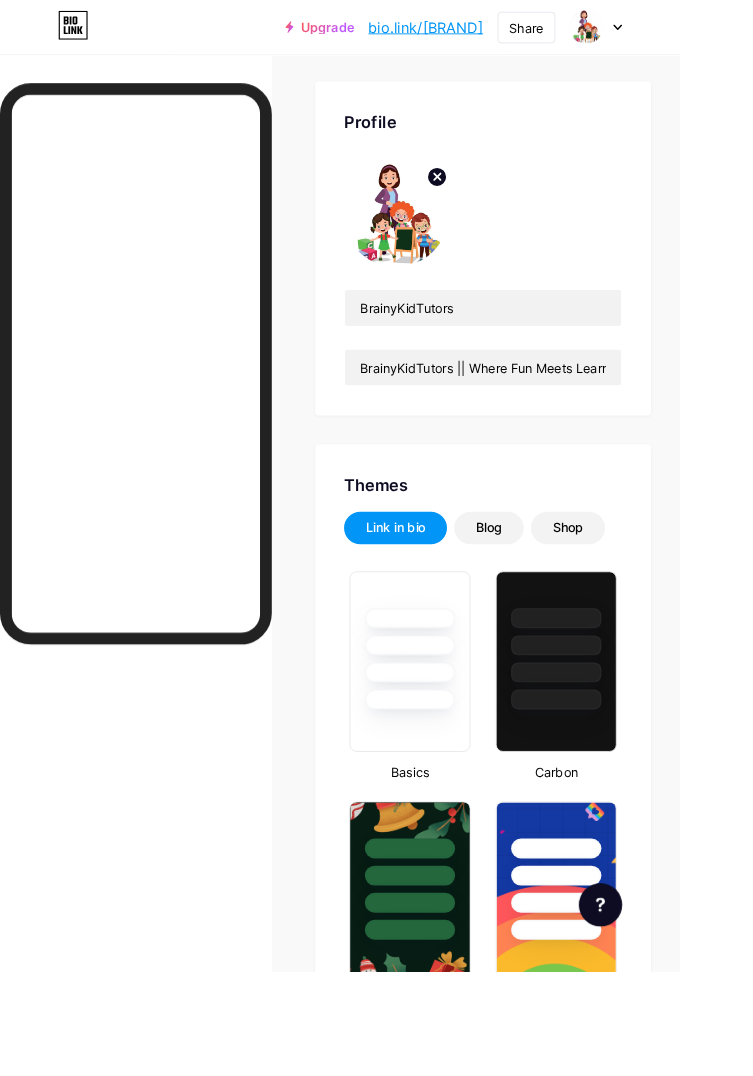 scroll, scrollTop: 0, scrollLeft: 0, axis: both 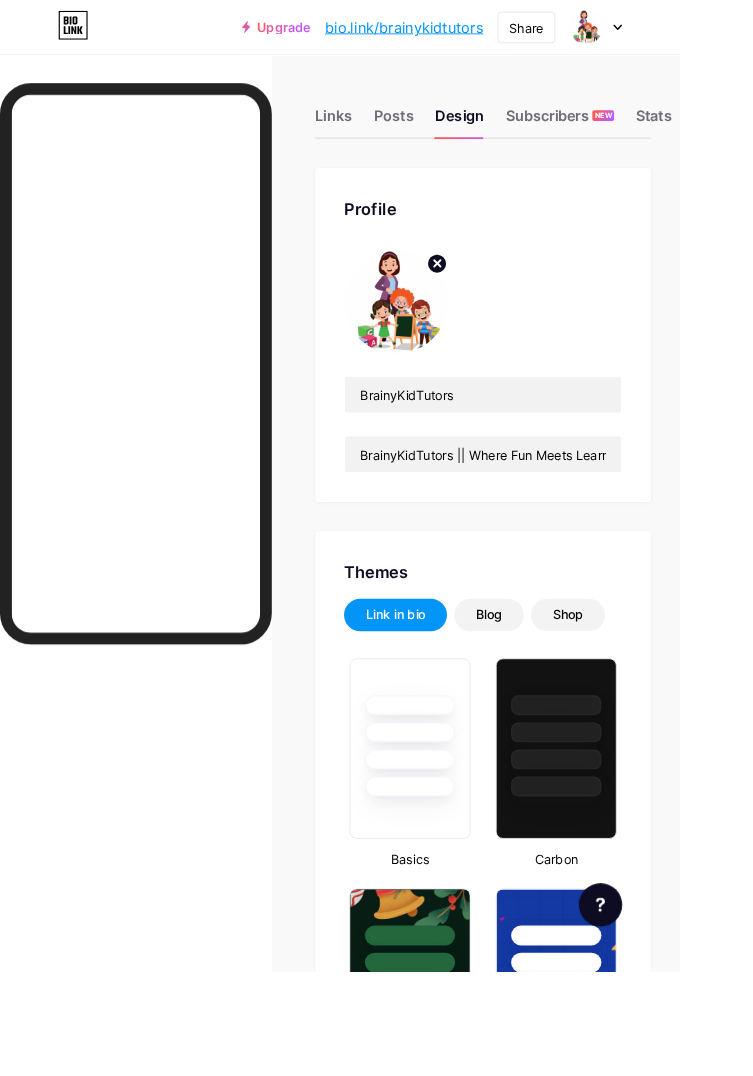 click on "Settings" at bounding box center [800, 134] 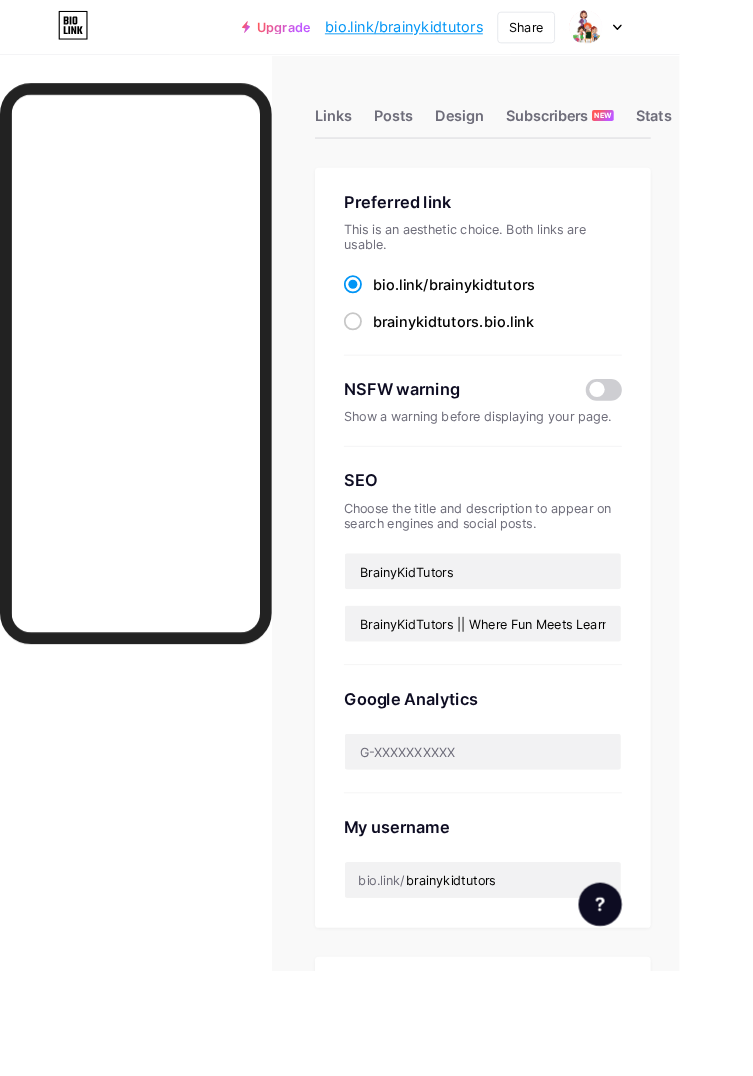 click at bounding box center (391, 356) 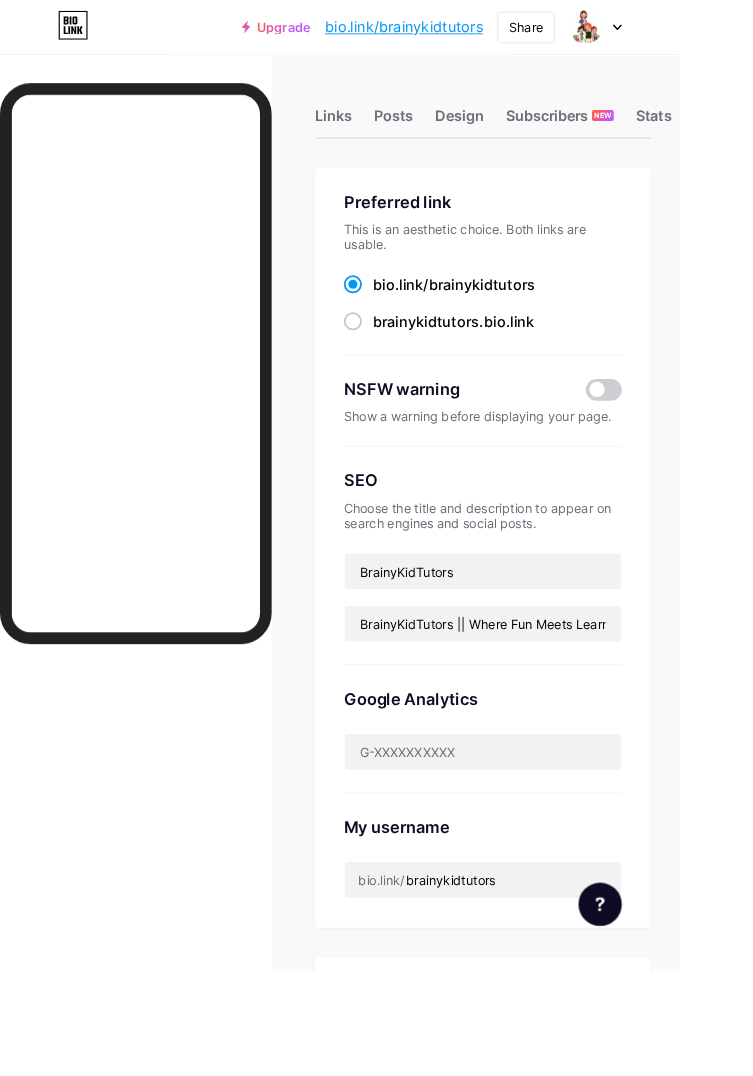 radio on "true" 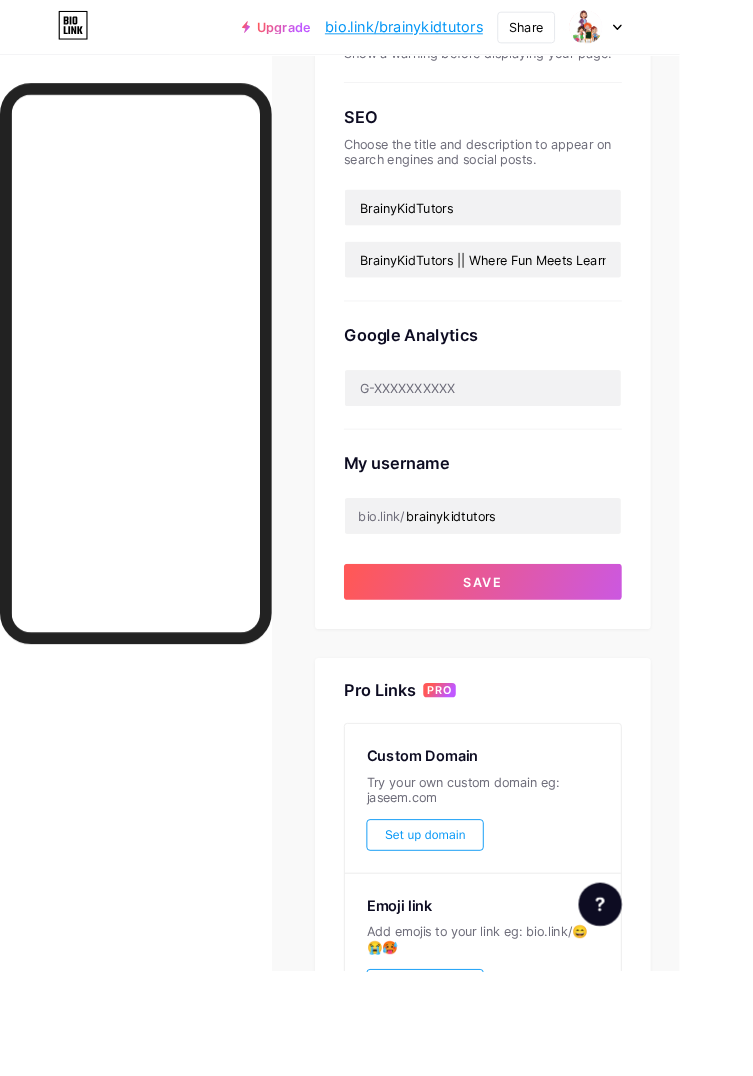 scroll, scrollTop: 403, scrollLeft: 0, axis: vertical 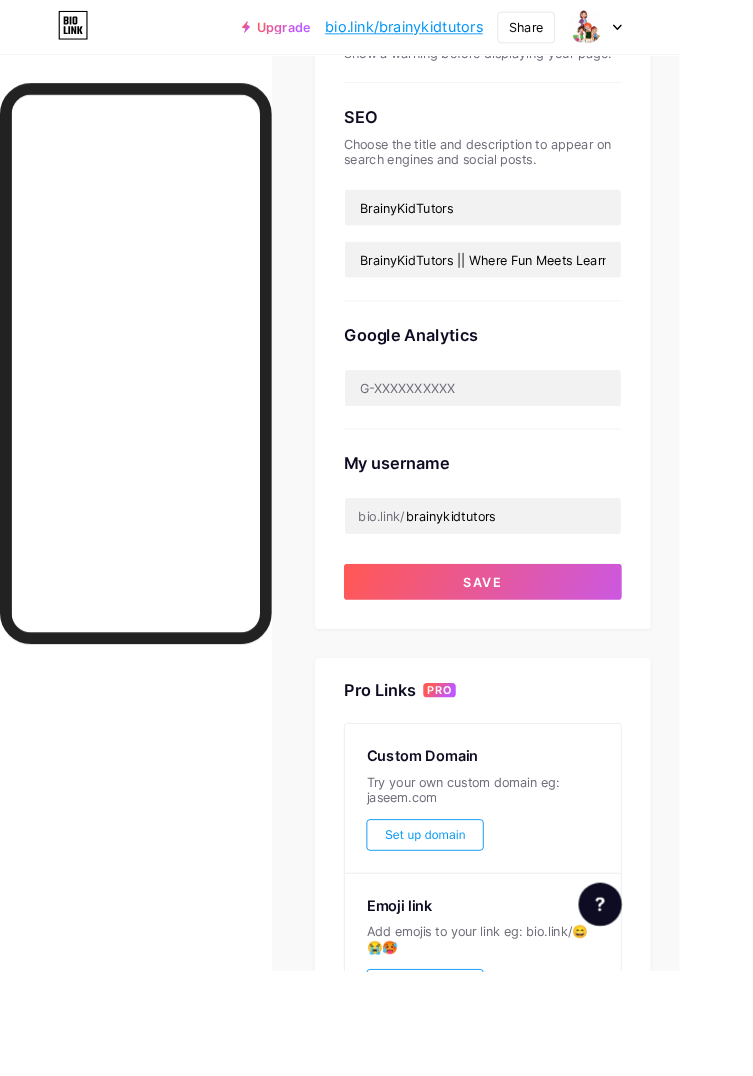 click on "Save" at bounding box center (535, 645) 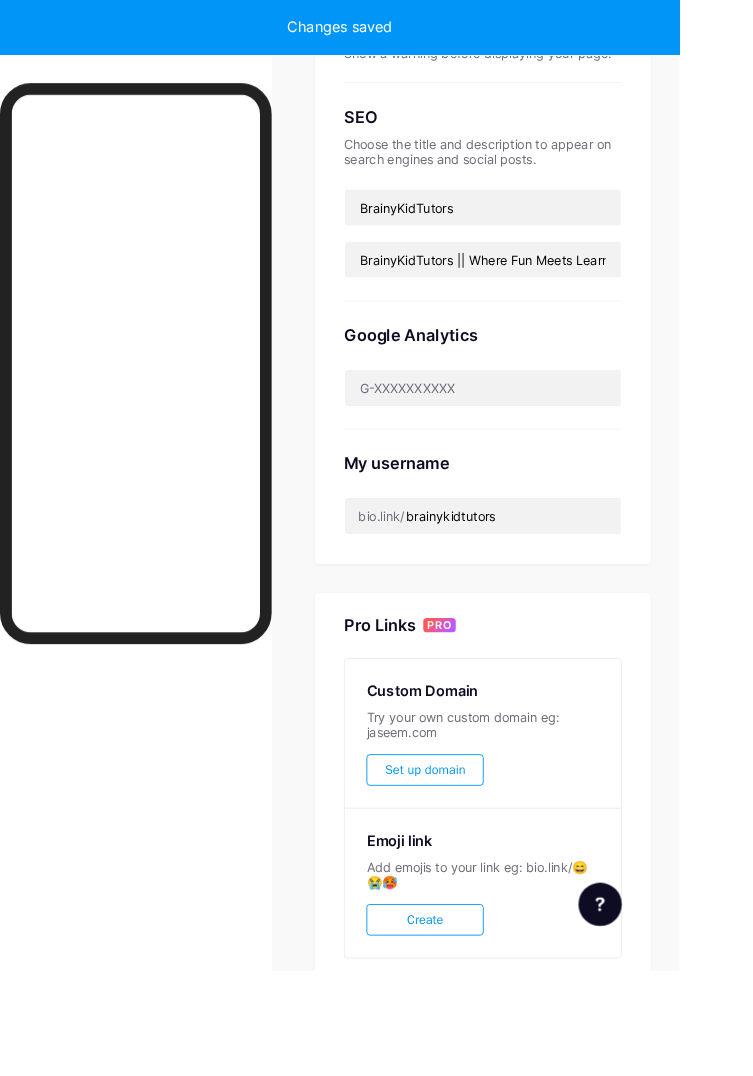 scroll, scrollTop: 331, scrollLeft: 0, axis: vertical 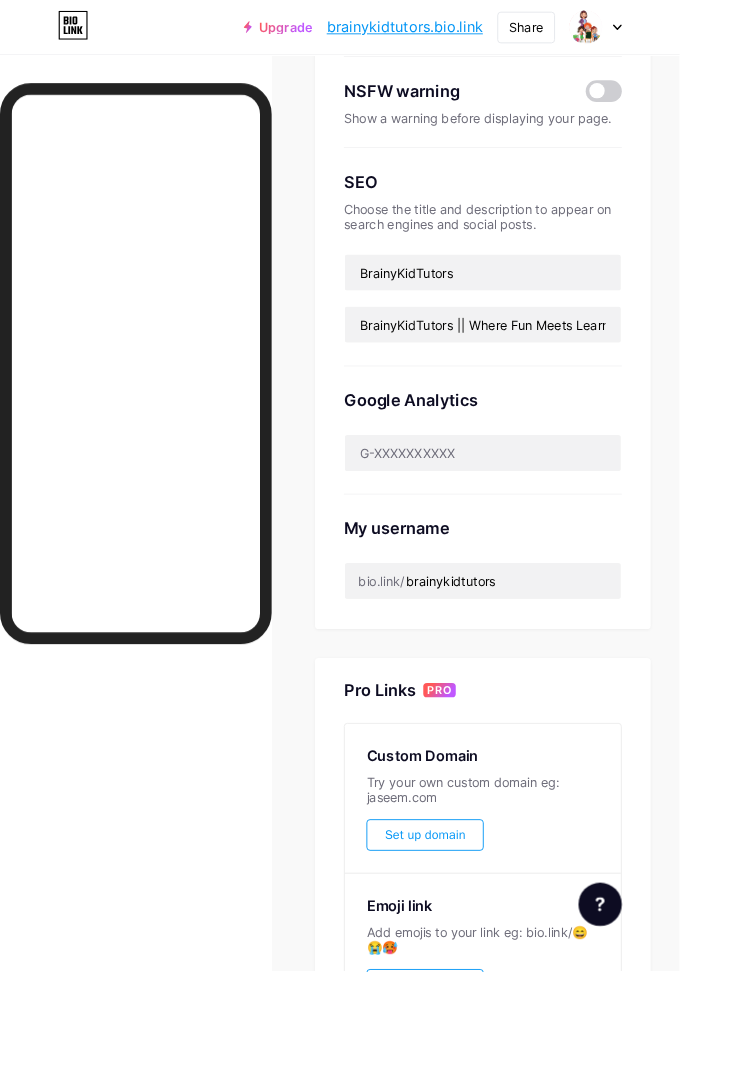 click on "brainykidtutors.bio.link" at bounding box center (448, 30) 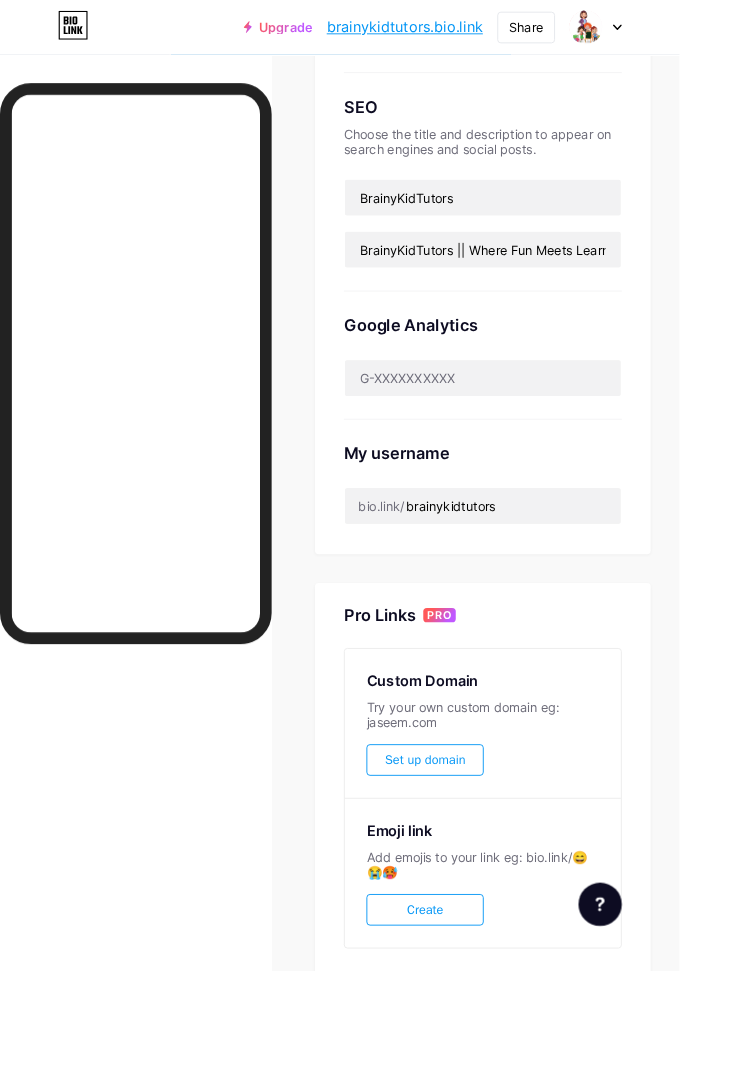 scroll, scrollTop: 431, scrollLeft: 0, axis: vertical 